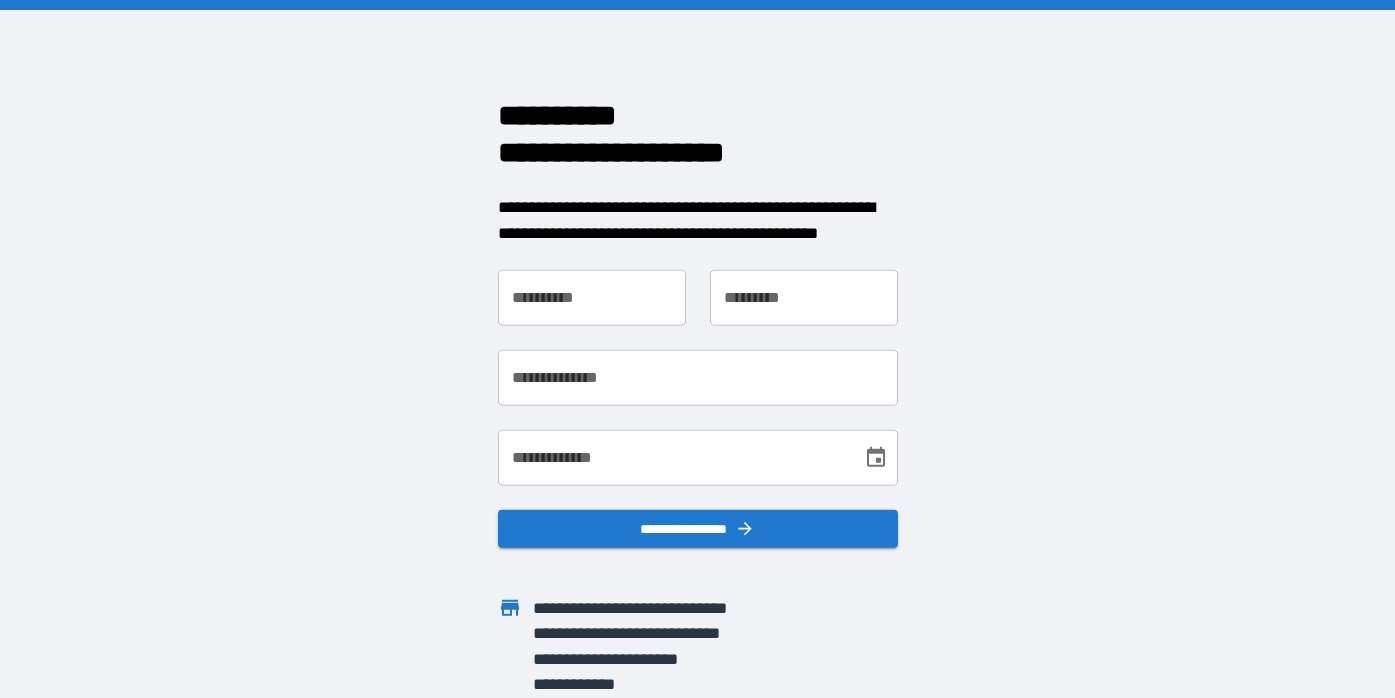 scroll, scrollTop: 0, scrollLeft: 0, axis: both 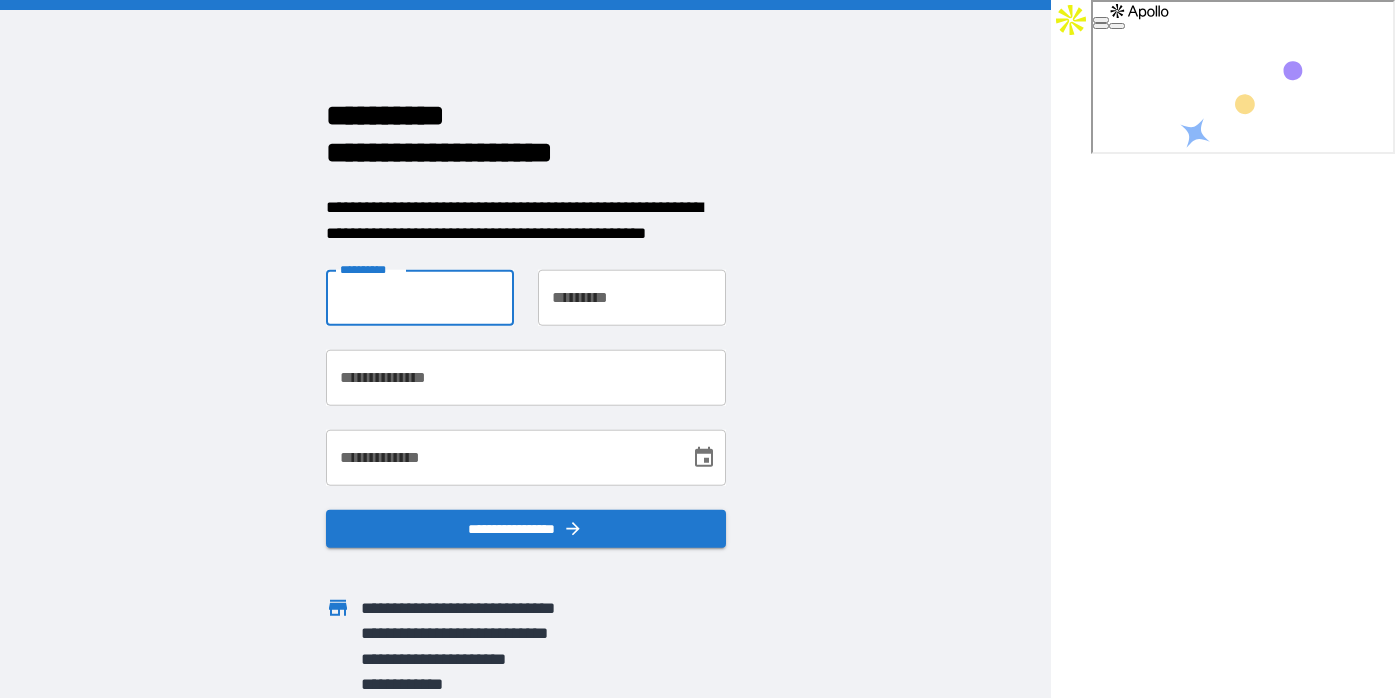 click on "**********" at bounding box center (420, 298) 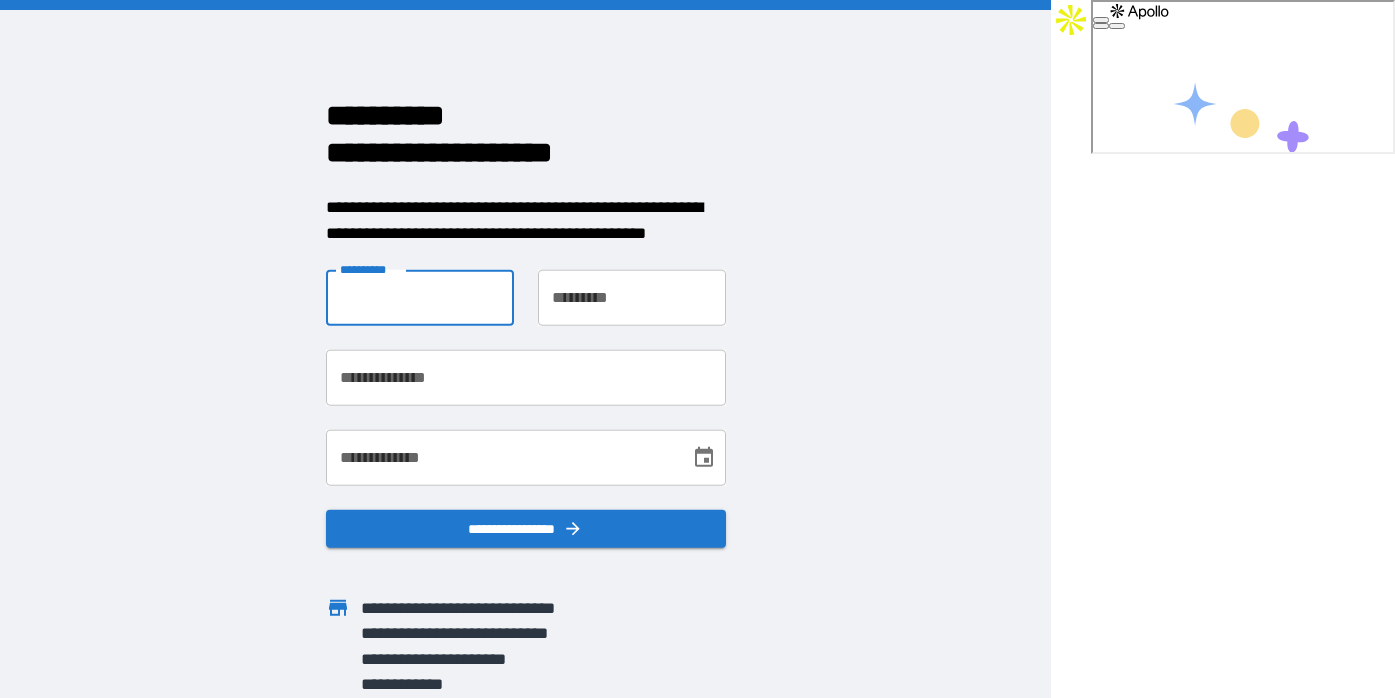 type on "****" 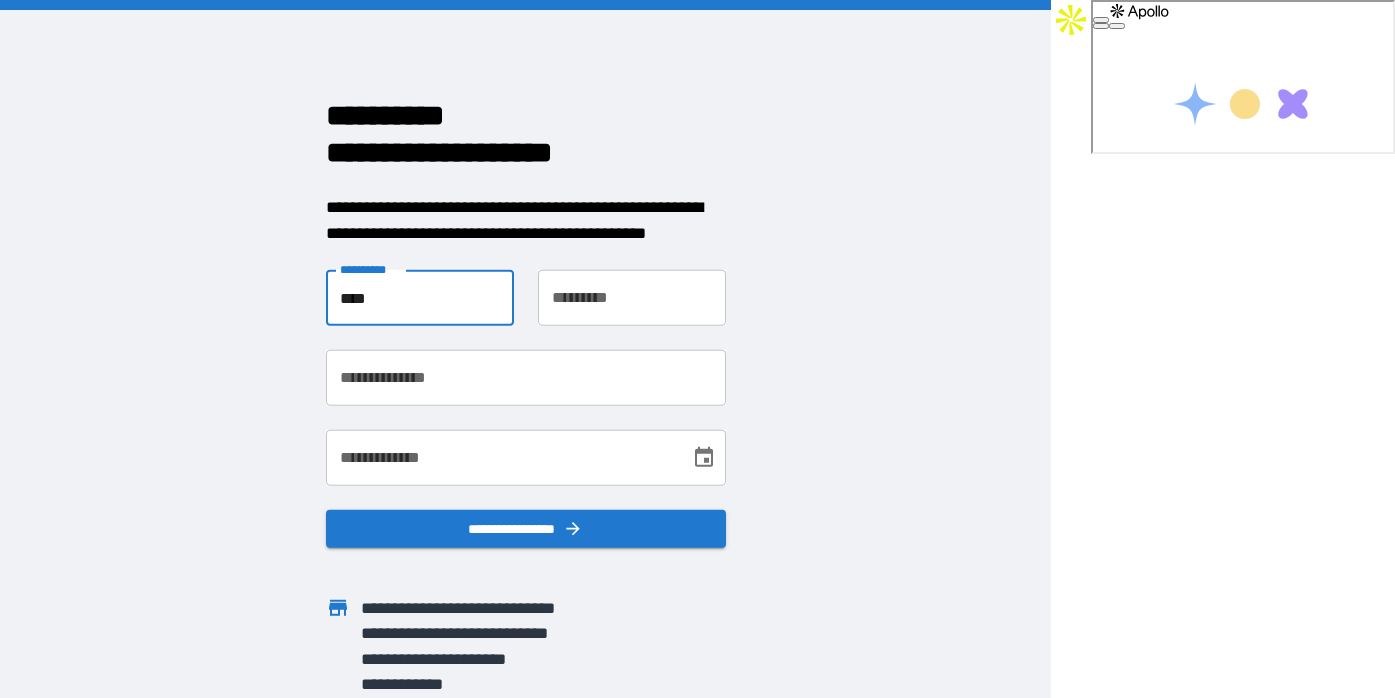 click on "**********" at bounding box center (632, 298) 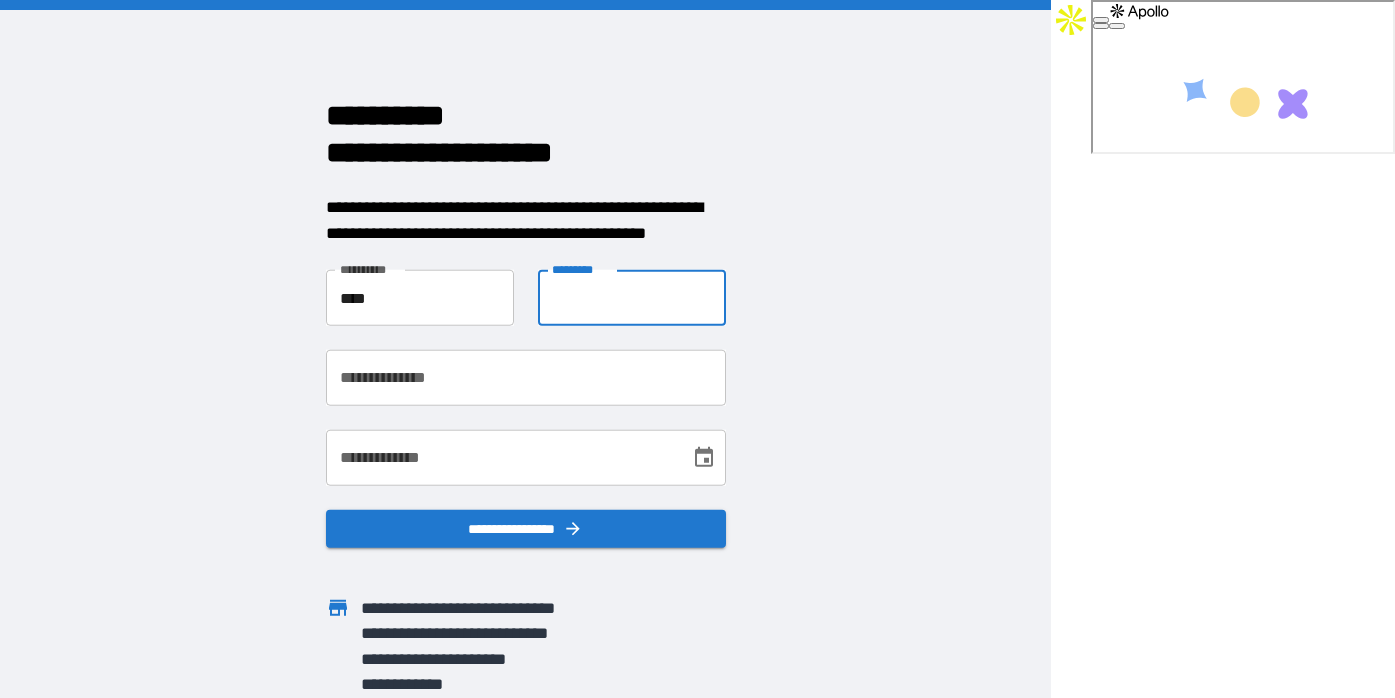 type on "*****" 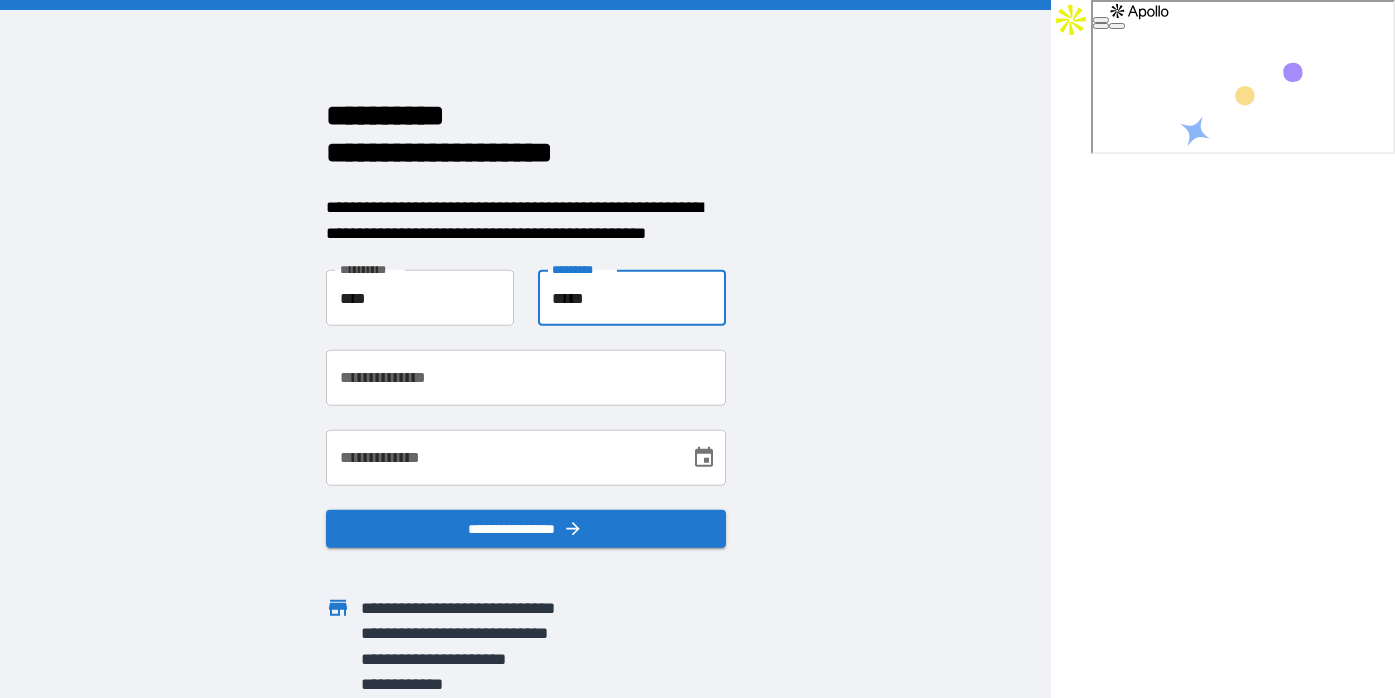 click on "**********" at bounding box center [526, 378] 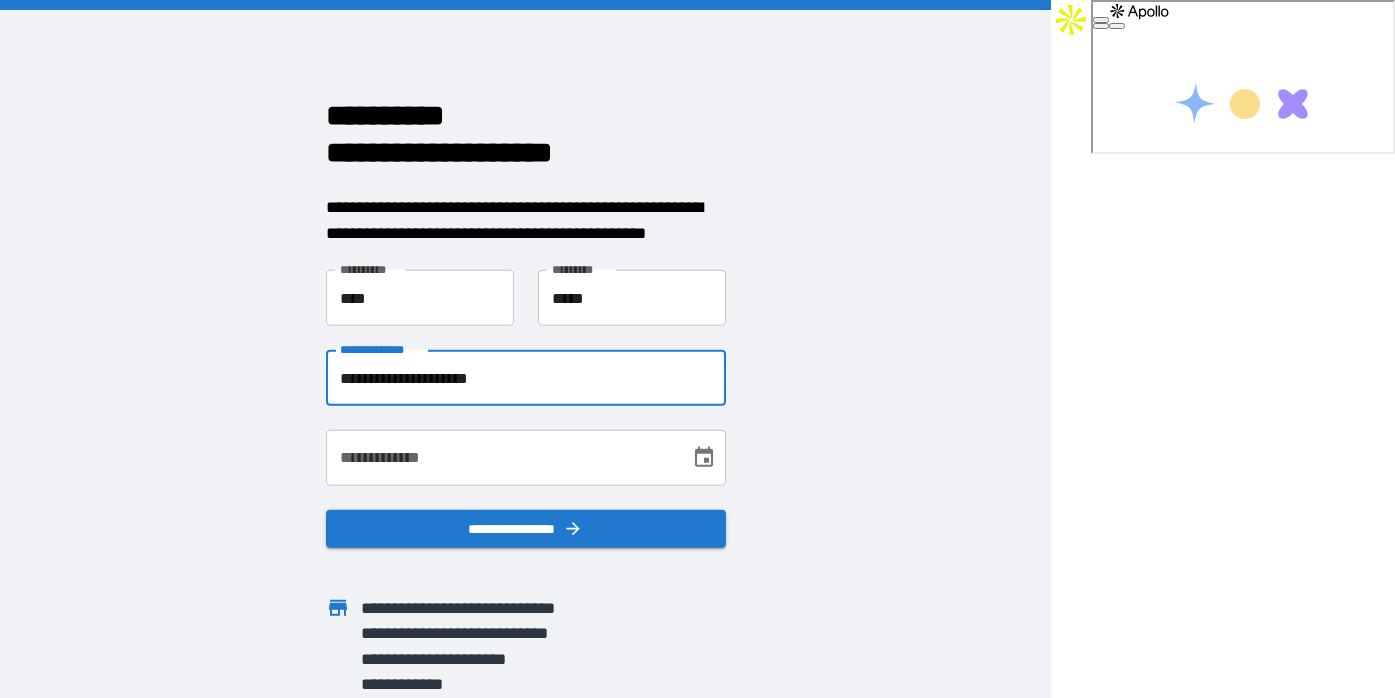 type on "**********" 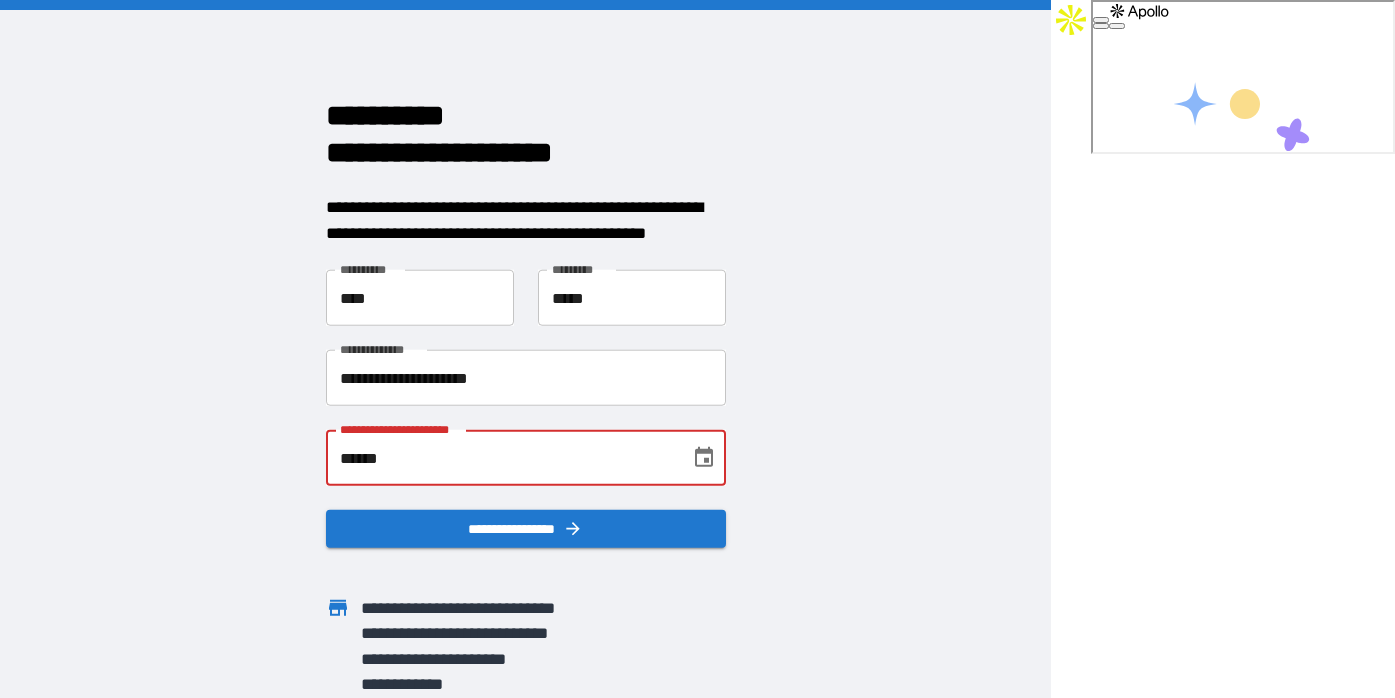 type on "******" 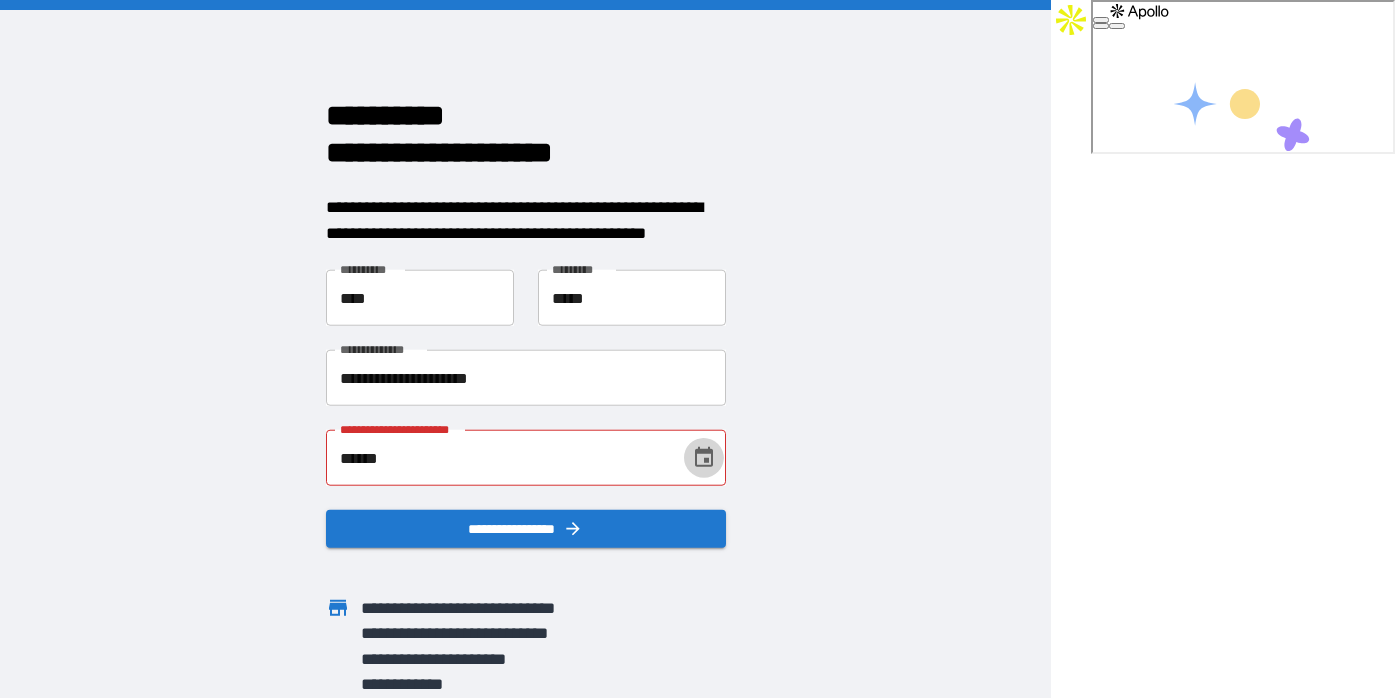 type 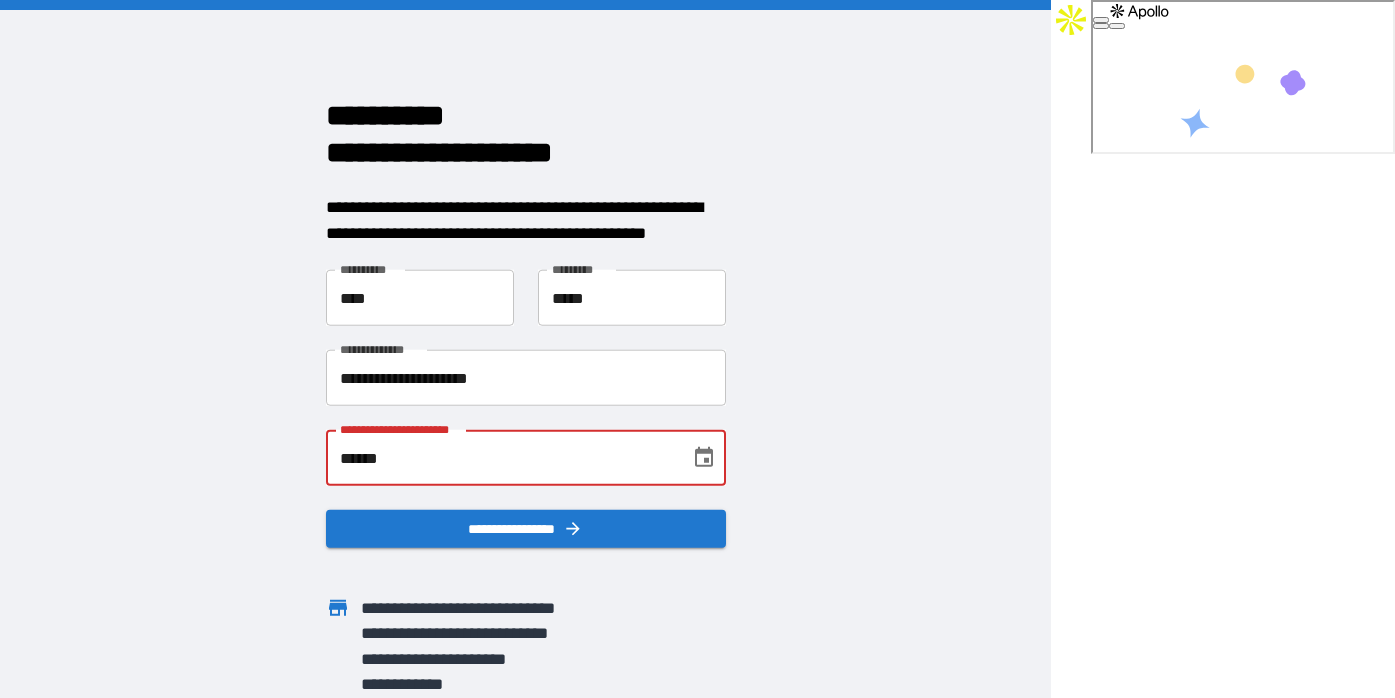 click on "******" at bounding box center [501, 458] 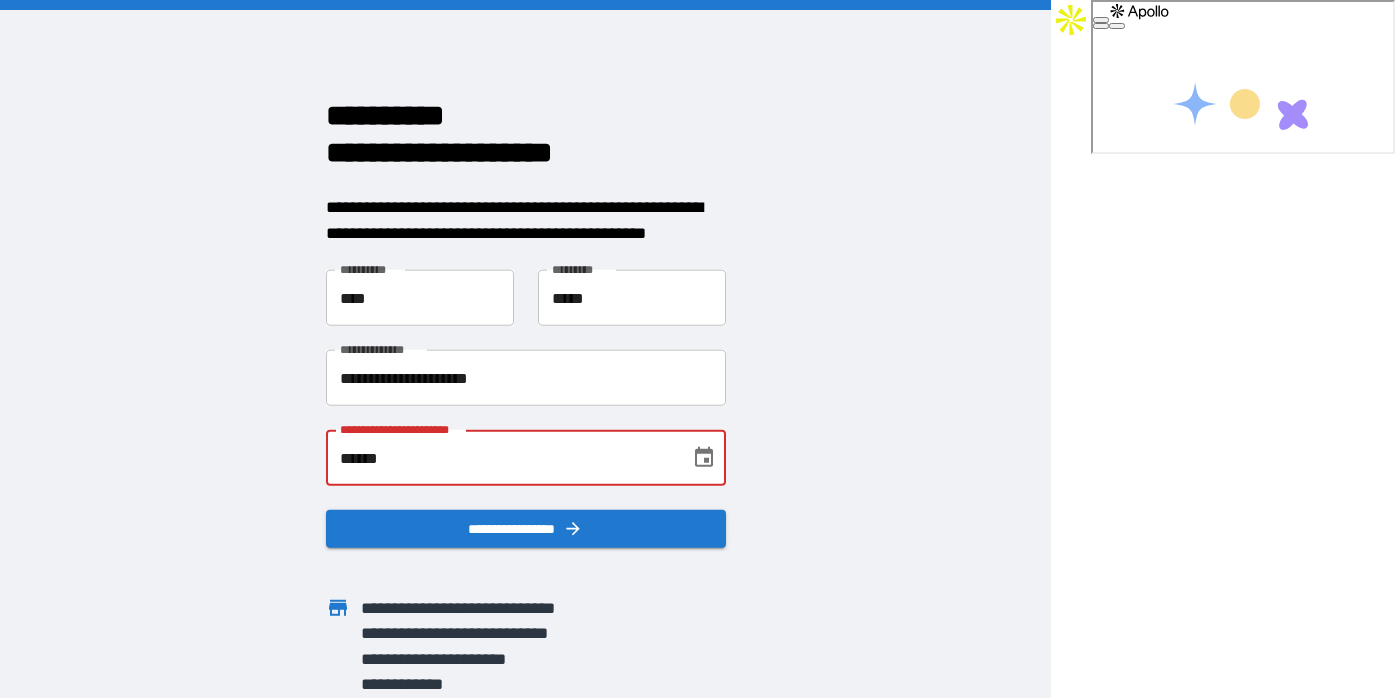 type on "**********" 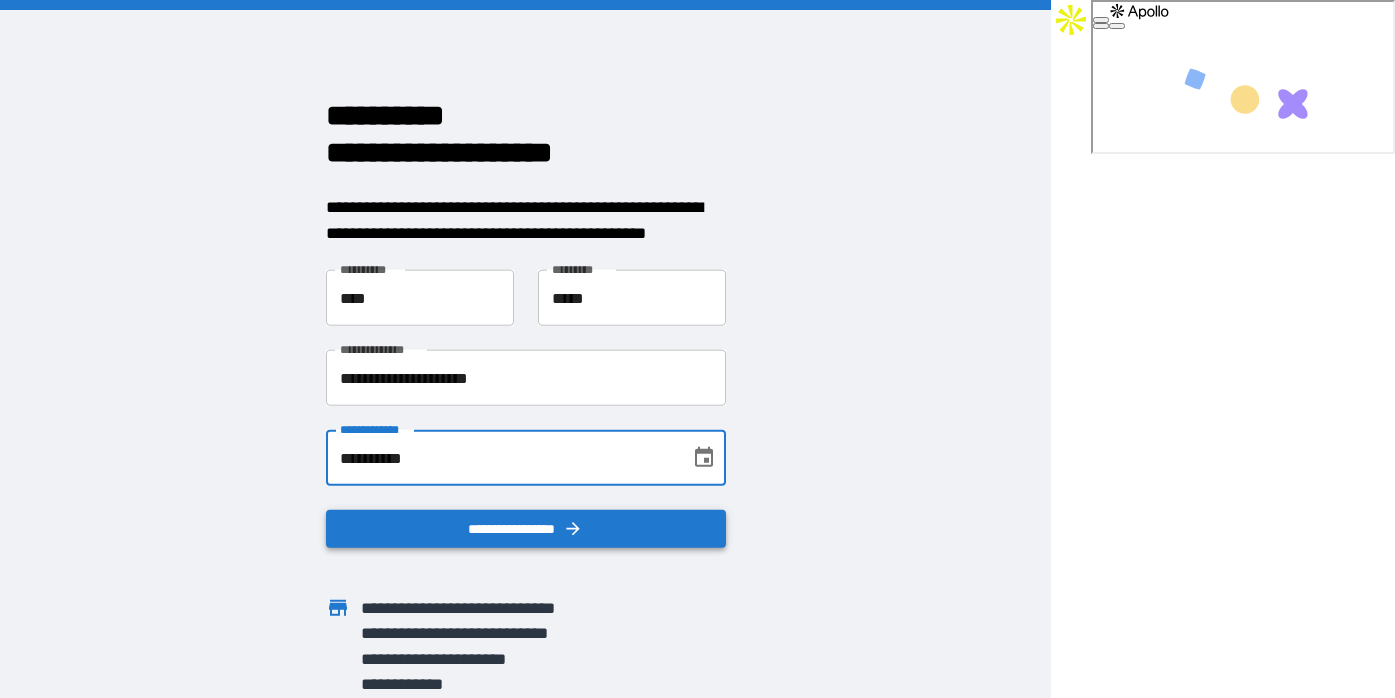 click on "**********" at bounding box center [526, 529] 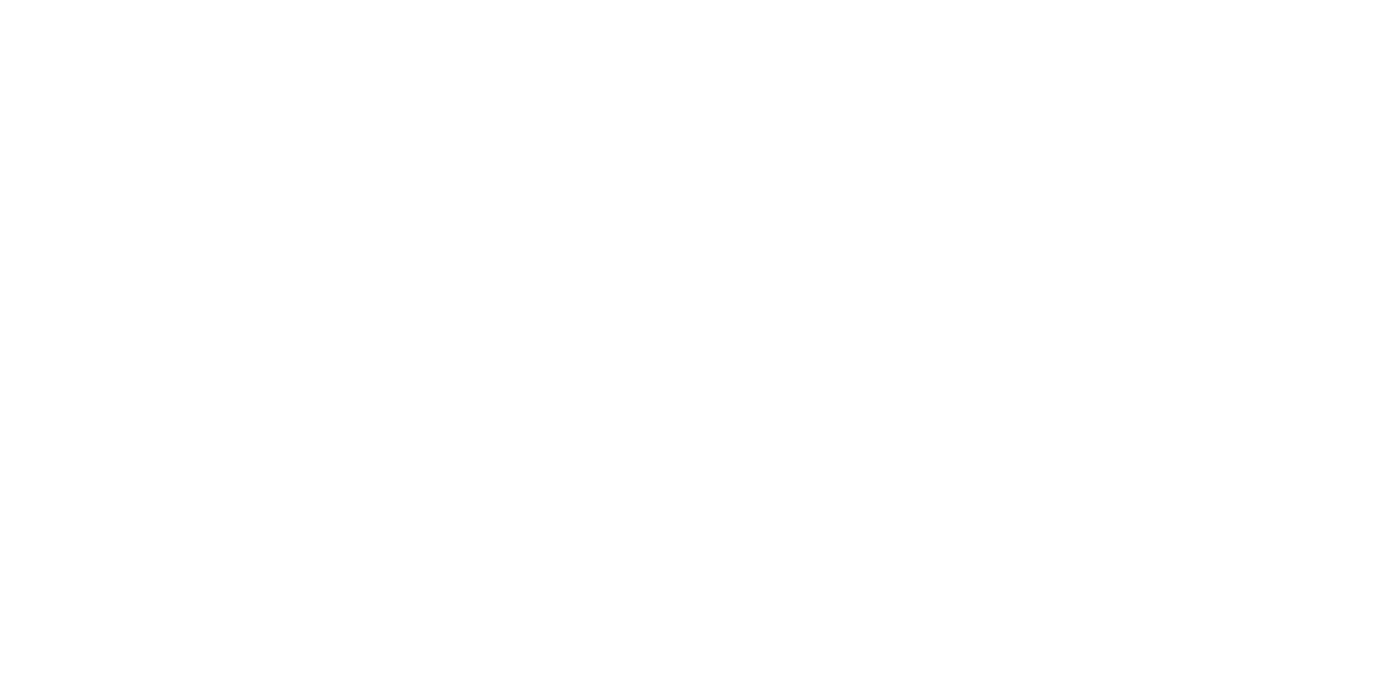 scroll, scrollTop: 0, scrollLeft: 0, axis: both 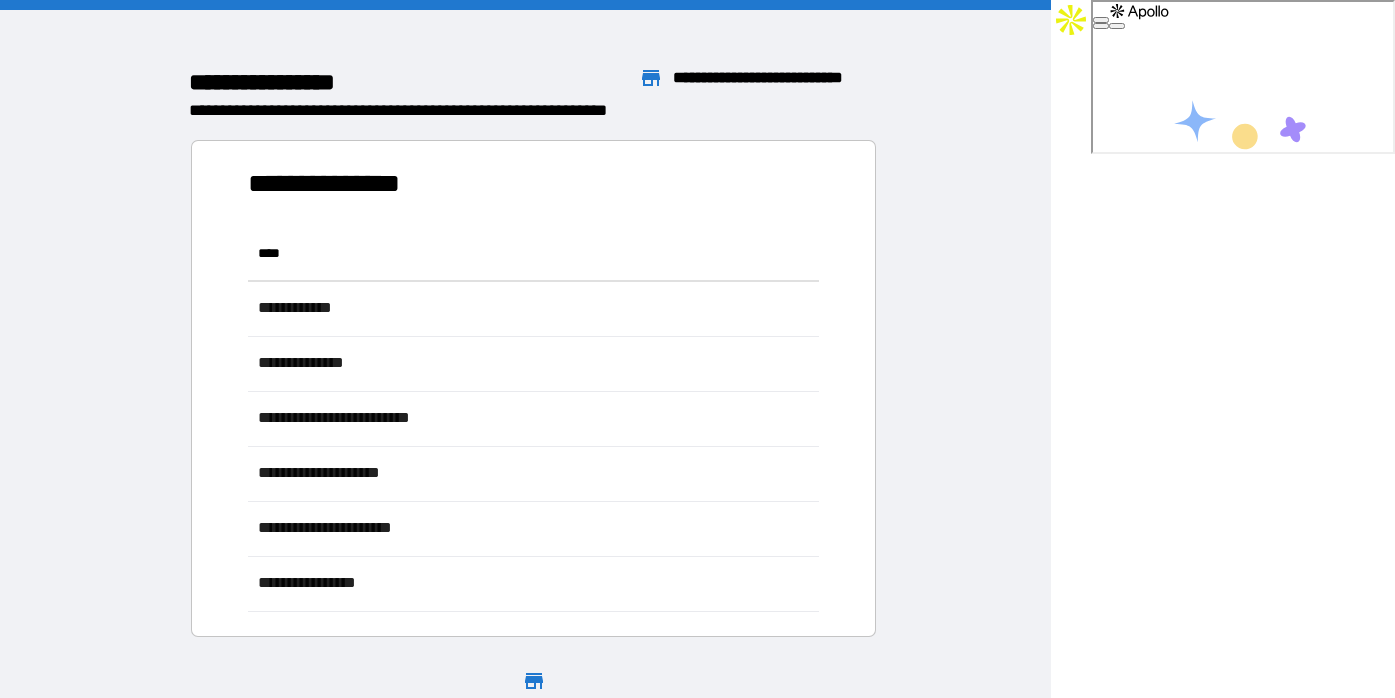 click on "**********" at bounding box center [960, 308] 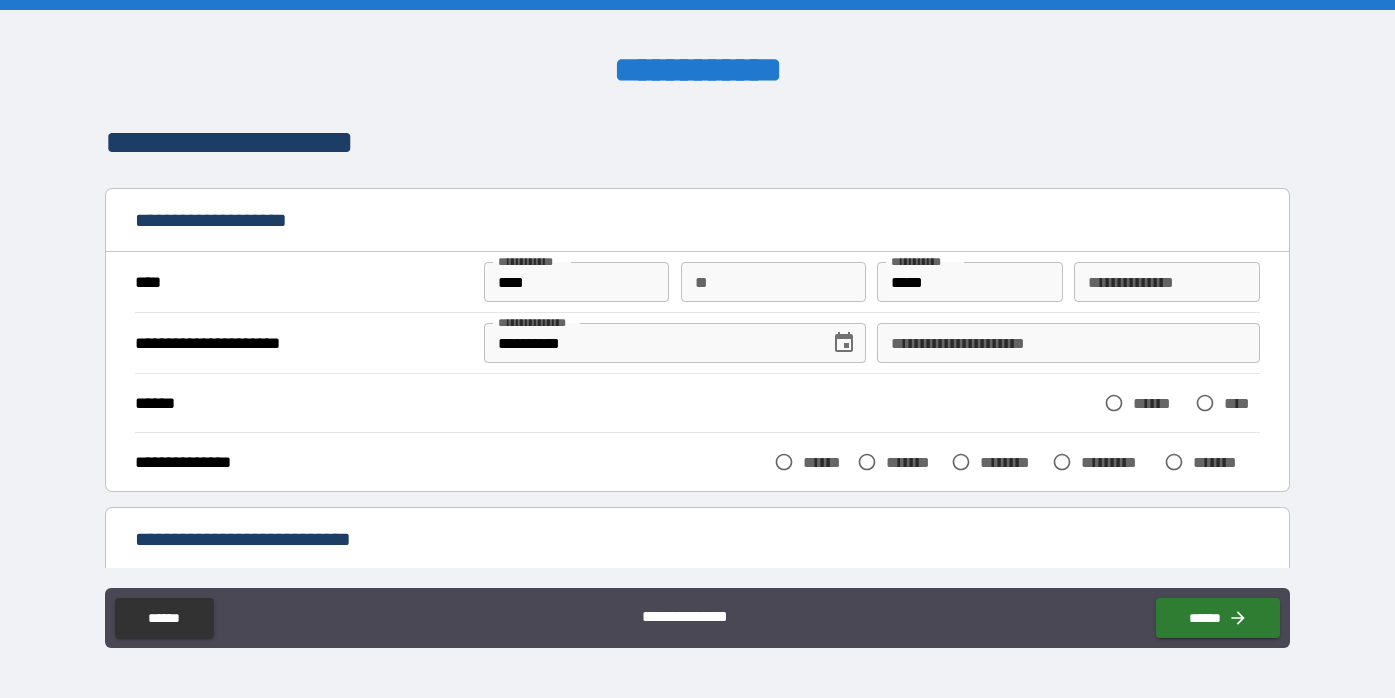 click on "**********" at bounding box center (1068, 343) 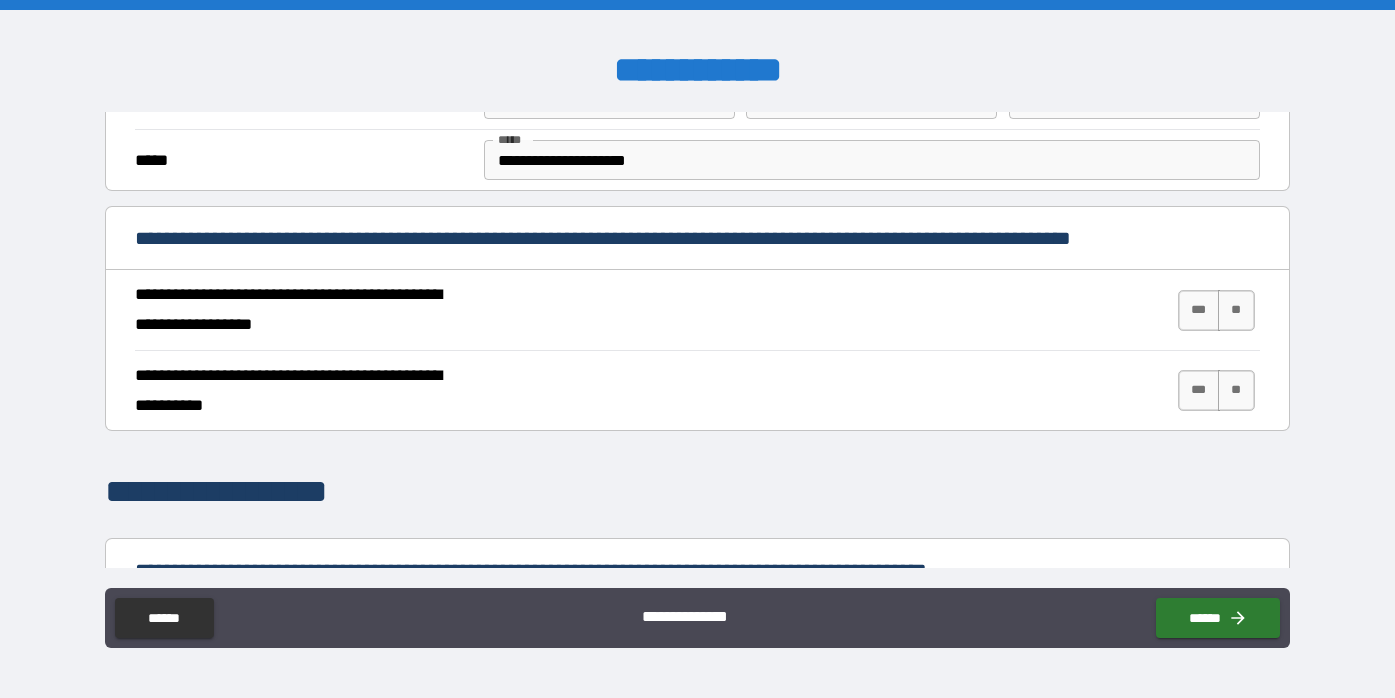 scroll, scrollTop: 674, scrollLeft: 0, axis: vertical 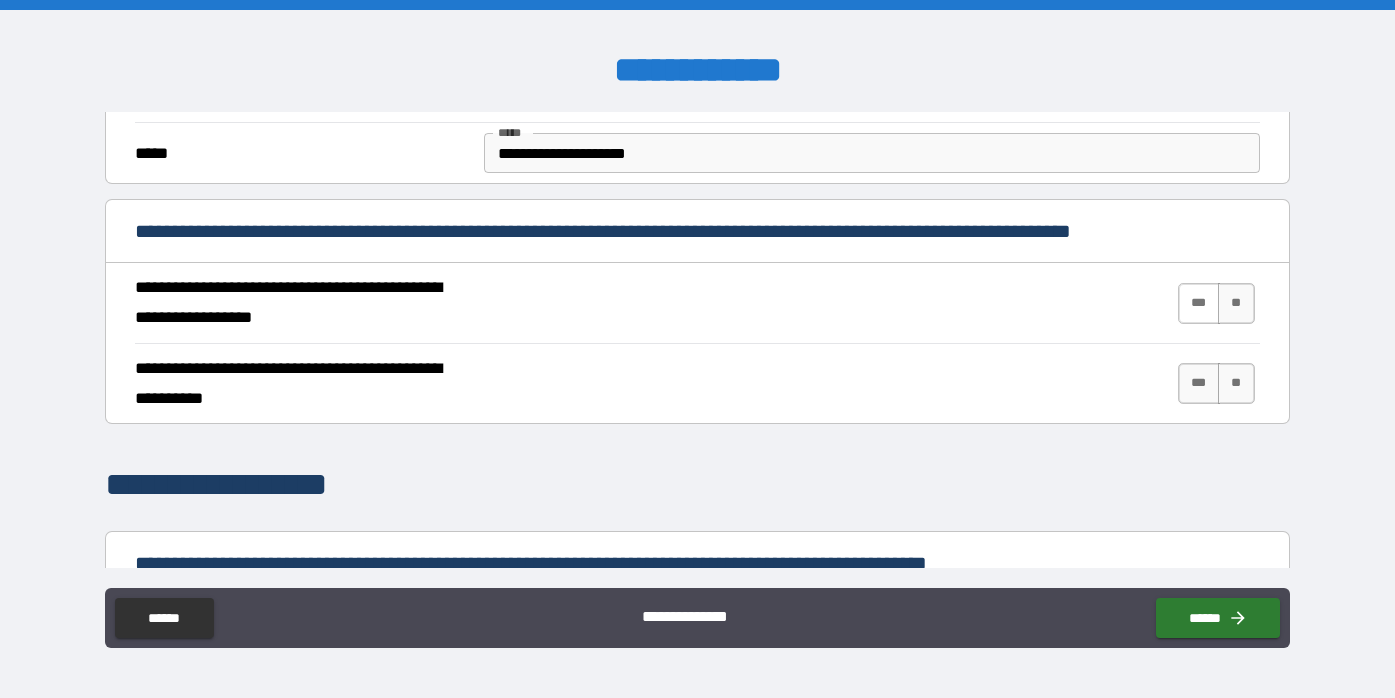 click on "***" at bounding box center [1199, 303] 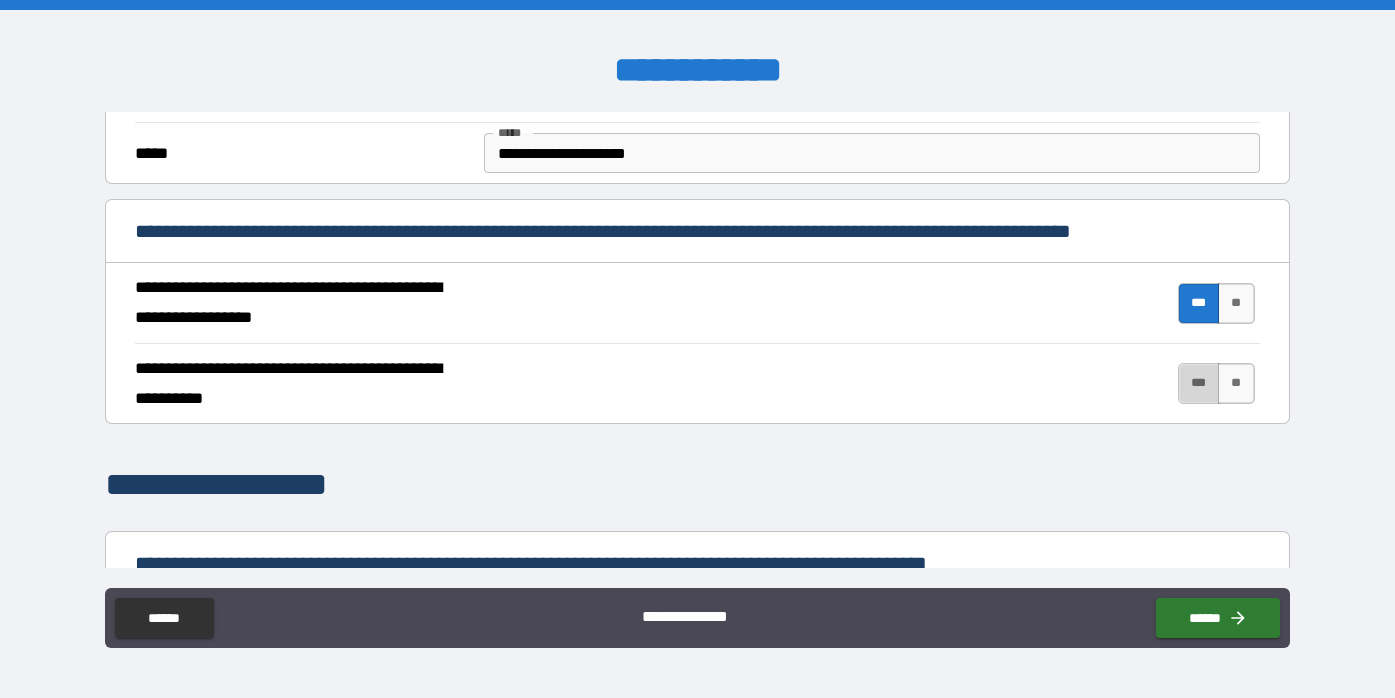 click on "***" at bounding box center [1199, 383] 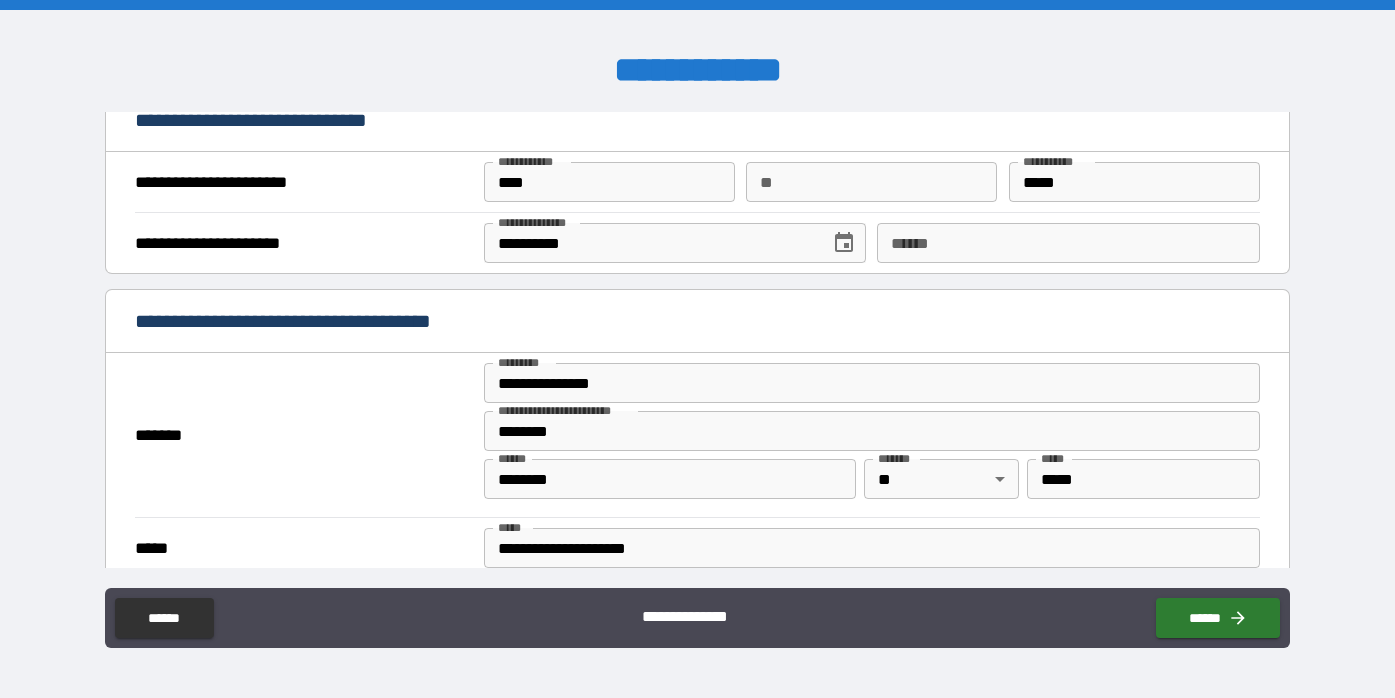 scroll, scrollTop: 1256, scrollLeft: 0, axis: vertical 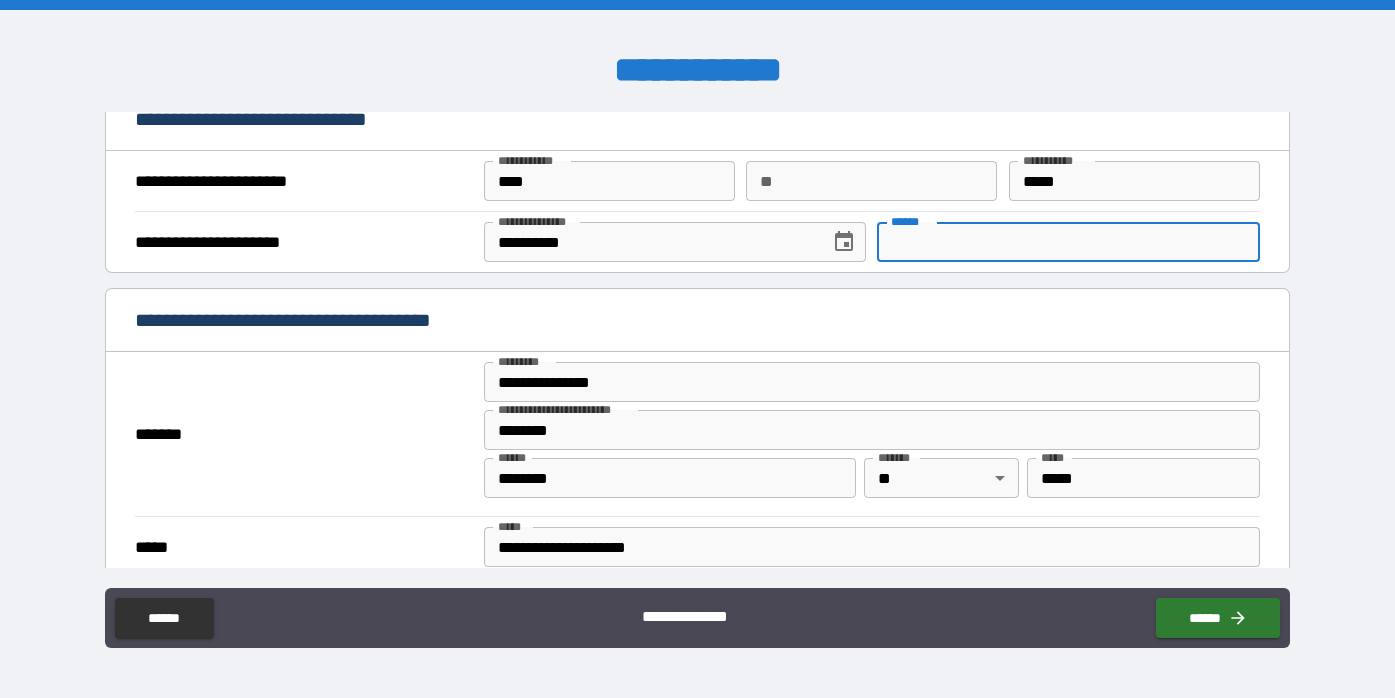 click on "****   *" at bounding box center [1068, 242] 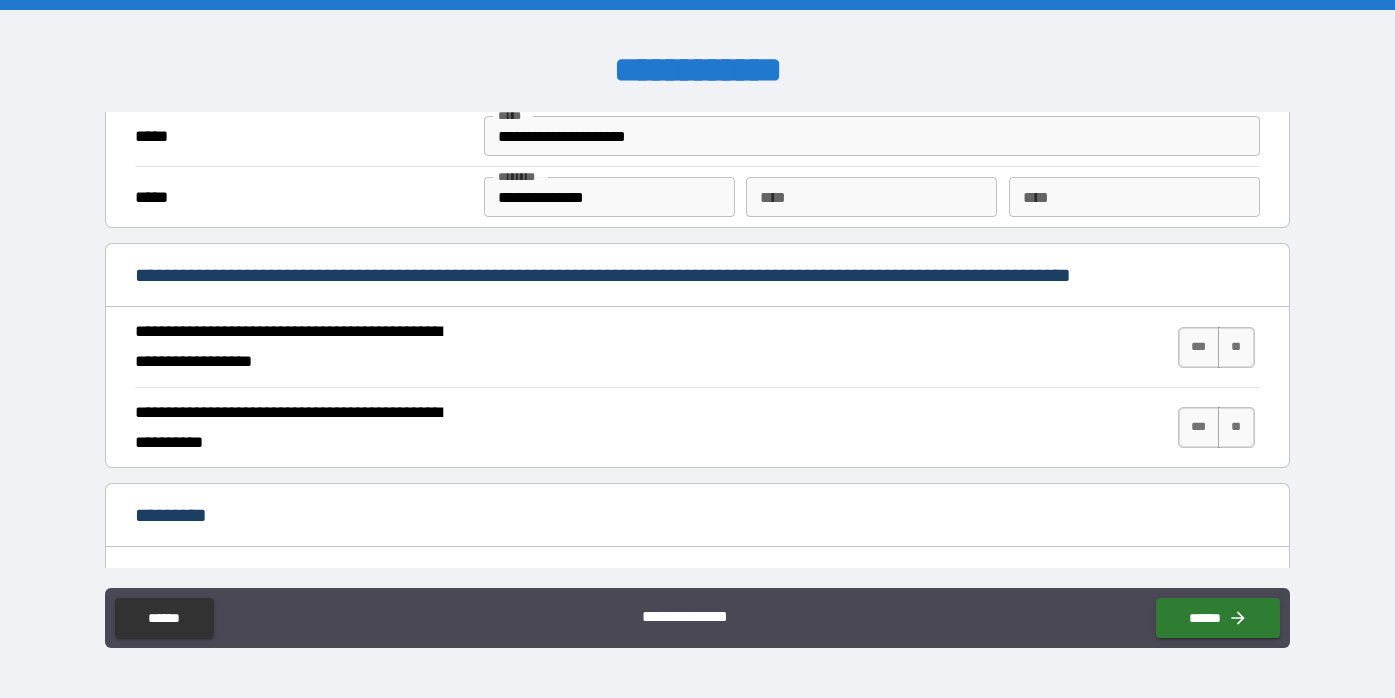 scroll, scrollTop: 1670, scrollLeft: 0, axis: vertical 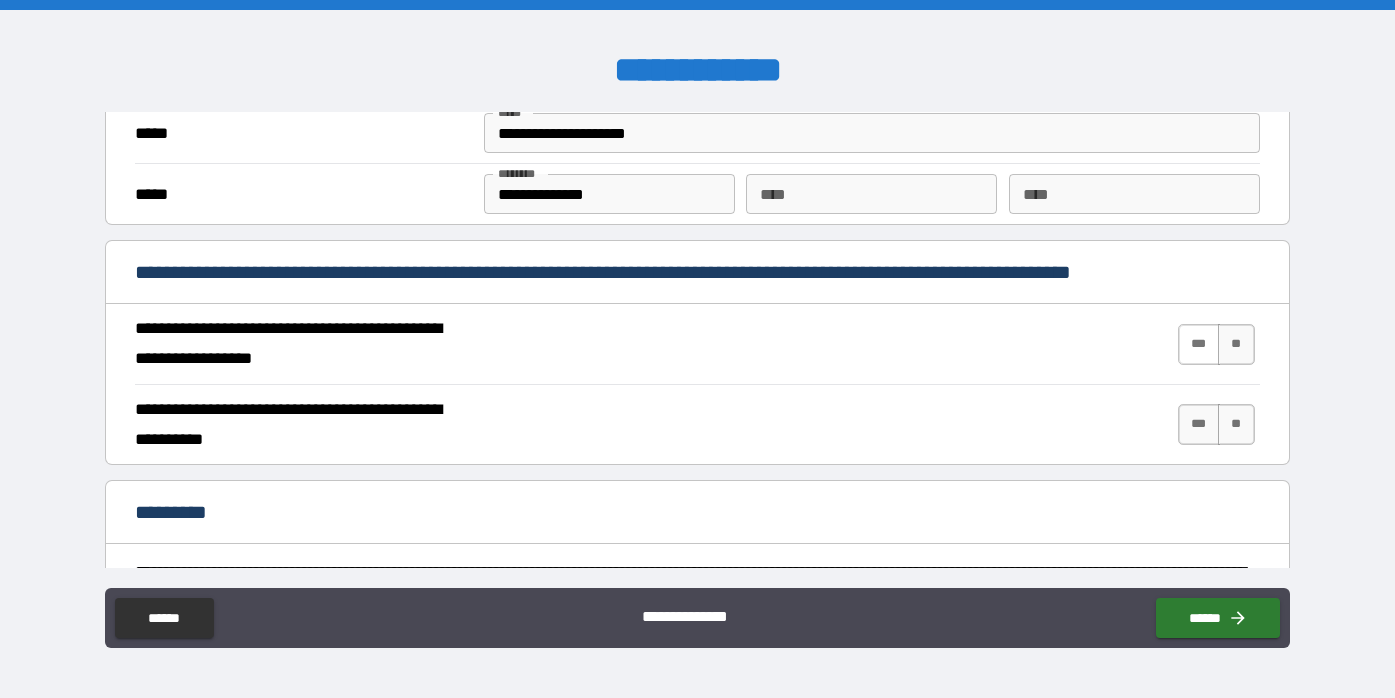type on "**********" 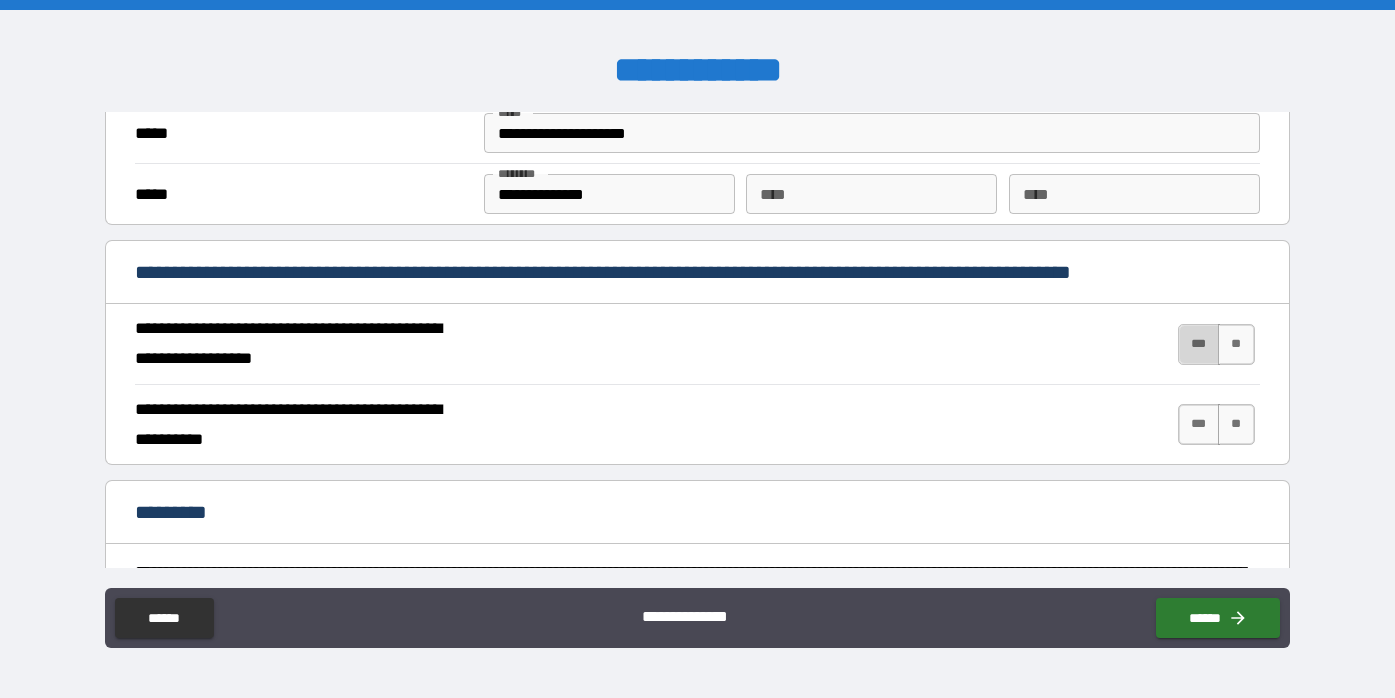 click on "***" at bounding box center (1199, 344) 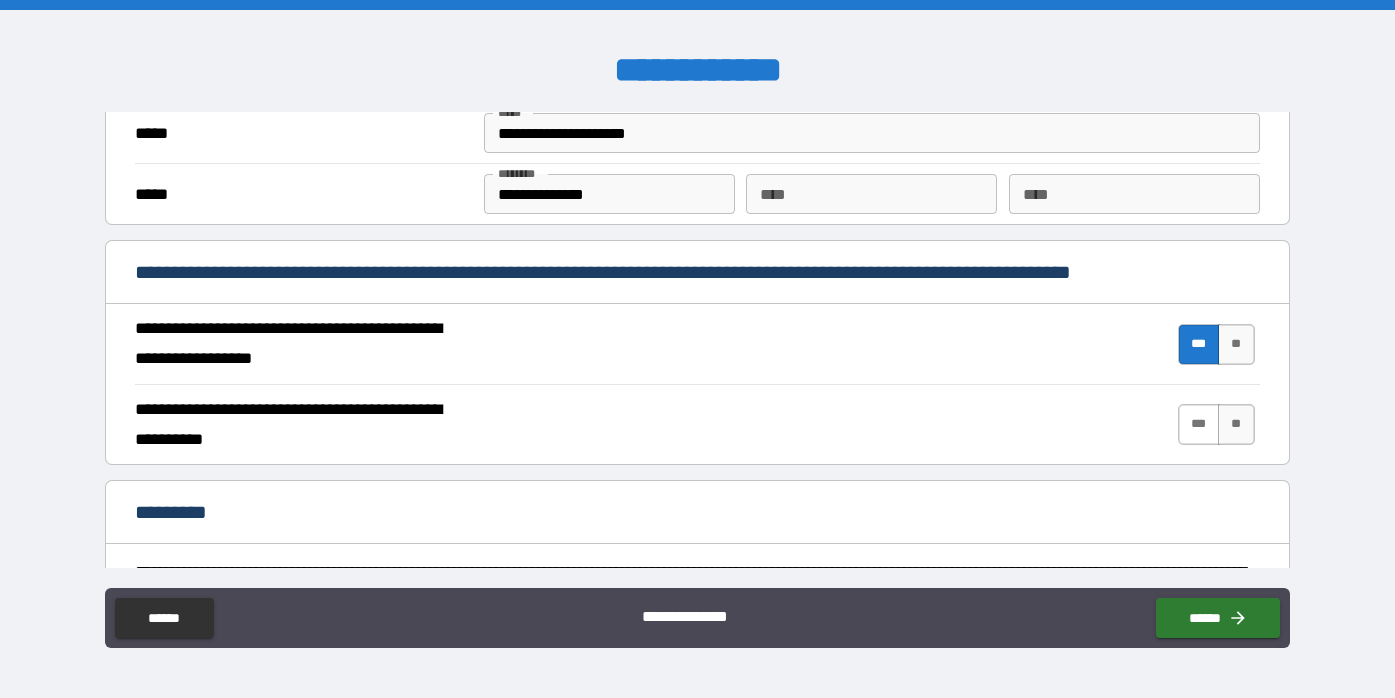 click on "***" at bounding box center (1199, 424) 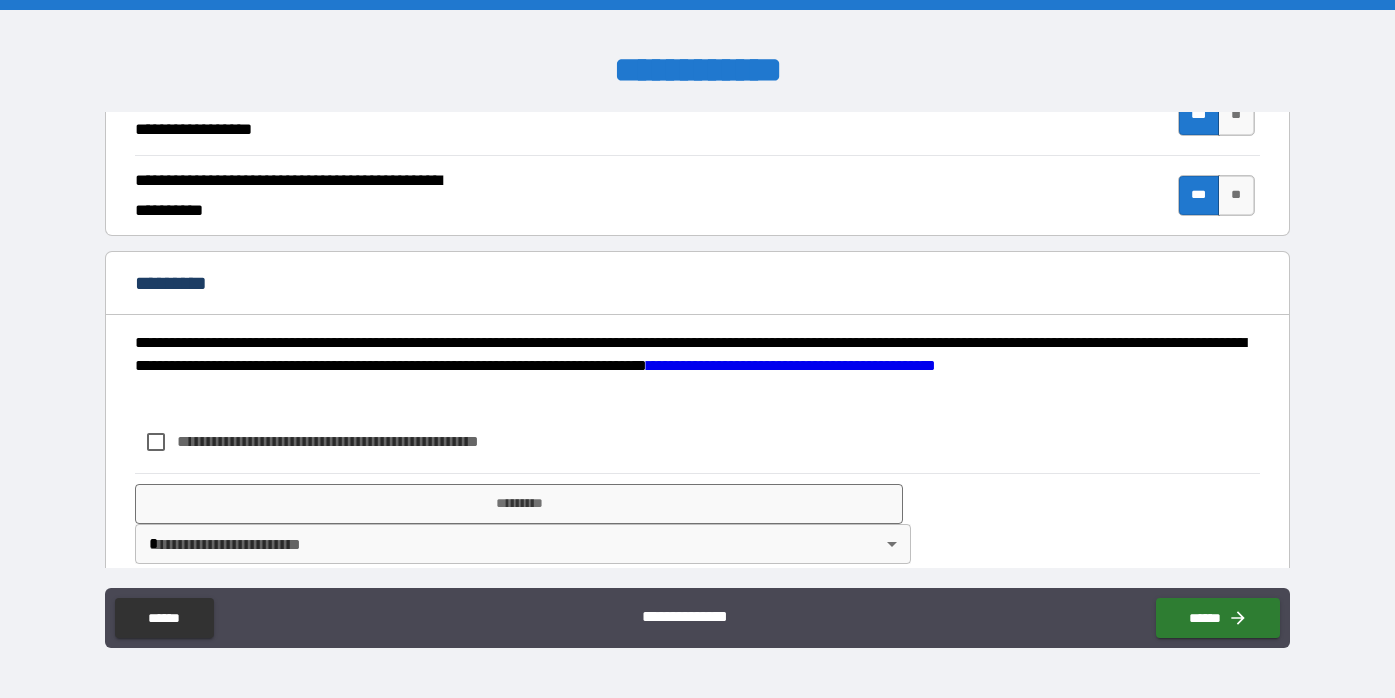 scroll, scrollTop: 1926, scrollLeft: 0, axis: vertical 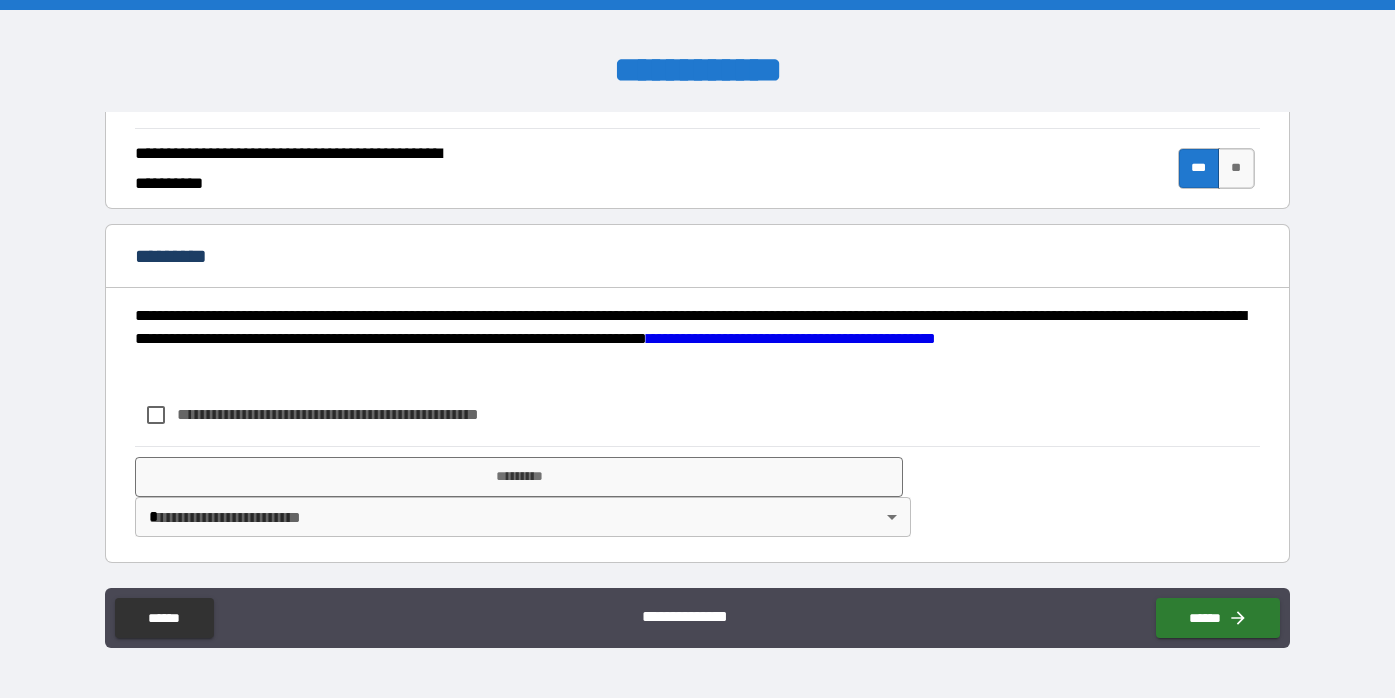 click on "**********" at bounding box center [361, 414] 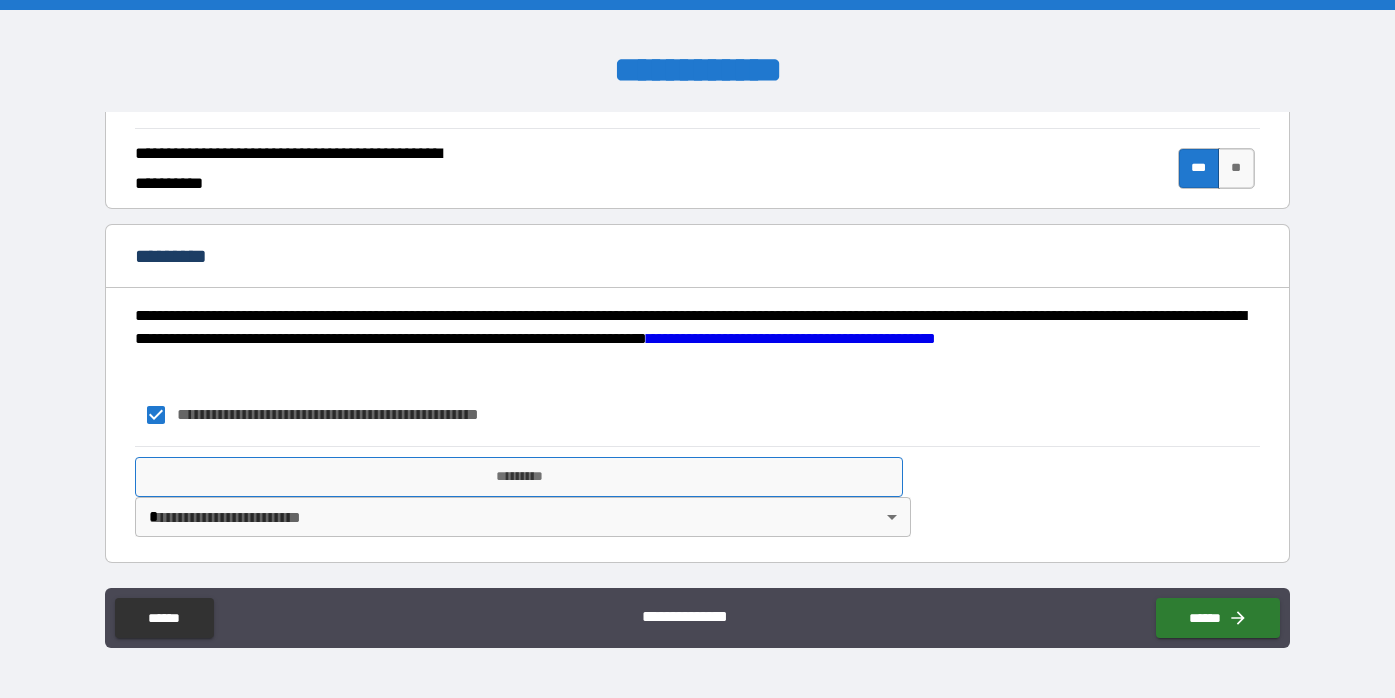 click on "*********" at bounding box center [519, 477] 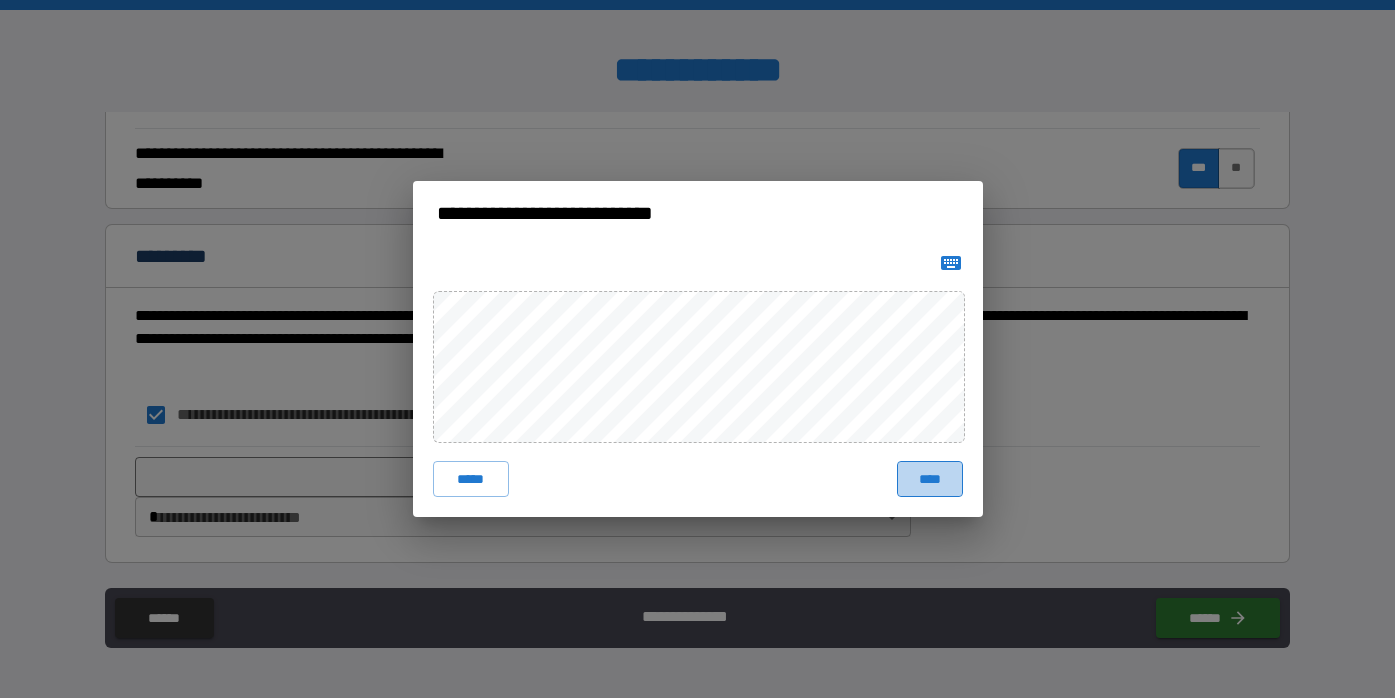 click on "****" at bounding box center (930, 479) 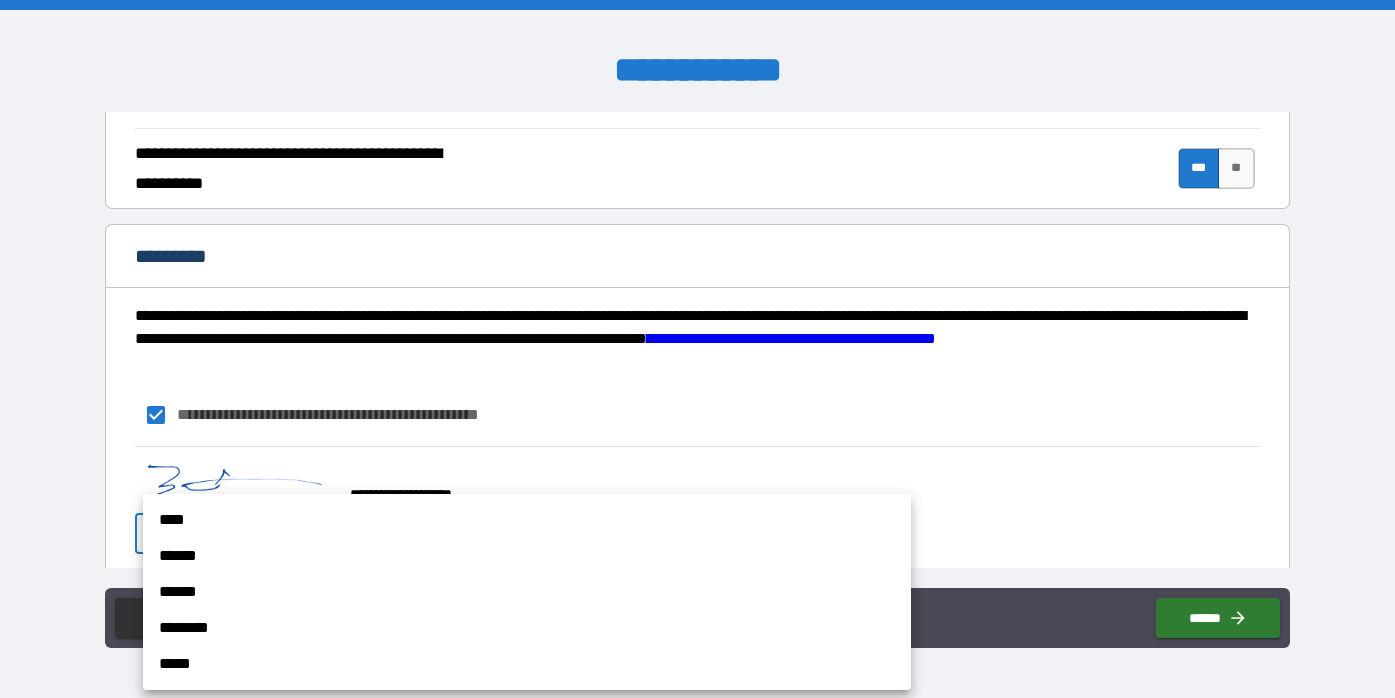 click on "**********" at bounding box center [697, 349] 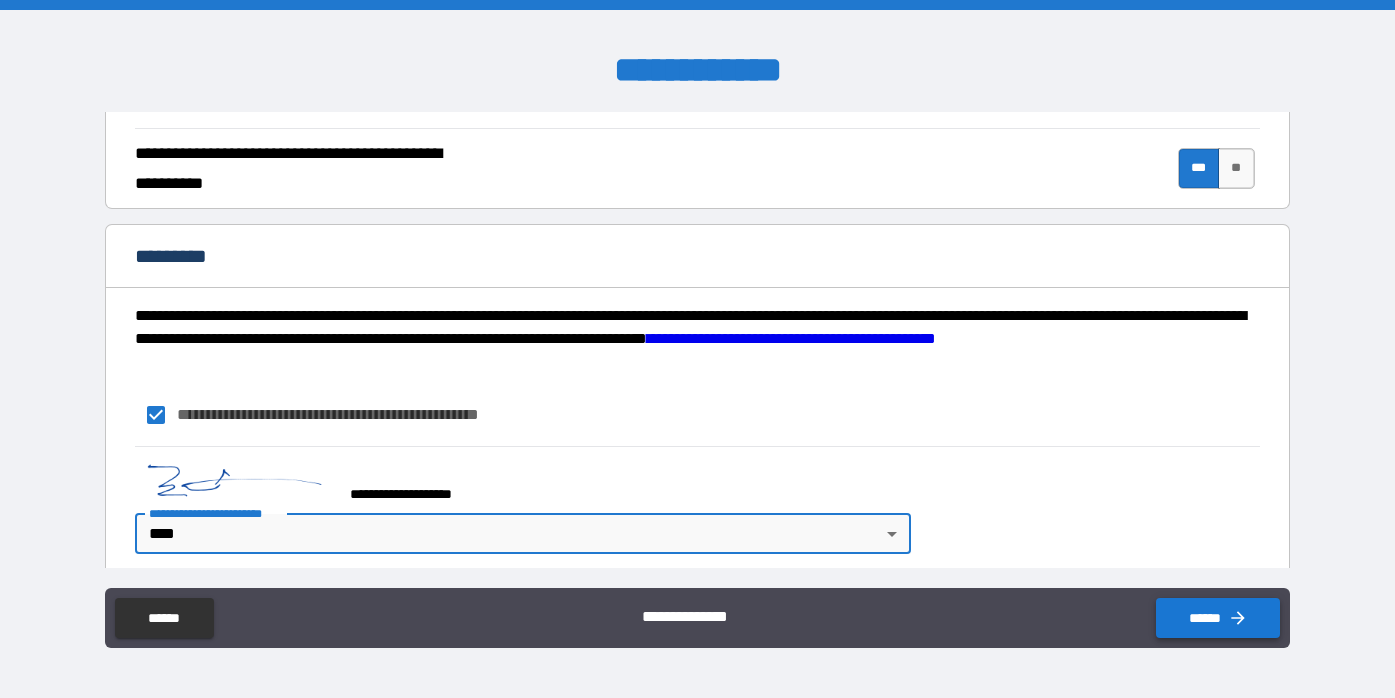 click on "******" at bounding box center [1218, 618] 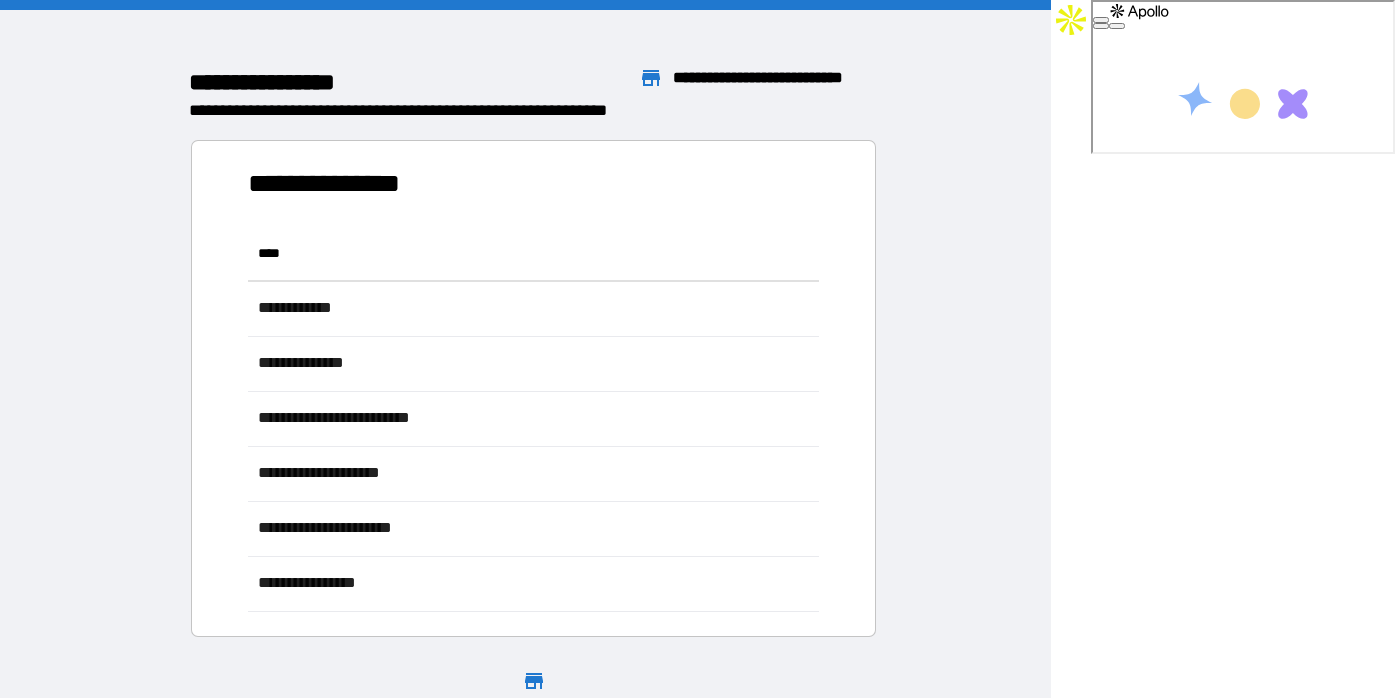 scroll, scrollTop: 1, scrollLeft: 1, axis: both 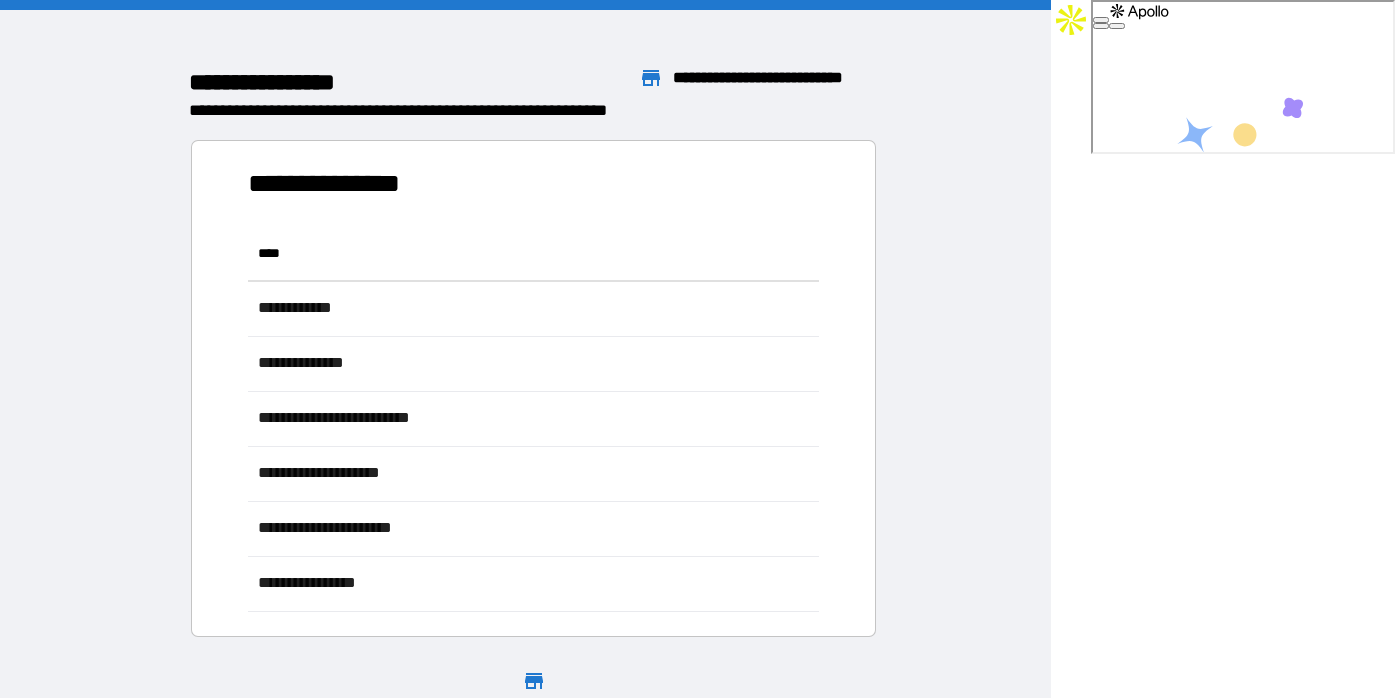 click on "**********" at bounding box center [960, 363] 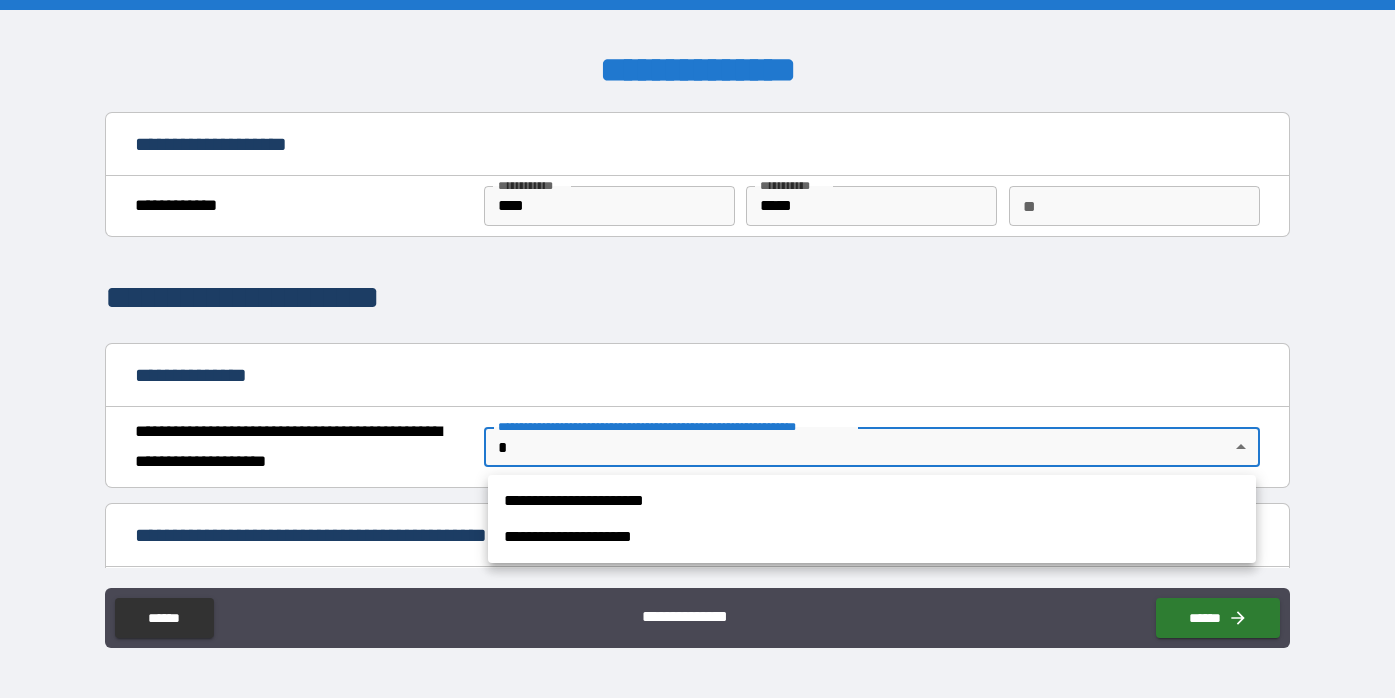click on "**********" at bounding box center [697, 349] 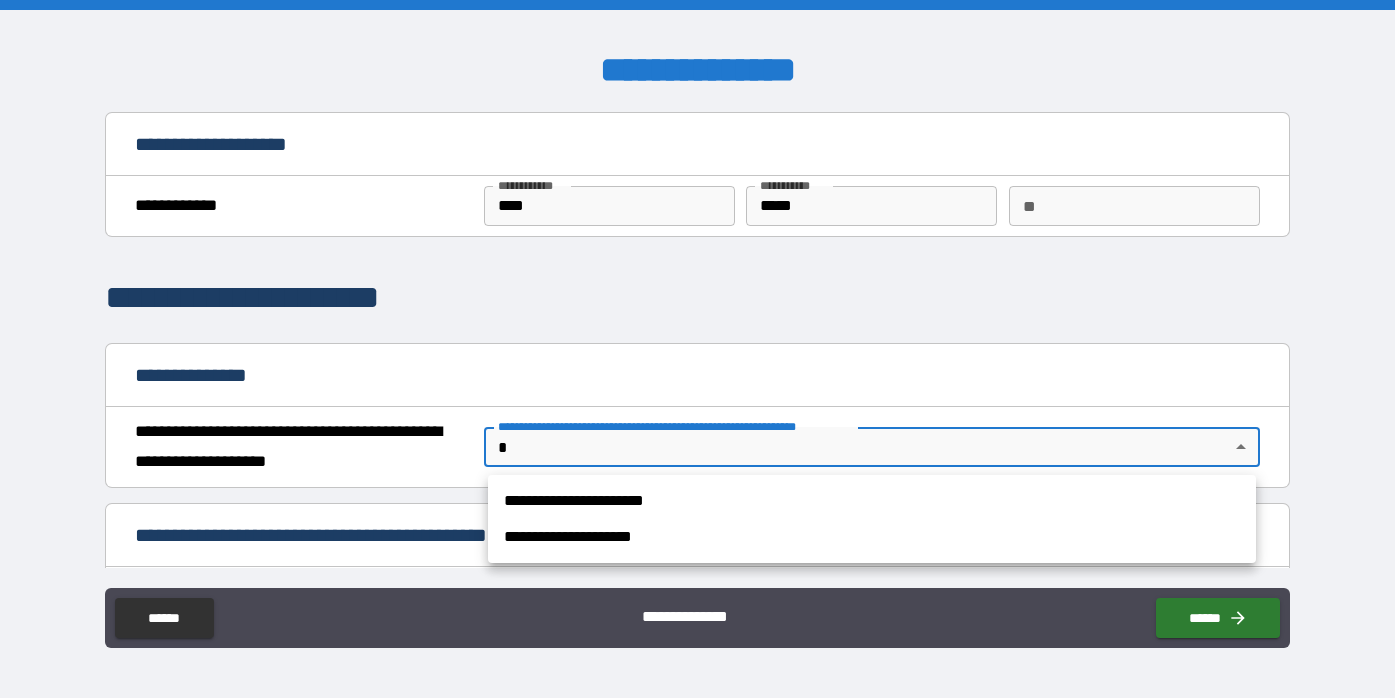 click on "**********" at bounding box center [872, 501] 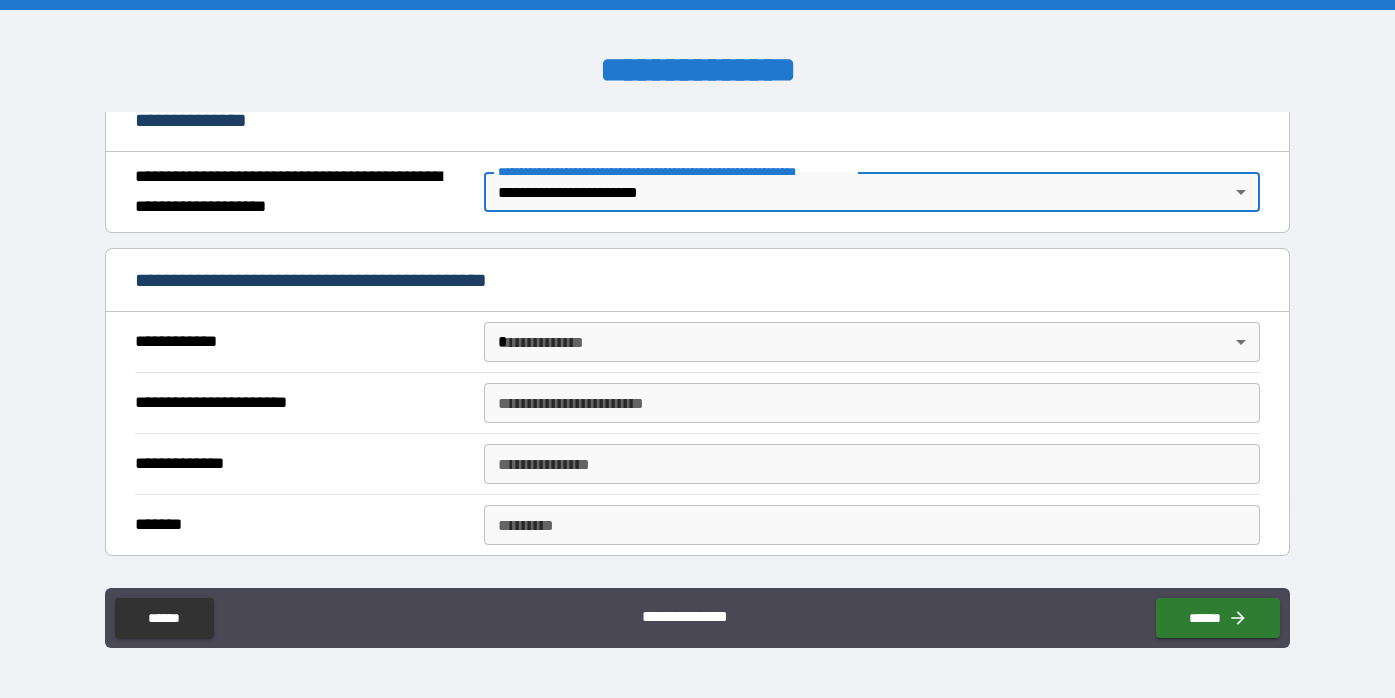 scroll, scrollTop: 259, scrollLeft: 0, axis: vertical 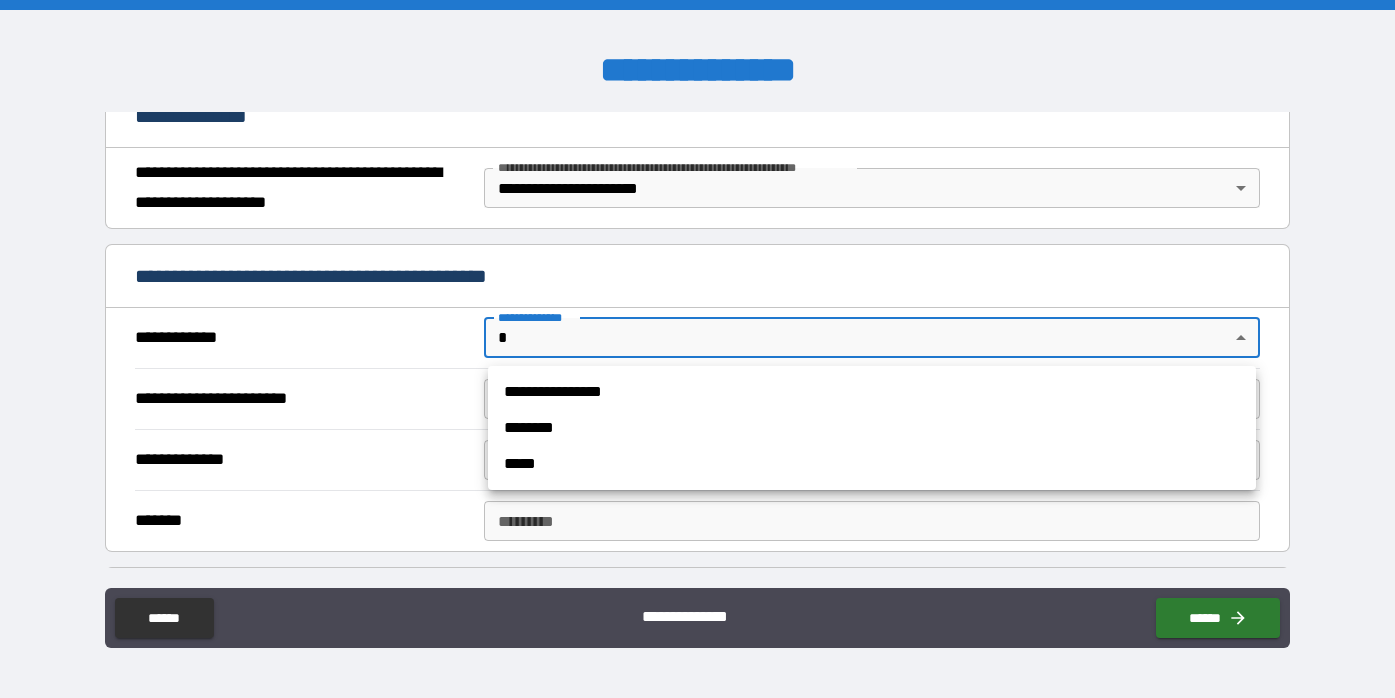 click on "**********" at bounding box center (697, 349) 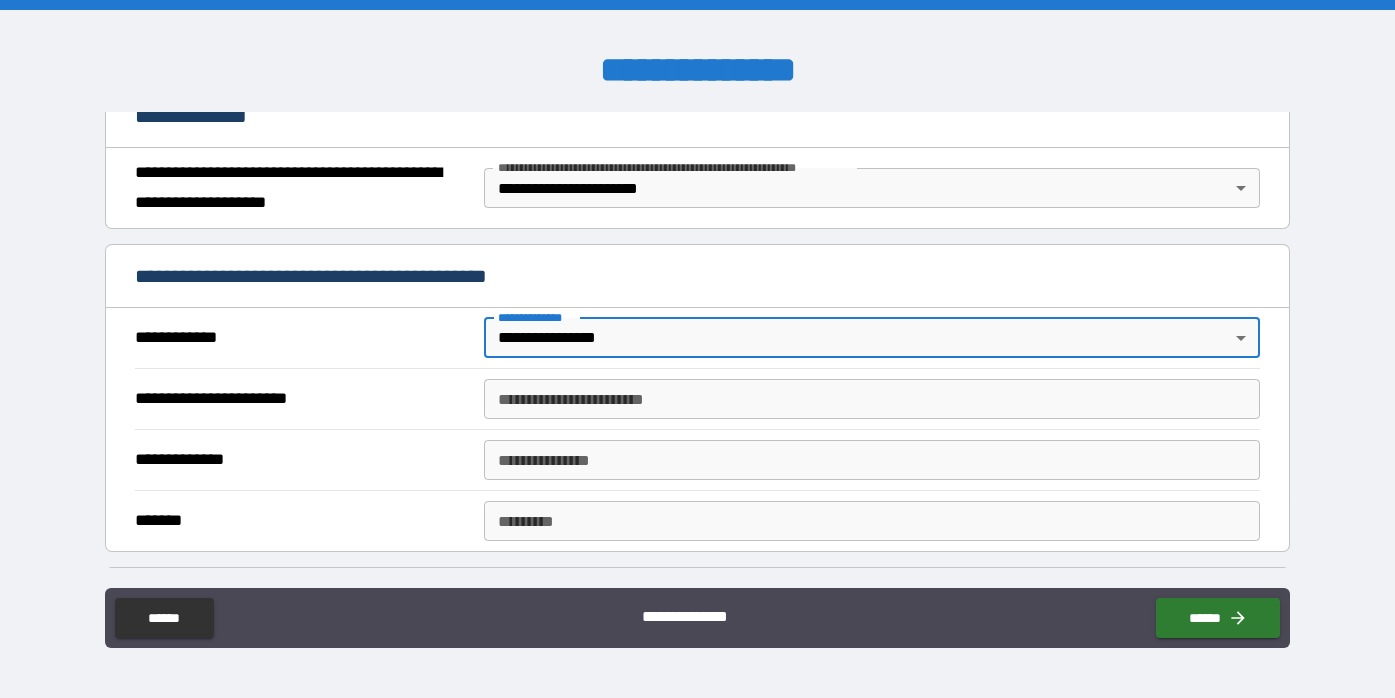 click on "**********" at bounding box center (872, 399) 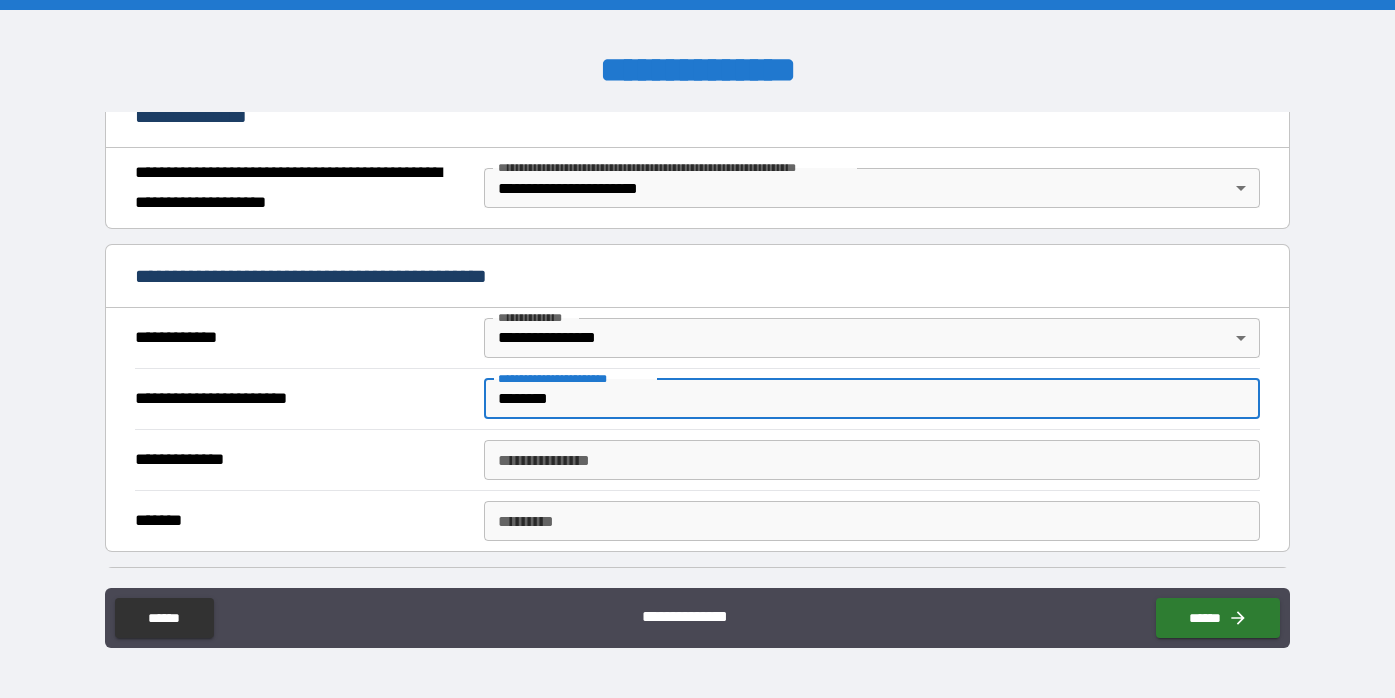 type on "********" 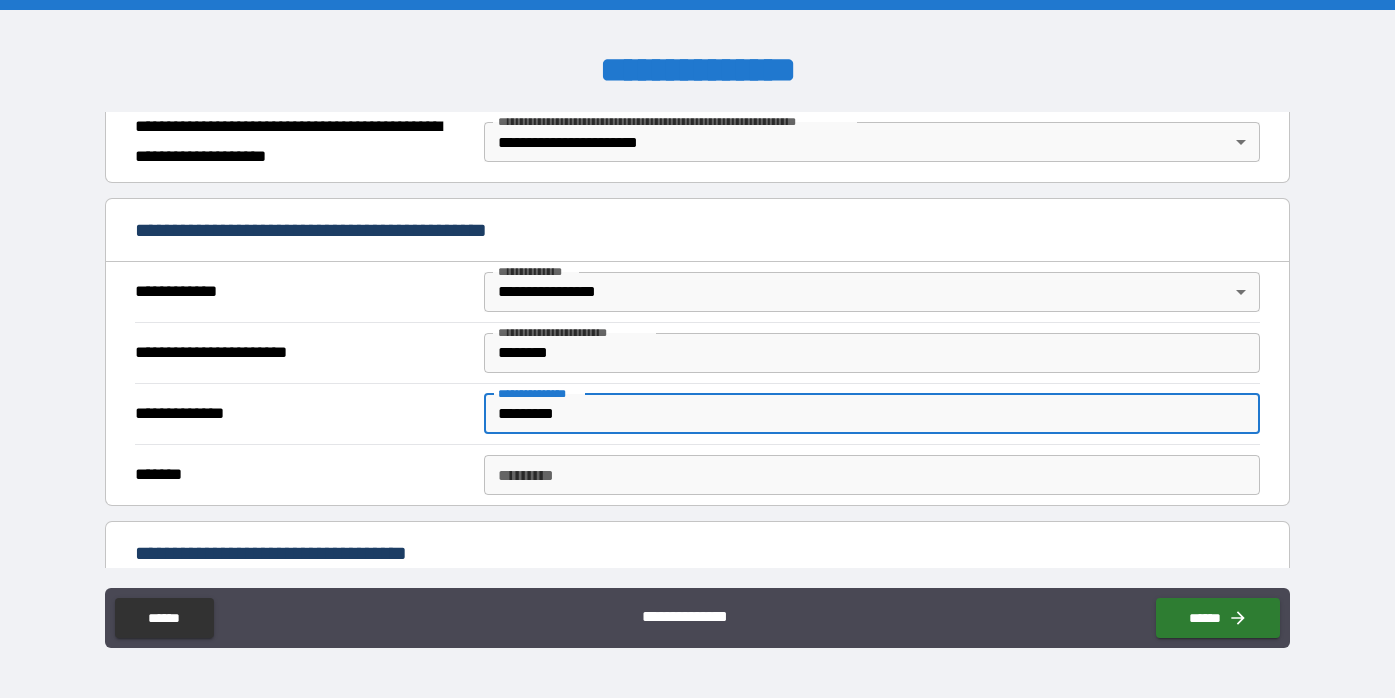 scroll, scrollTop: 316, scrollLeft: 0, axis: vertical 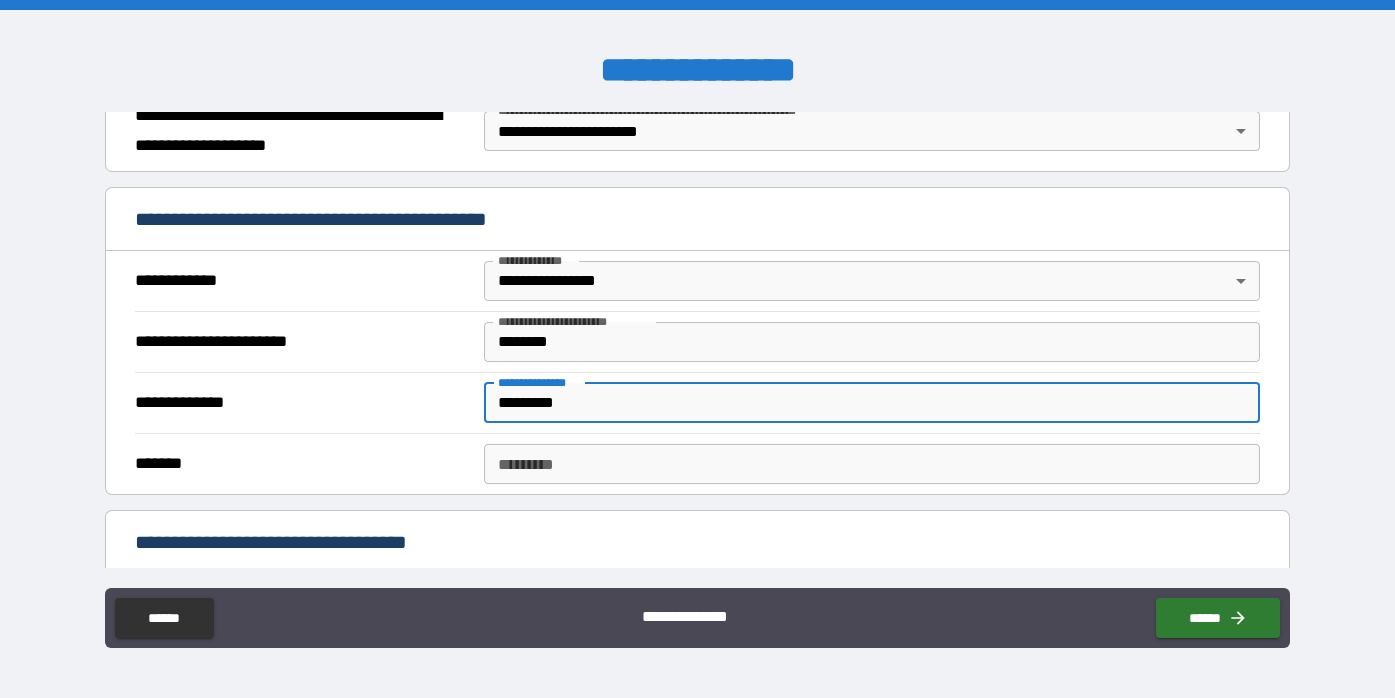 type on "*********" 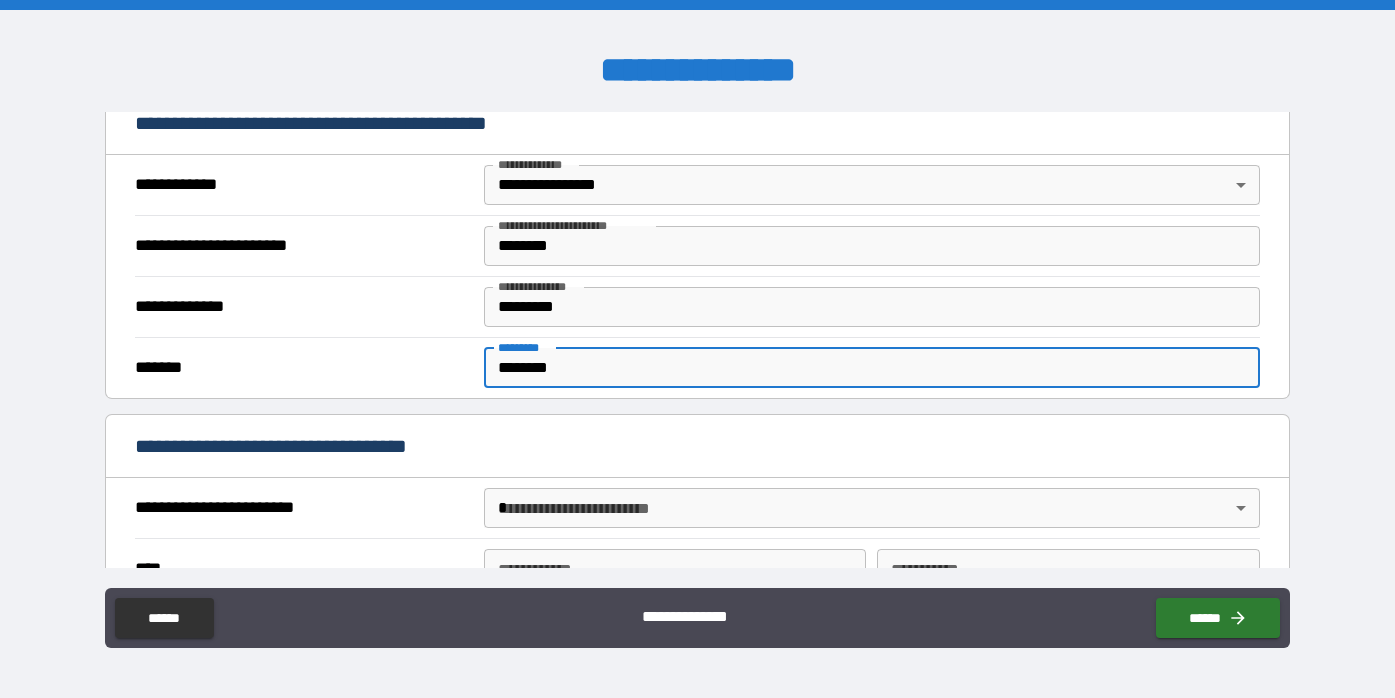 scroll, scrollTop: 512, scrollLeft: 0, axis: vertical 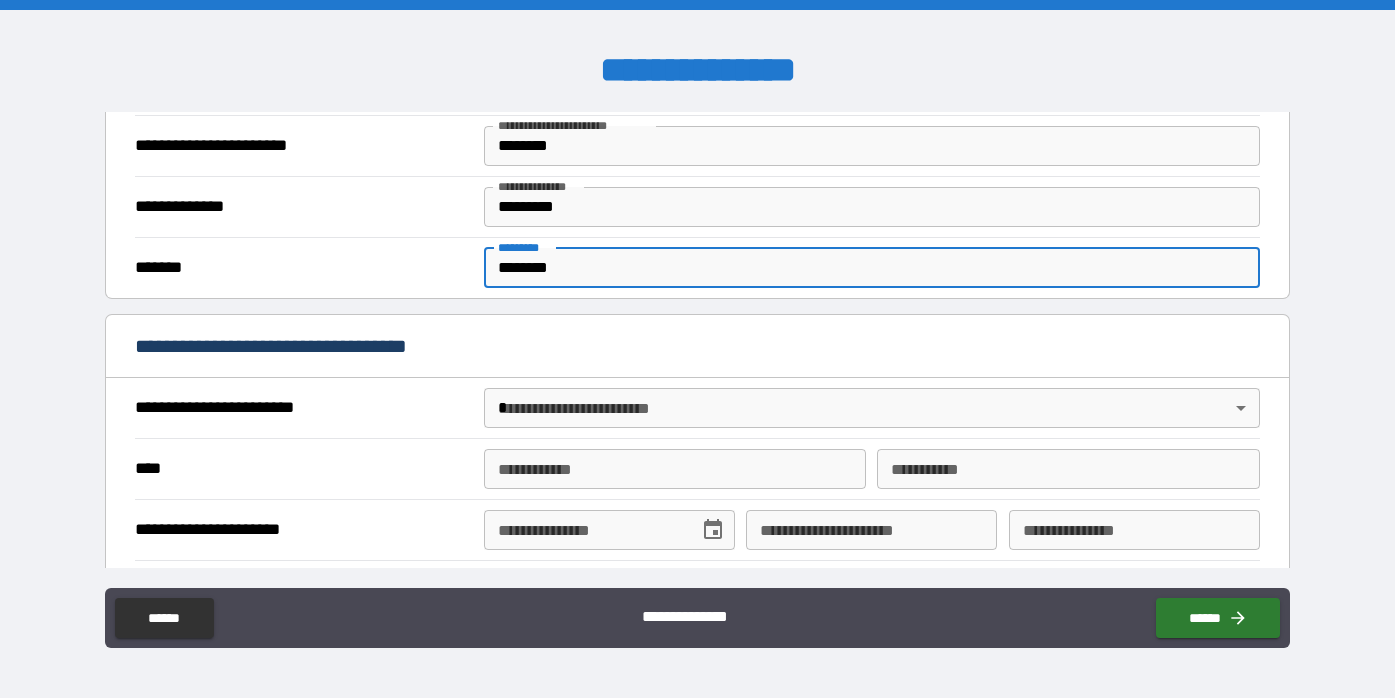 type on "********" 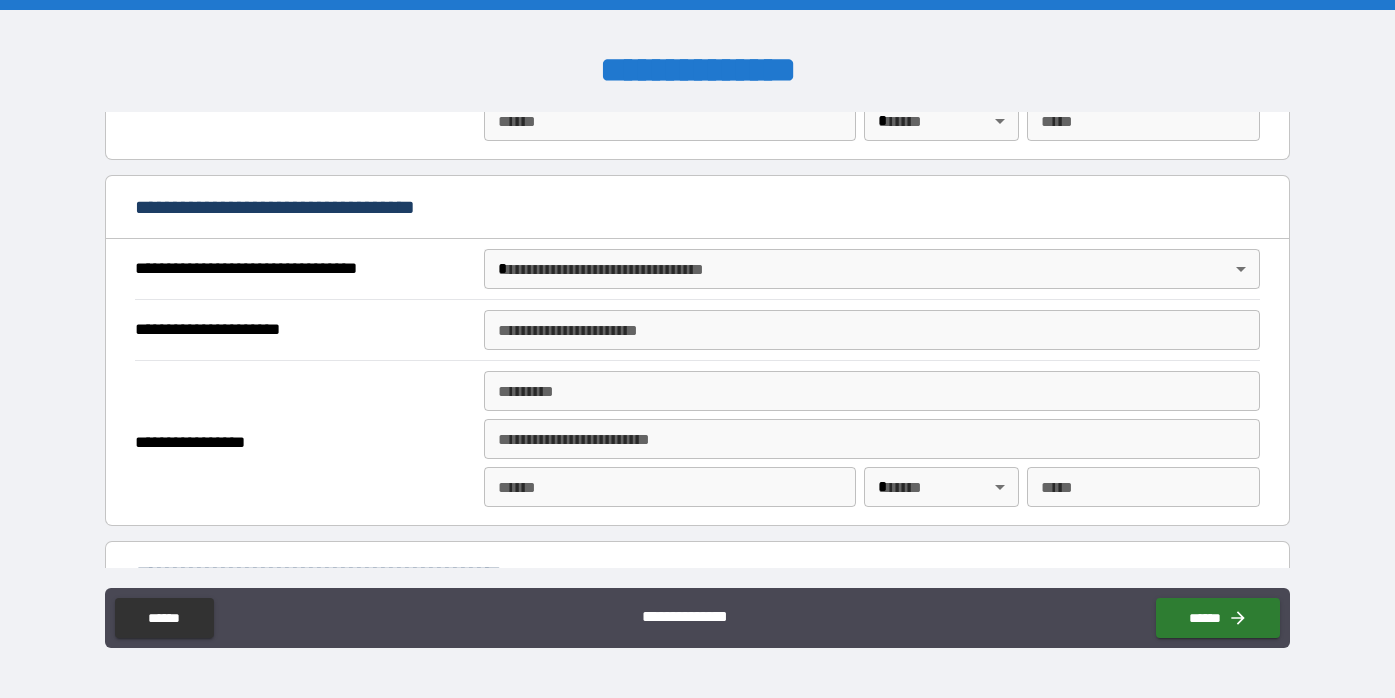scroll, scrollTop: 1072, scrollLeft: 0, axis: vertical 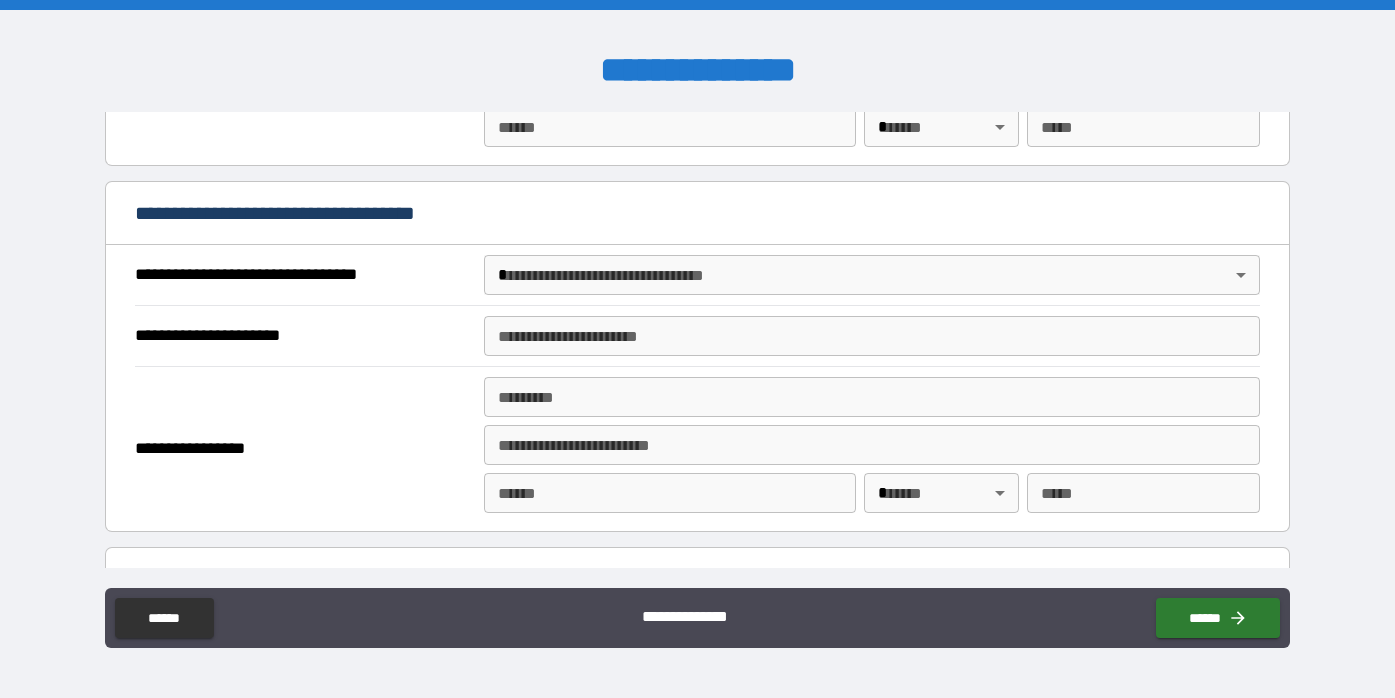 click on "**********" at bounding box center (697, 349) 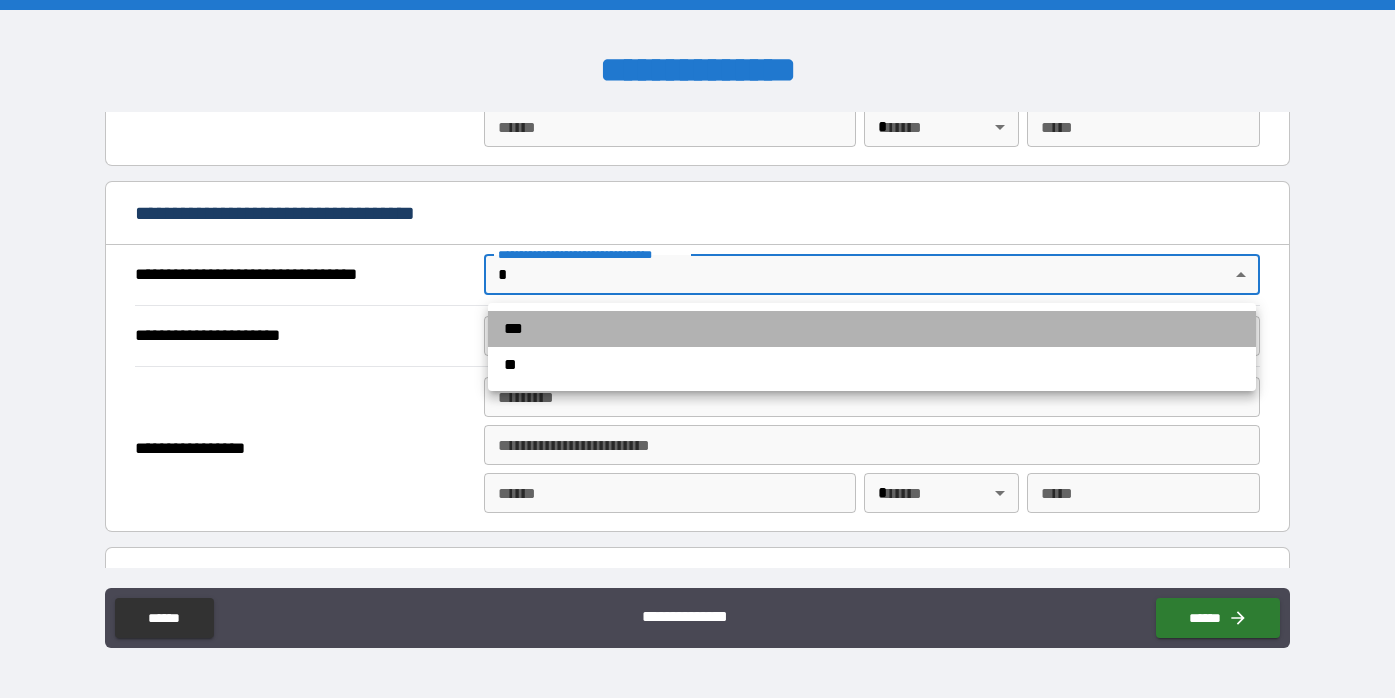 click on "***" at bounding box center (872, 329) 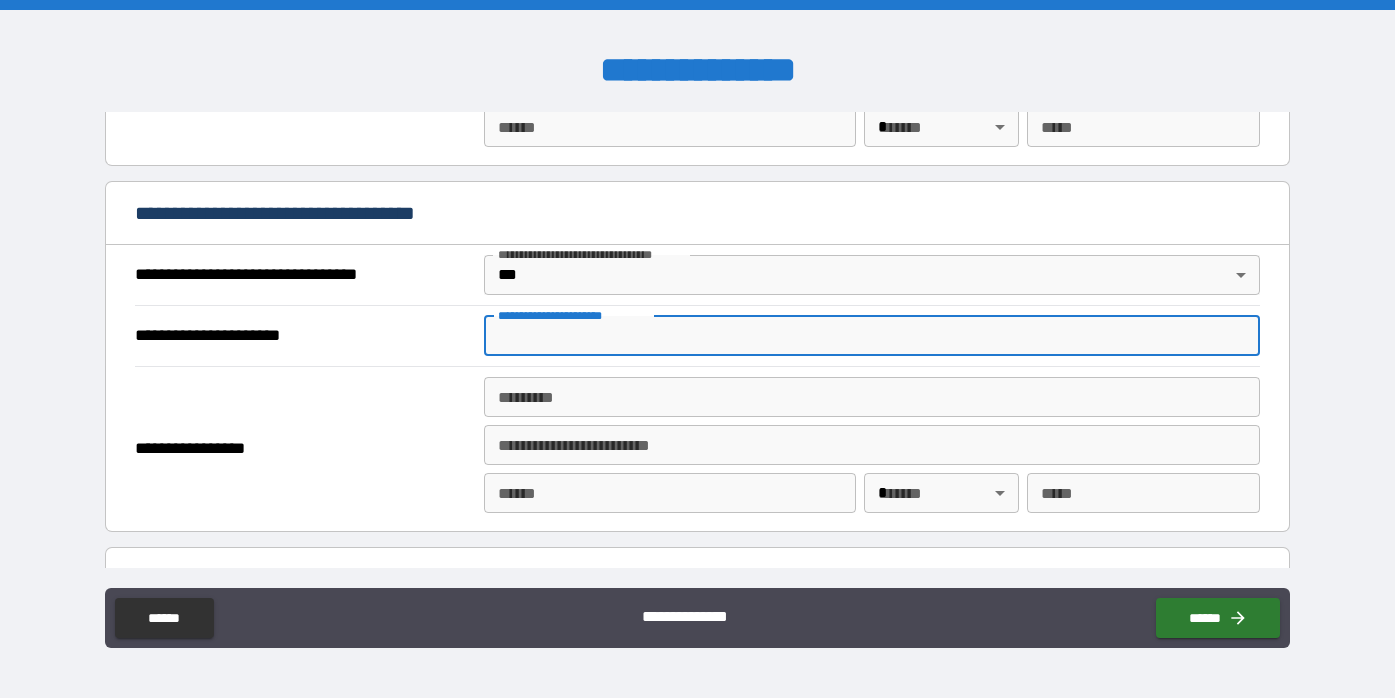 click on "**********" at bounding box center [872, 336] 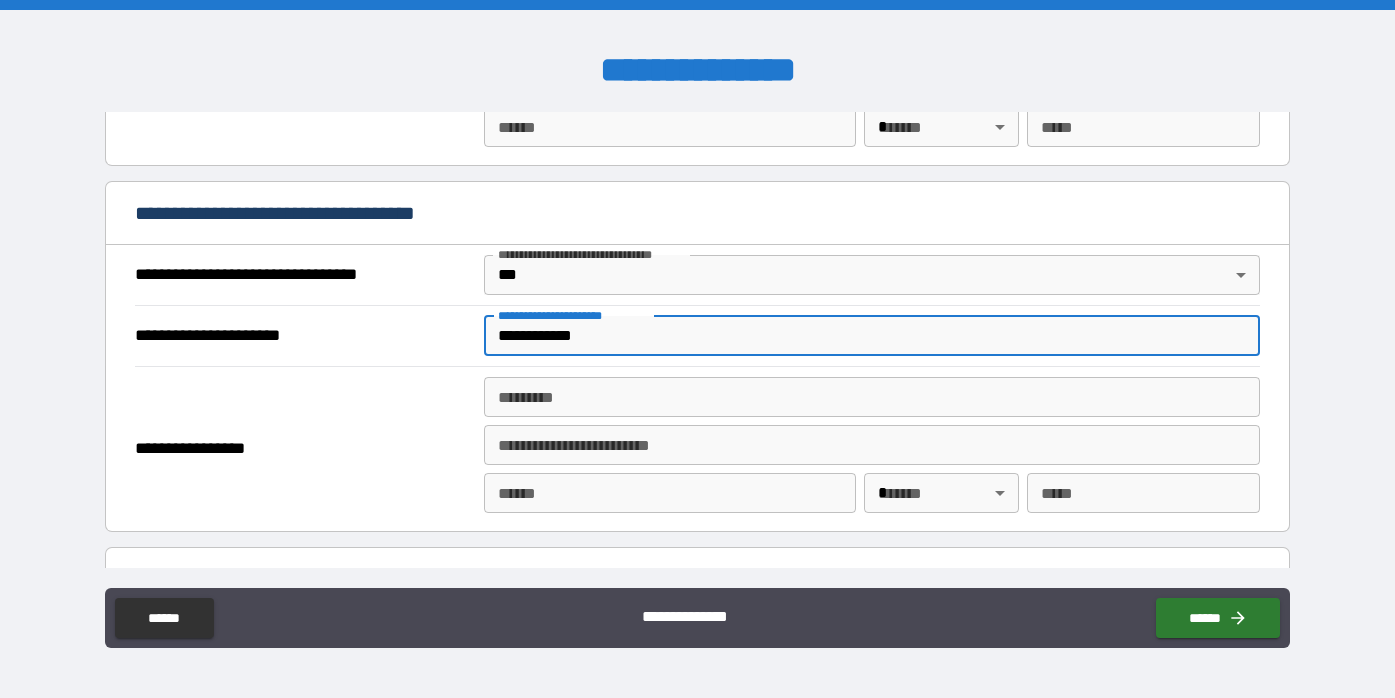 type on "**********" 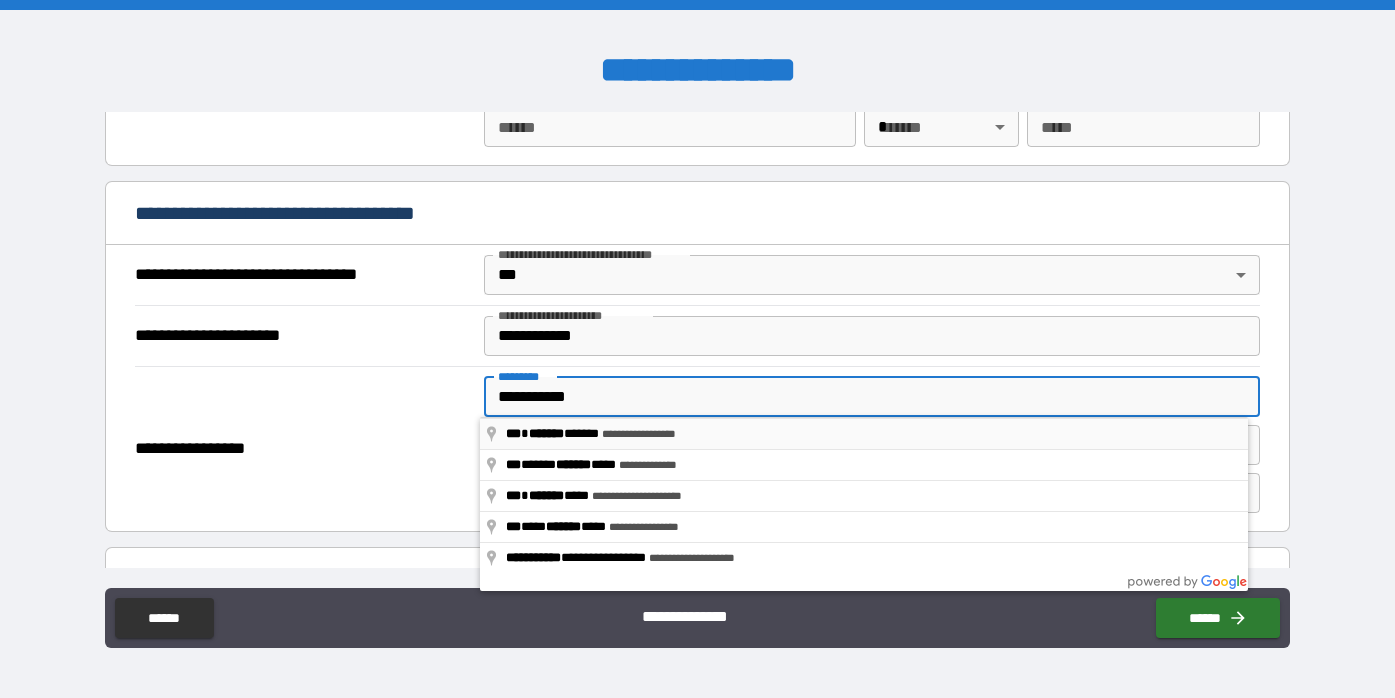 type on "**********" 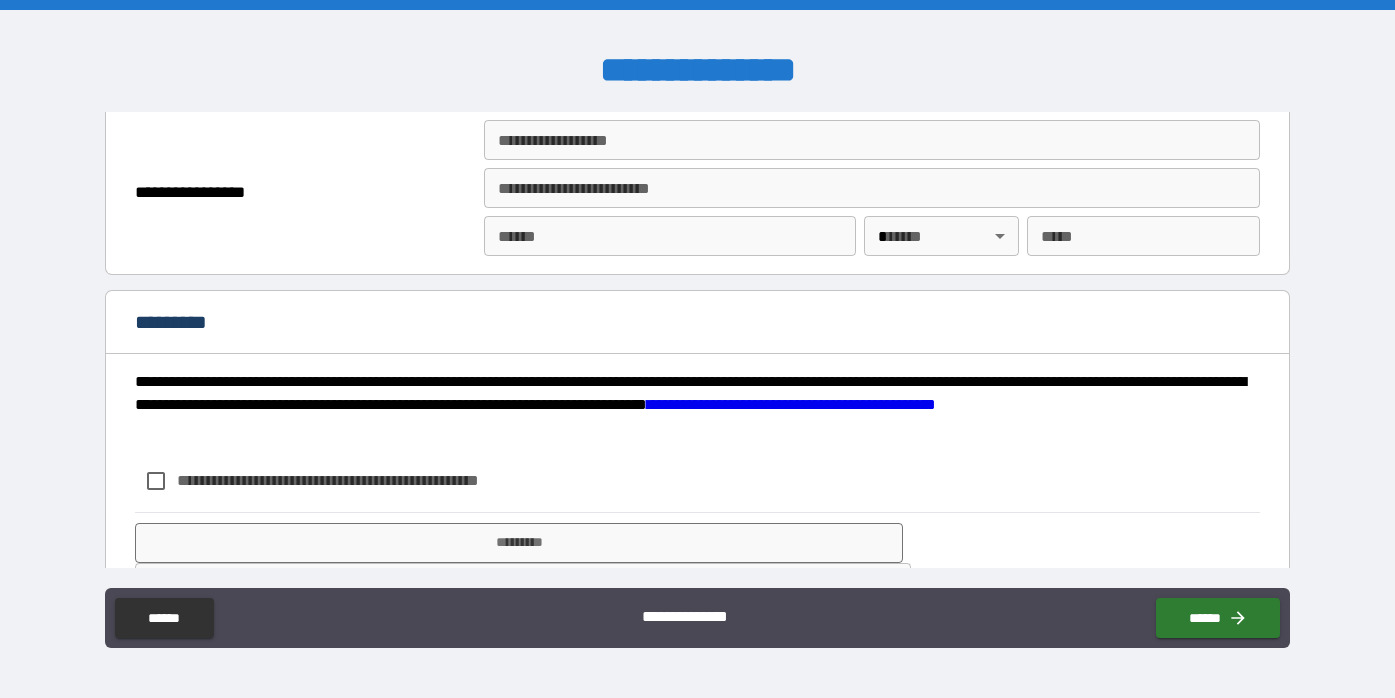 scroll, scrollTop: 2591, scrollLeft: 0, axis: vertical 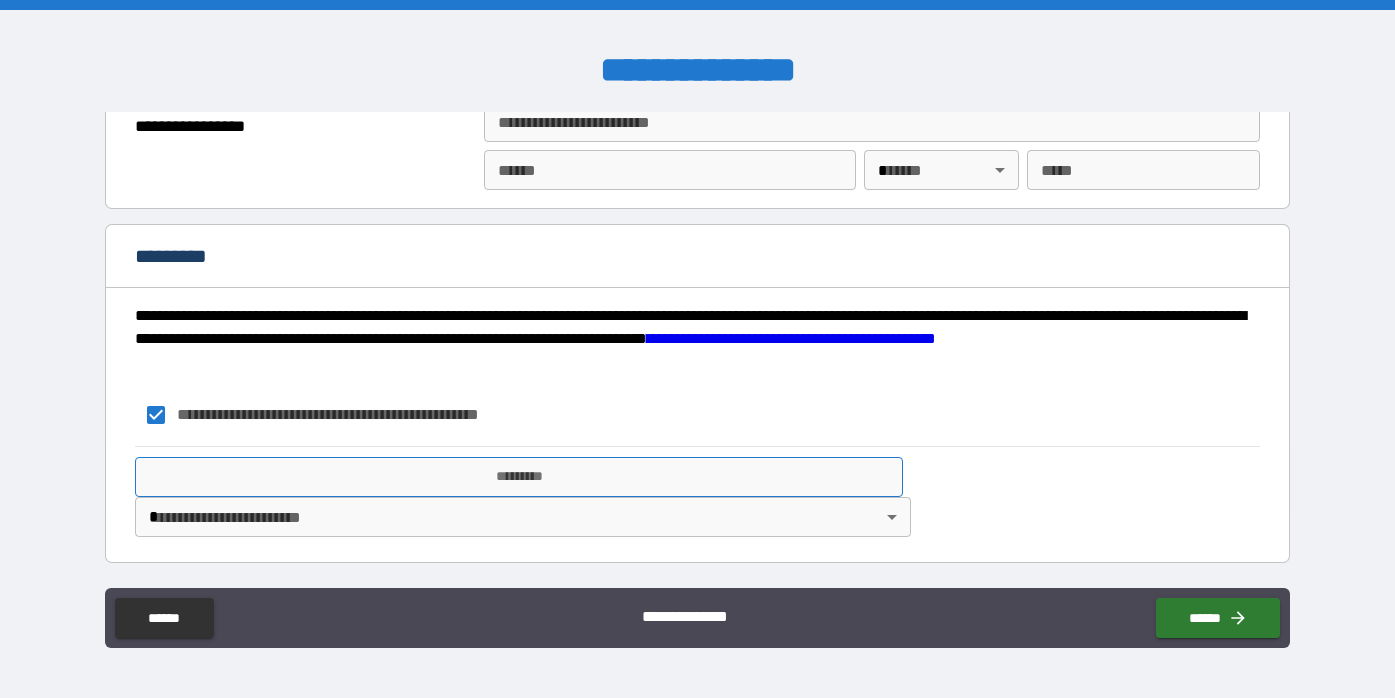 click on "*********" at bounding box center [519, 477] 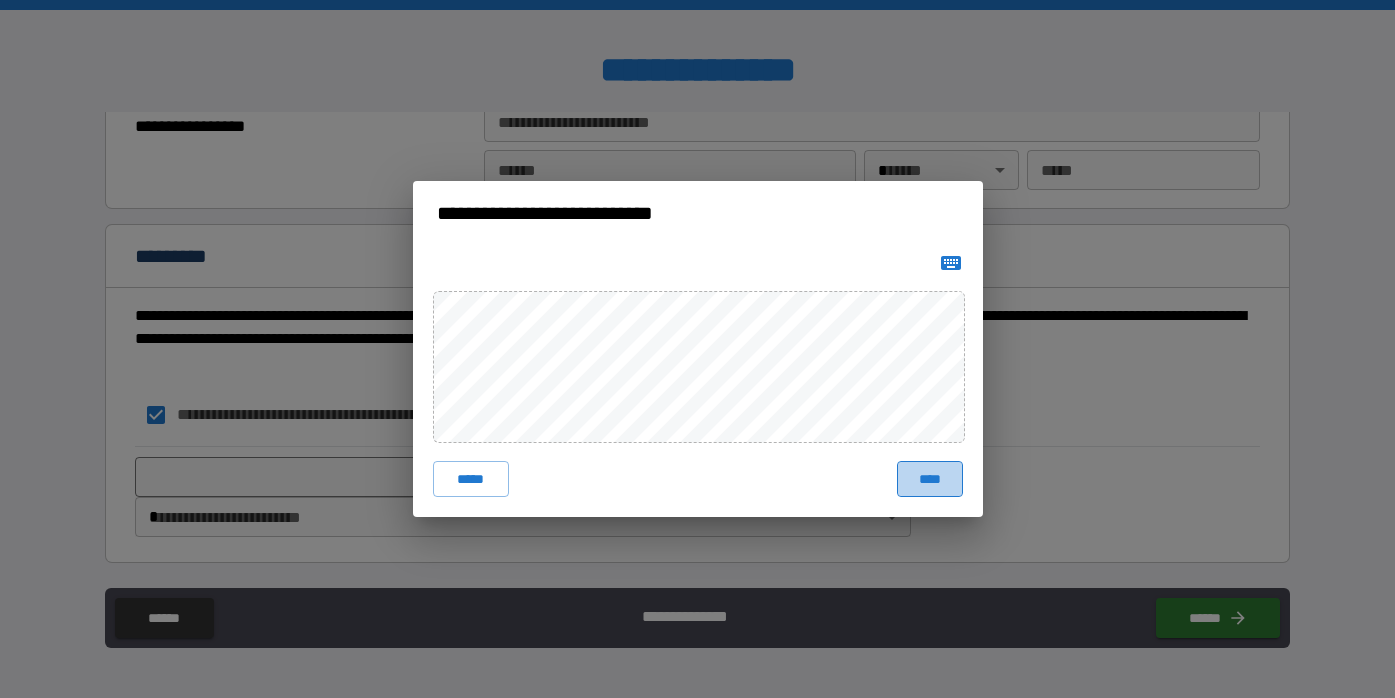click on "****" at bounding box center (930, 479) 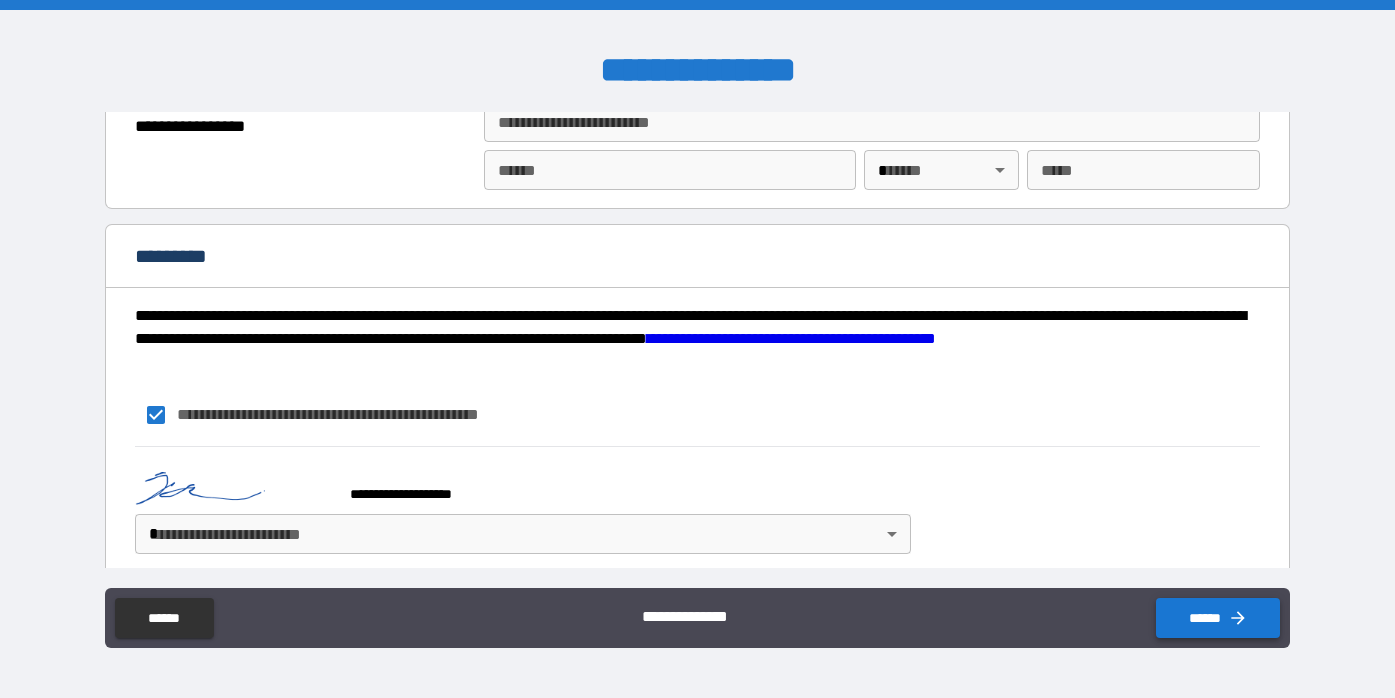 click on "******" at bounding box center [1218, 618] 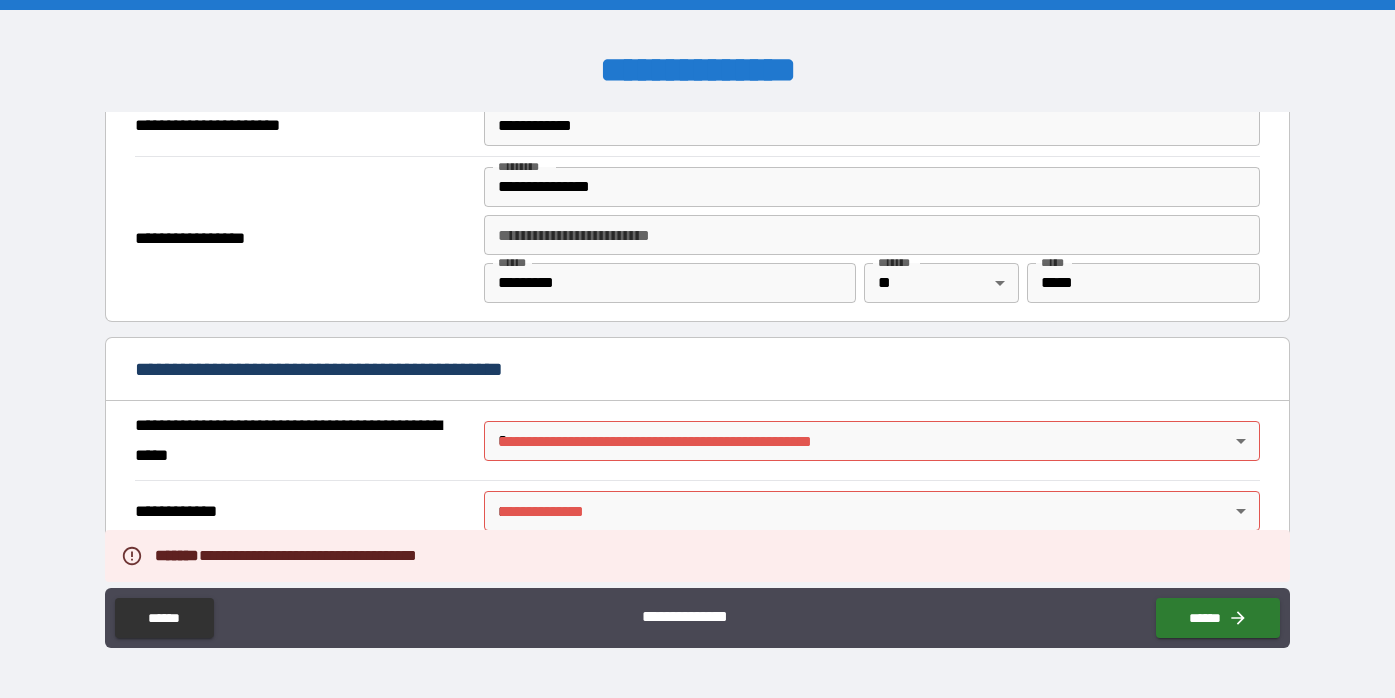 scroll, scrollTop: 1288, scrollLeft: 0, axis: vertical 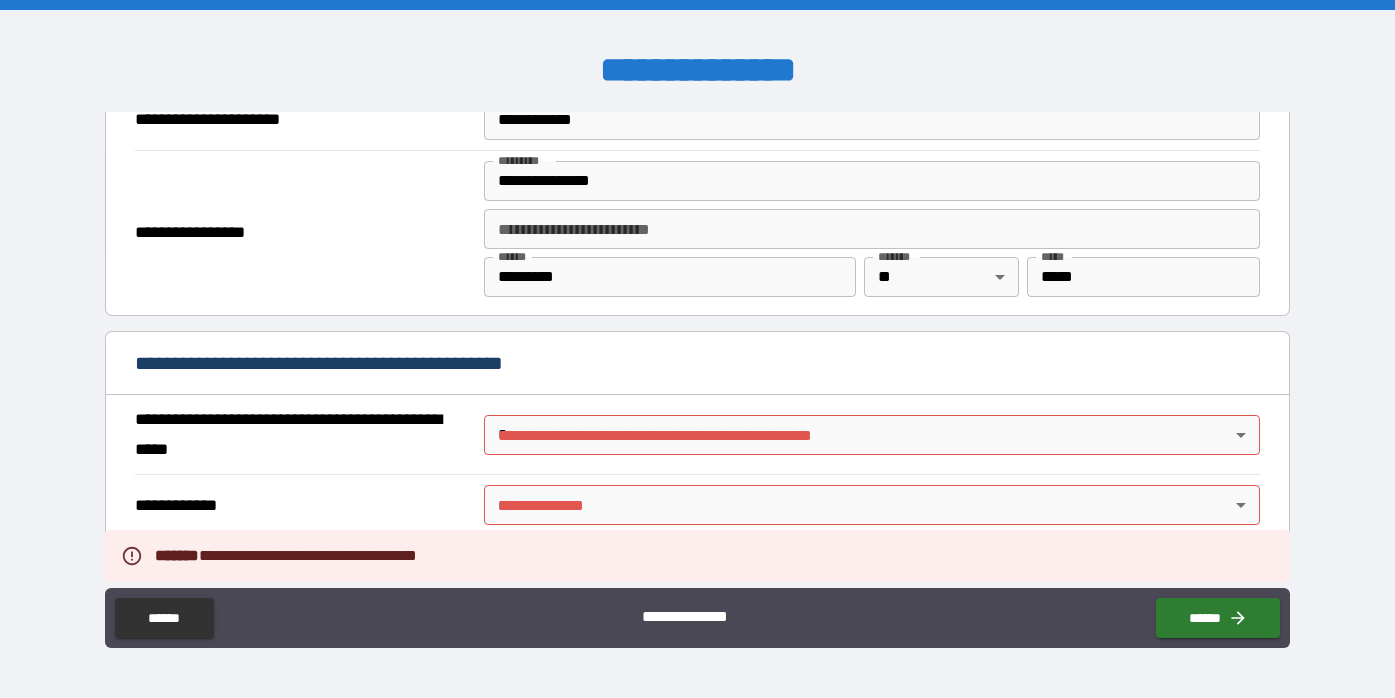 click on "**********" at bounding box center [697, 349] 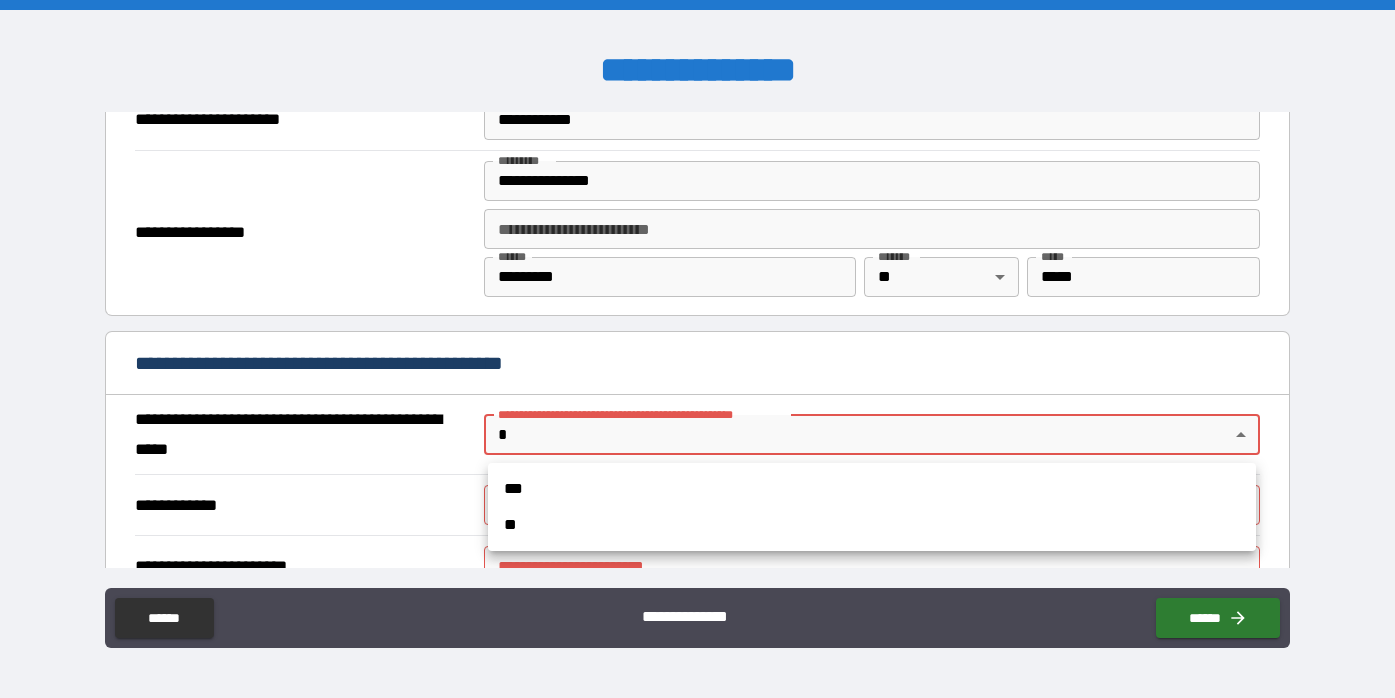 click on "**" at bounding box center (872, 525) 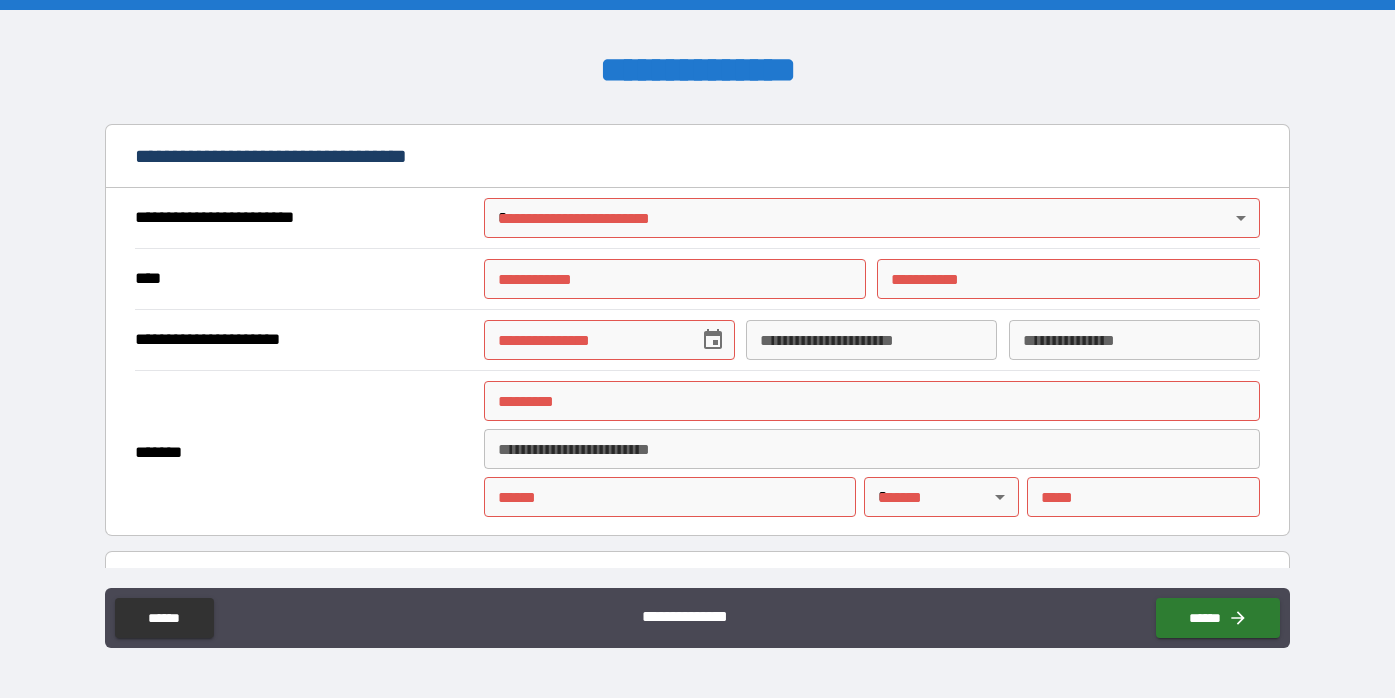 scroll, scrollTop: 666, scrollLeft: 0, axis: vertical 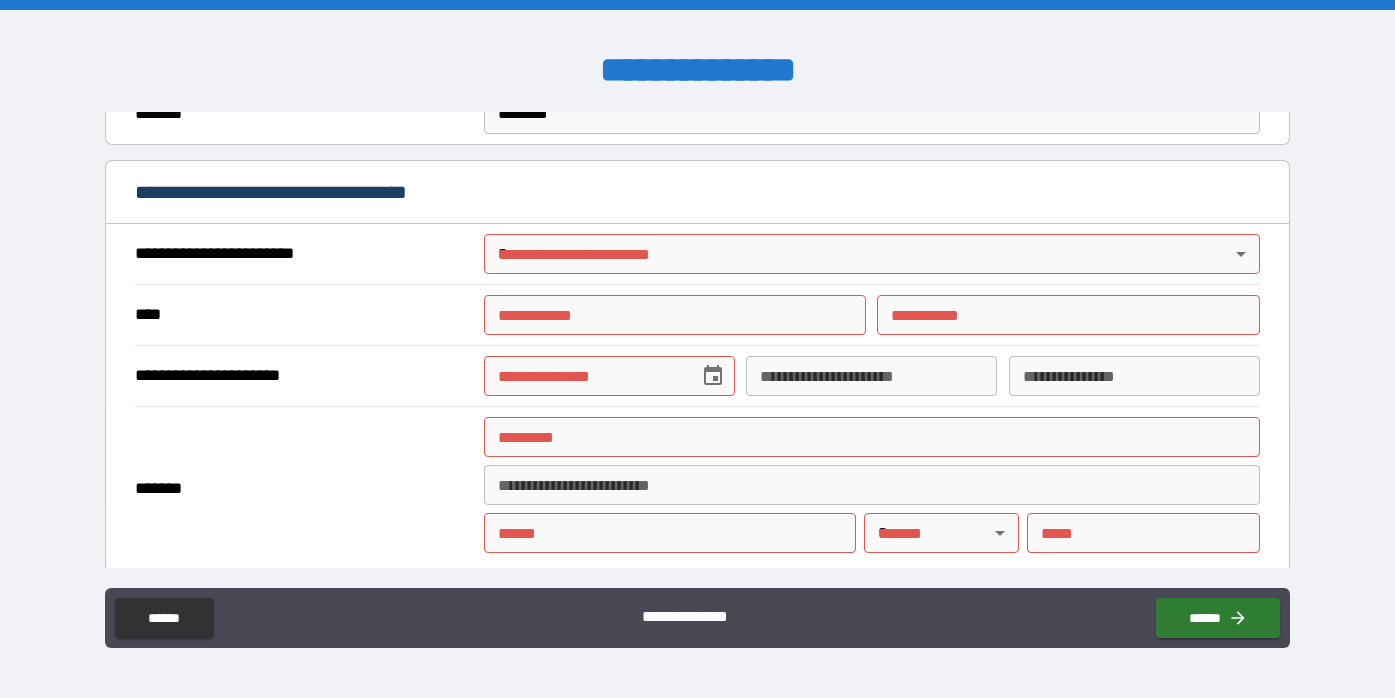 click on "**********" at bounding box center (697, 349) 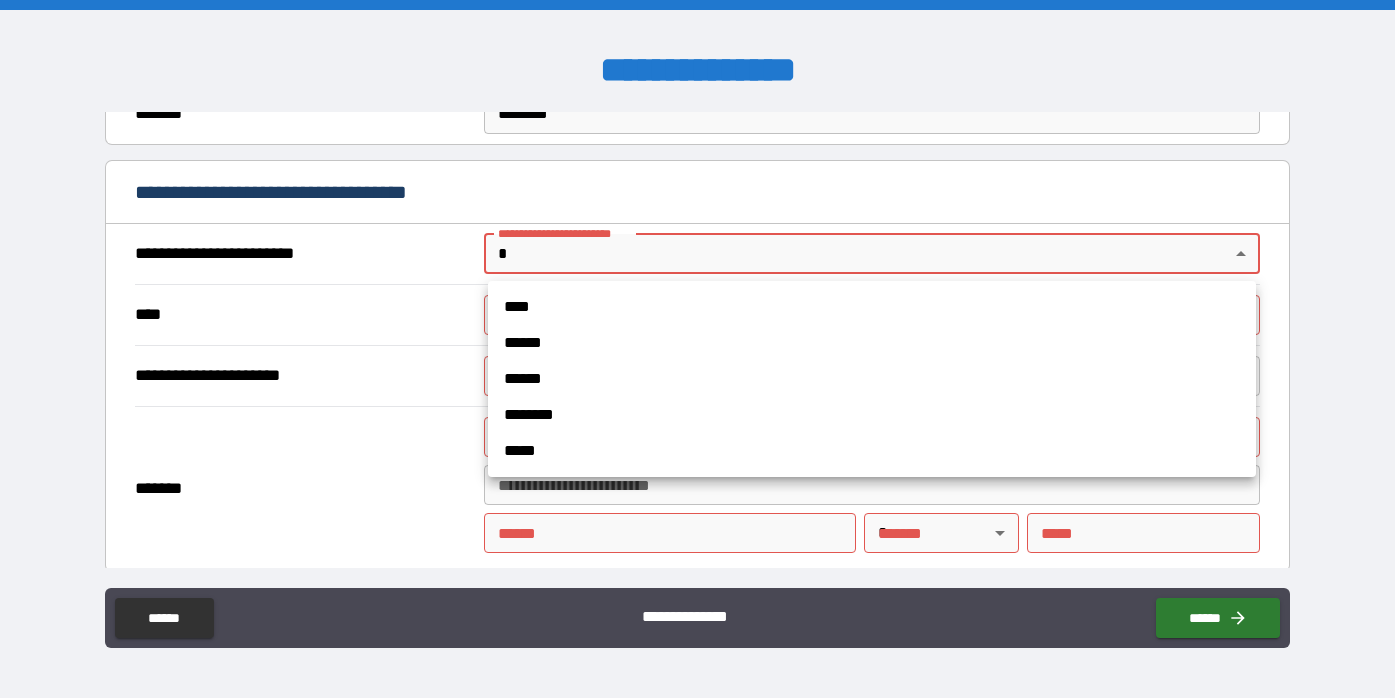 click on "****" at bounding box center [872, 307] 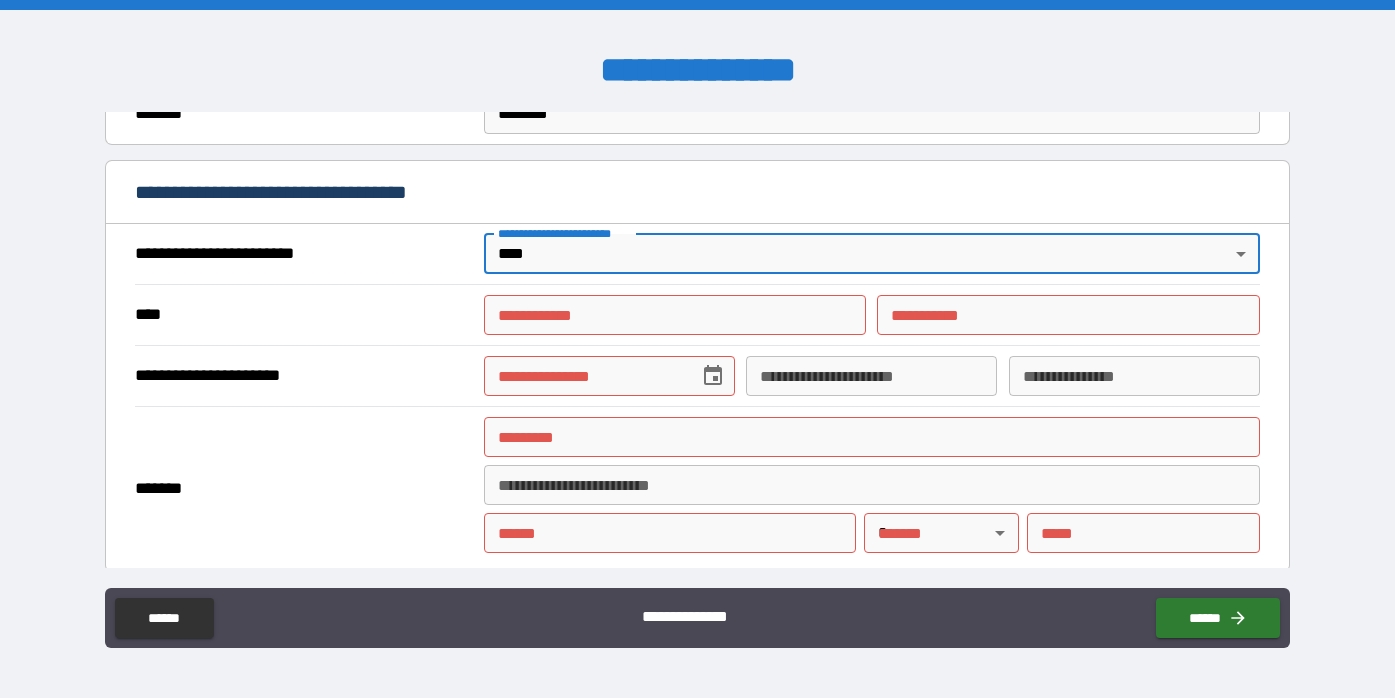 click on "**********" at bounding box center (675, 315) 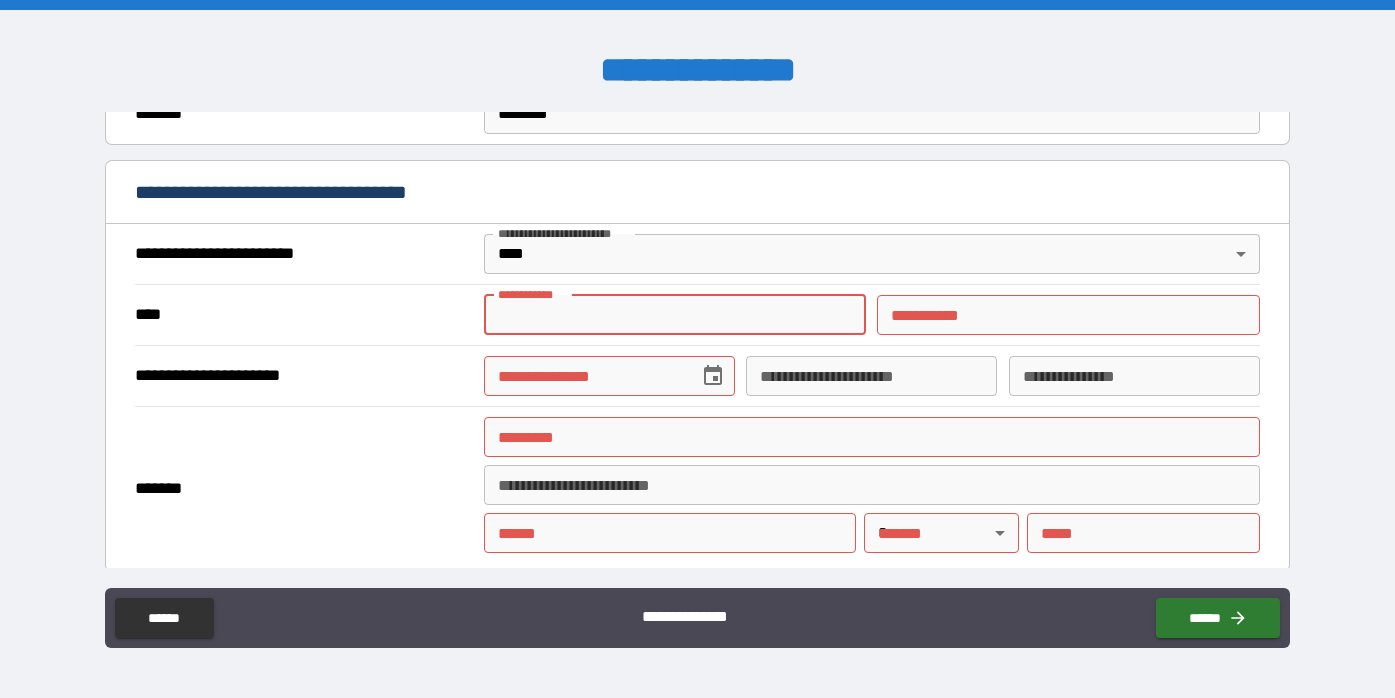 click on "**********" at bounding box center (675, 315) 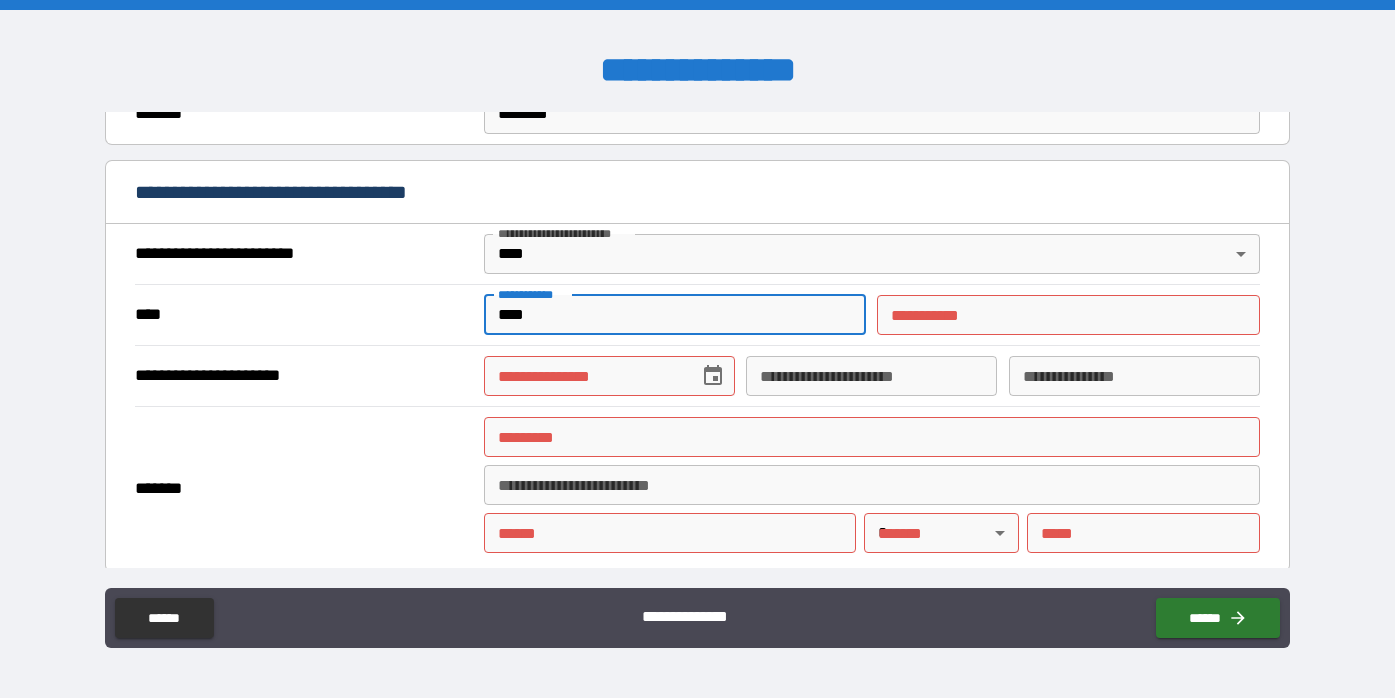 type on "****" 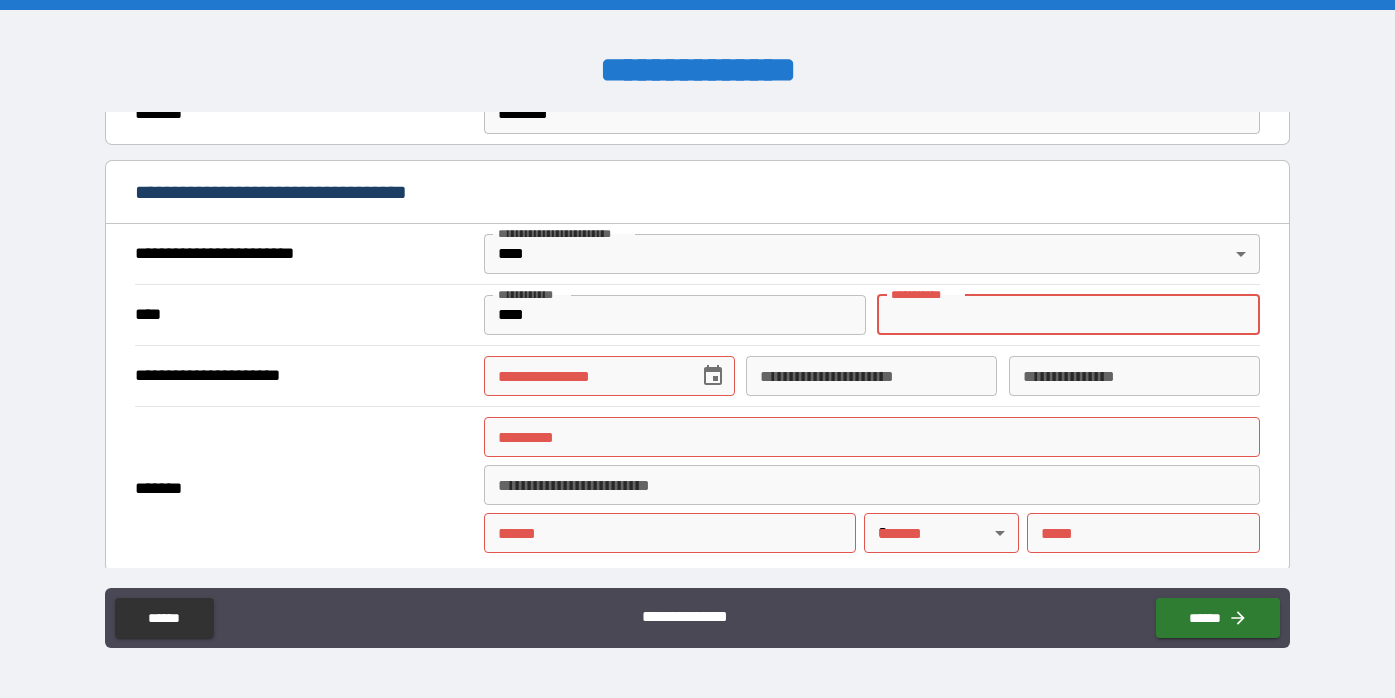type on "*" 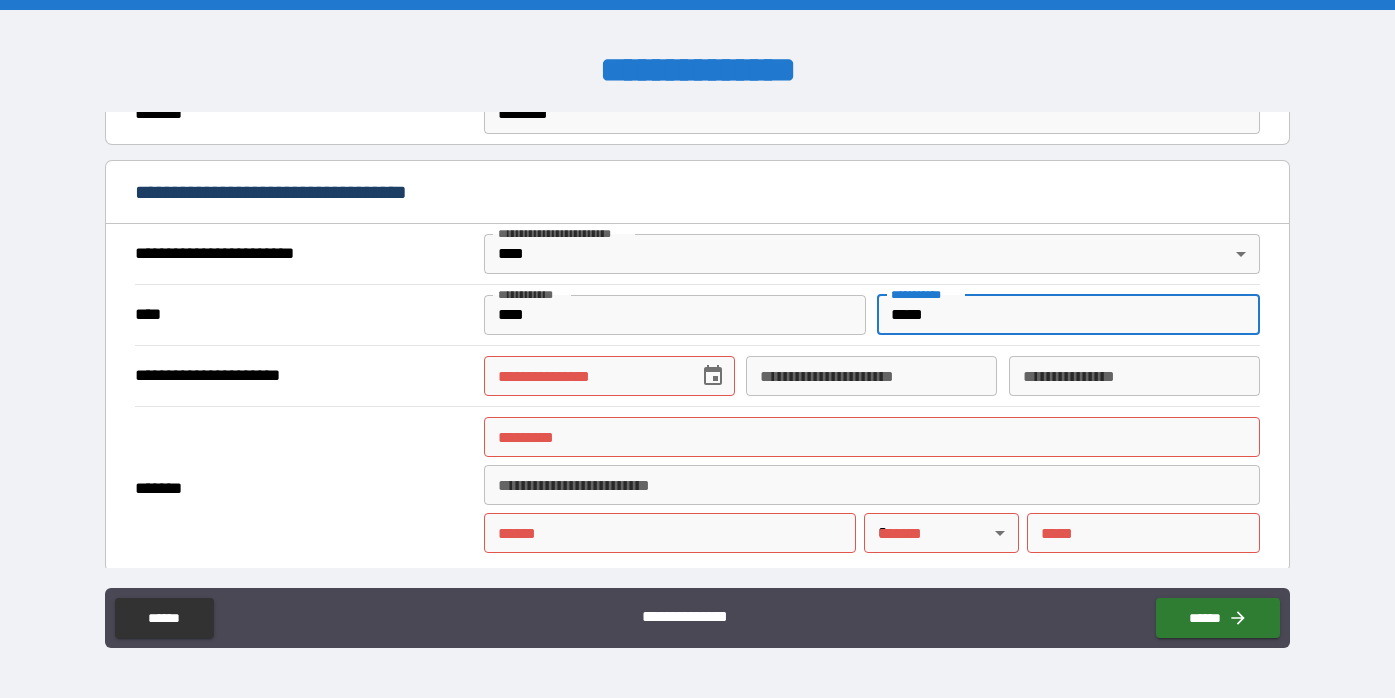 type on "*****" 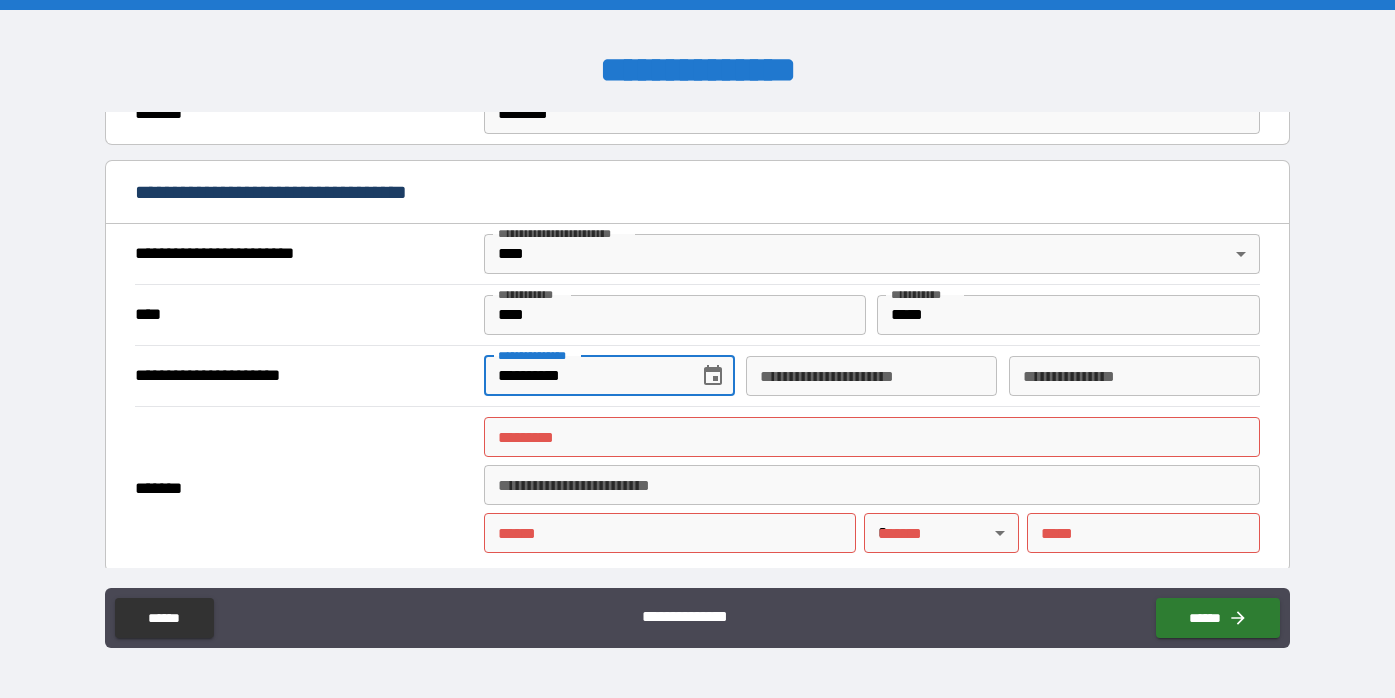 type on "**********" 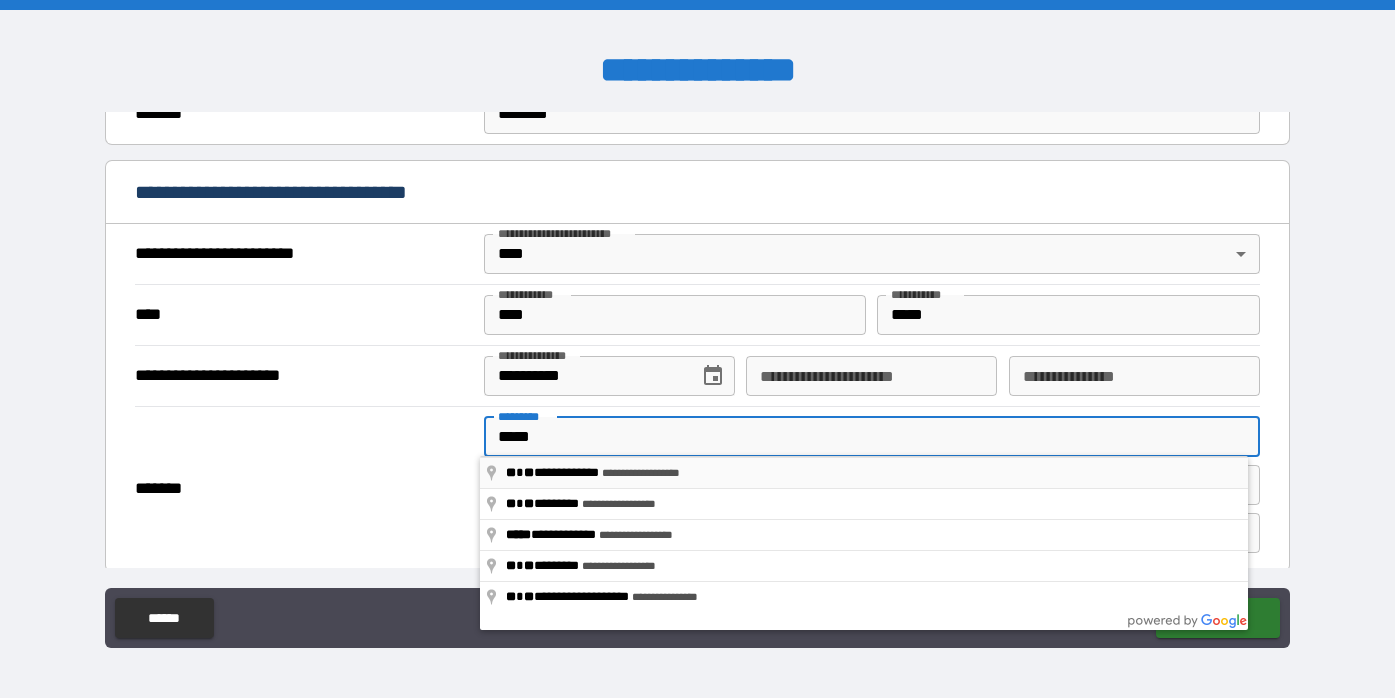 type on "**********" 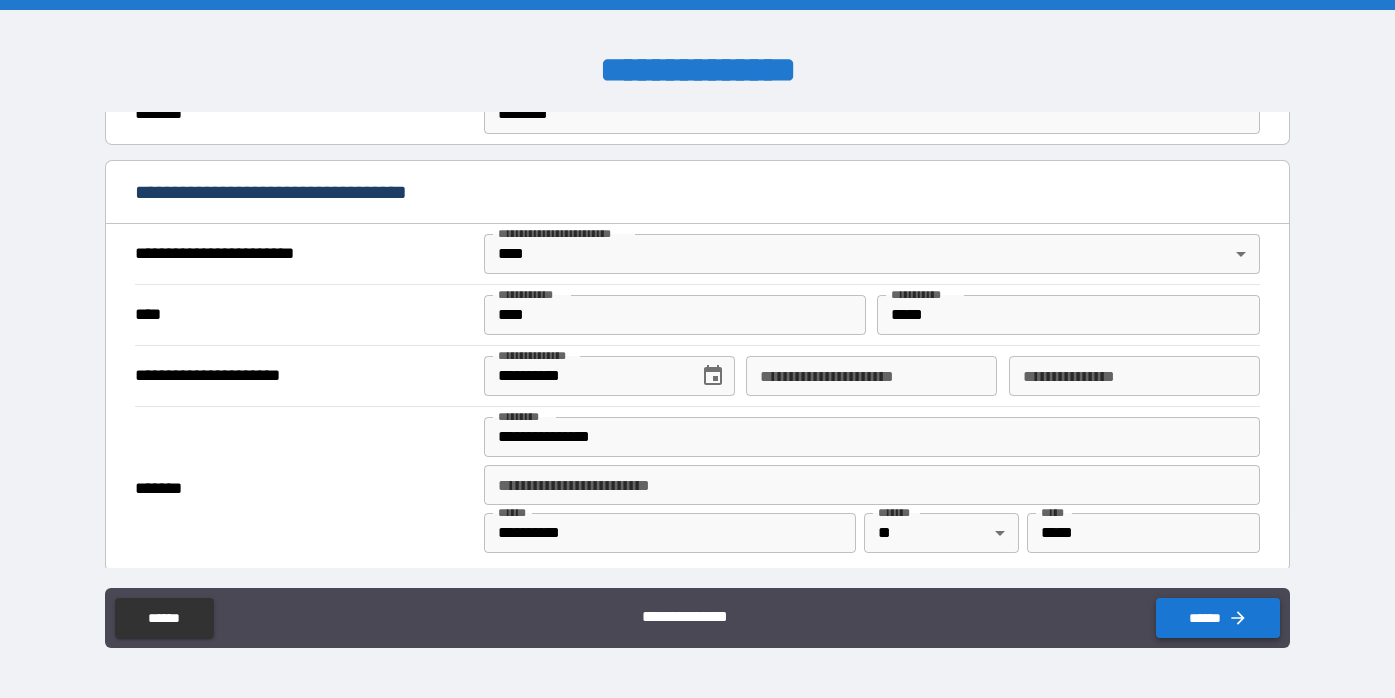 click 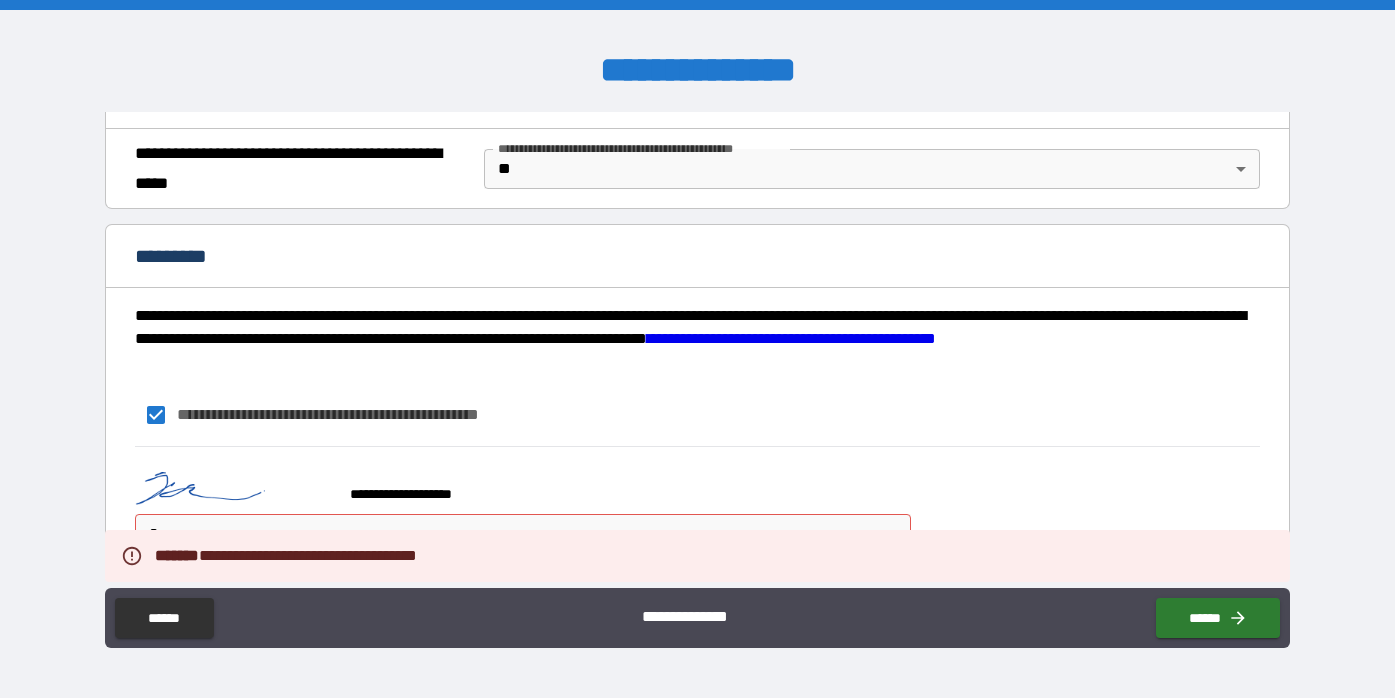 scroll, scrollTop: 1571, scrollLeft: 0, axis: vertical 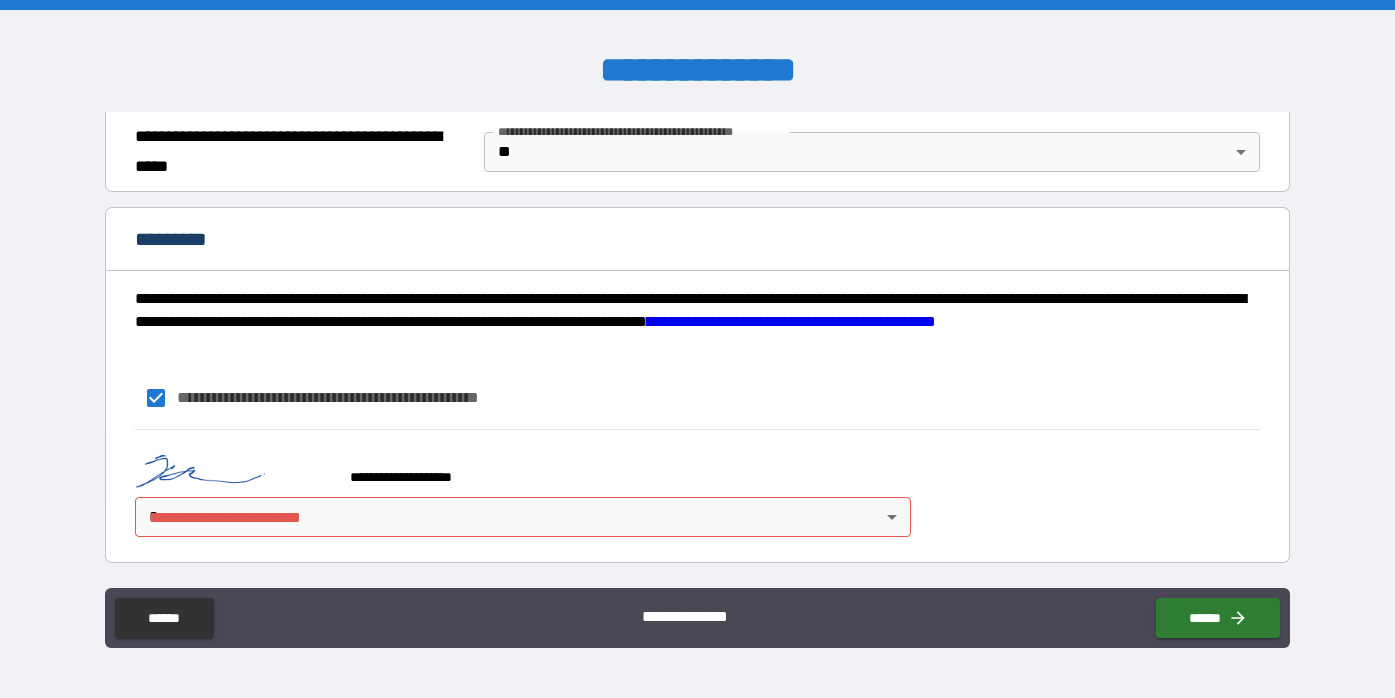 click on "**********" at bounding box center (697, 349) 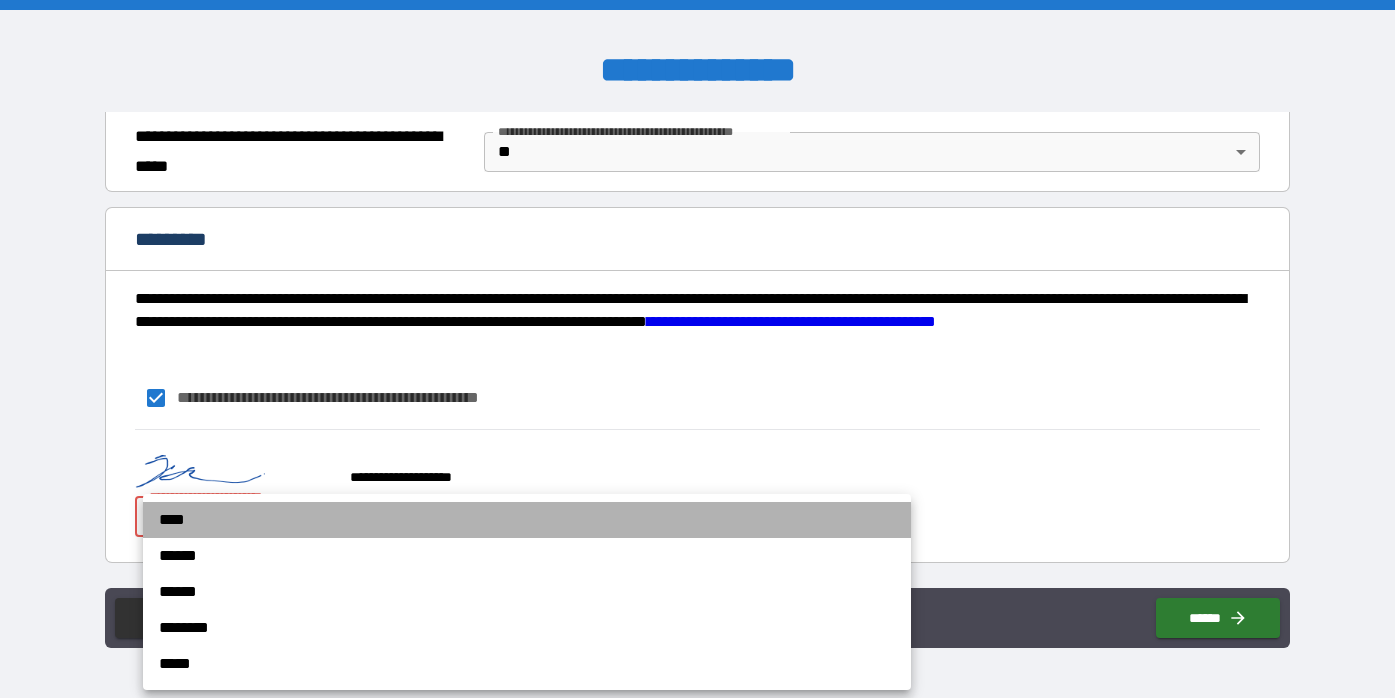 click on "****" at bounding box center (527, 520) 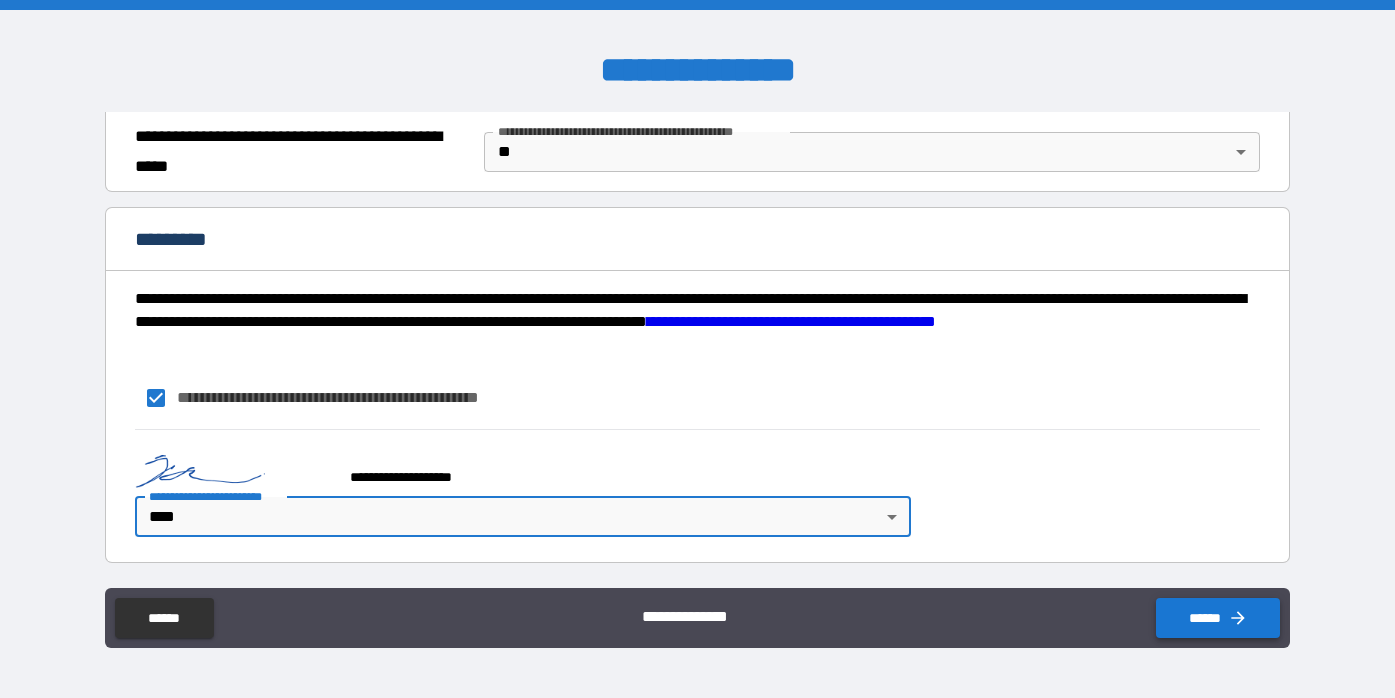 click on "******" at bounding box center (1218, 618) 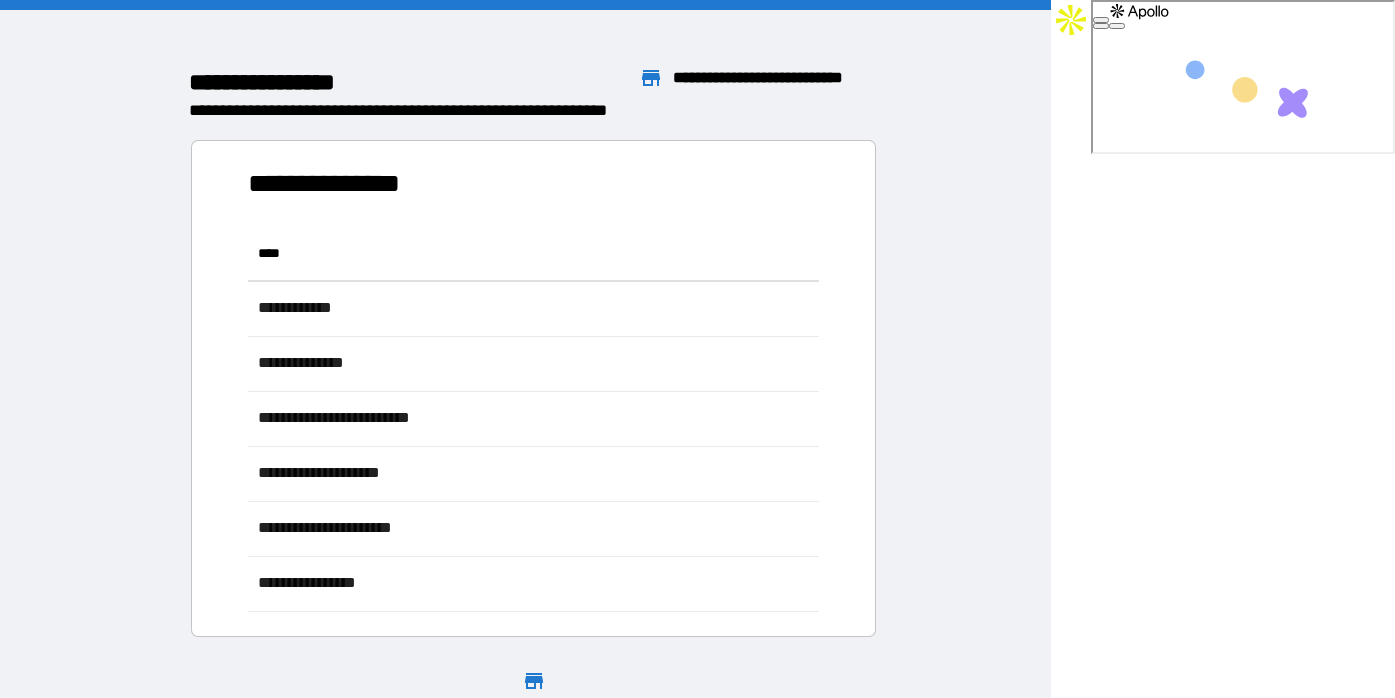 scroll, scrollTop: 1, scrollLeft: 1, axis: both 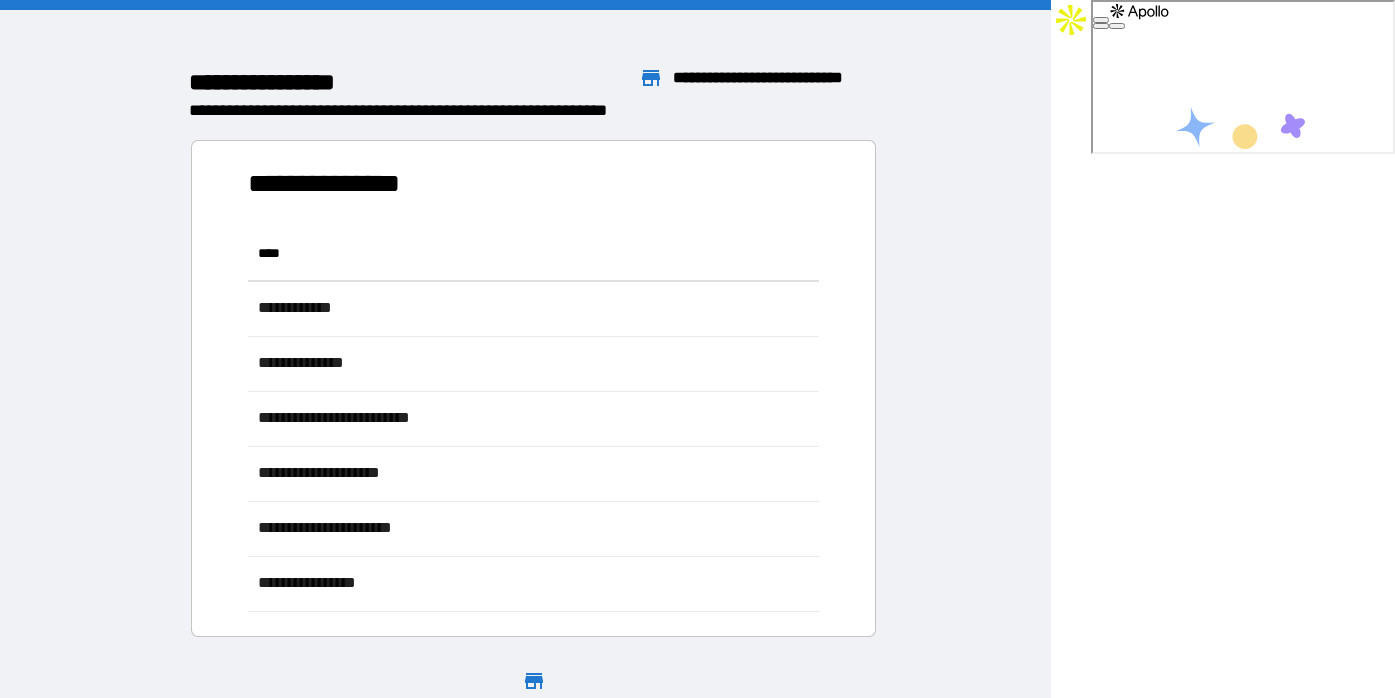 click on "**********" at bounding box center (960, 418) 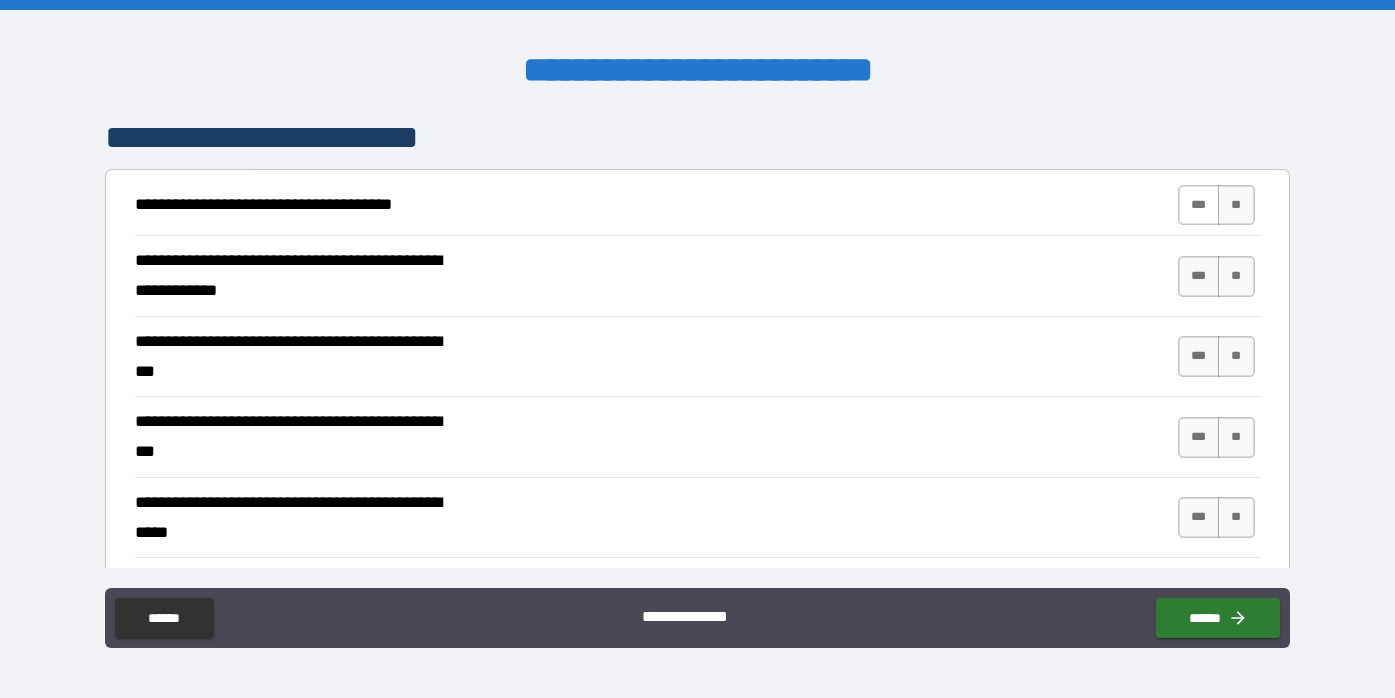 scroll, scrollTop: 349, scrollLeft: 0, axis: vertical 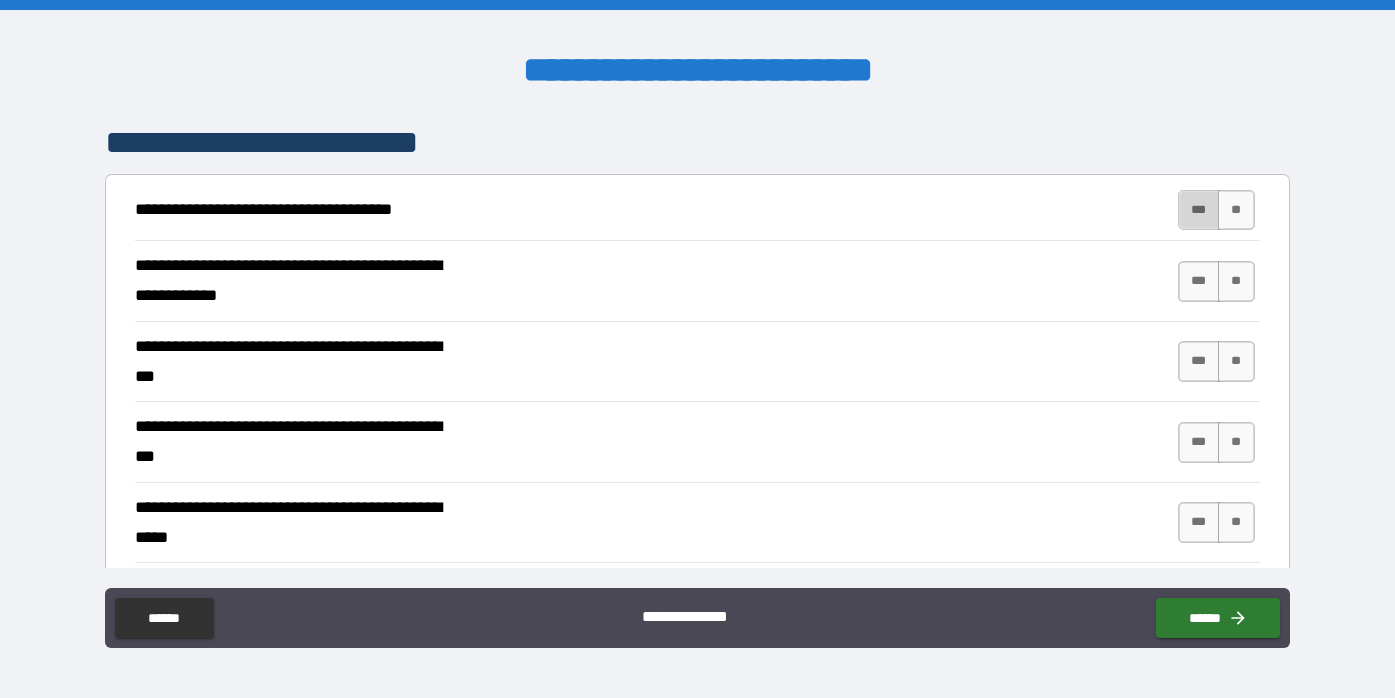 click on "***" at bounding box center (1199, 210) 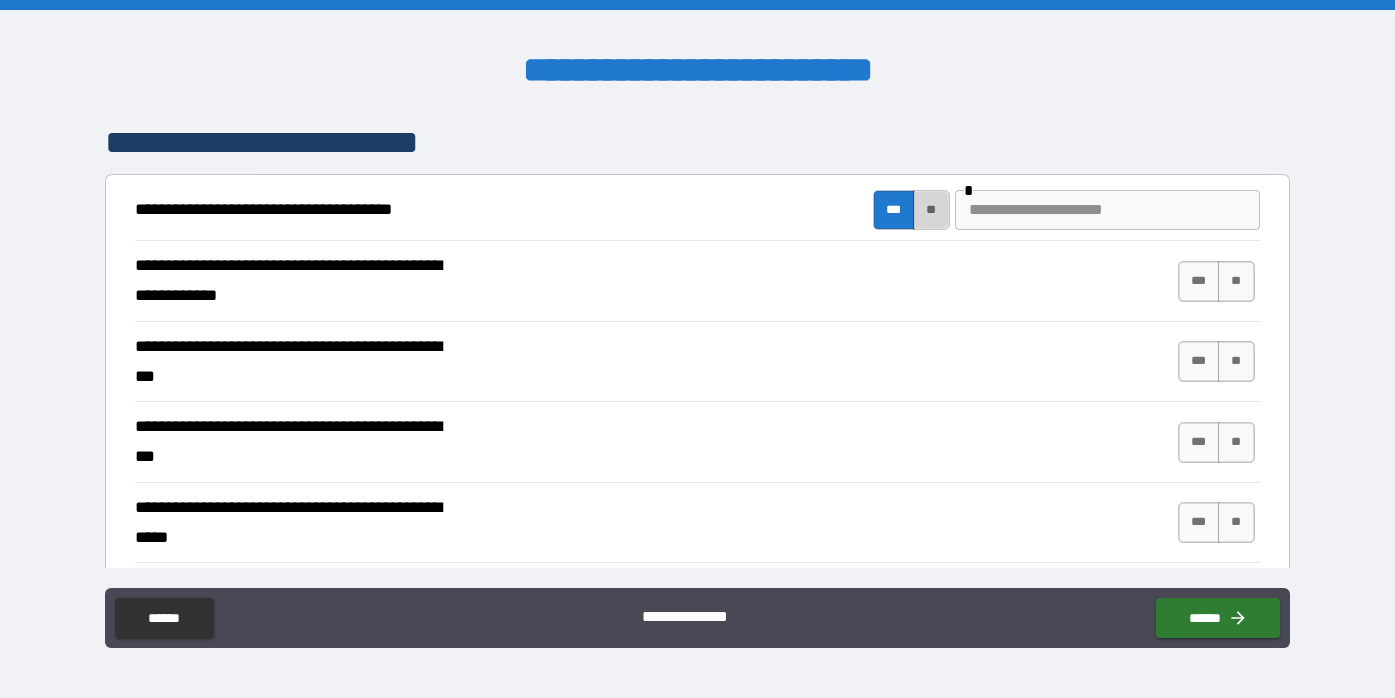 click on "**" at bounding box center [931, 210] 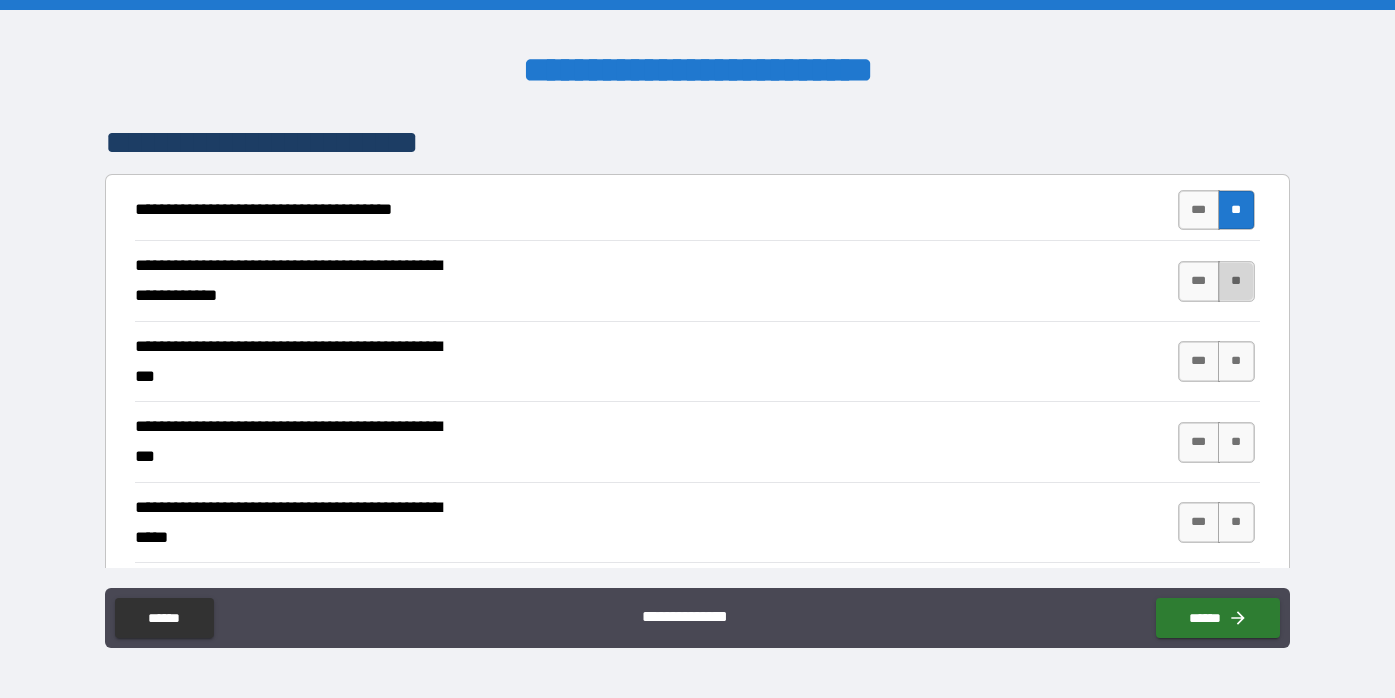click on "**" at bounding box center (1236, 281) 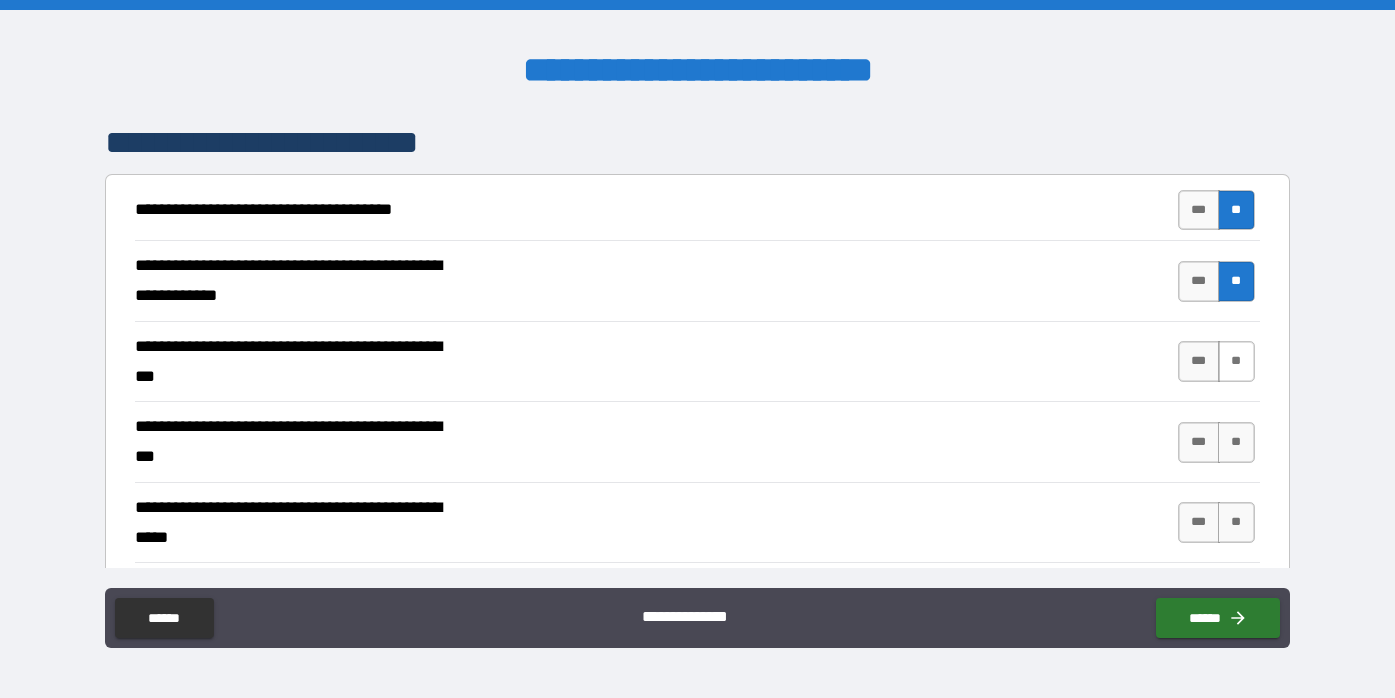 click on "**" at bounding box center [1236, 361] 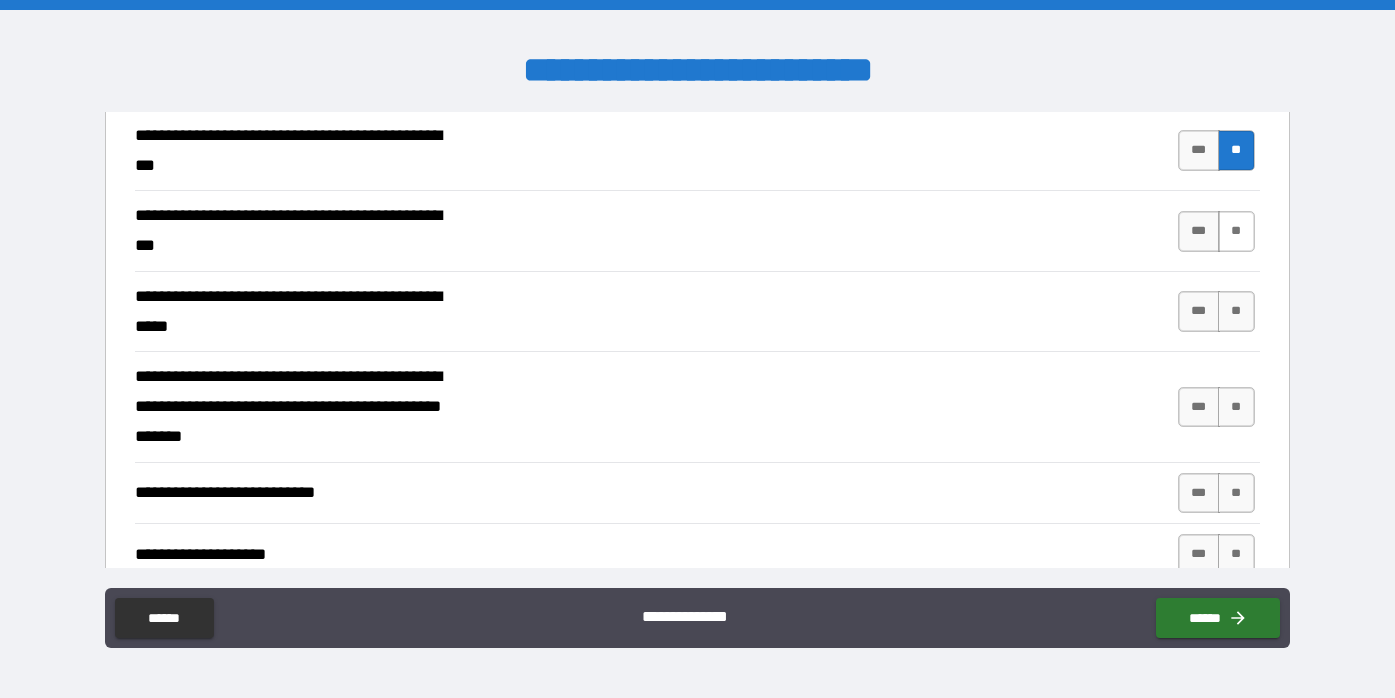 scroll, scrollTop: 559, scrollLeft: 0, axis: vertical 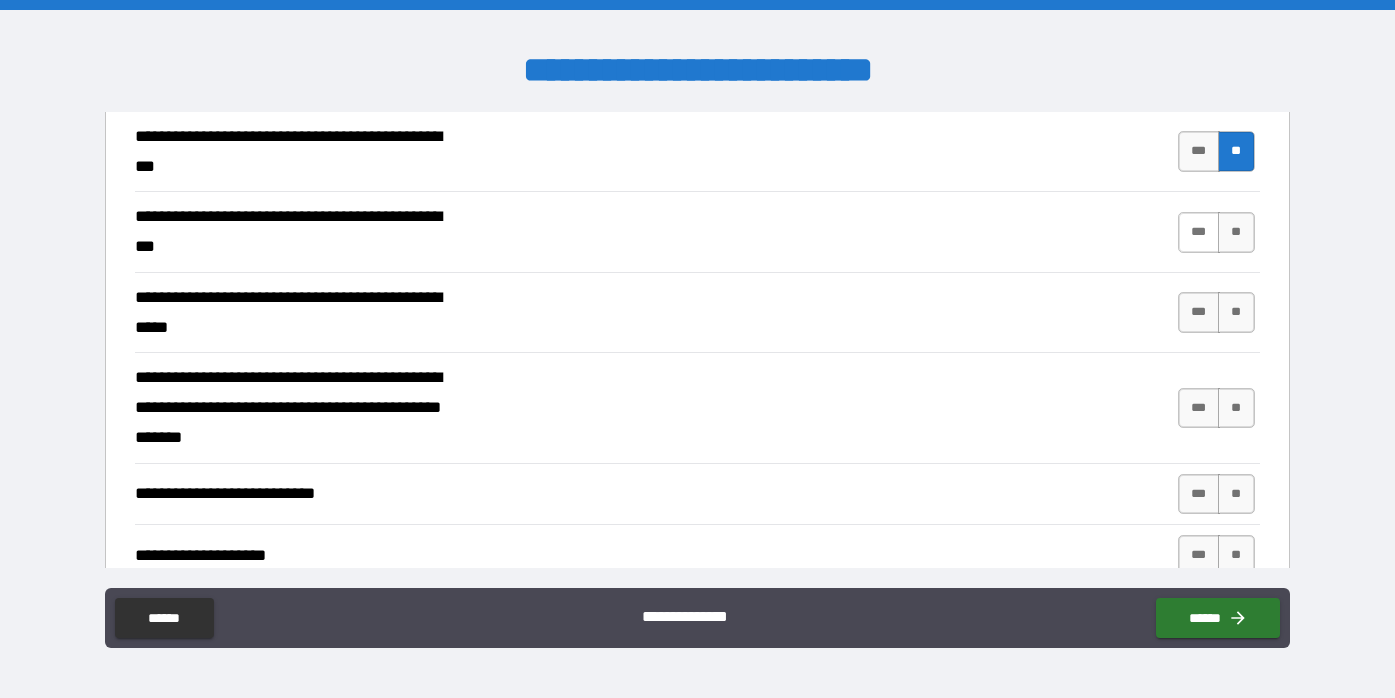 click on "***" at bounding box center [1199, 232] 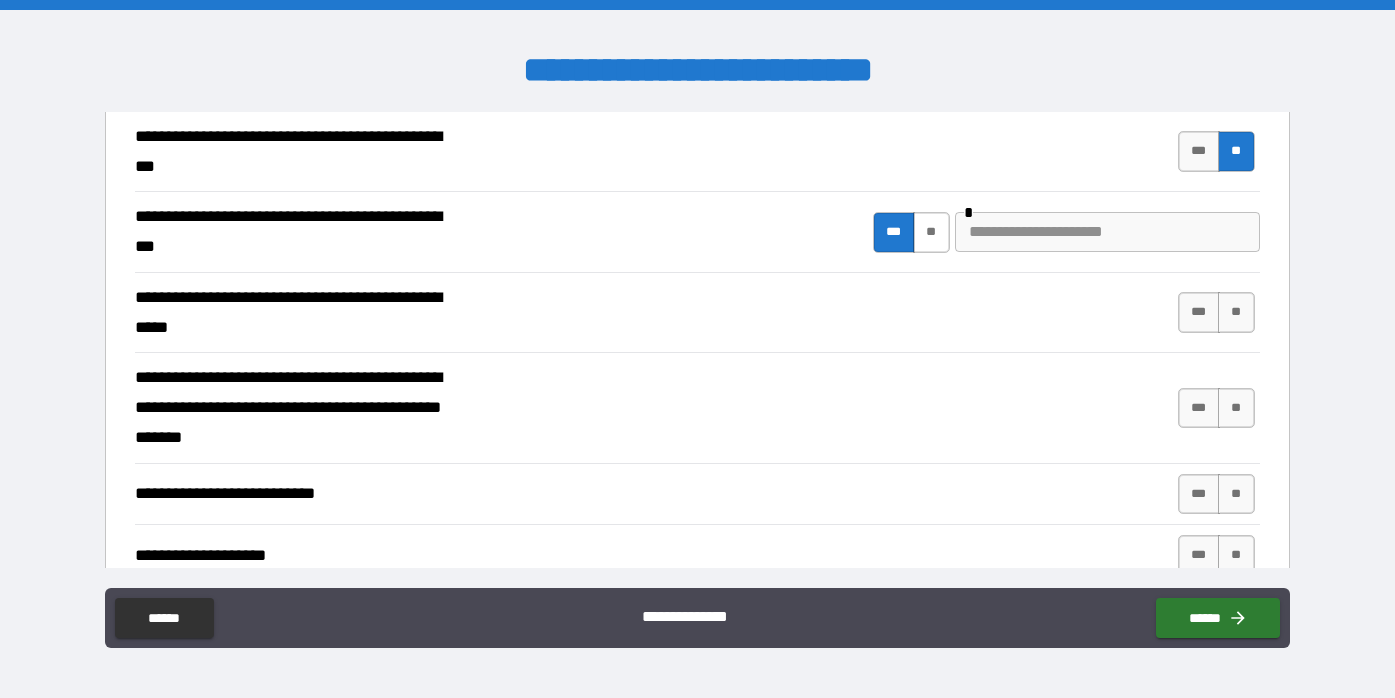 click on "**" at bounding box center (931, 232) 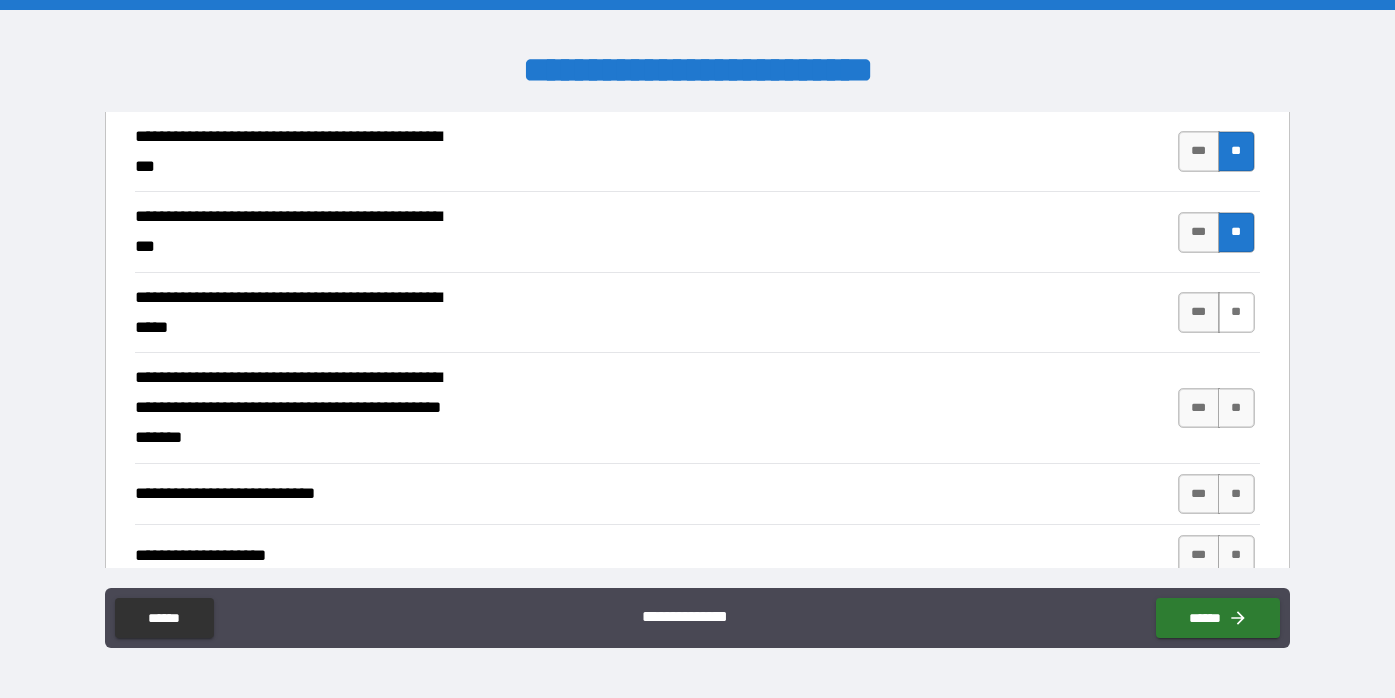 click on "**" at bounding box center (1236, 312) 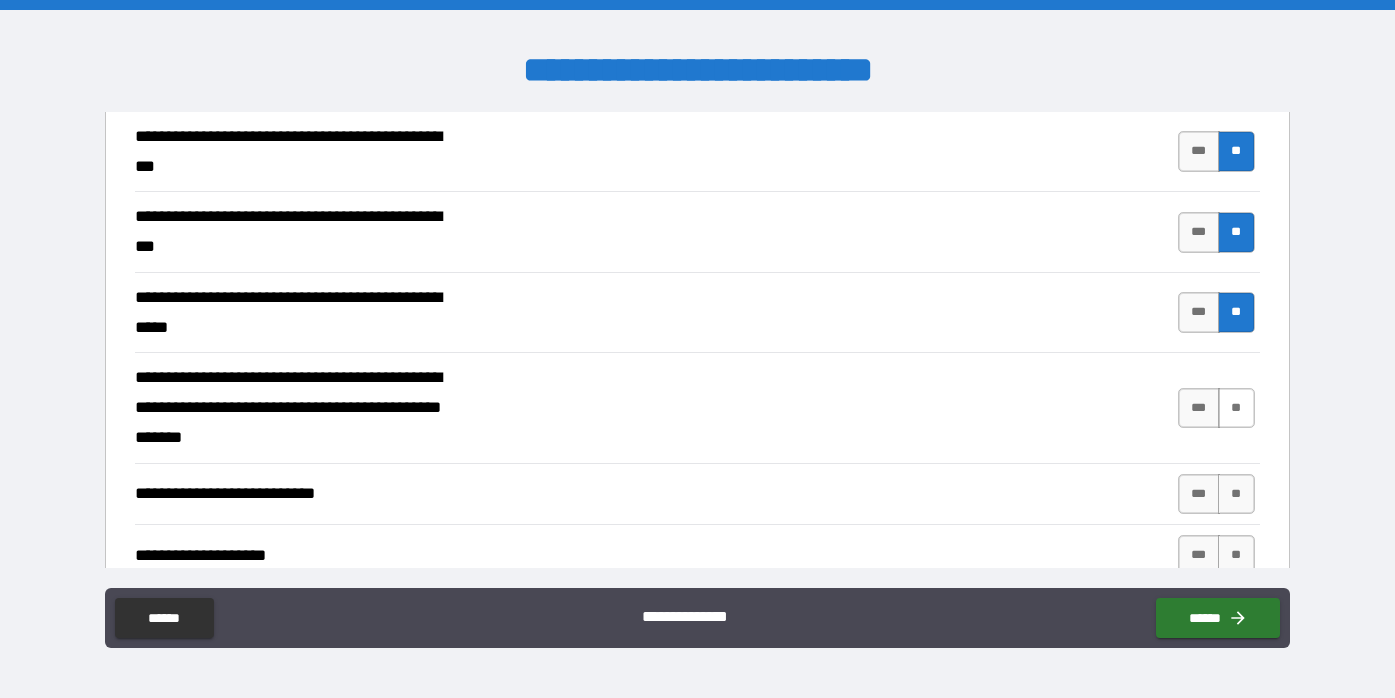 click on "**" at bounding box center (1236, 408) 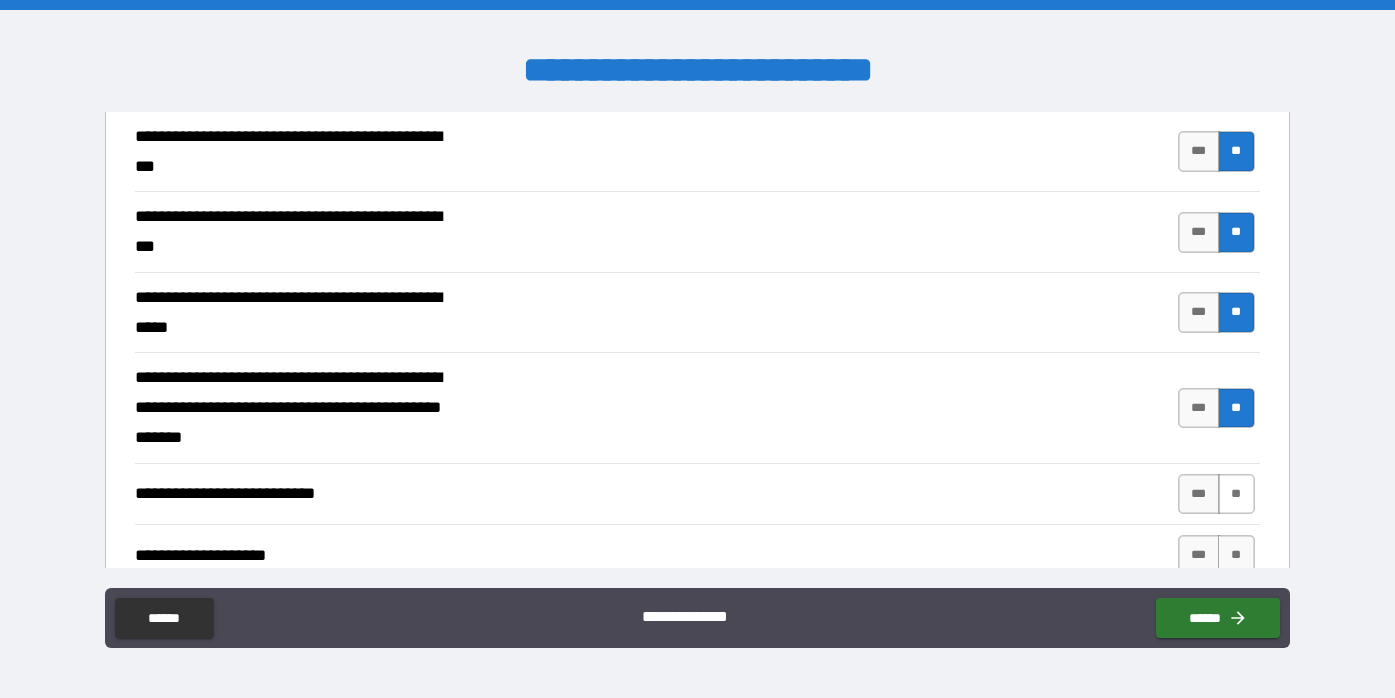 click on "**" at bounding box center (1236, 494) 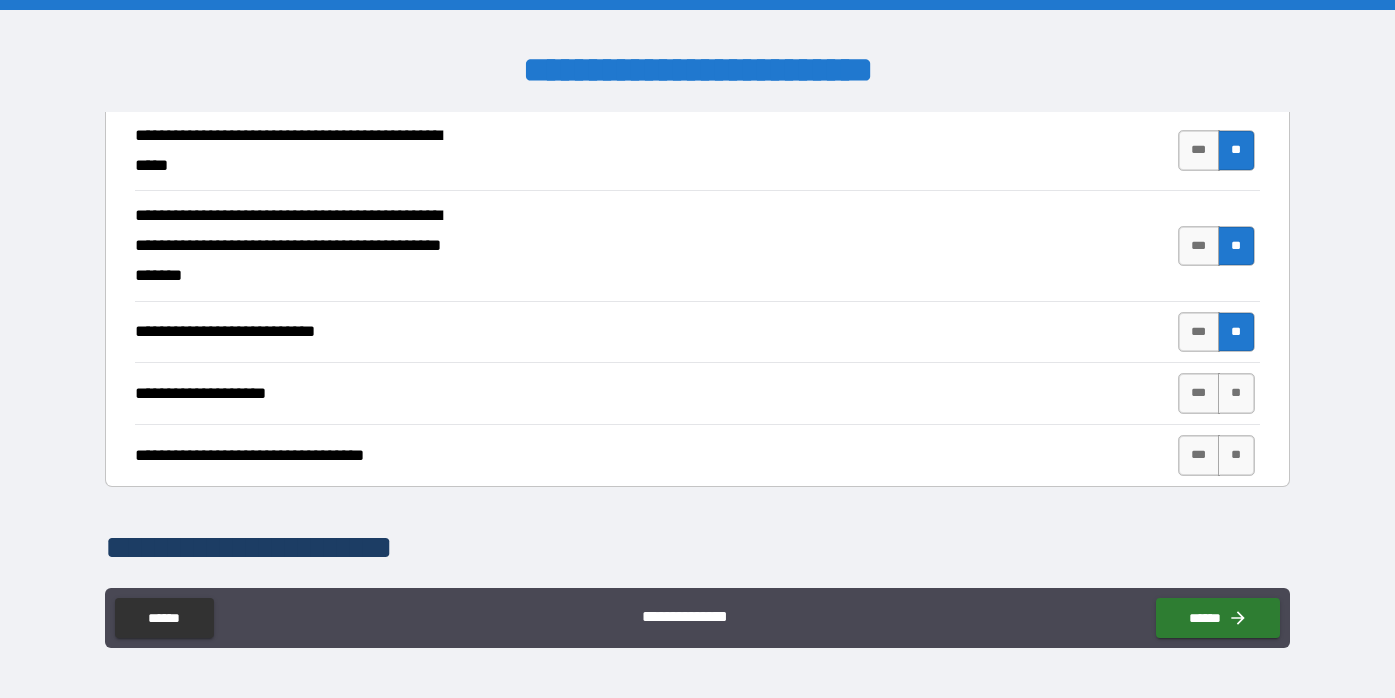 scroll, scrollTop: 743, scrollLeft: 0, axis: vertical 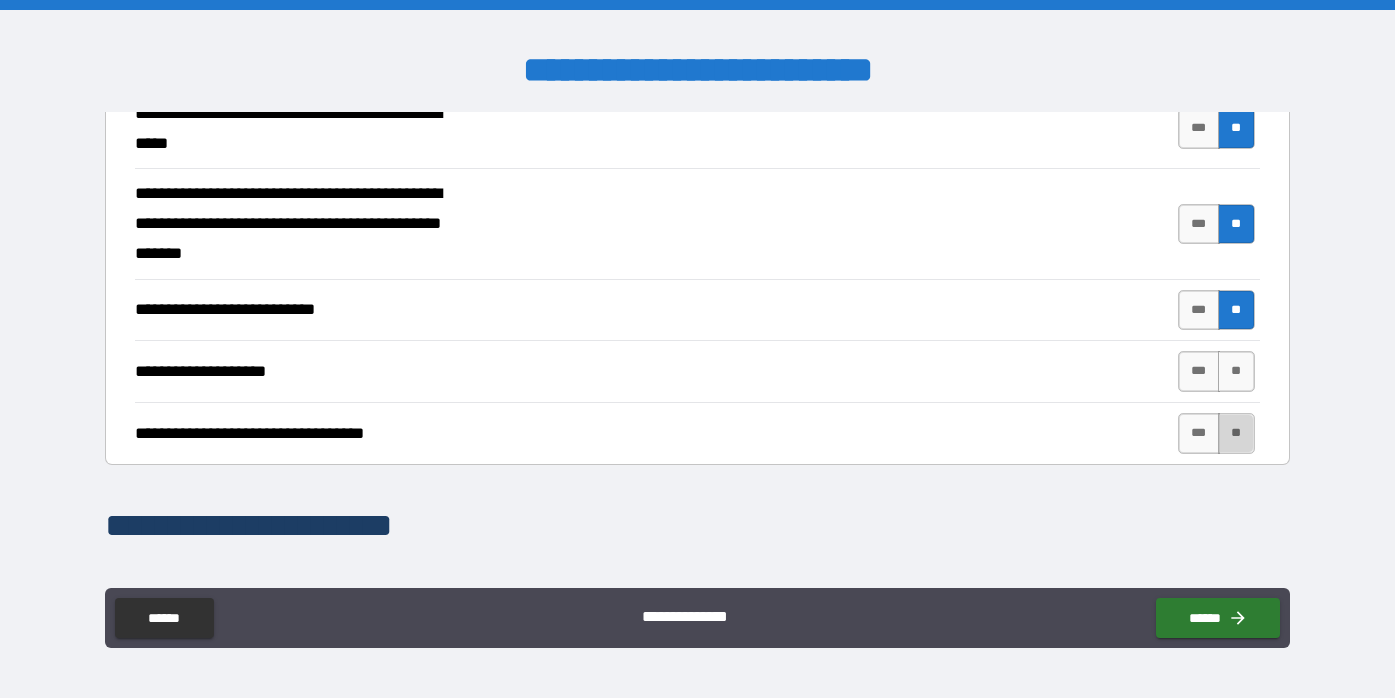 click on "**" at bounding box center (1236, 433) 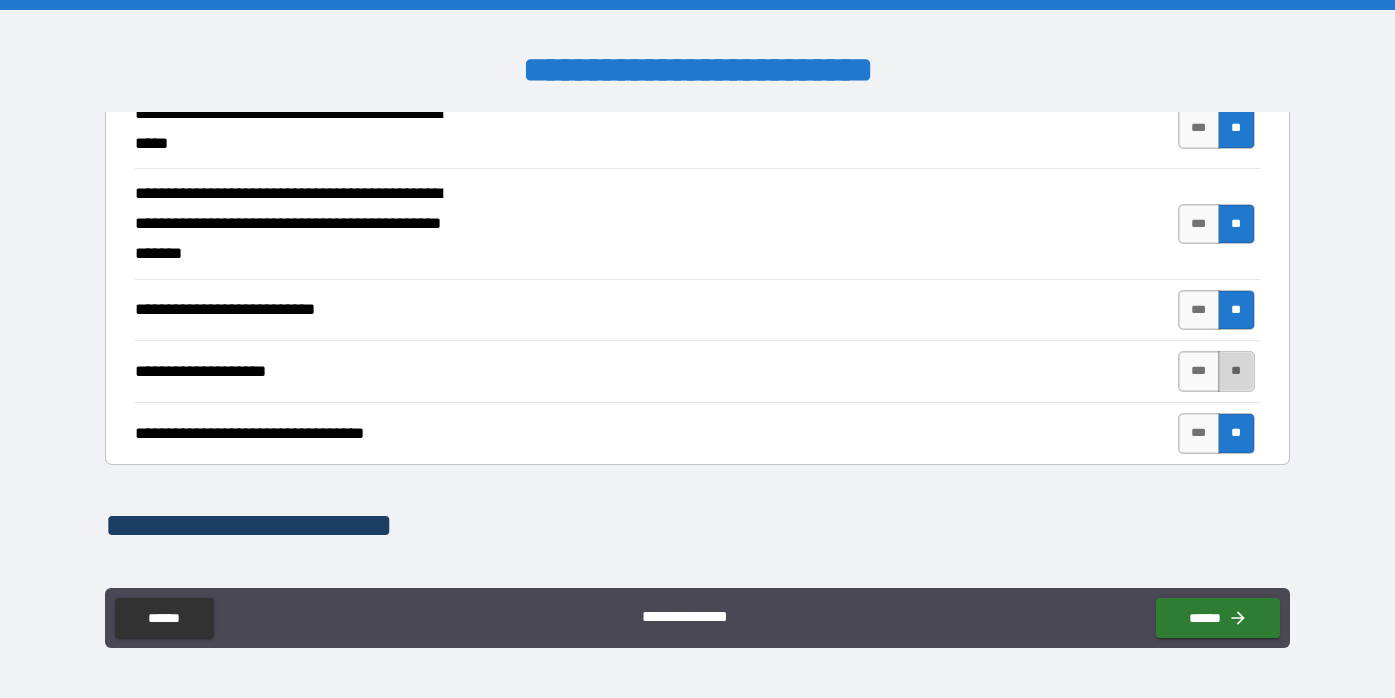 click on "**" at bounding box center (1236, 371) 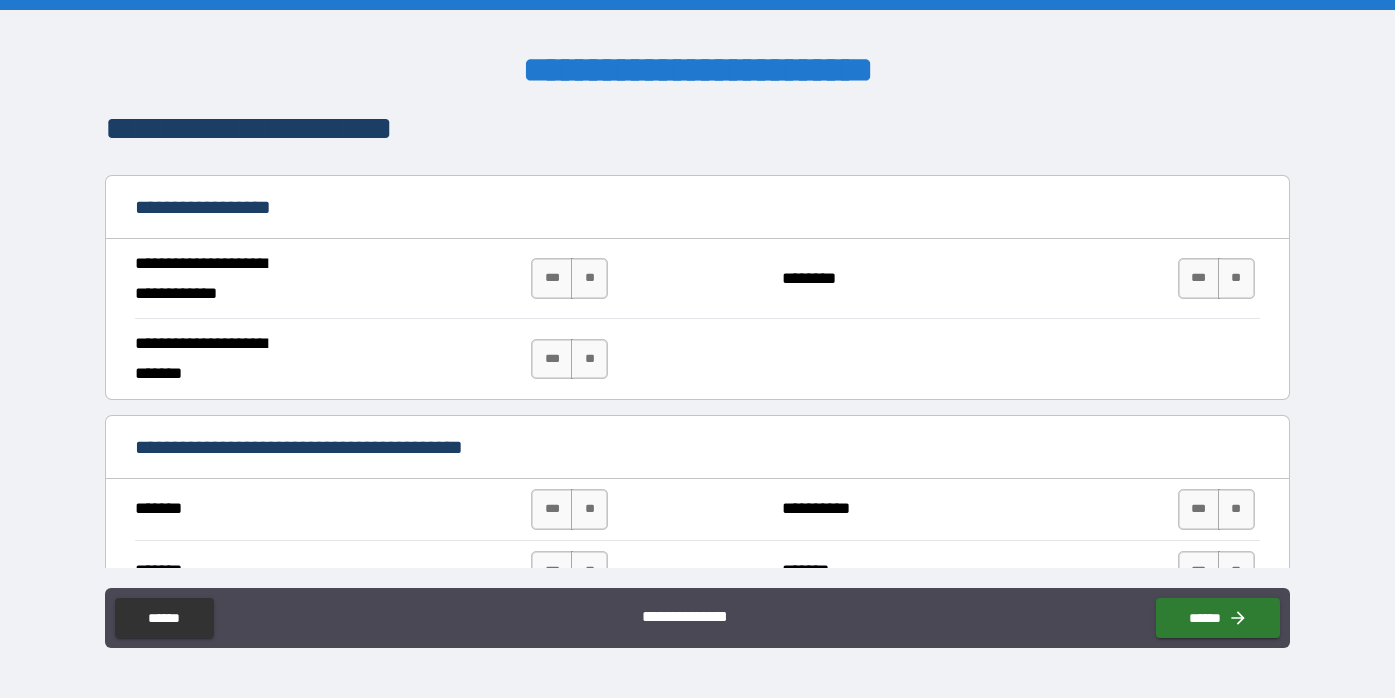 scroll, scrollTop: 1125, scrollLeft: 0, axis: vertical 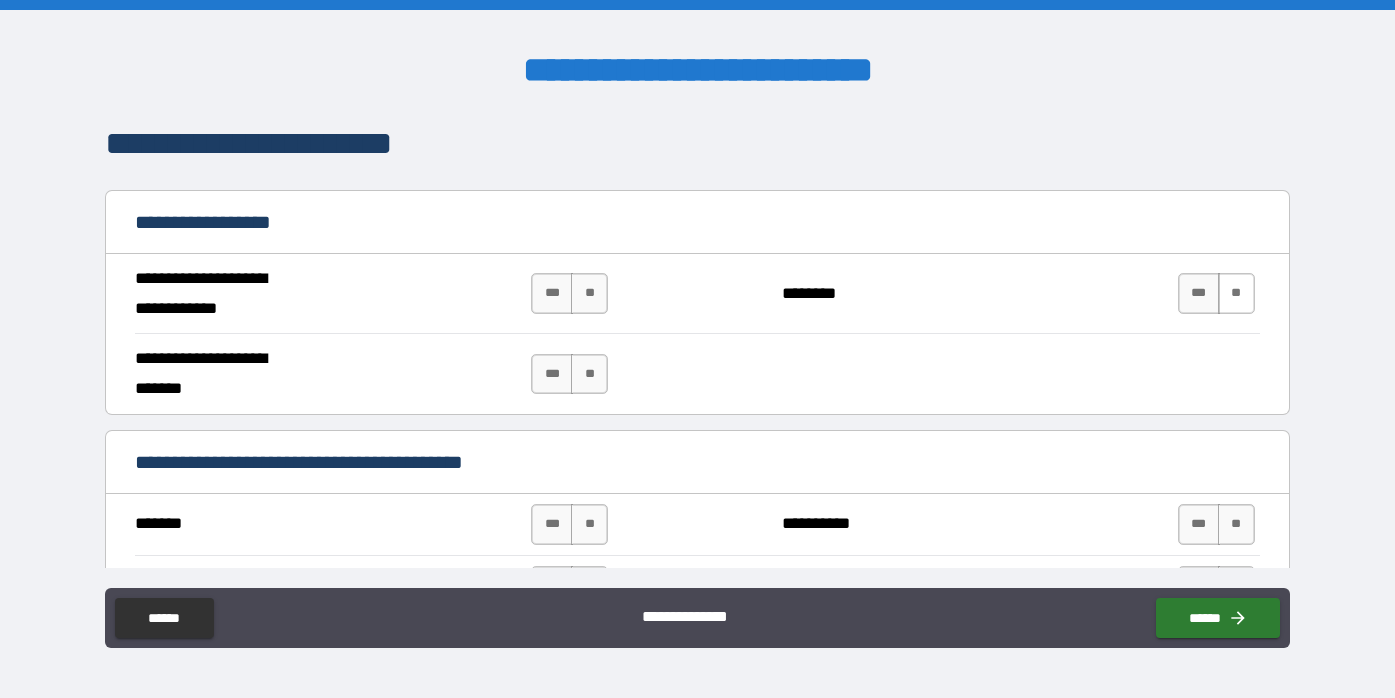 click on "**" at bounding box center (1236, 293) 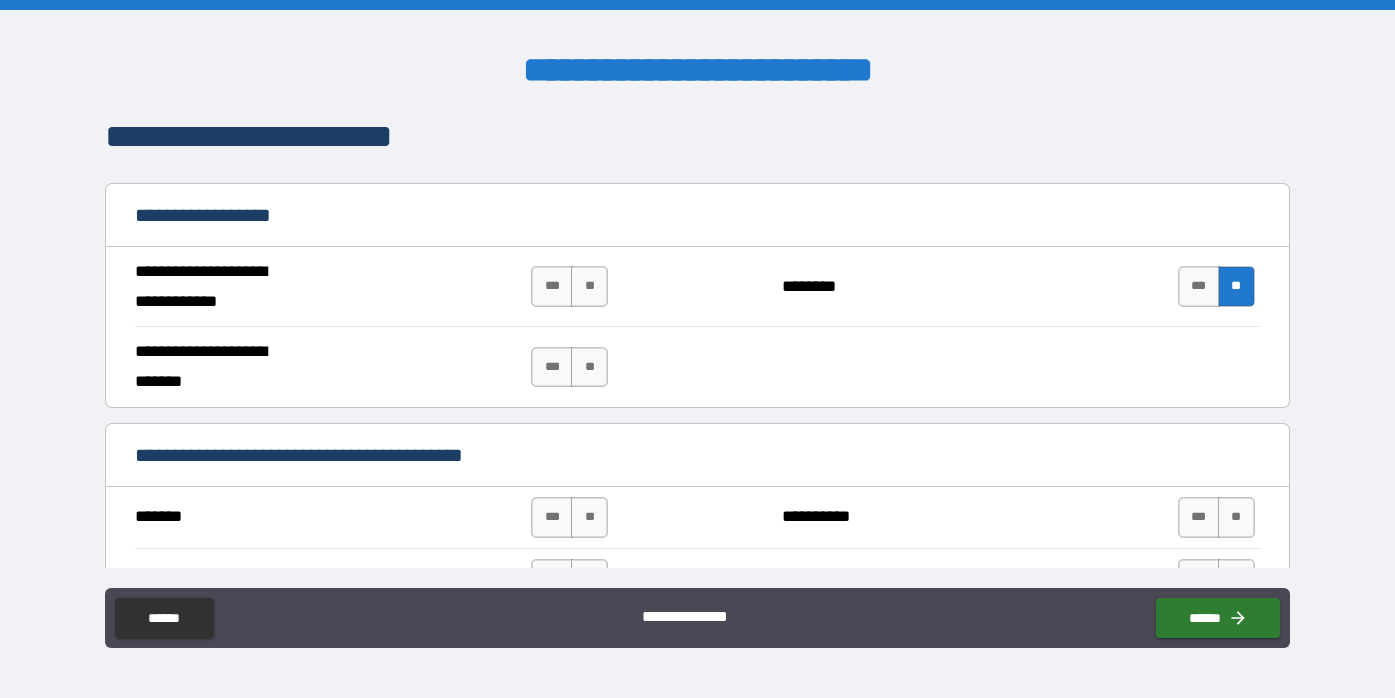 scroll, scrollTop: 1136, scrollLeft: 0, axis: vertical 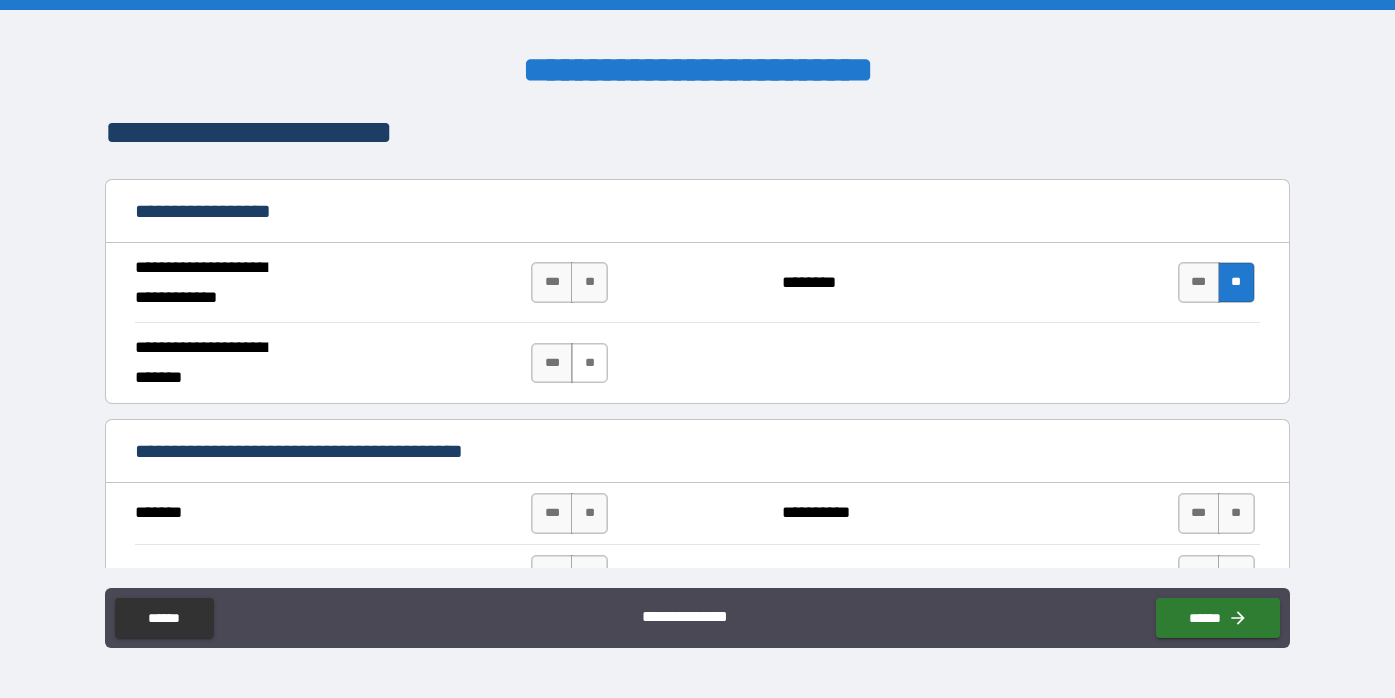click on "**" at bounding box center (589, 363) 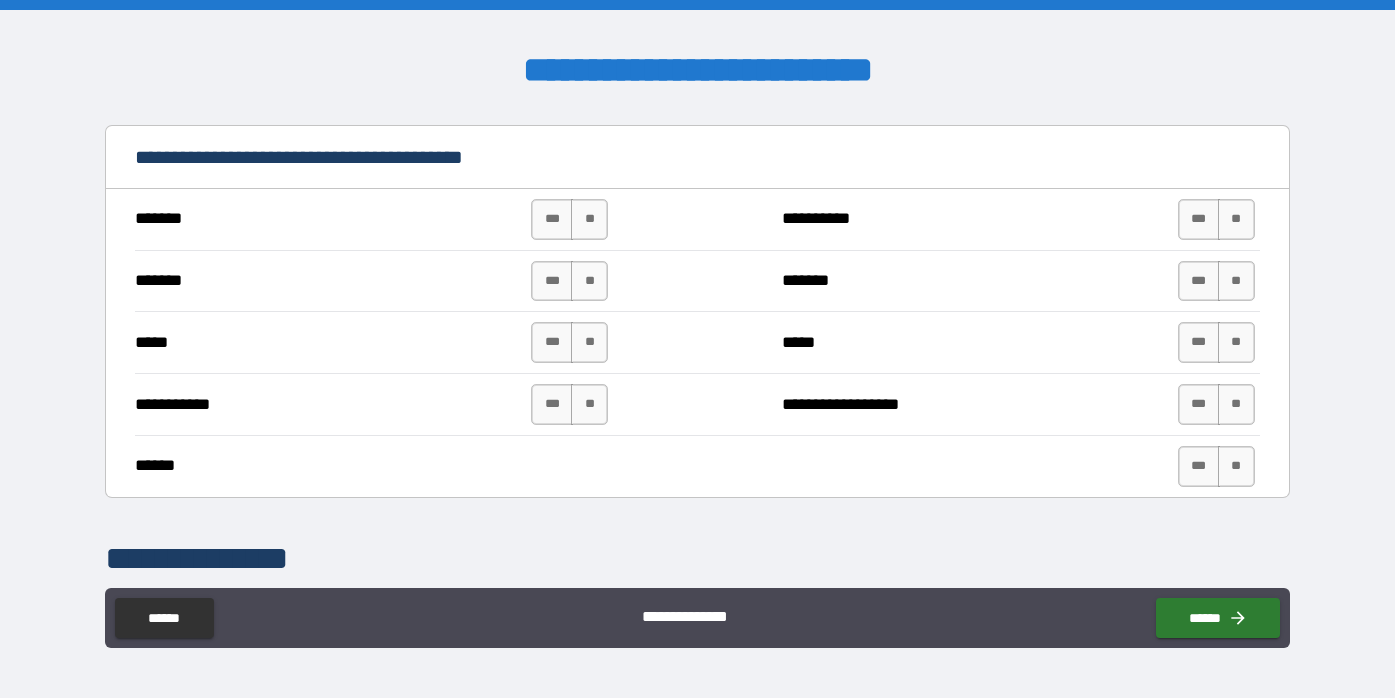 scroll, scrollTop: 1427, scrollLeft: 0, axis: vertical 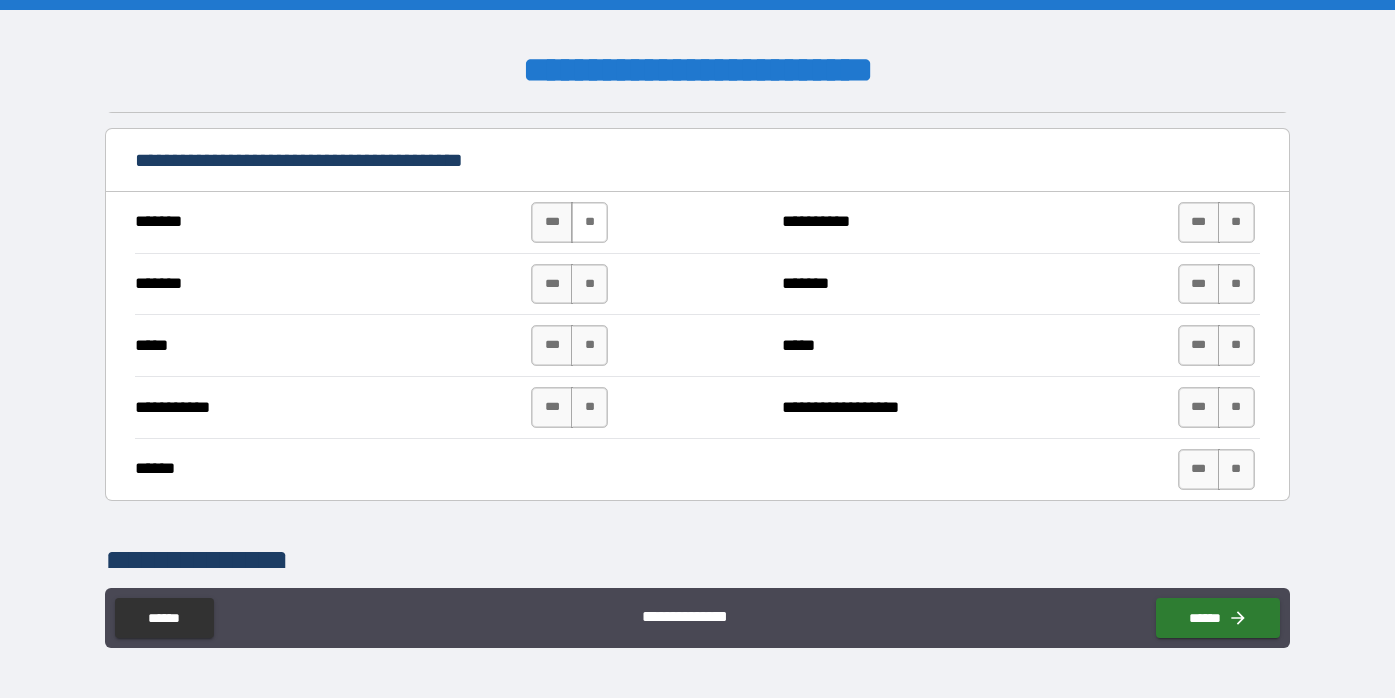 click on "**" at bounding box center (589, 222) 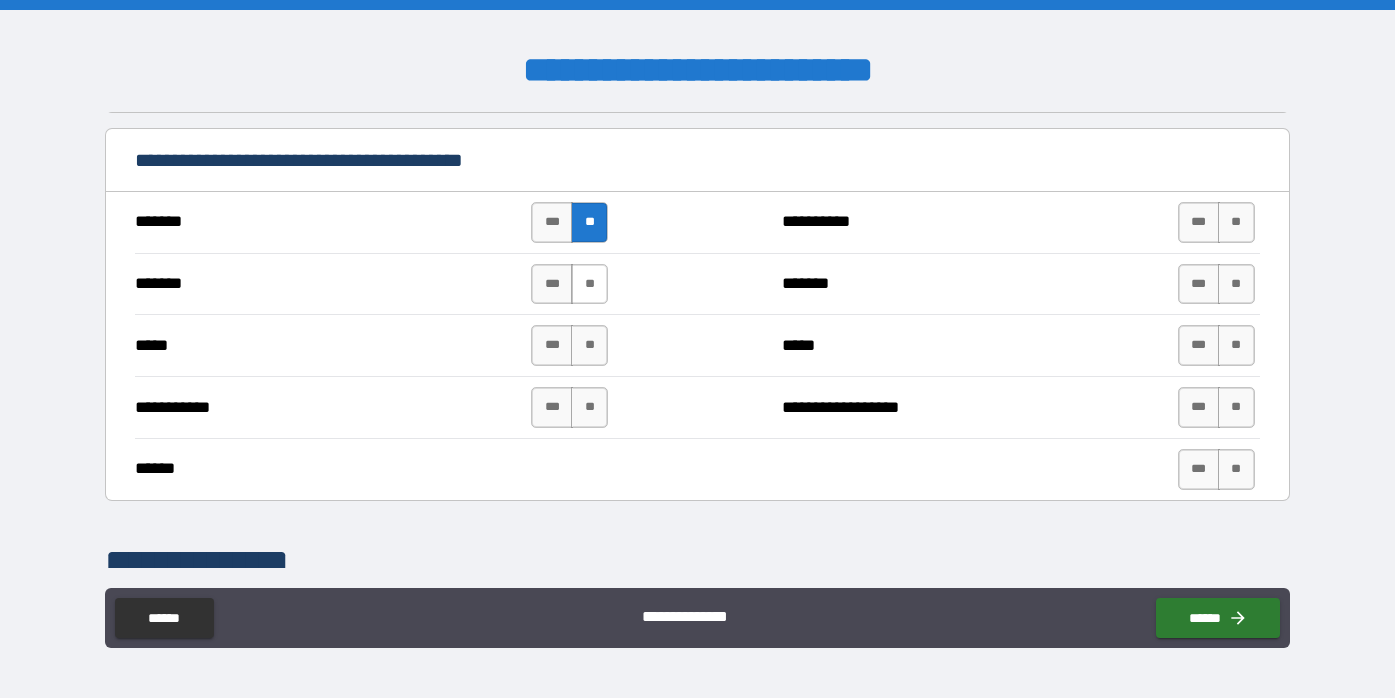 click on "**" at bounding box center (589, 284) 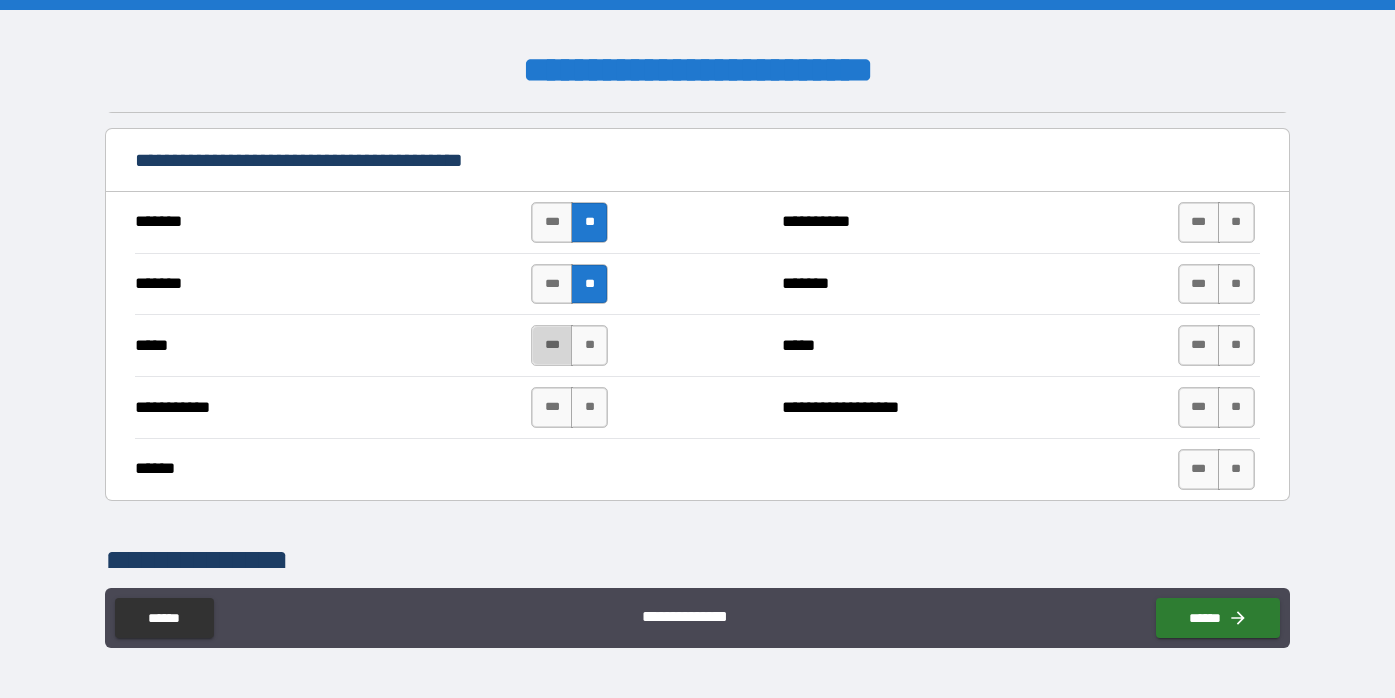 click on "***" at bounding box center [552, 345] 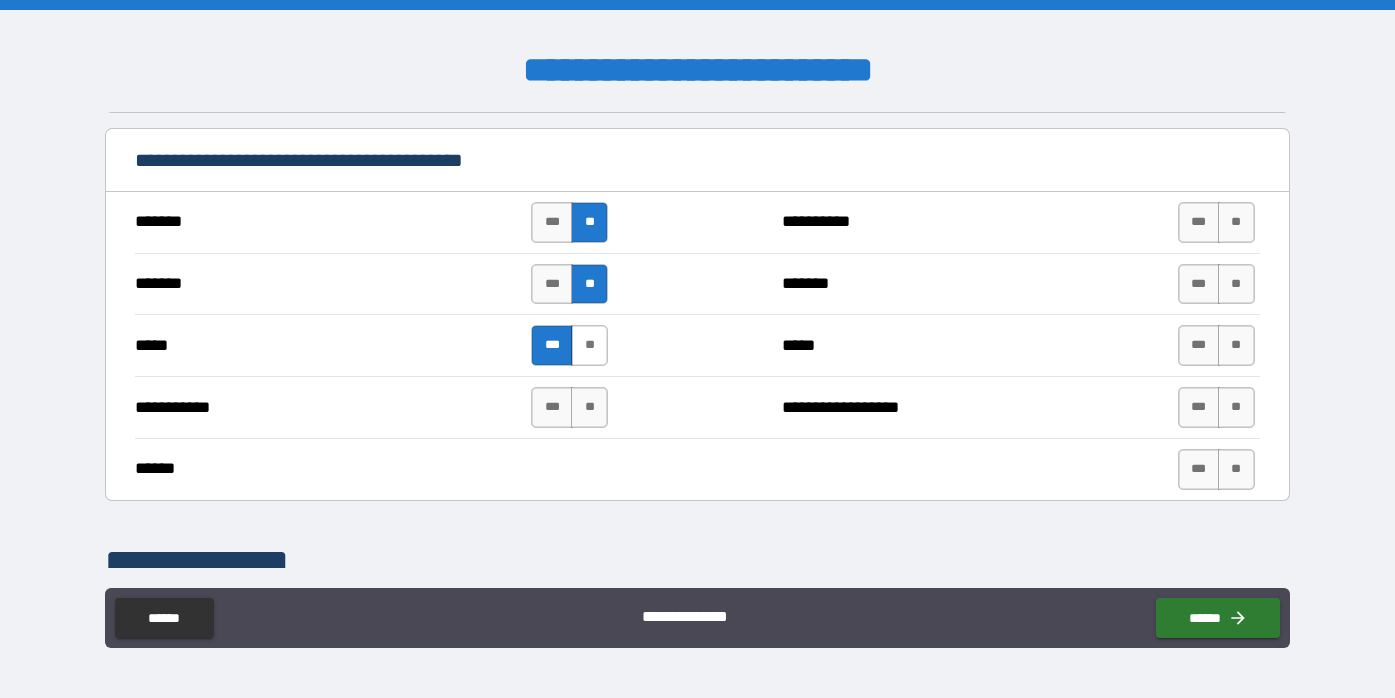 click on "**" at bounding box center (589, 345) 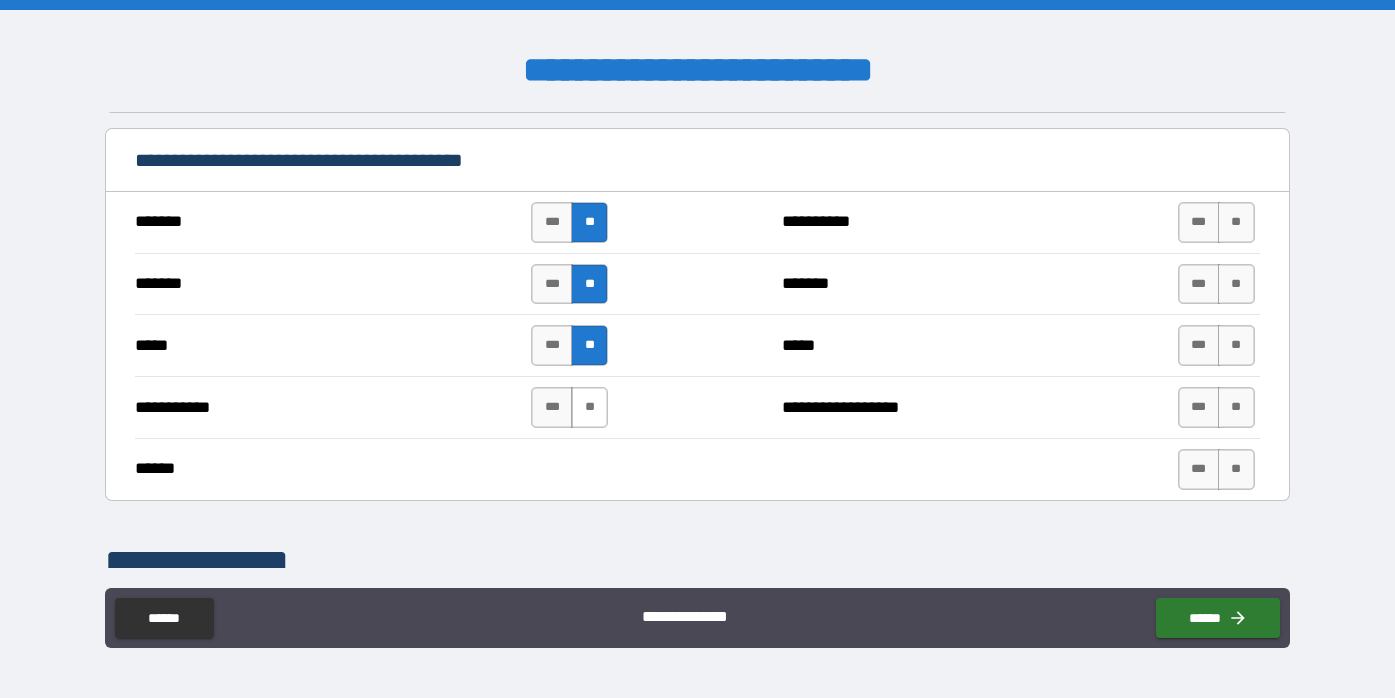 click on "**" at bounding box center (589, 407) 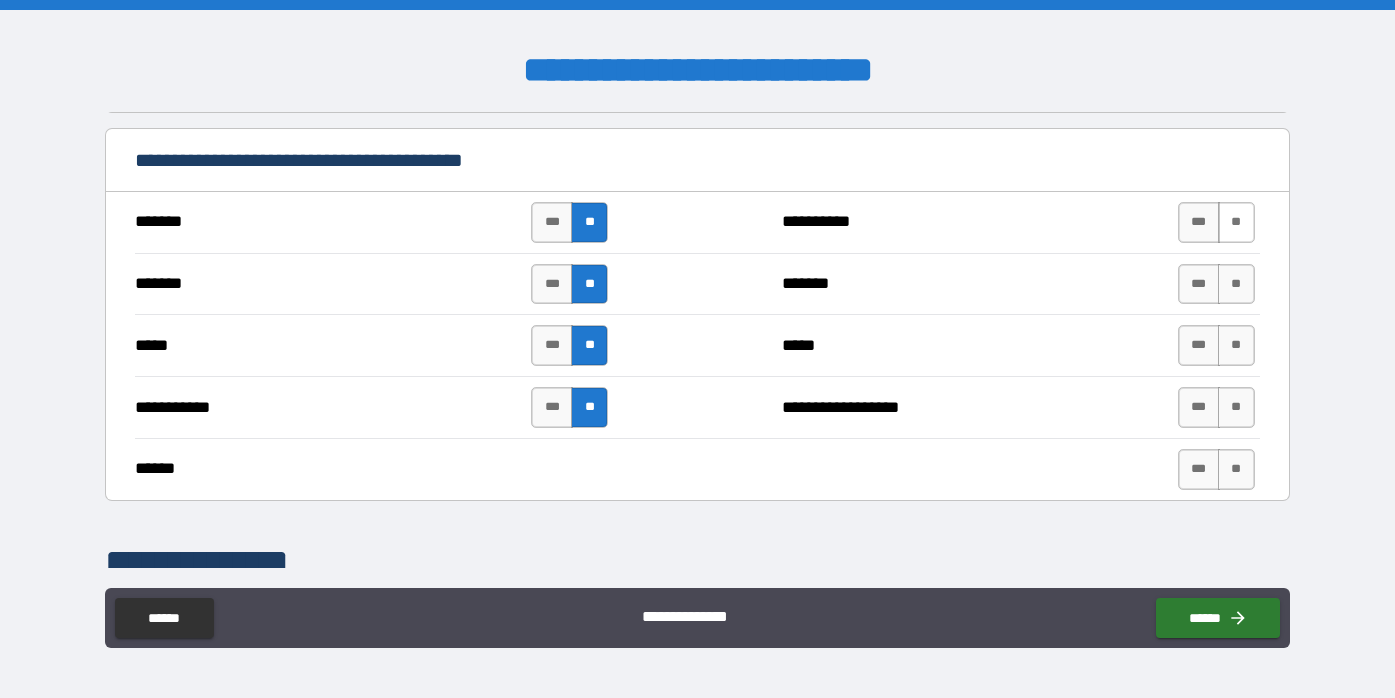 click on "**" at bounding box center [1236, 222] 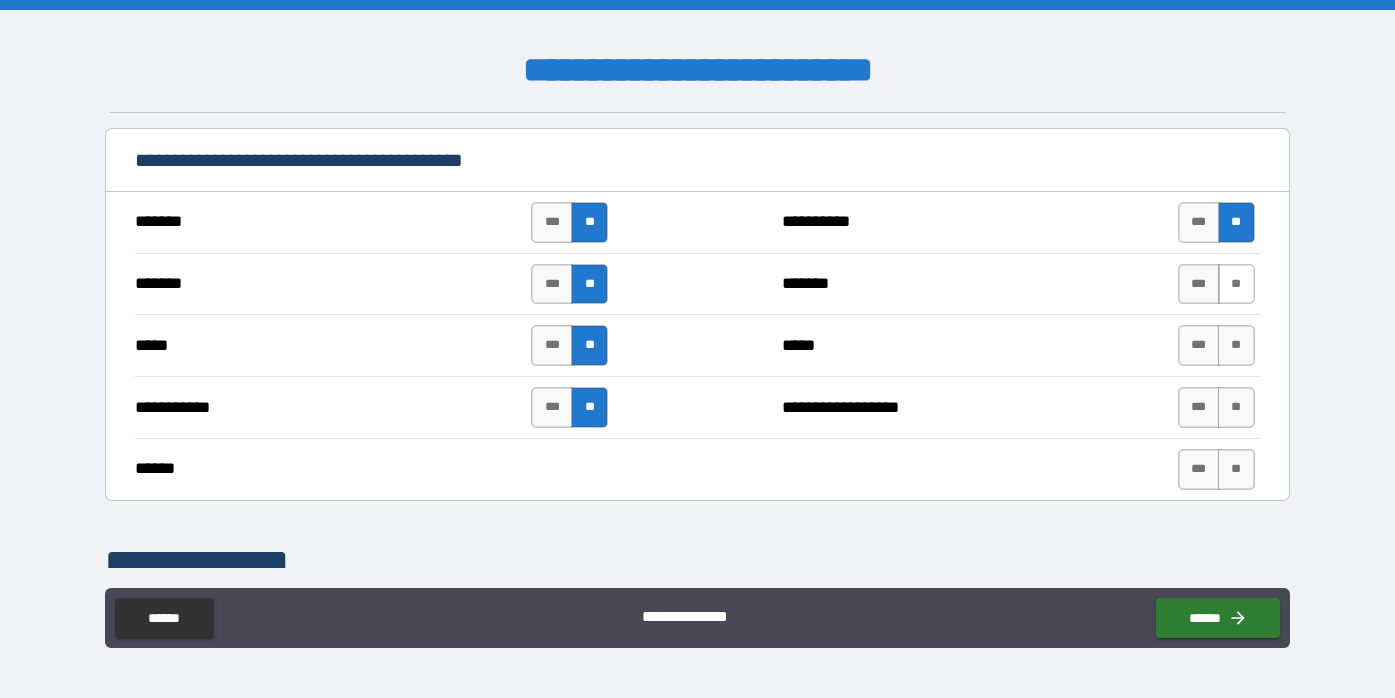 click on "**" at bounding box center (1236, 284) 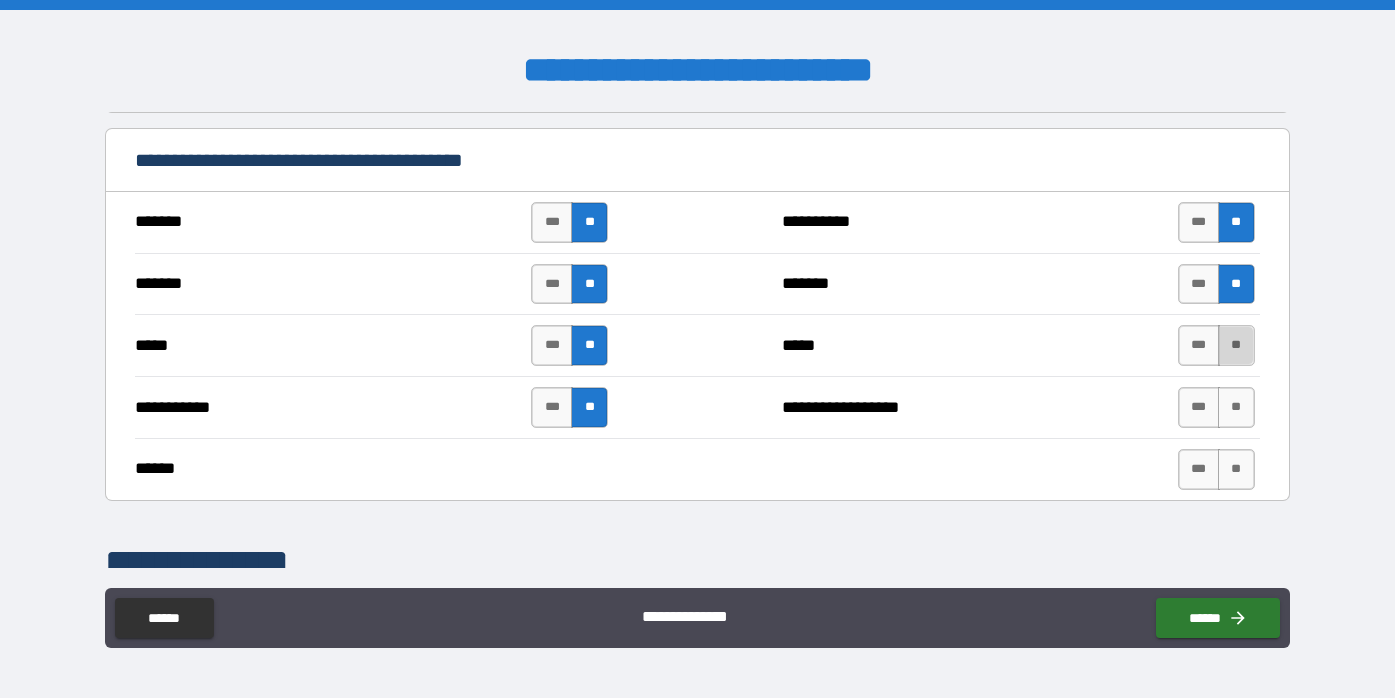 click on "**" at bounding box center (1236, 345) 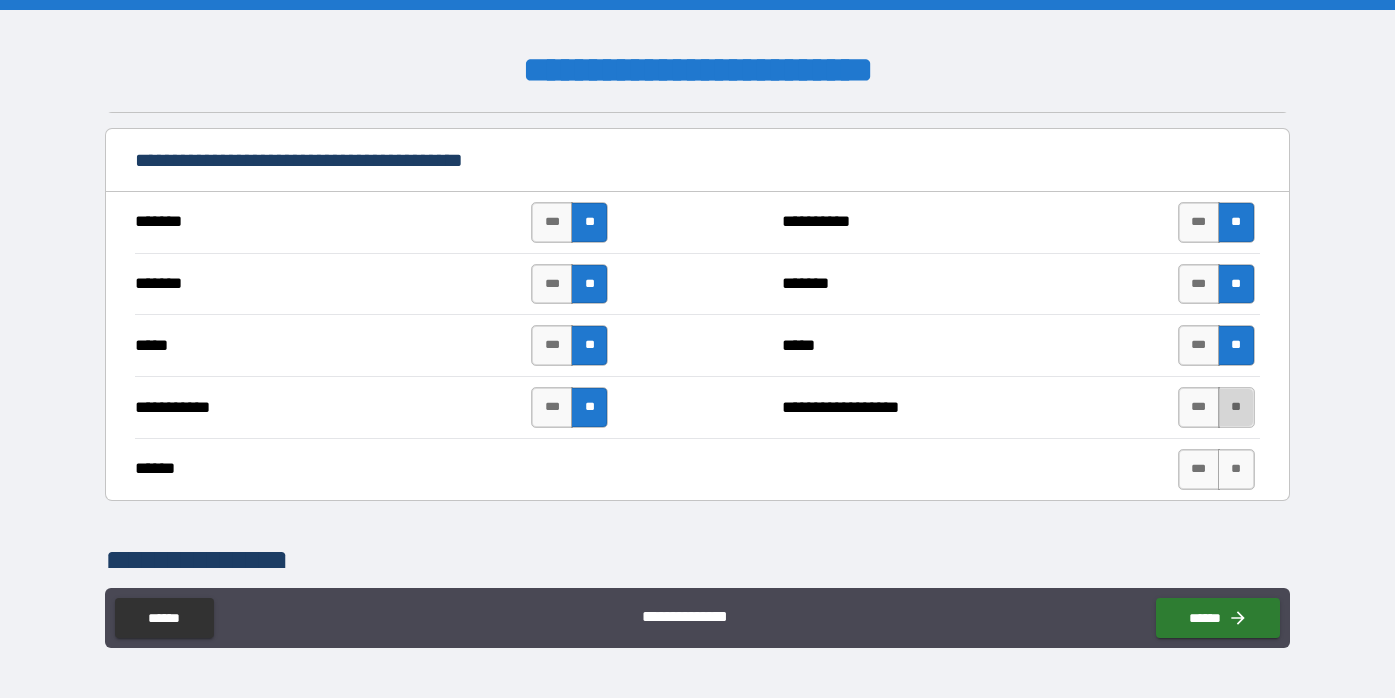 click on "**" at bounding box center [1236, 407] 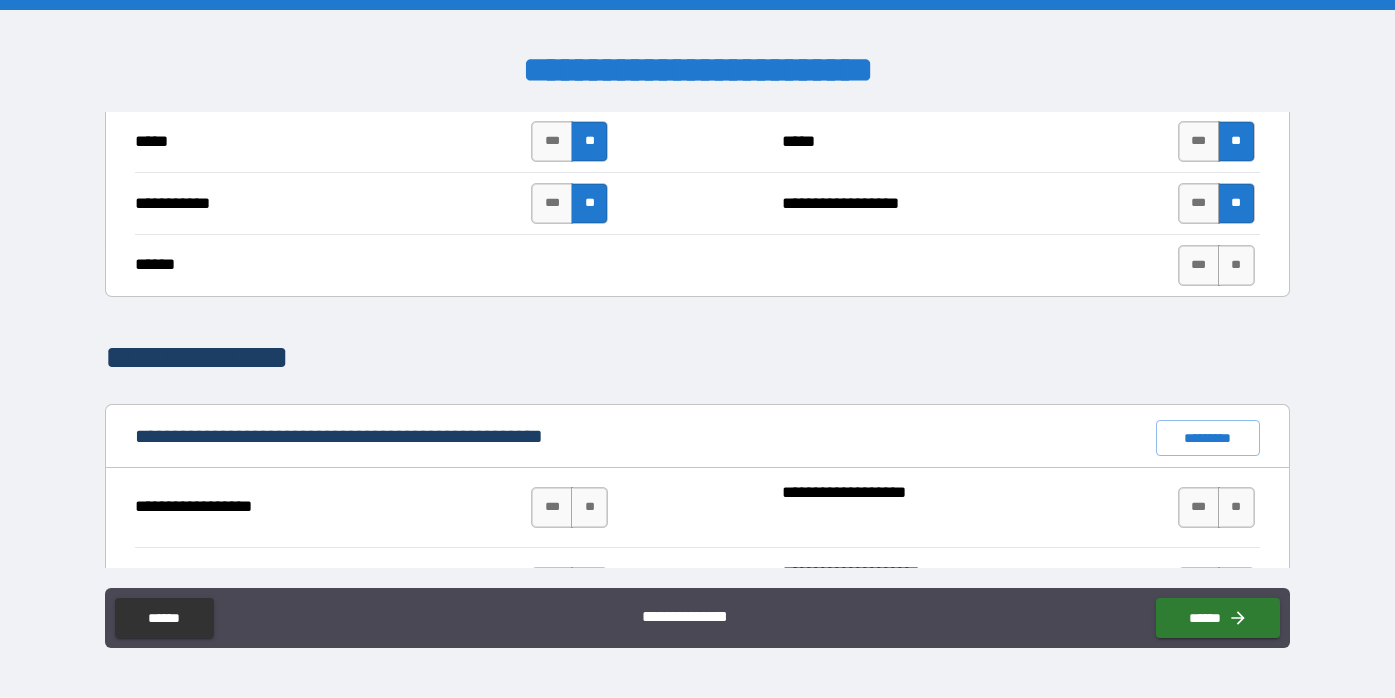 scroll, scrollTop: 1633, scrollLeft: 0, axis: vertical 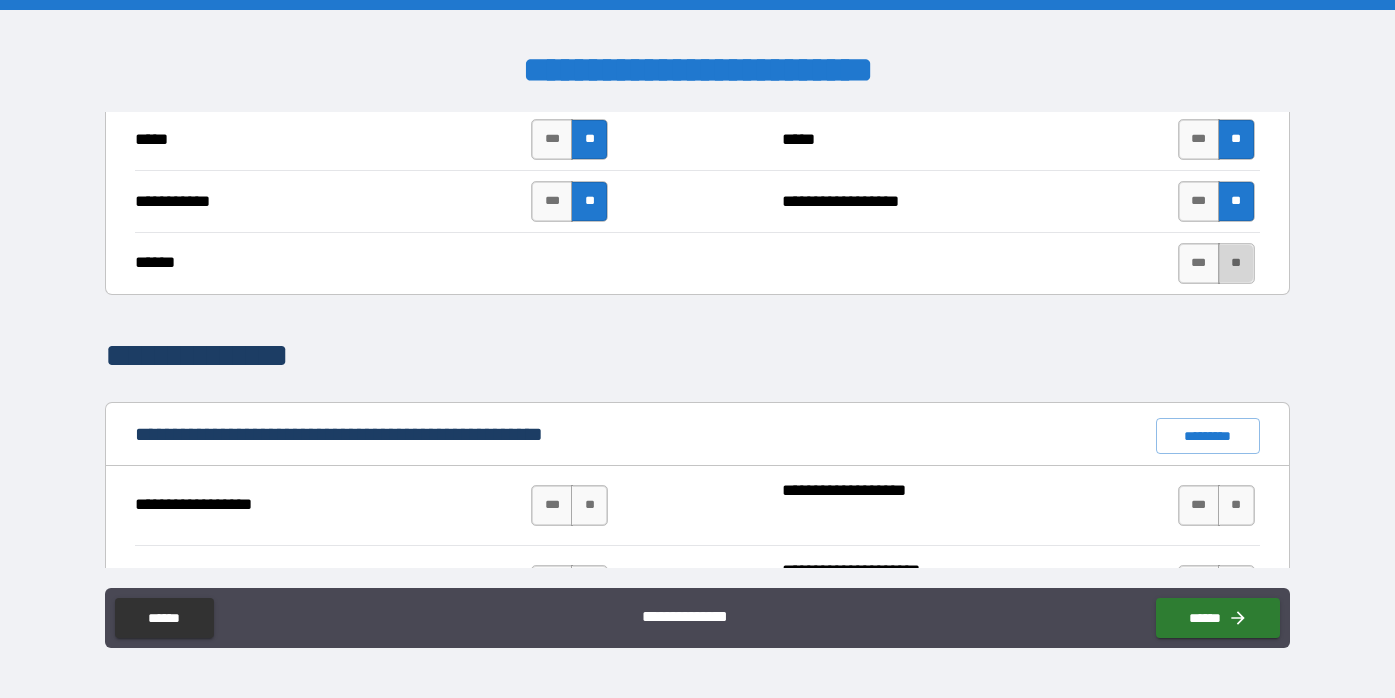 click on "**" at bounding box center (1236, 263) 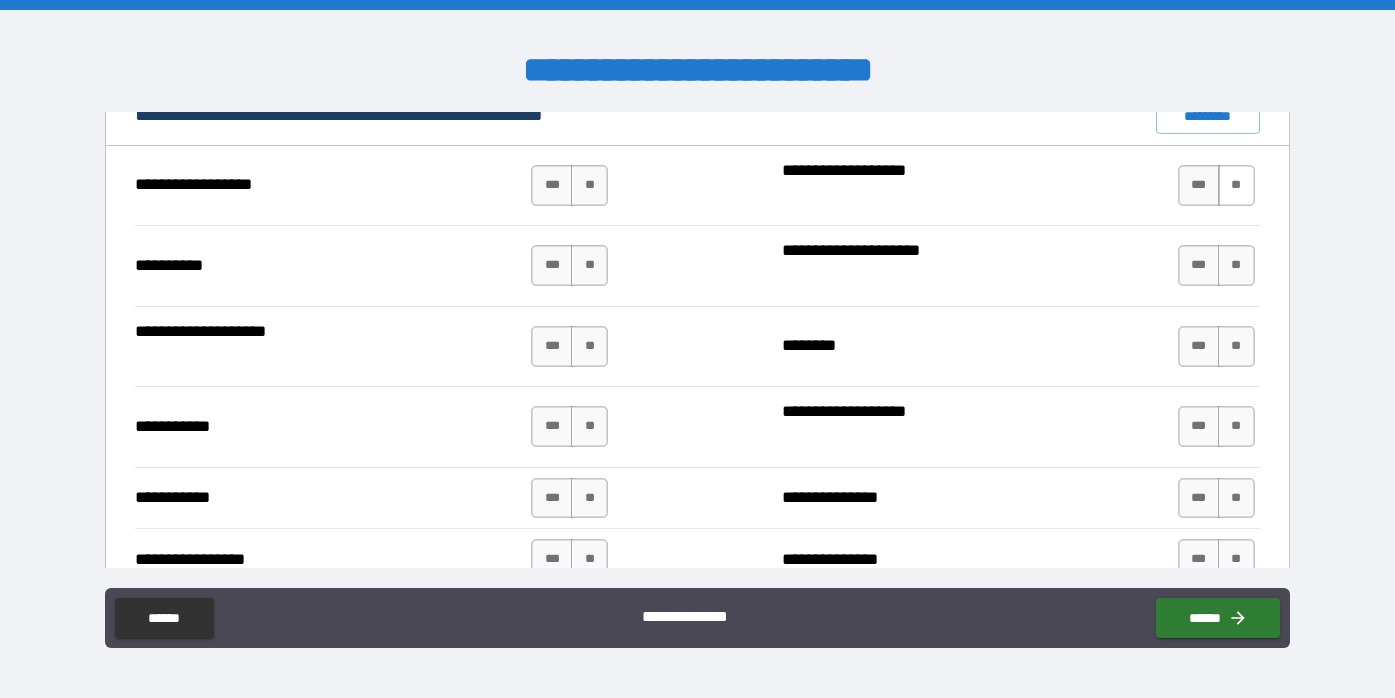 scroll, scrollTop: 1963, scrollLeft: 0, axis: vertical 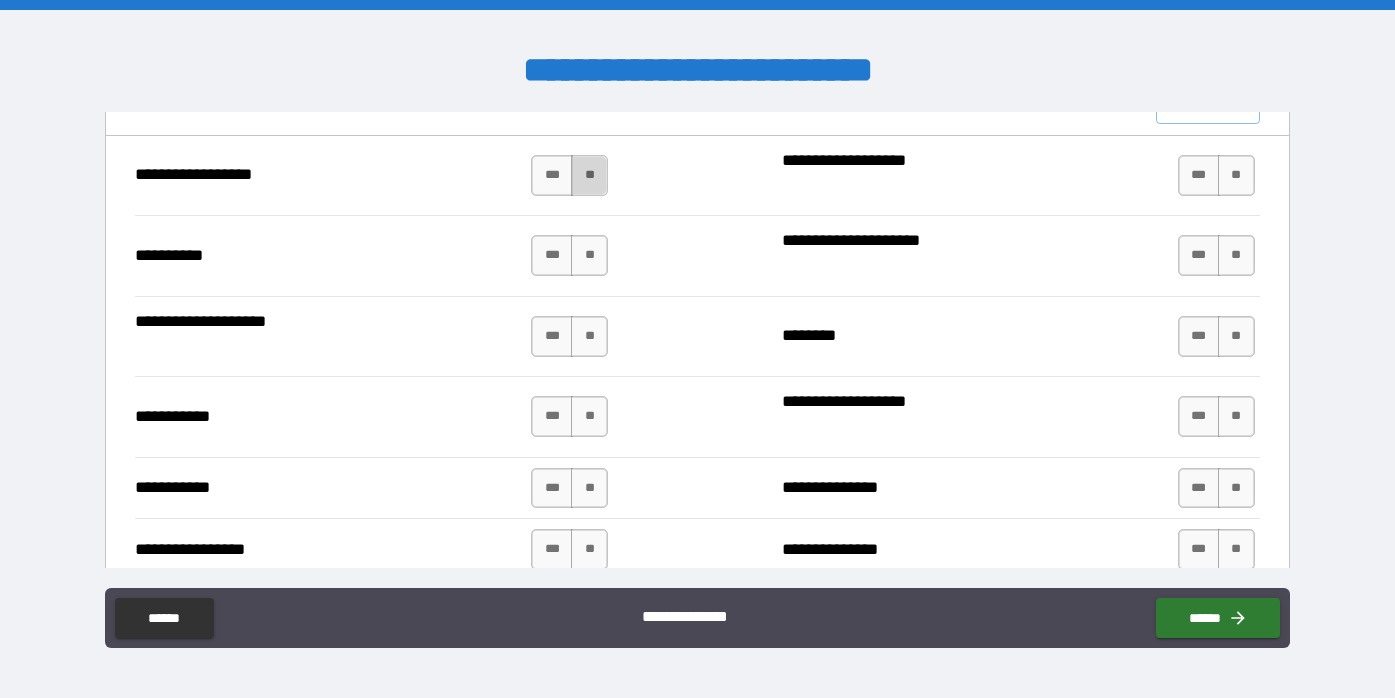 click on "**" at bounding box center (589, 175) 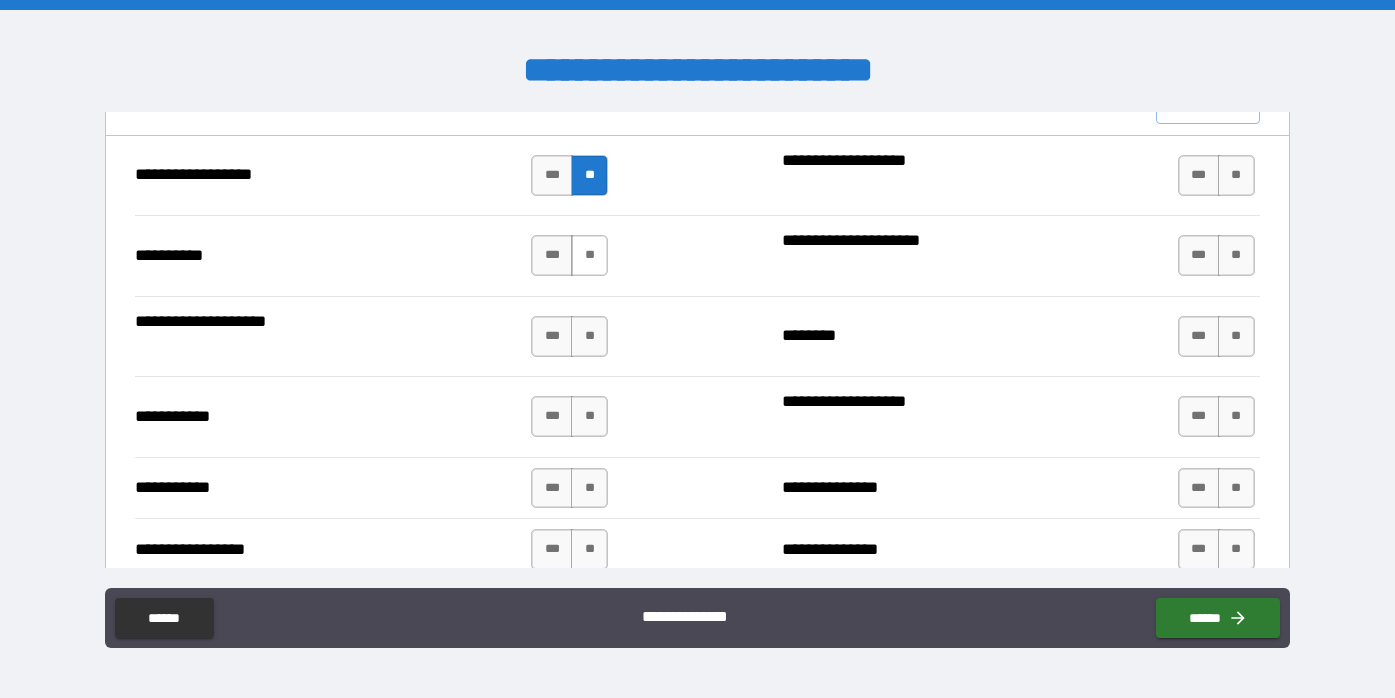 click on "**" at bounding box center [589, 255] 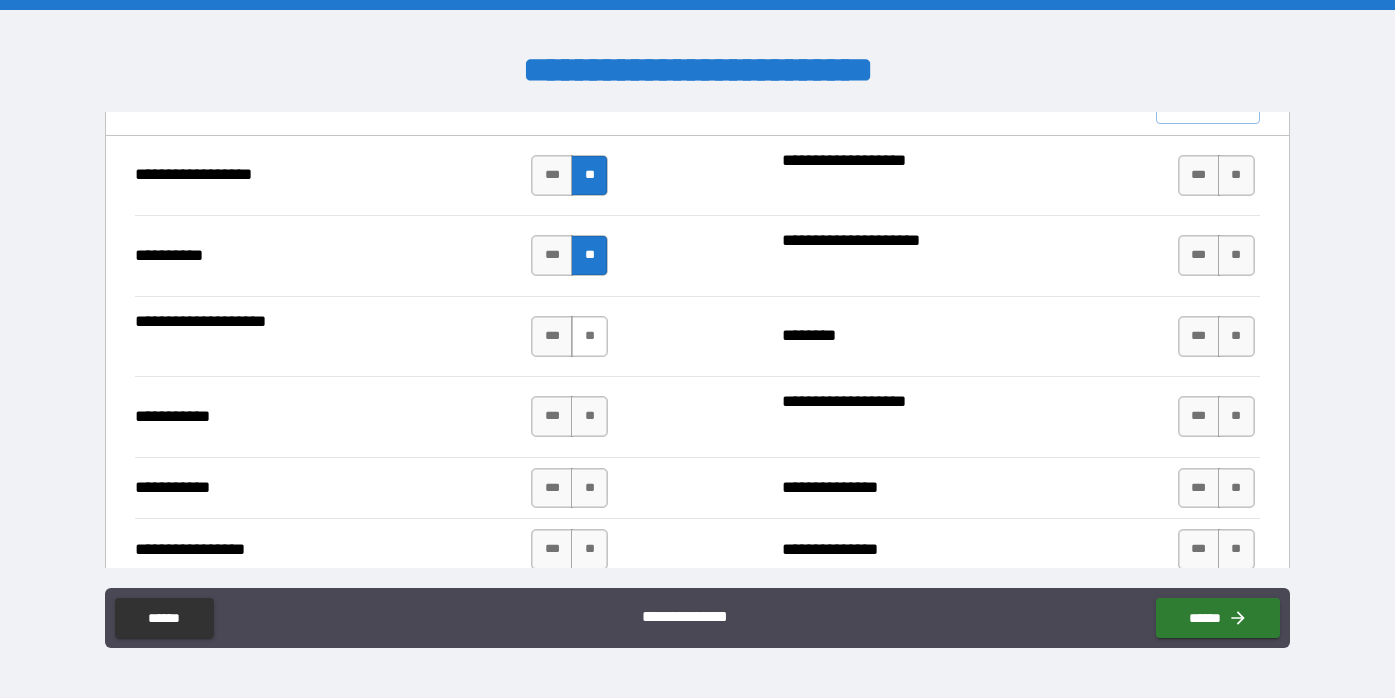 click on "**" at bounding box center [589, 336] 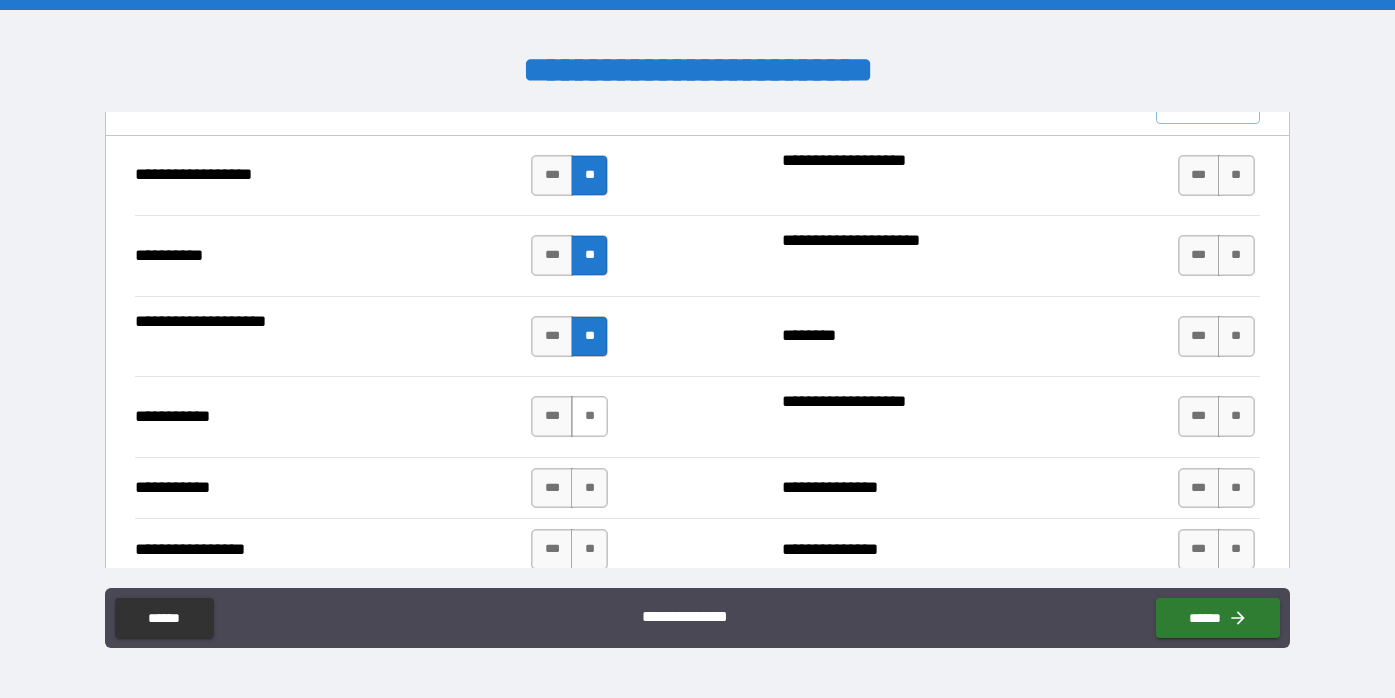 click on "**" at bounding box center [589, 416] 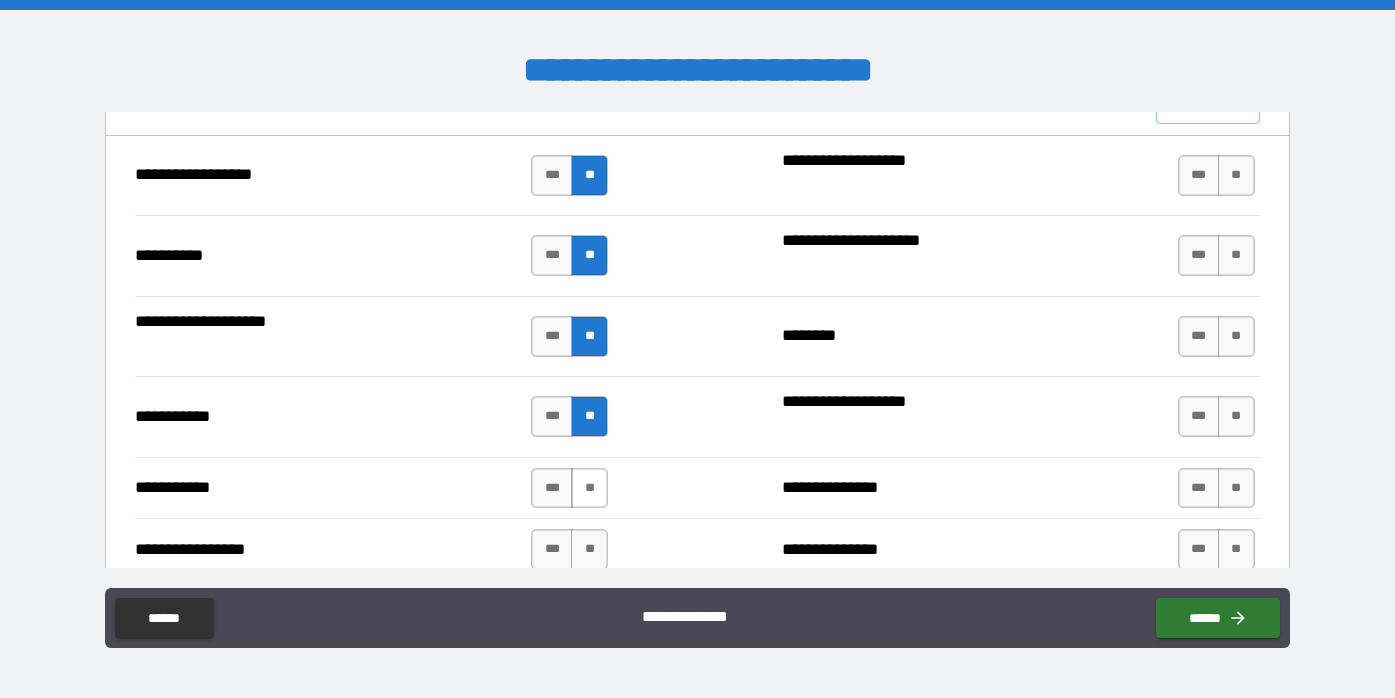 click on "**" at bounding box center (589, 488) 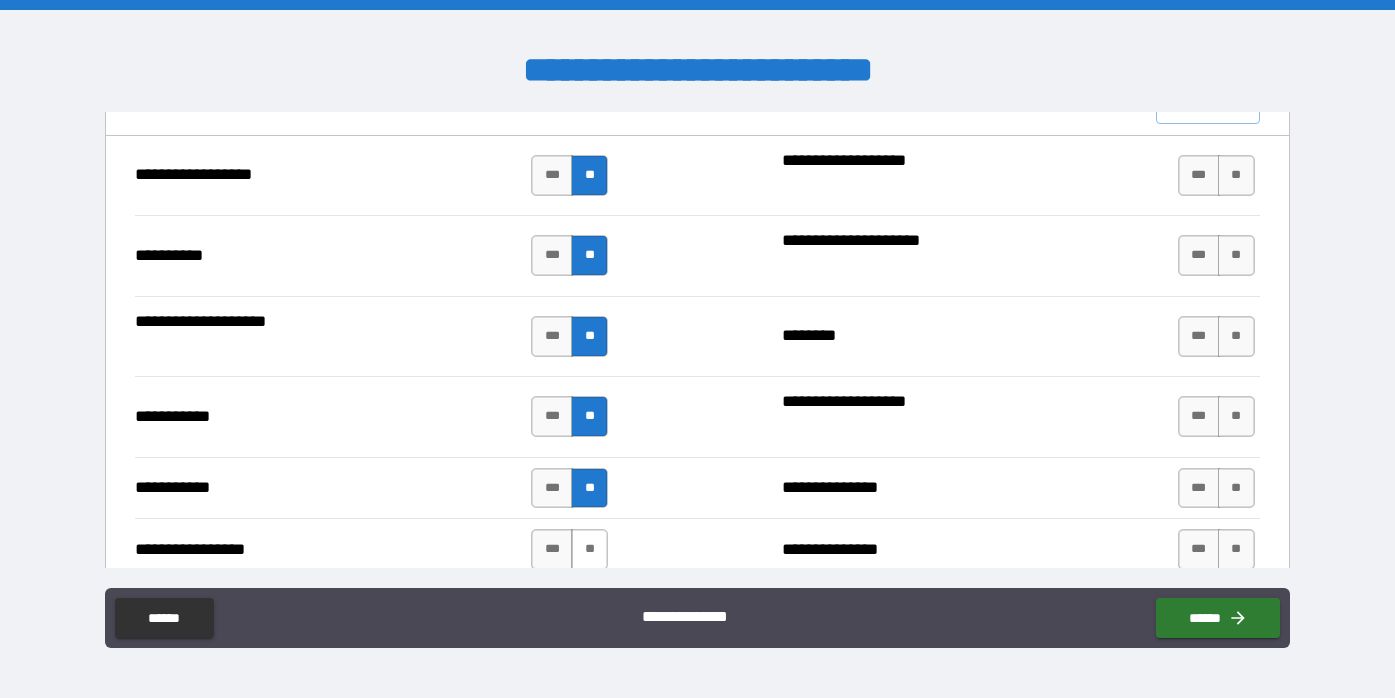 click on "**" at bounding box center [589, 549] 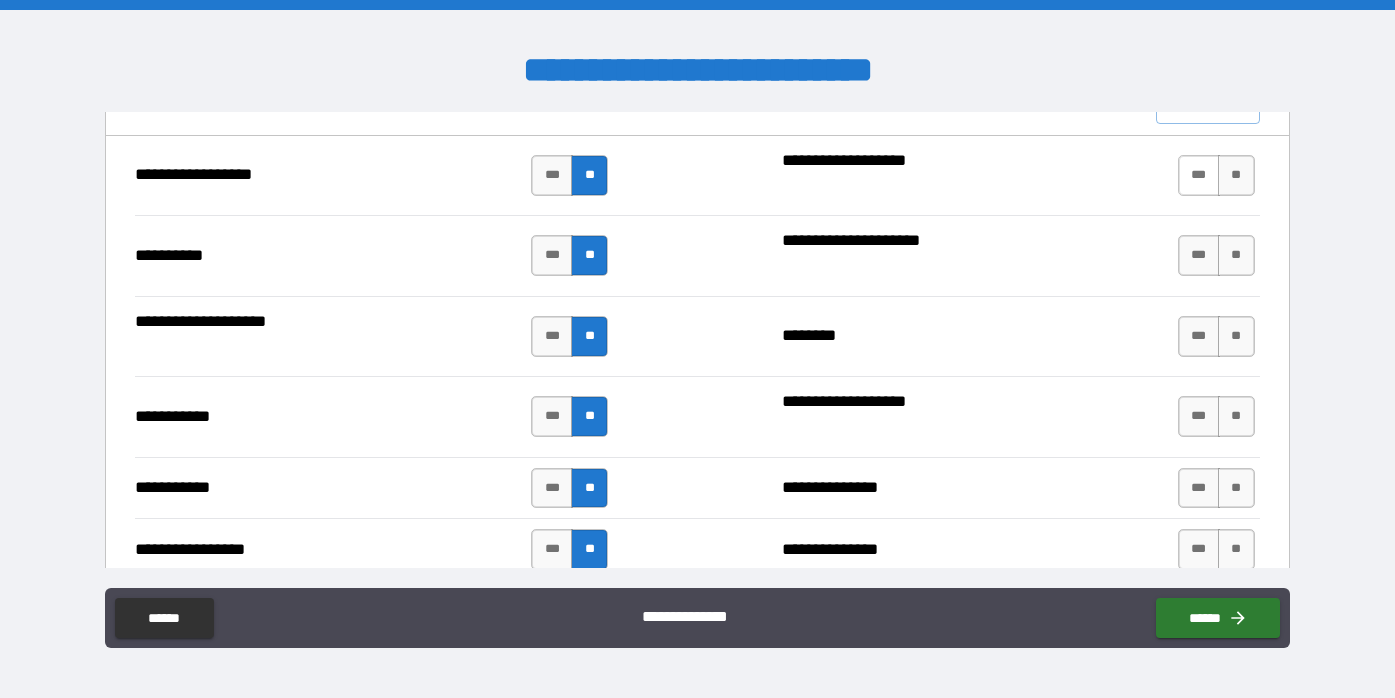 click on "***" at bounding box center [1199, 175] 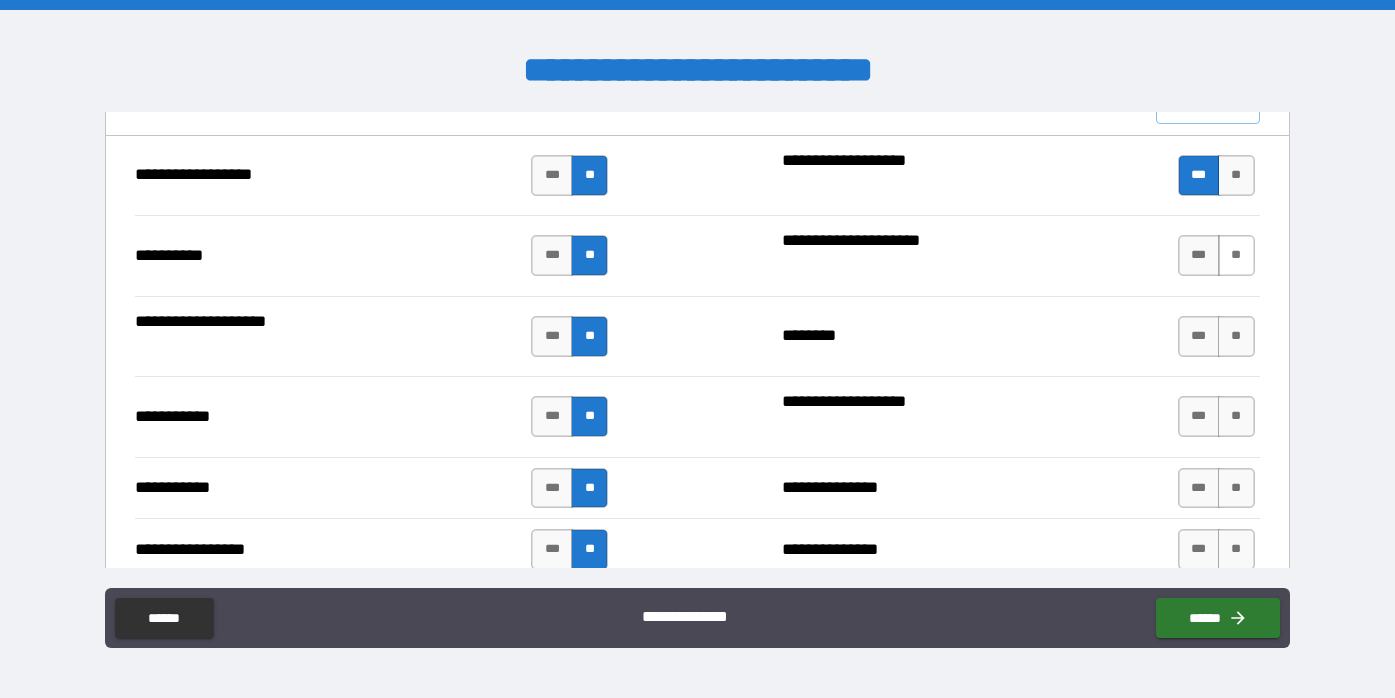 click on "**" at bounding box center [1236, 255] 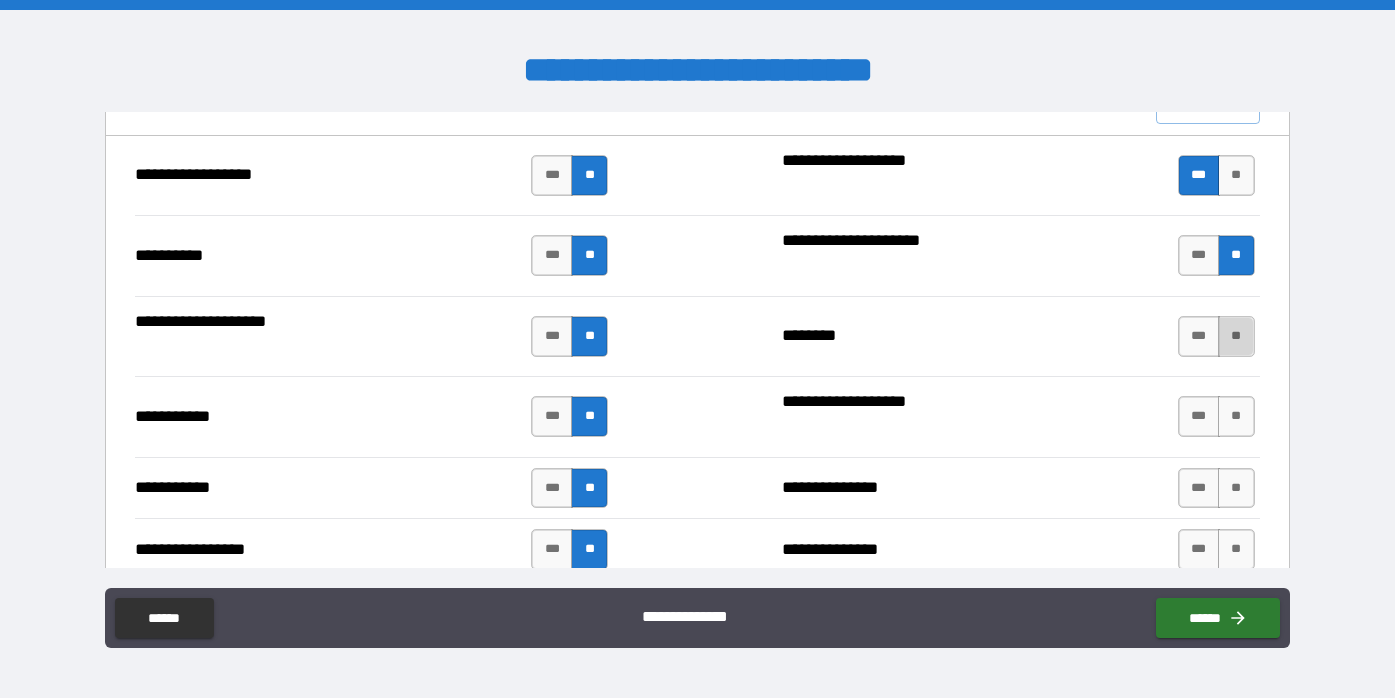 click on "**" at bounding box center [1236, 336] 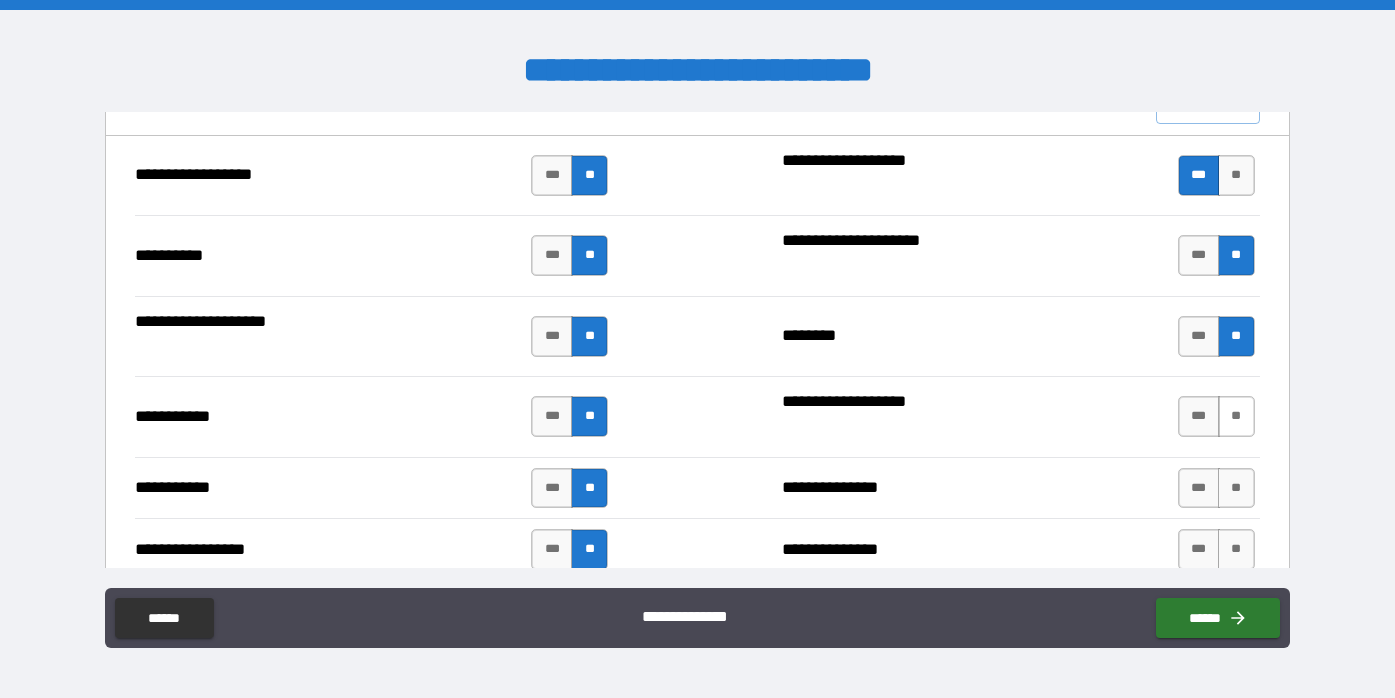 click on "**" at bounding box center (1236, 416) 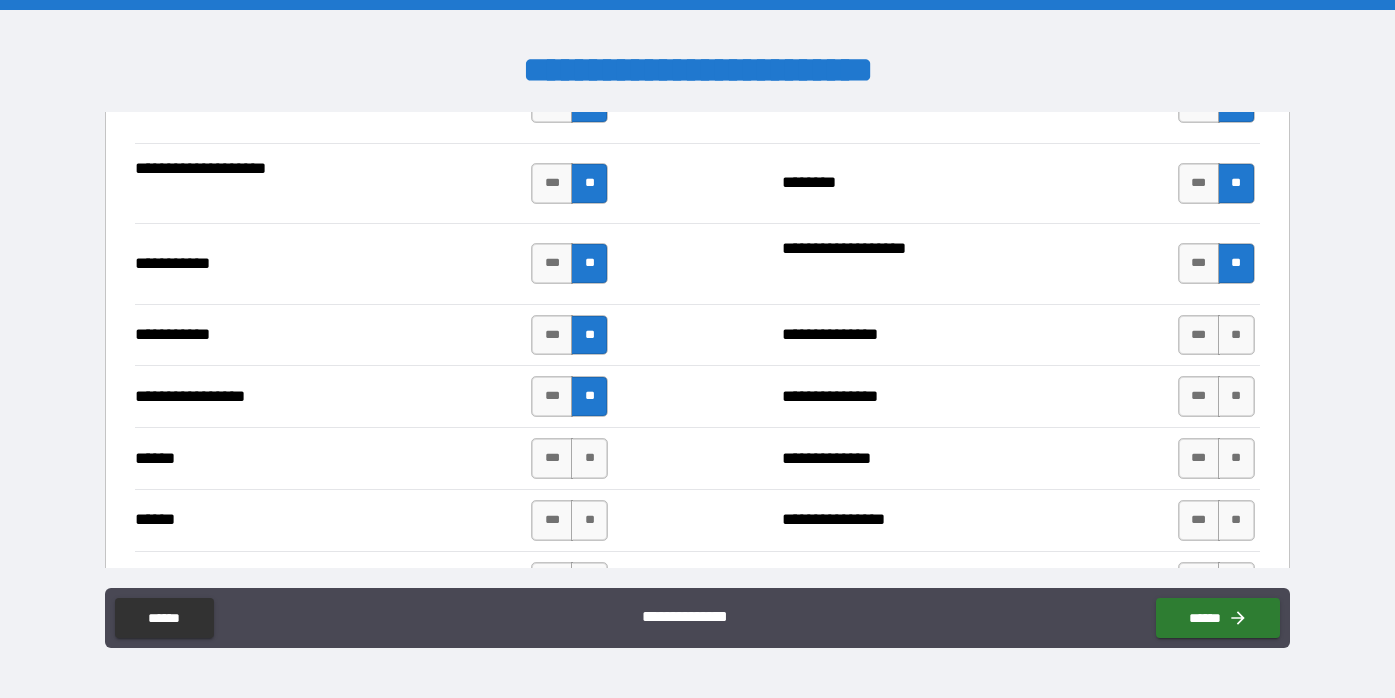 scroll, scrollTop: 2133, scrollLeft: 0, axis: vertical 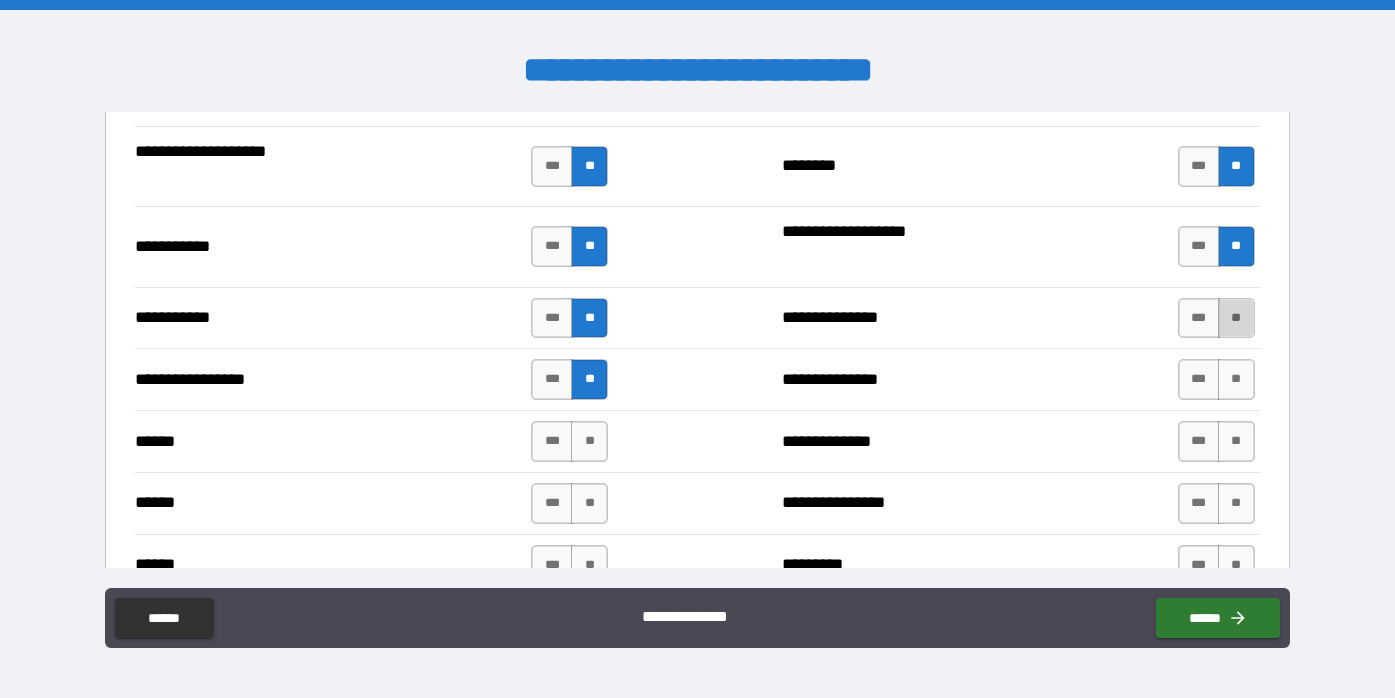 click on "**" at bounding box center [1236, 318] 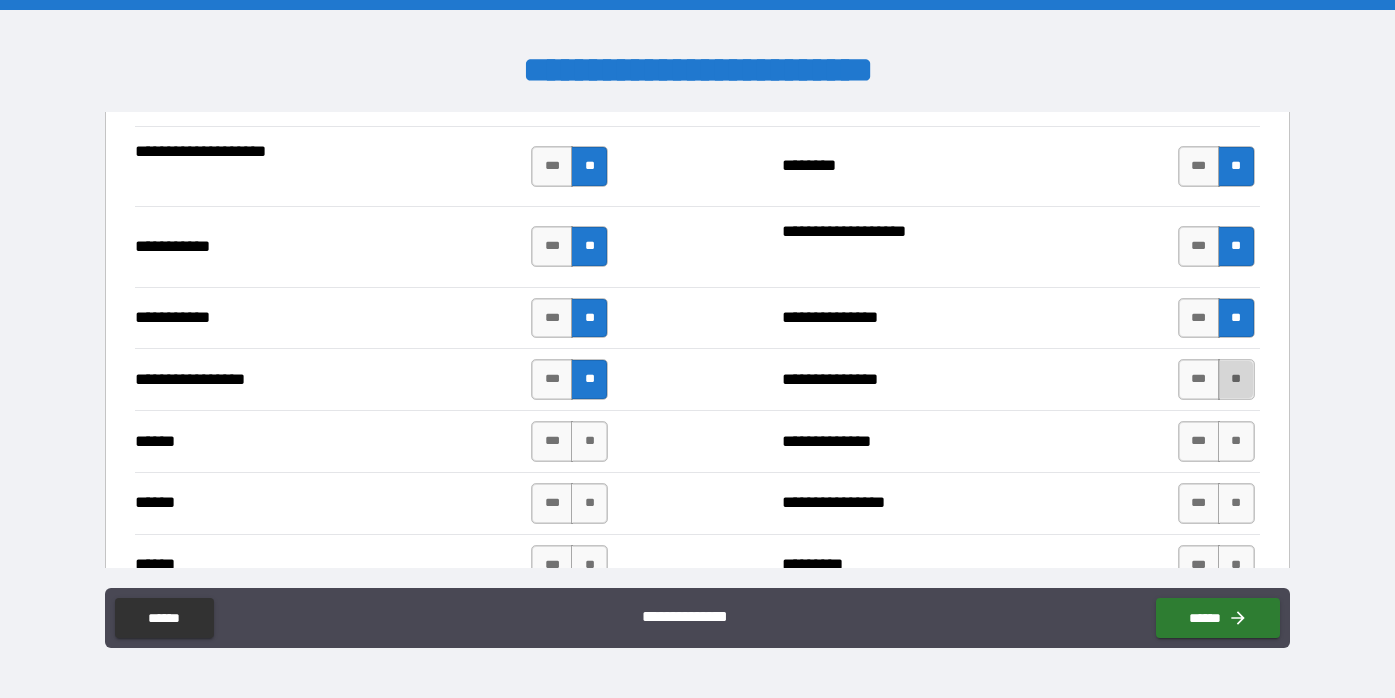 click on "**" at bounding box center (1236, 379) 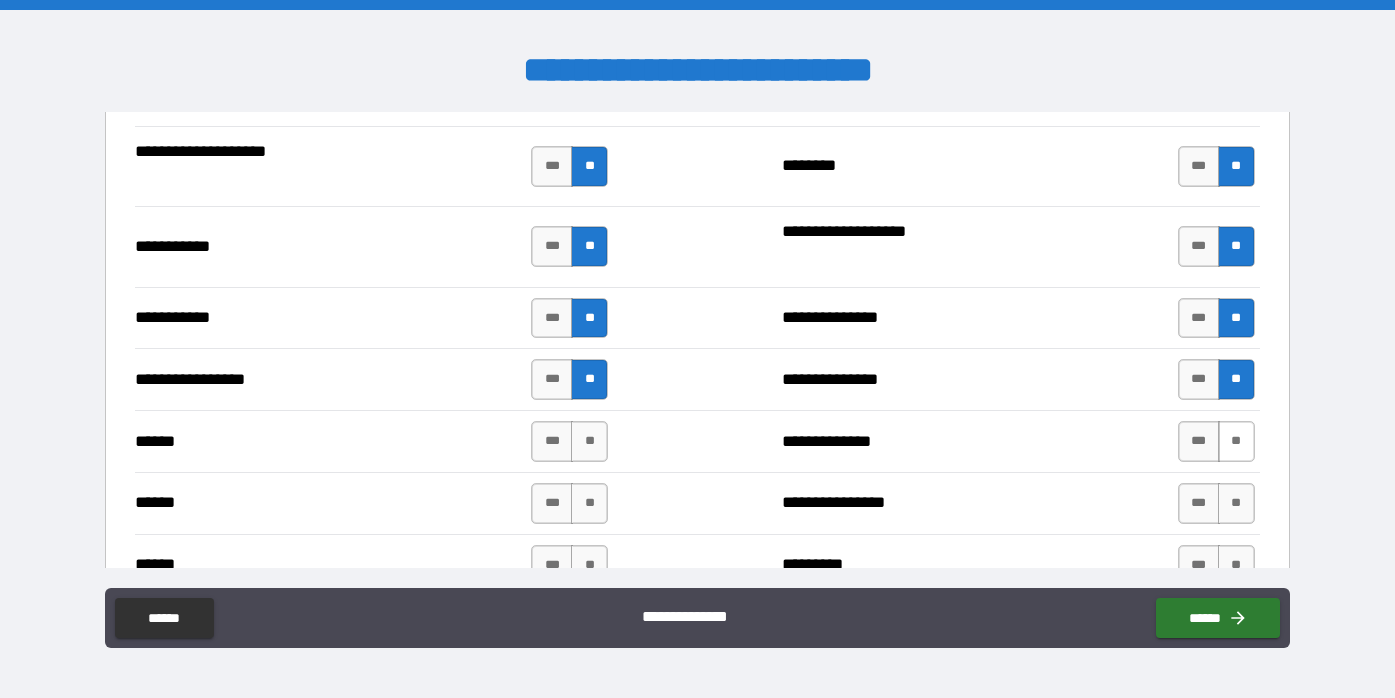 click on "**" at bounding box center (1236, 441) 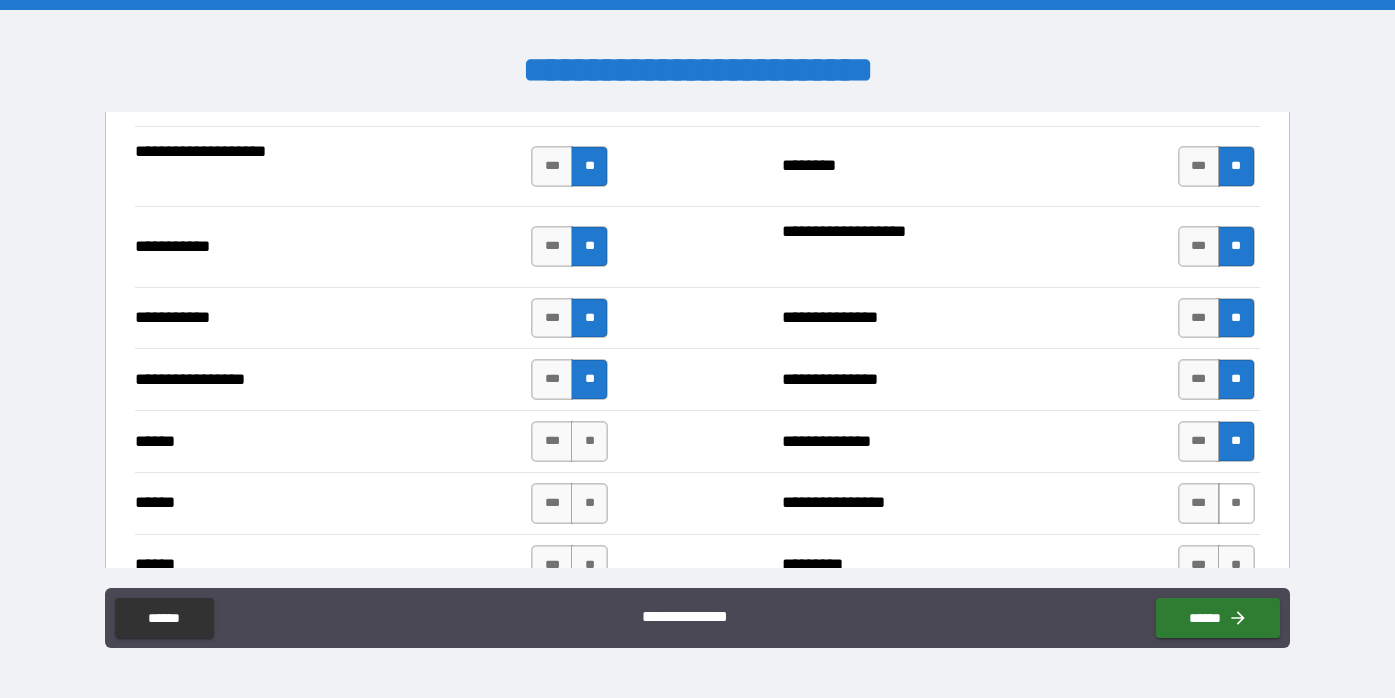click on "**" at bounding box center (1236, 503) 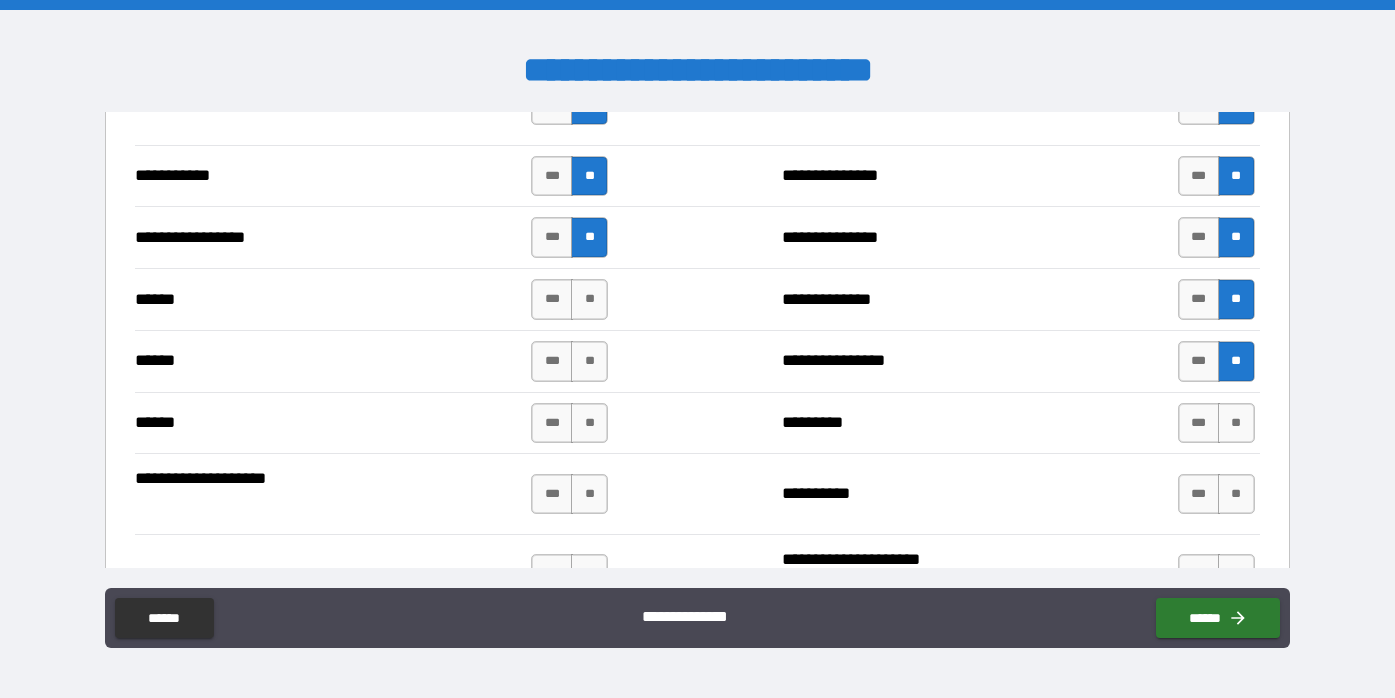 scroll, scrollTop: 2326, scrollLeft: 0, axis: vertical 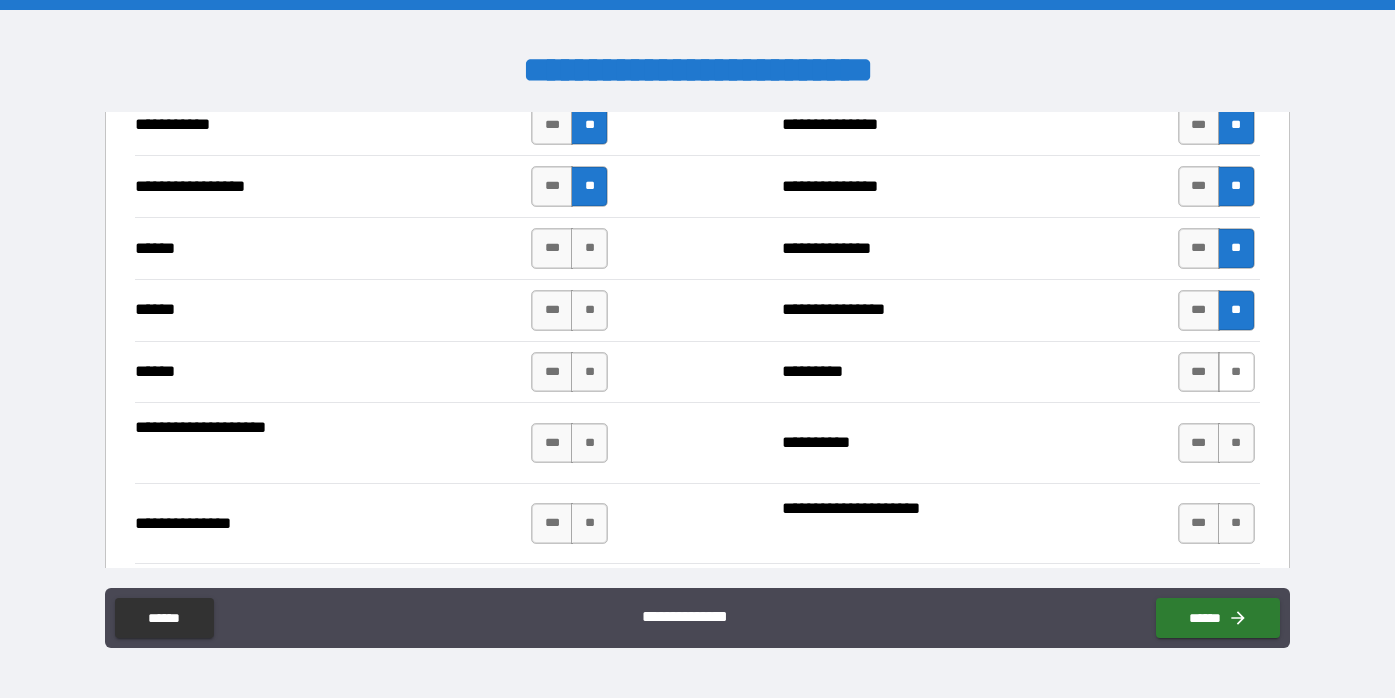 click on "**" at bounding box center (1236, 372) 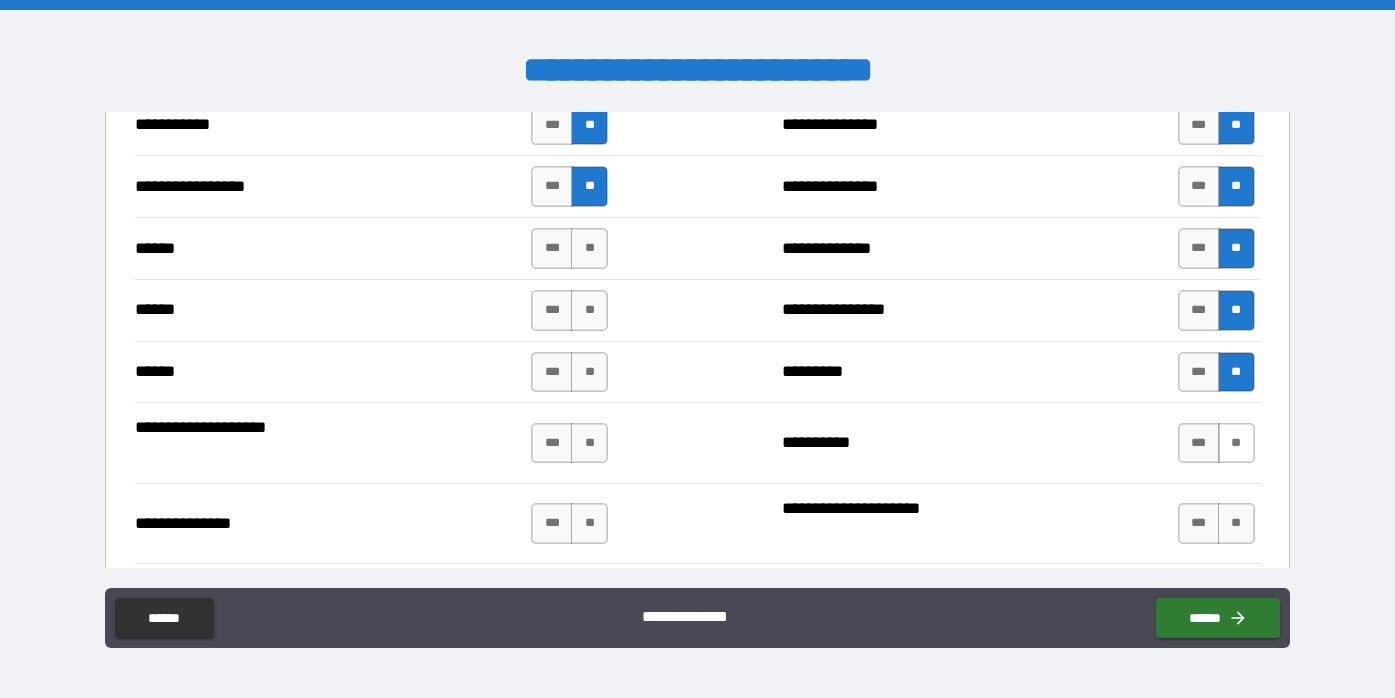 click on "**" at bounding box center (1236, 443) 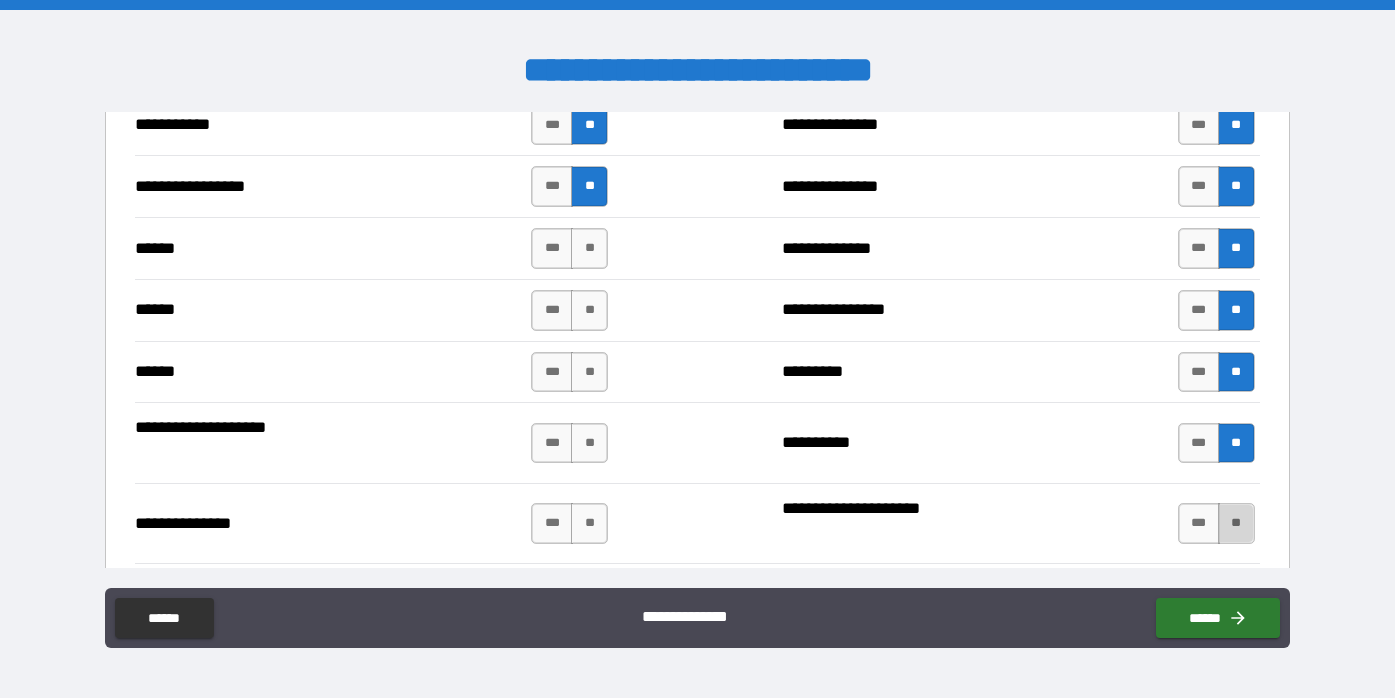 click on "**" at bounding box center (1236, 523) 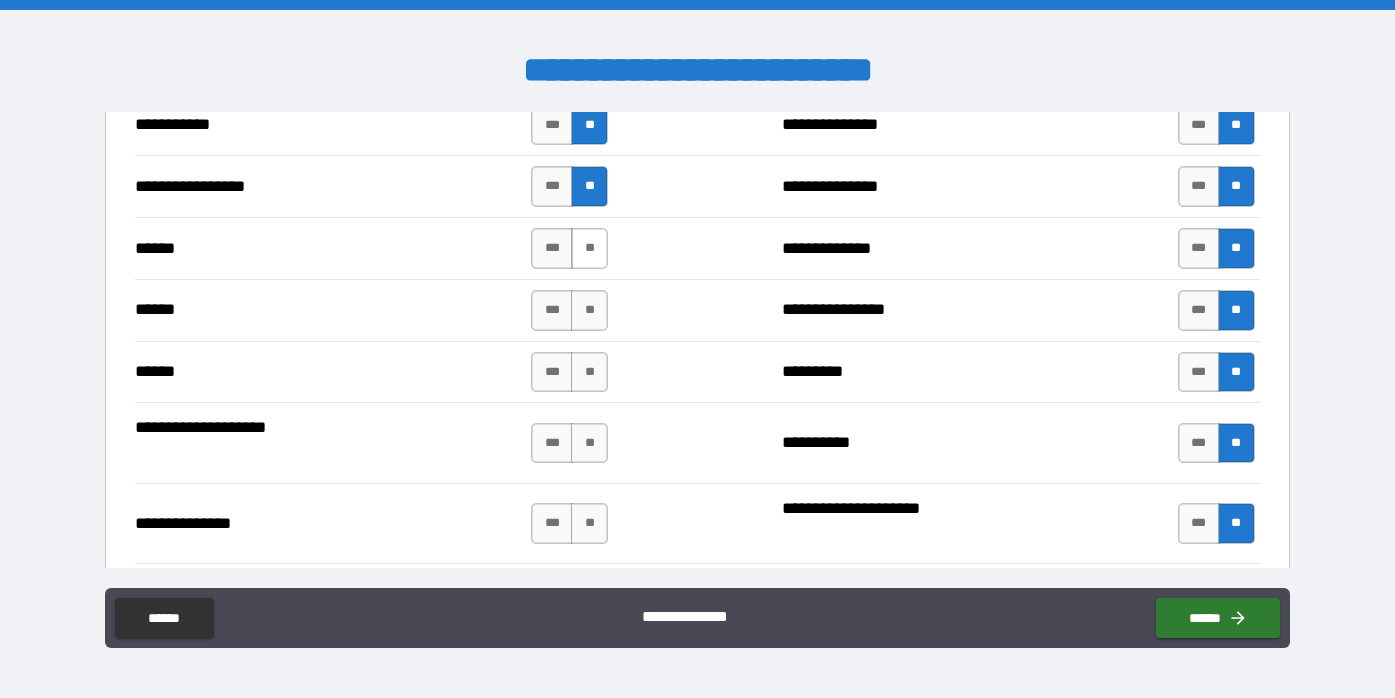 click on "**" at bounding box center (589, 248) 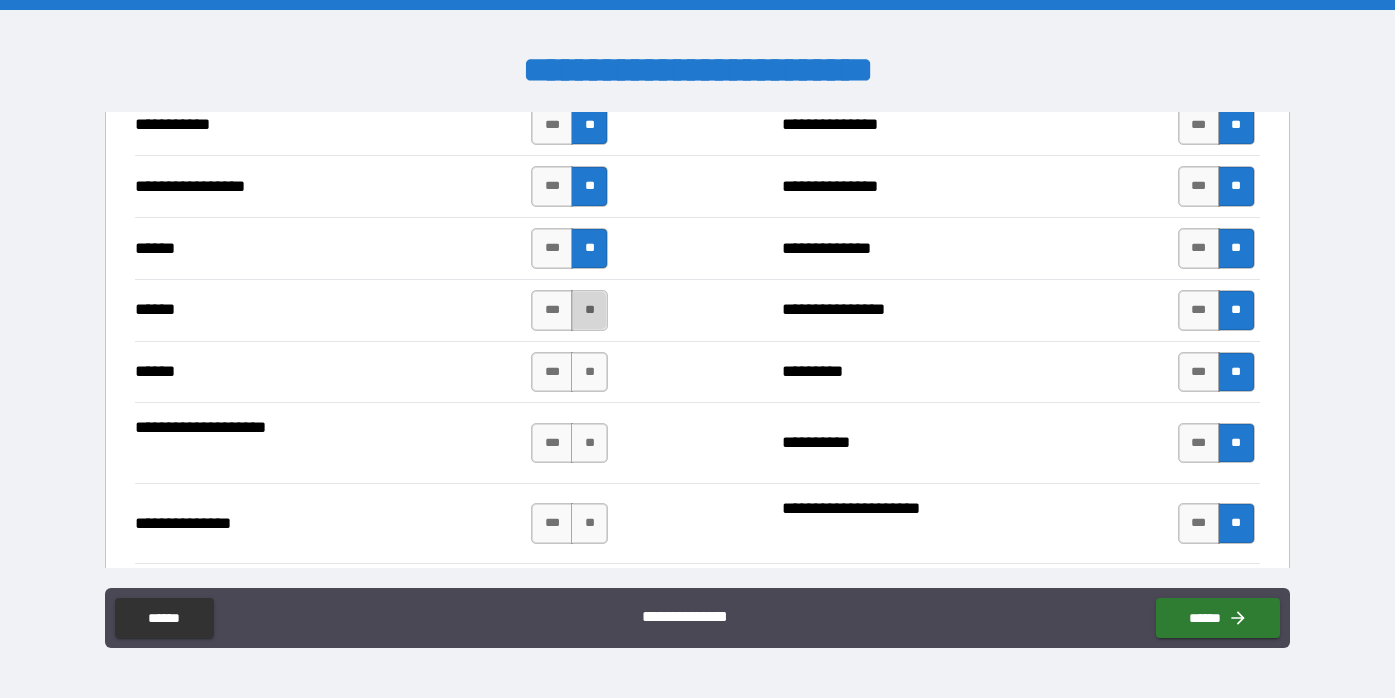 click on "**" at bounding box center [589, 310] 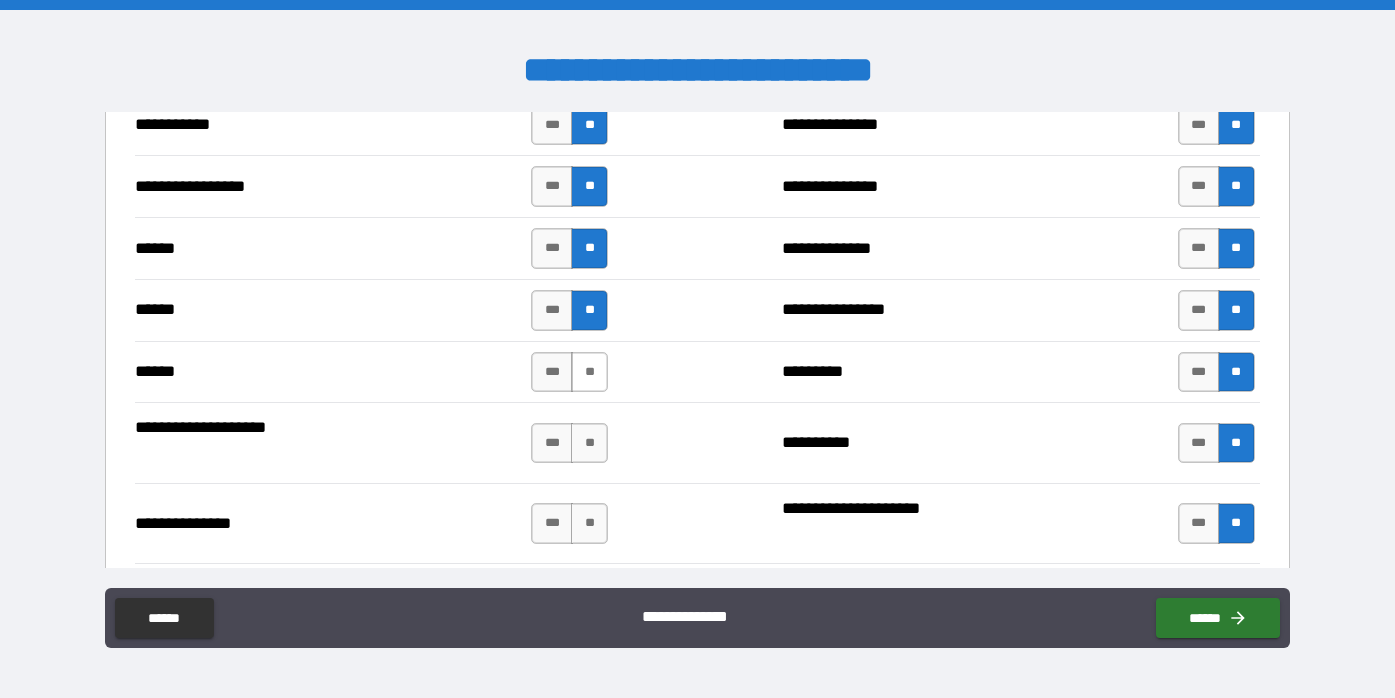 click on "**" at bounding box center (589, 372) 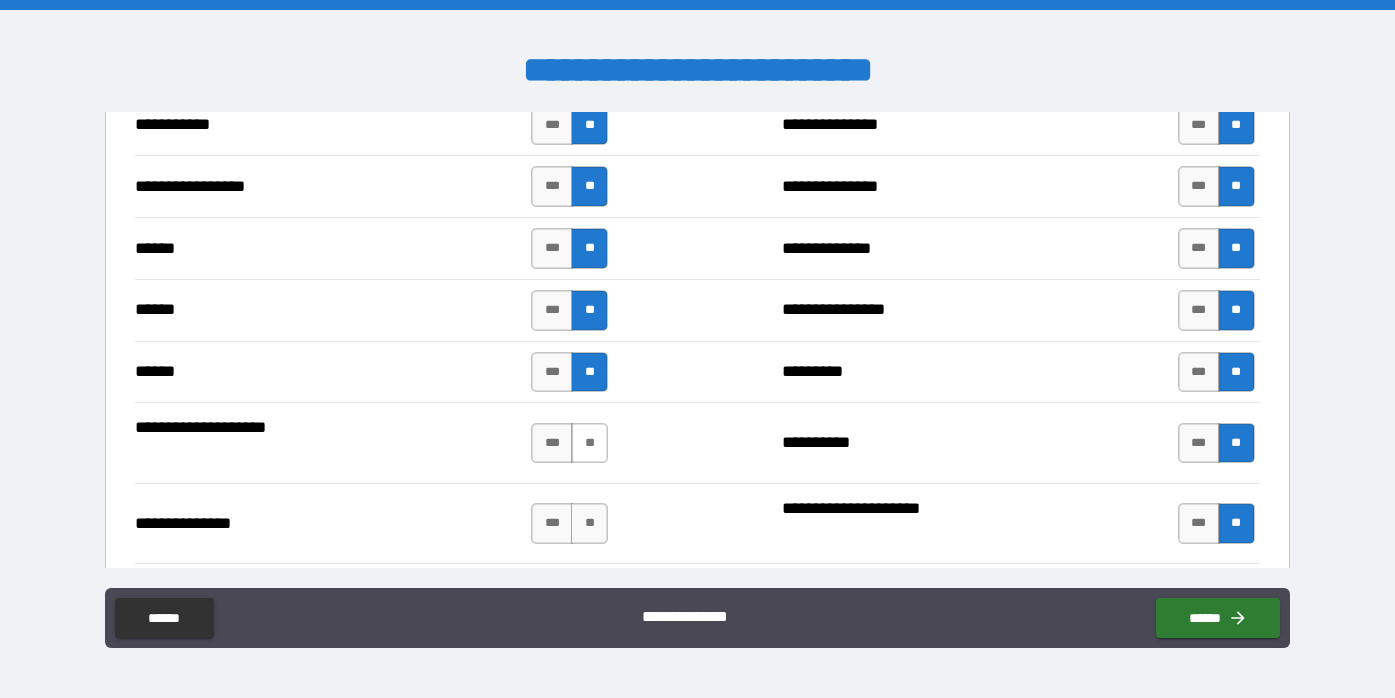 click on "**" at bounding box center [589, 443] 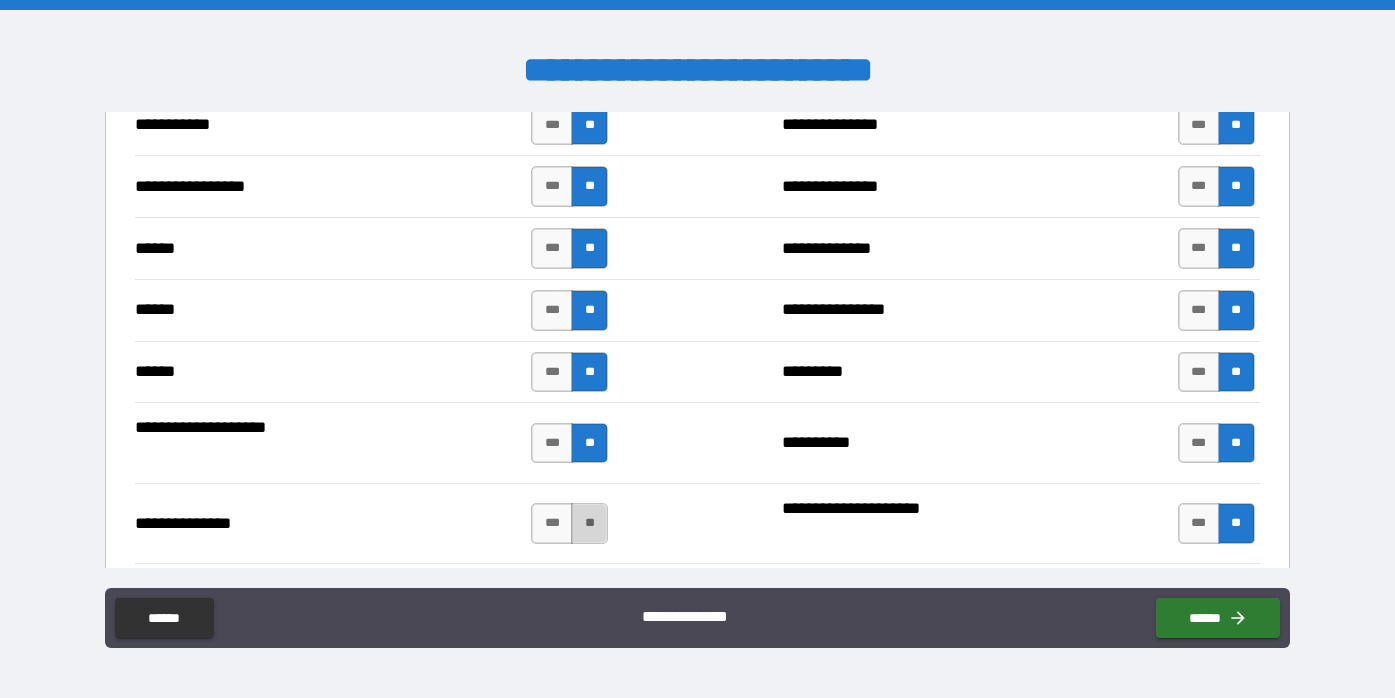 click on "**" at bounding box center (589, 523) 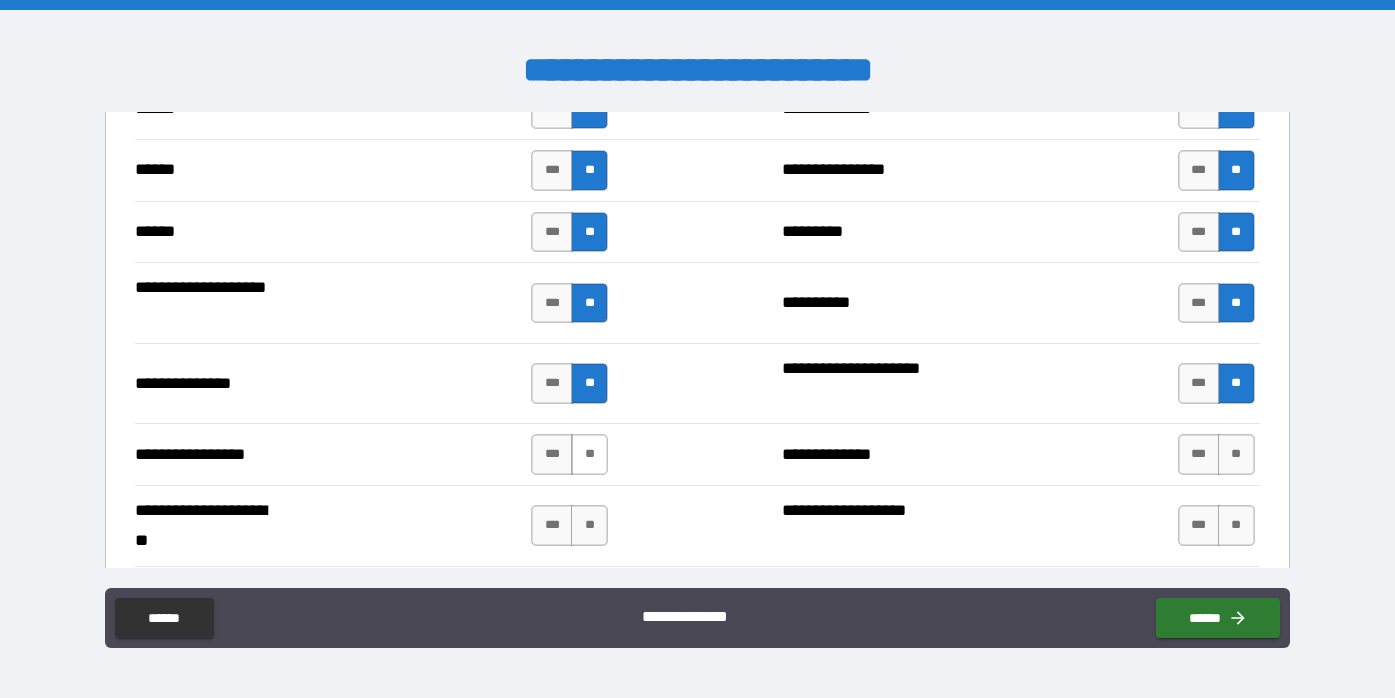 scroll, scrollTop: 2480, scrollLeft: 0, axis: vertical 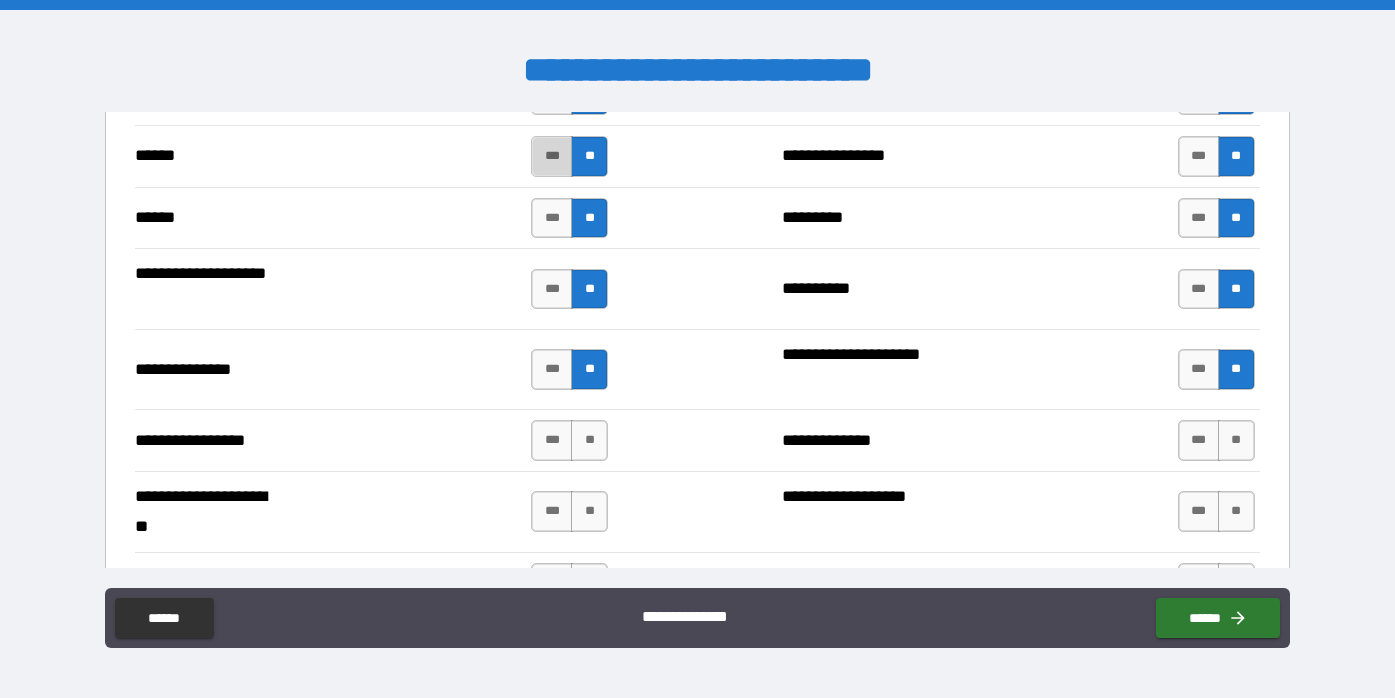 click on "***" at bounding box center [552, 156] 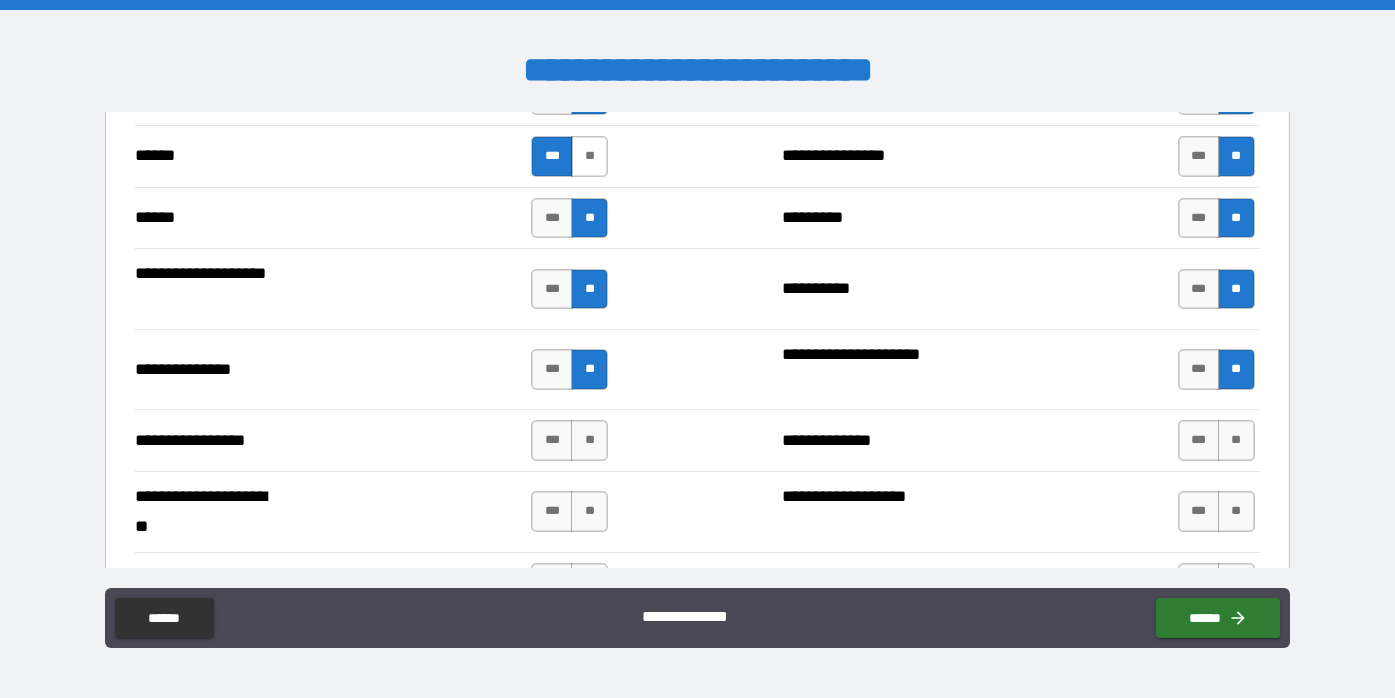 click on "**" at bounding box center [589, 156] 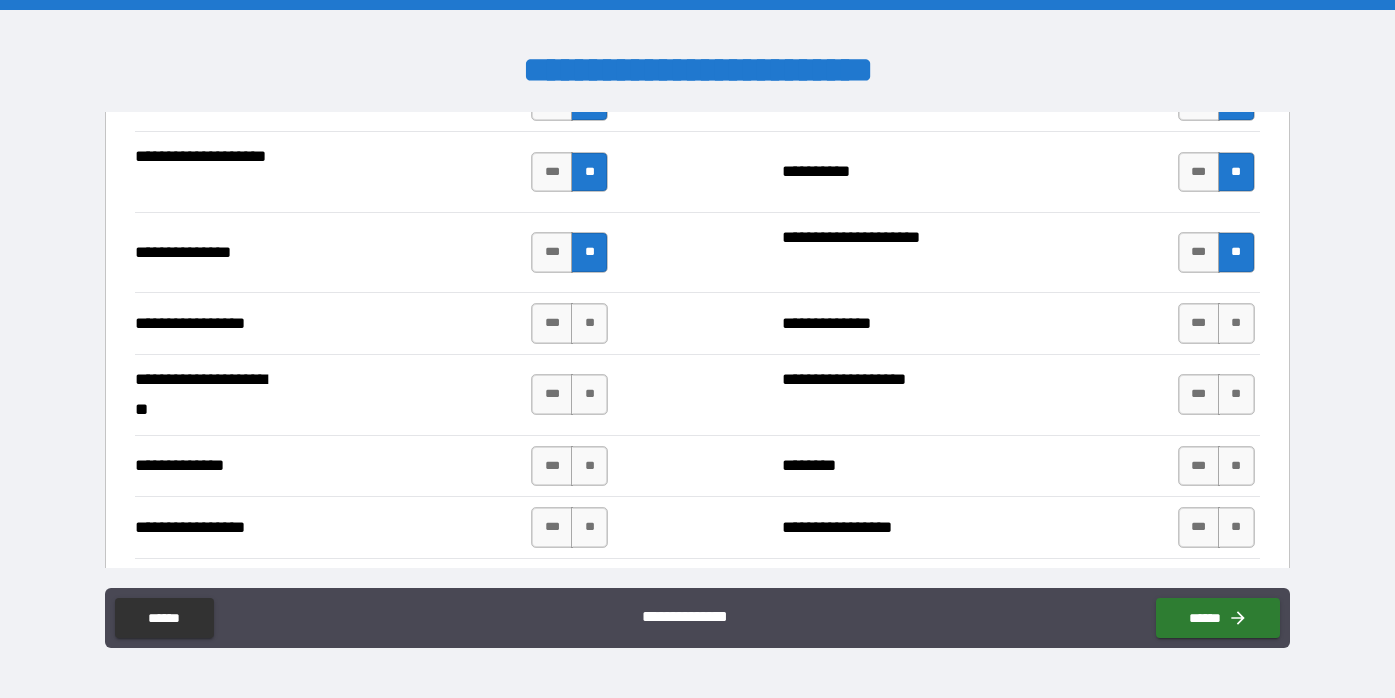 scroll, scrollTop: 2604, scrollLeft: 0, axis: vertical 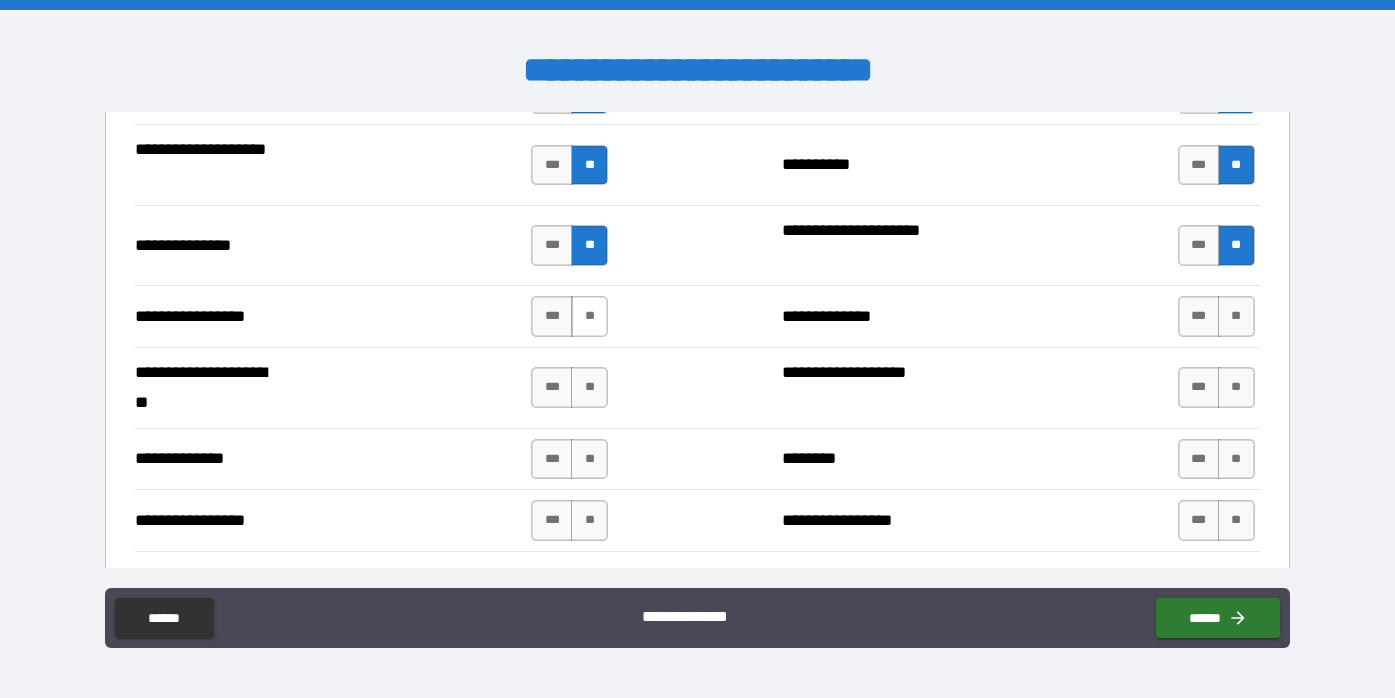 click on "**" at bounding box center [589, 316] 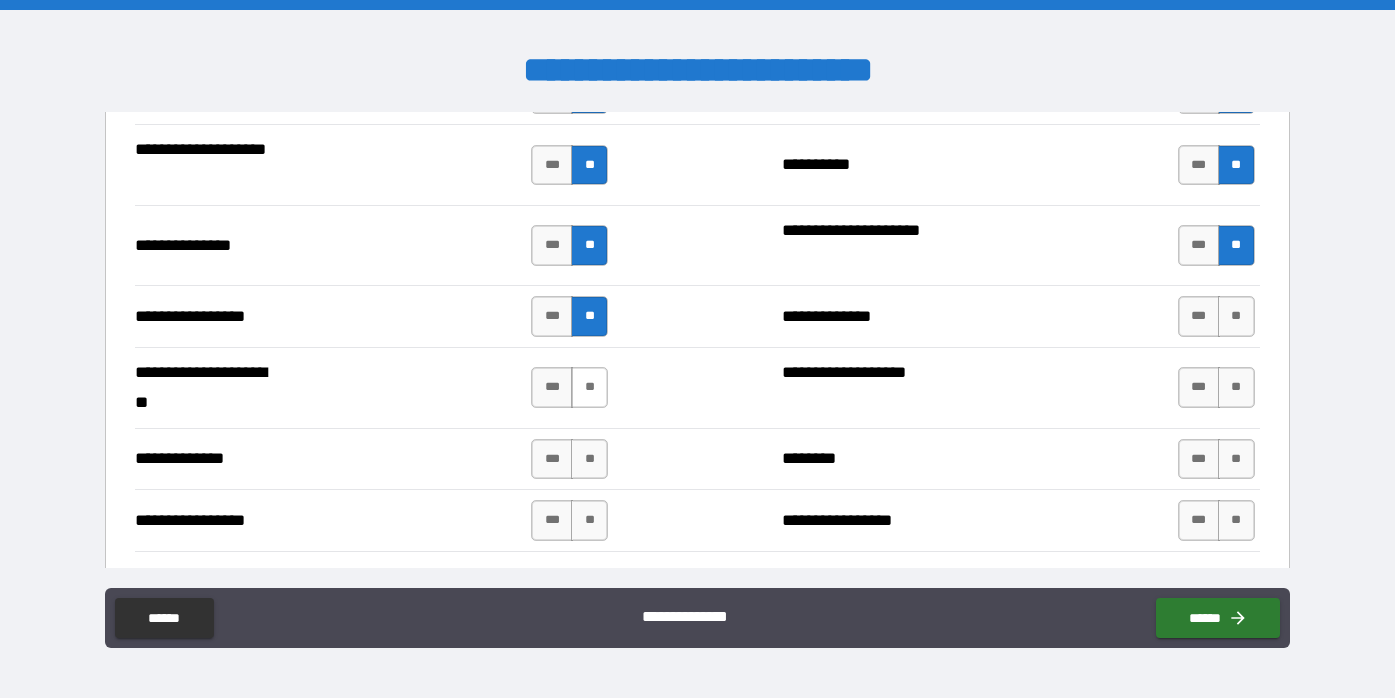 click on "**" at bounding box center [589, 387] 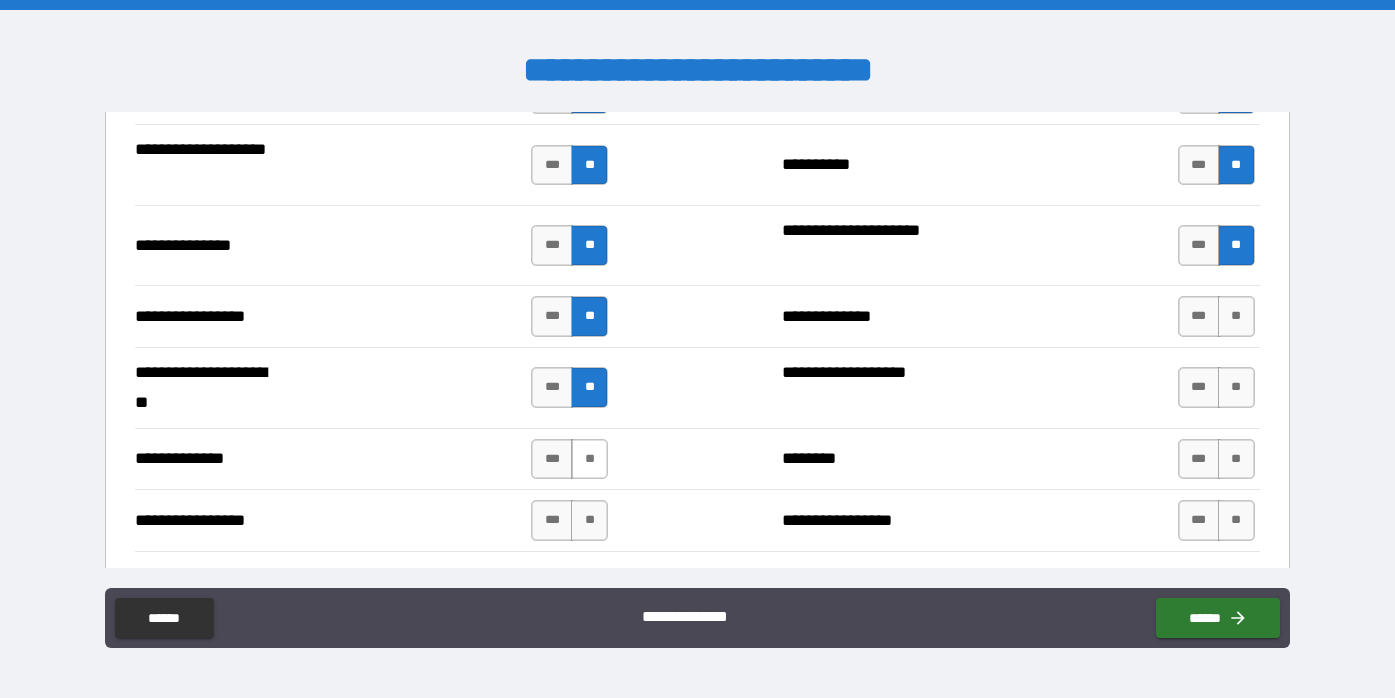 click on "**" at bounding box center [589, 459] 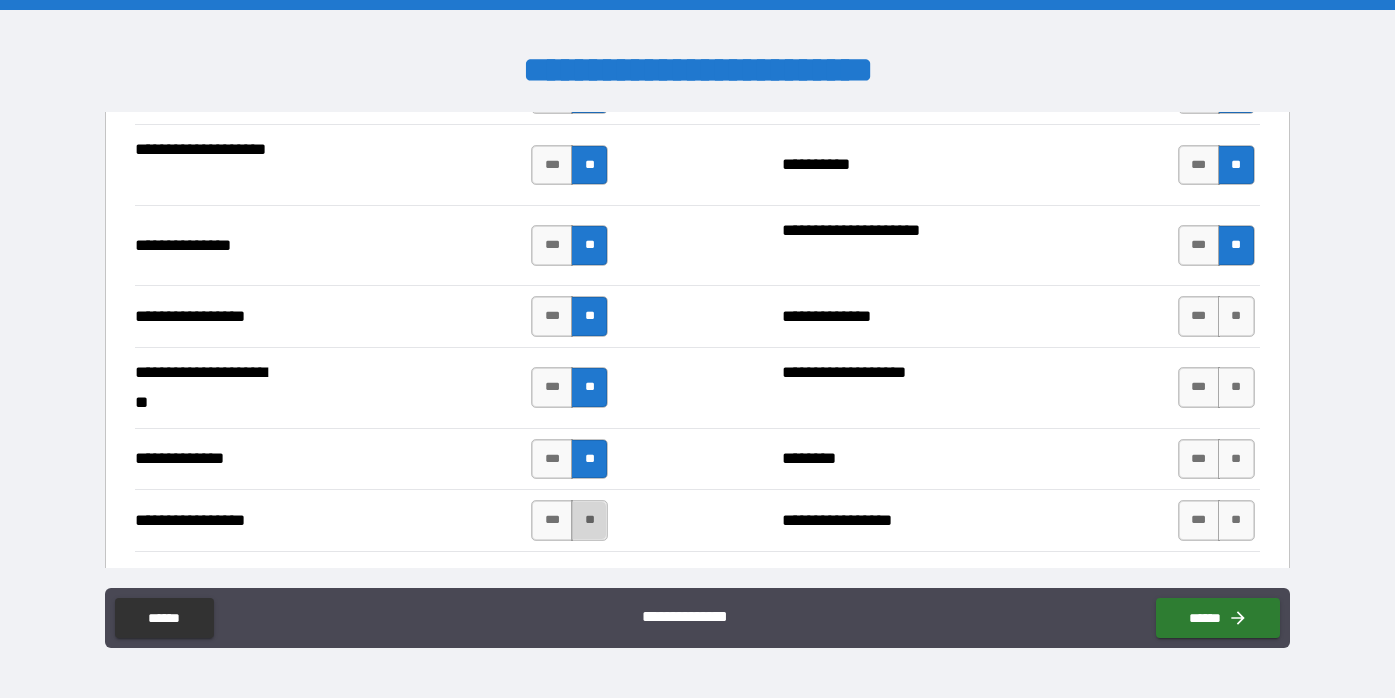 click on "**" at bounding box center [589, 520] 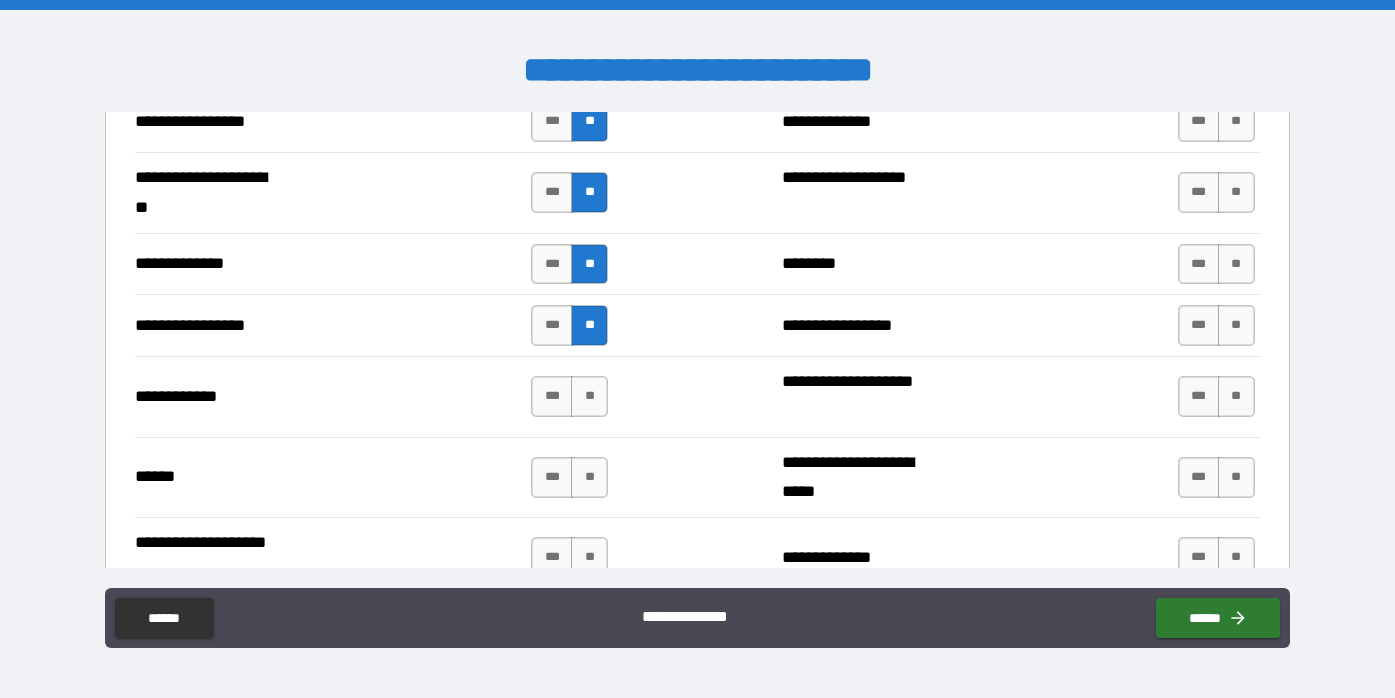 scroll, scrollTop: 2821, scrollLeft: 0, axis: vertical 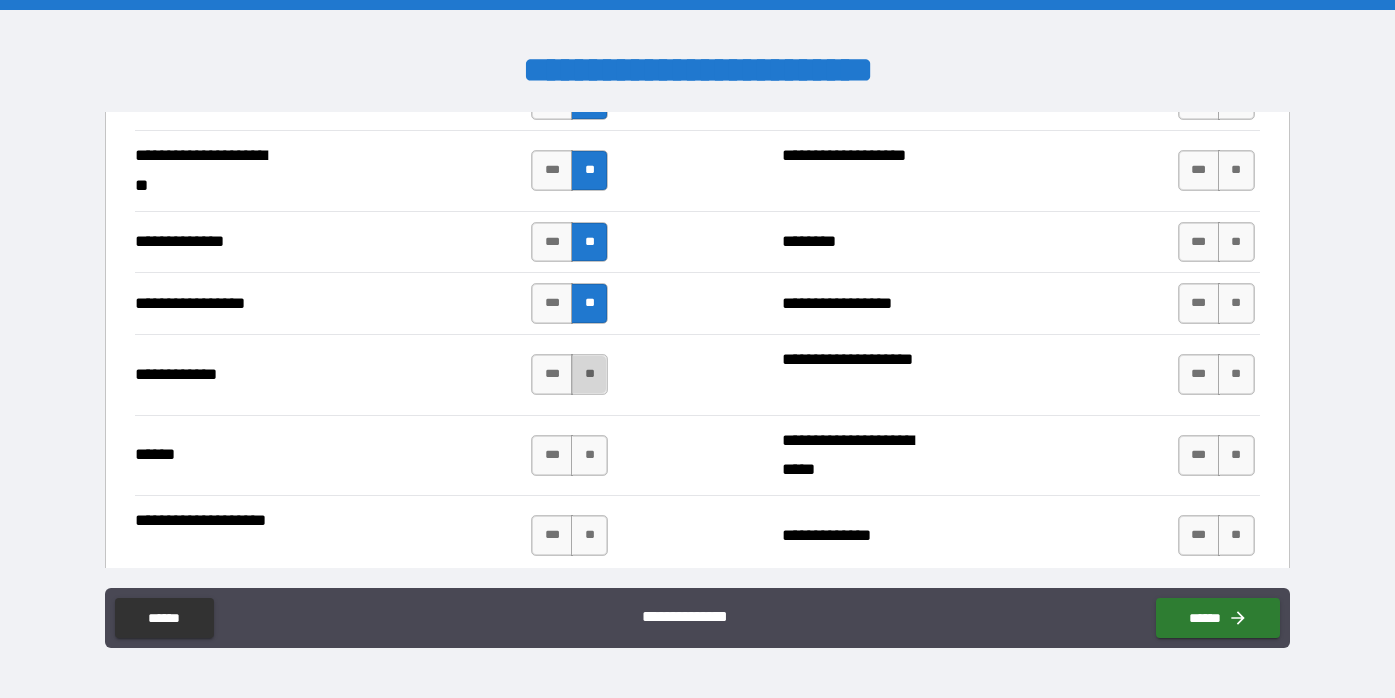 click on "**" at bounding box center [589, 374] 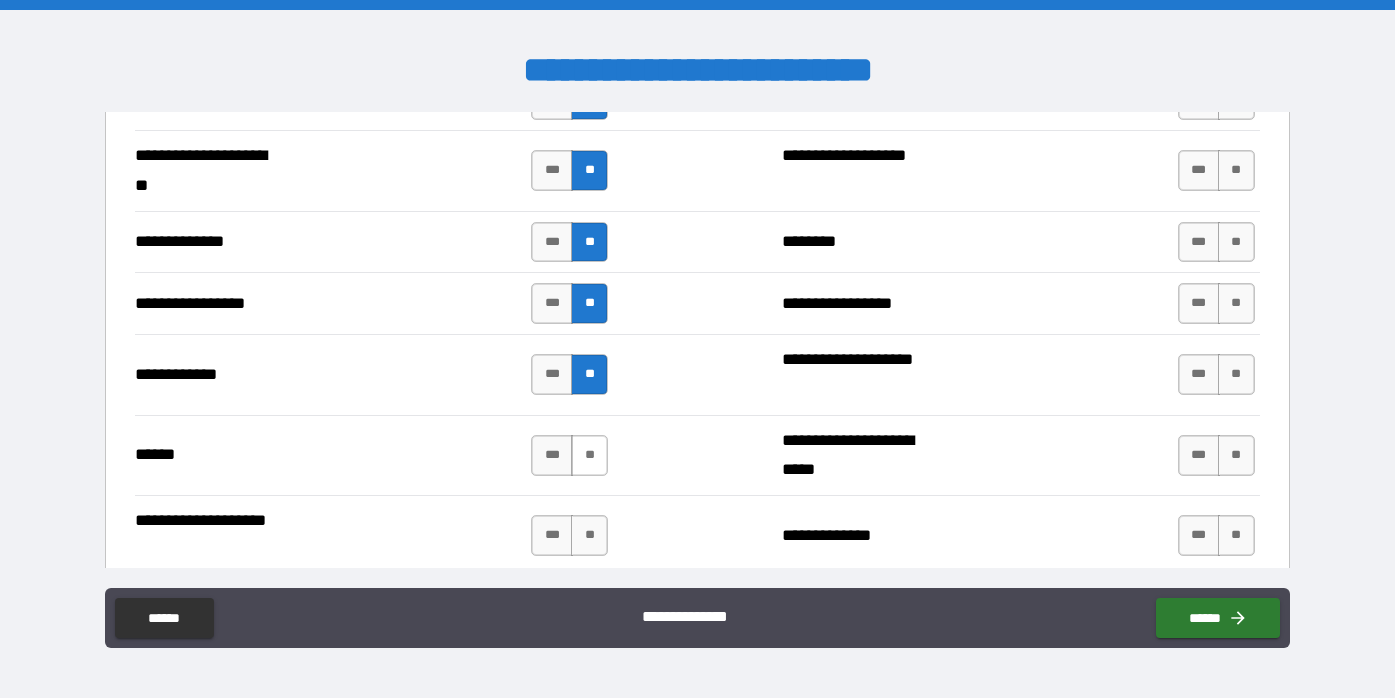 click on "**" at bounding box center [589, 455] 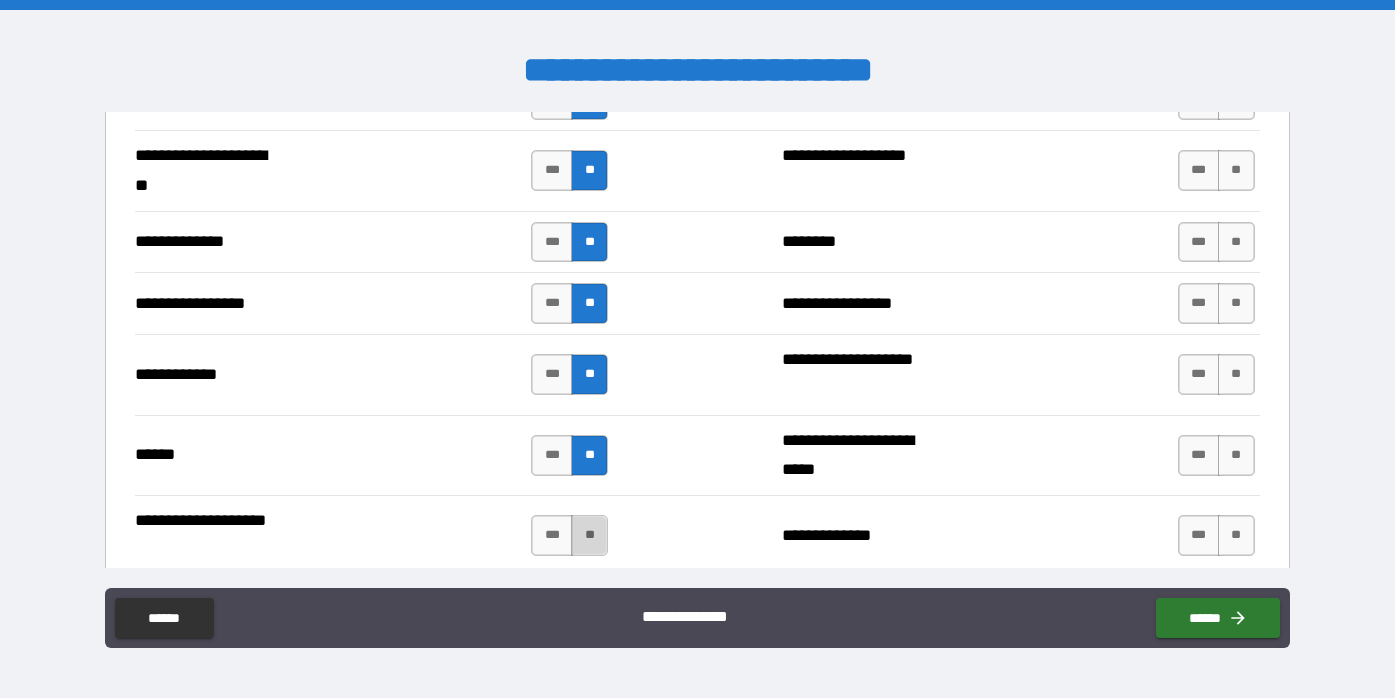 click on "**" at bounding box center (589, 535) 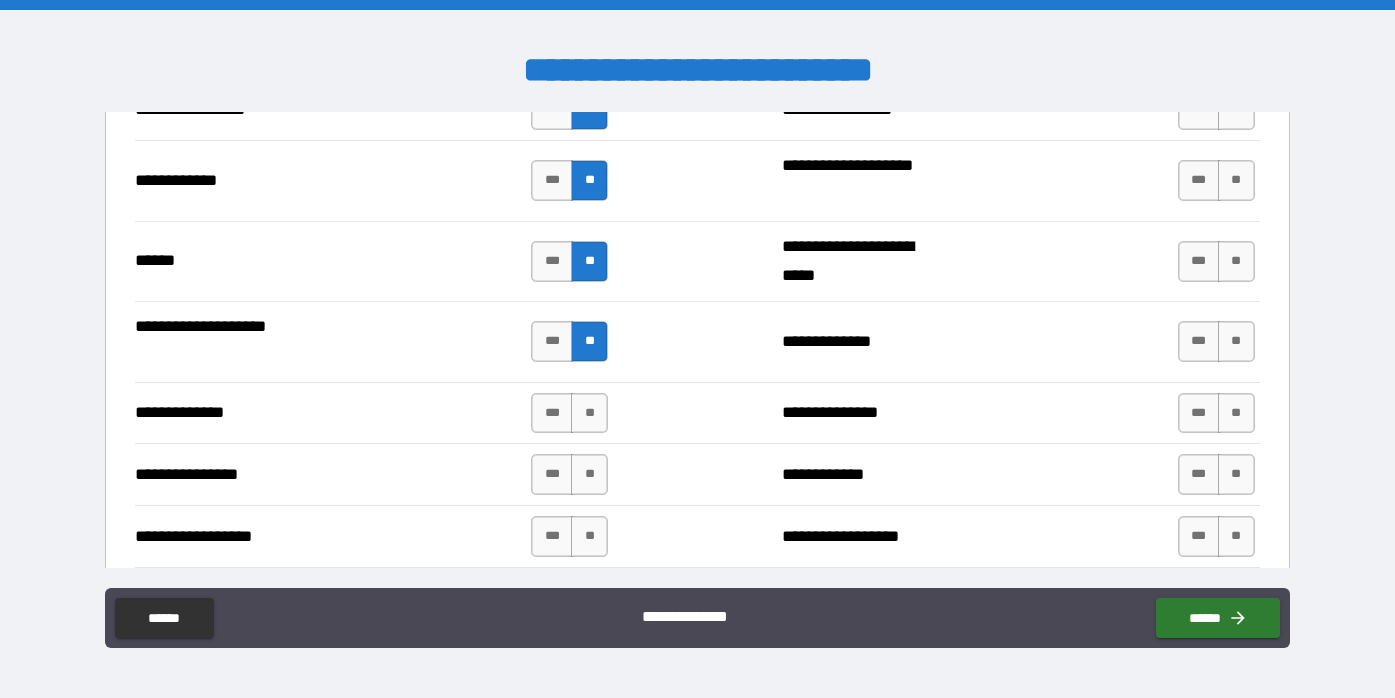 scroll, scrollTop: 3017, scrollLeft: 0, axis: vertical 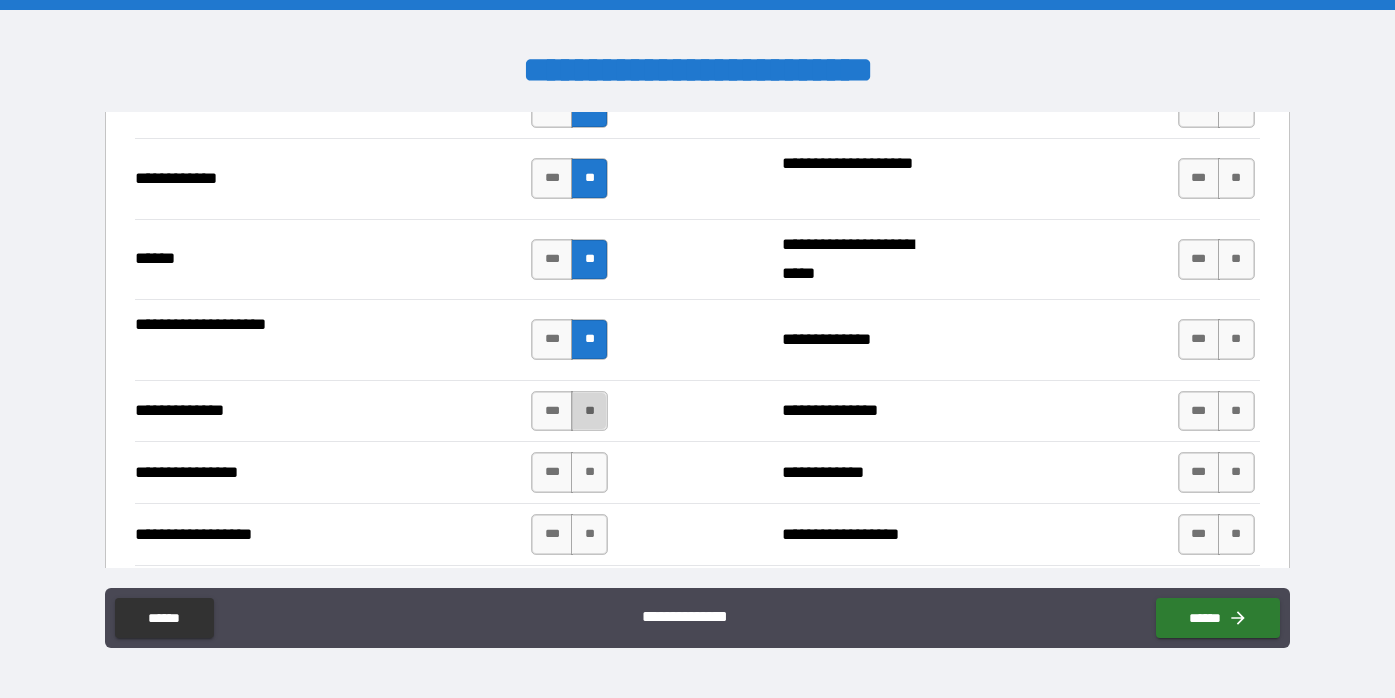 click on "**" at bounding box center (589, 411) 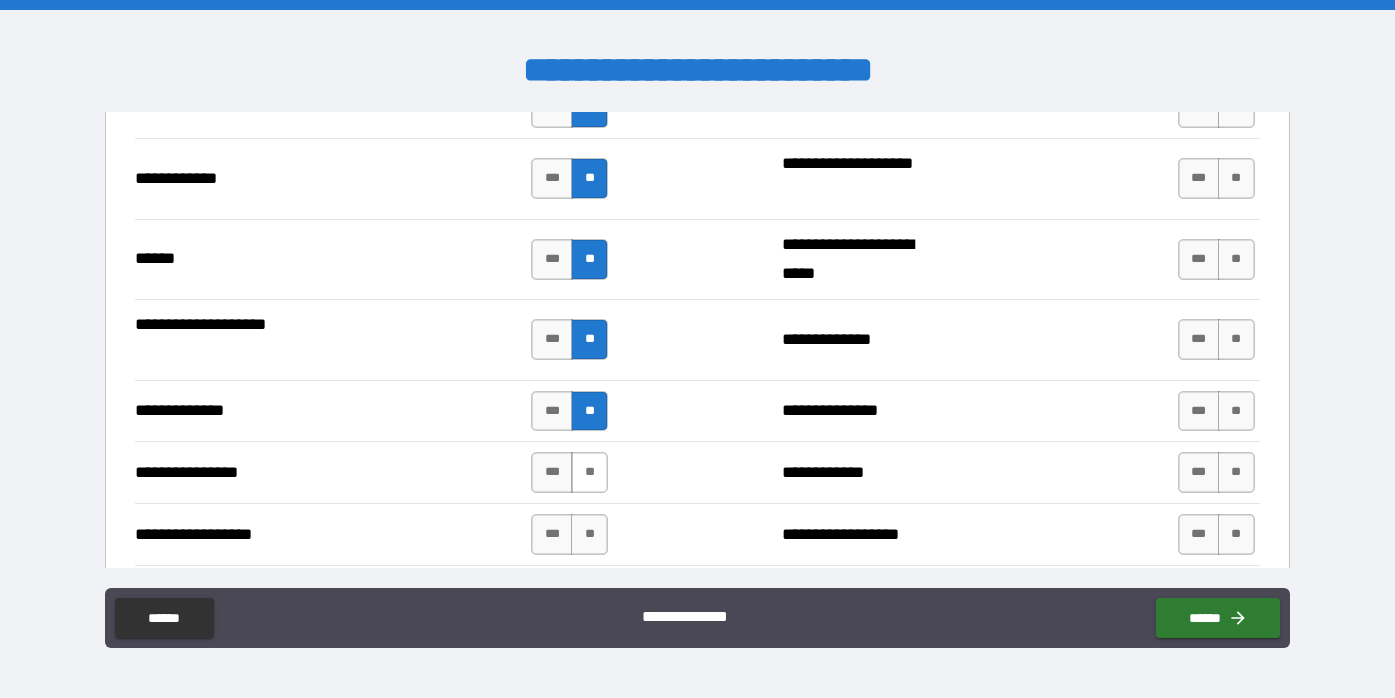 click on "**" at bounding box center (589, 472) 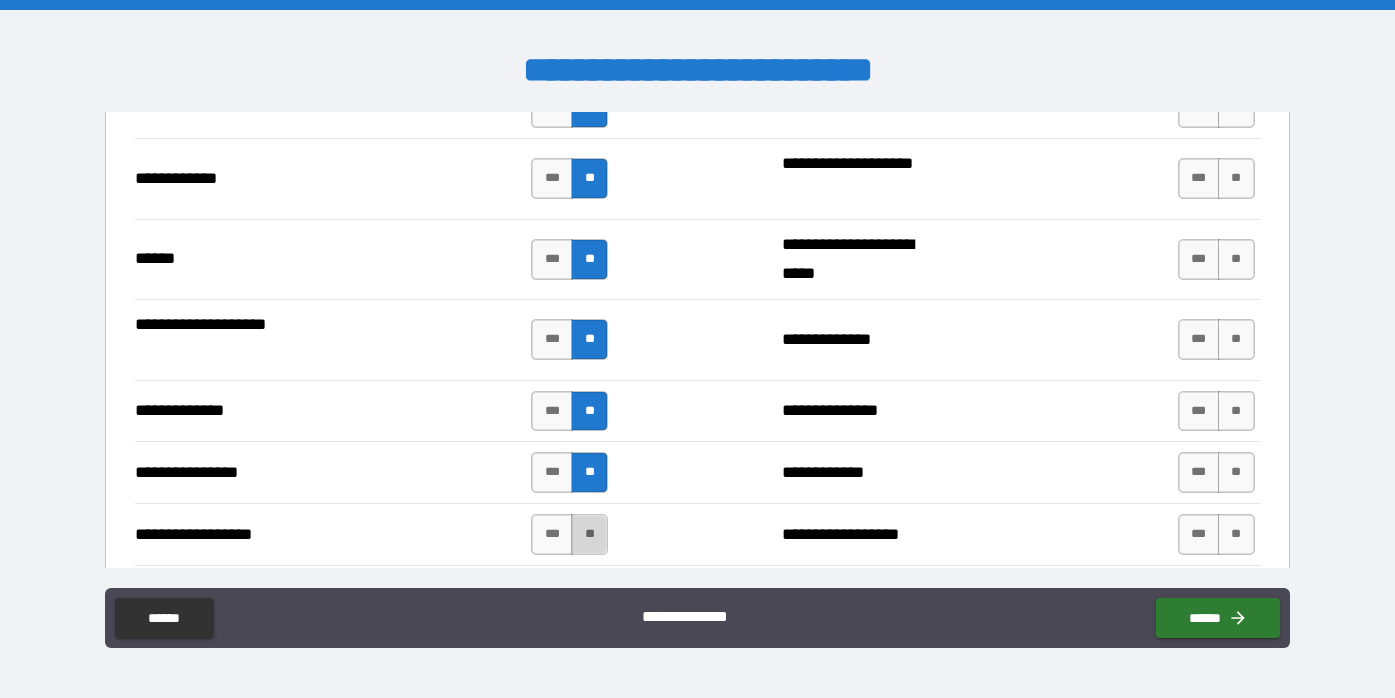click on "**" at bounding box center (589, 534) 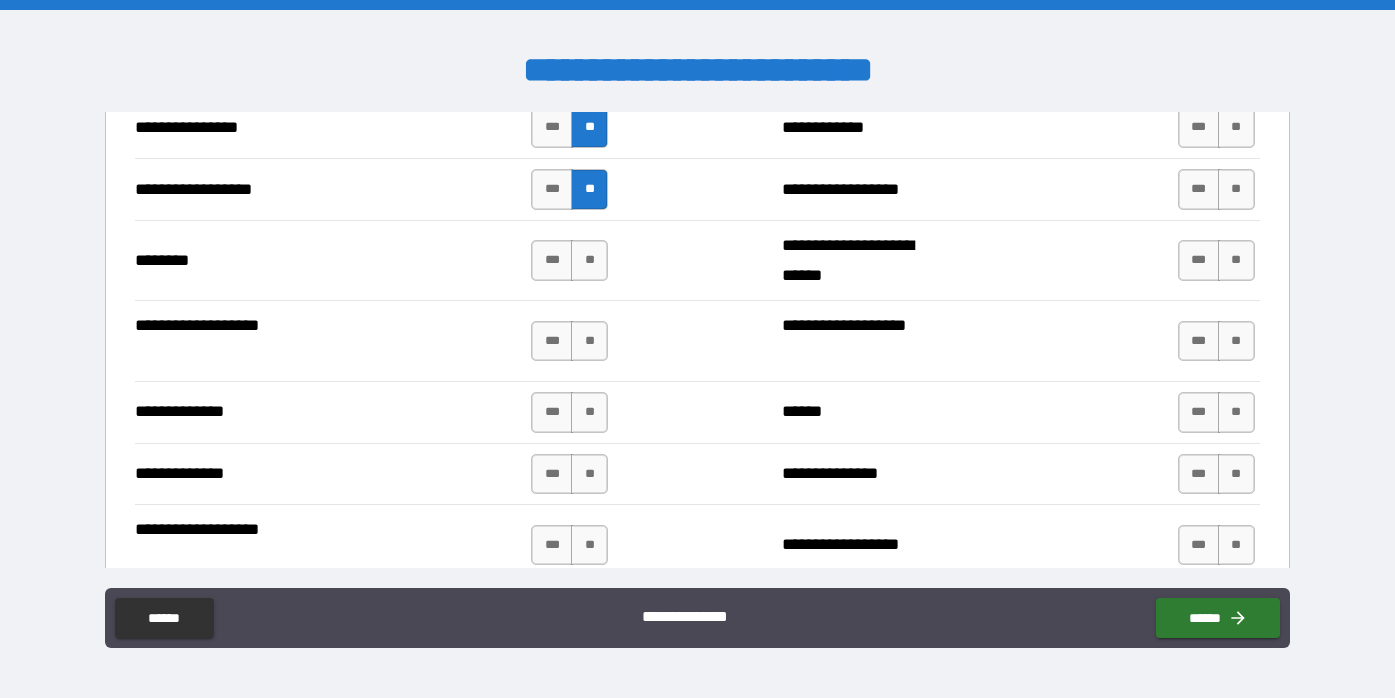 scroll, scrollTop: 3363, scrollLeft: 0, axis: vertical 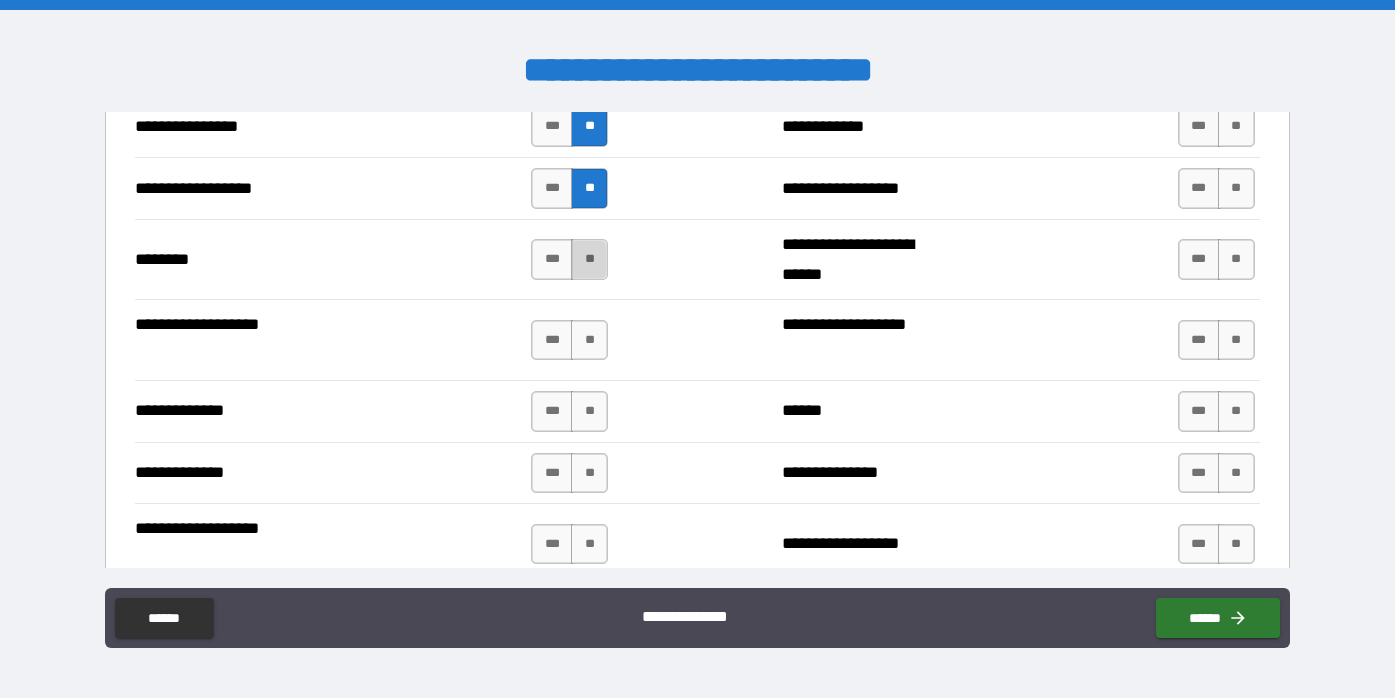 click on "**" at bounding box center (589, 259) 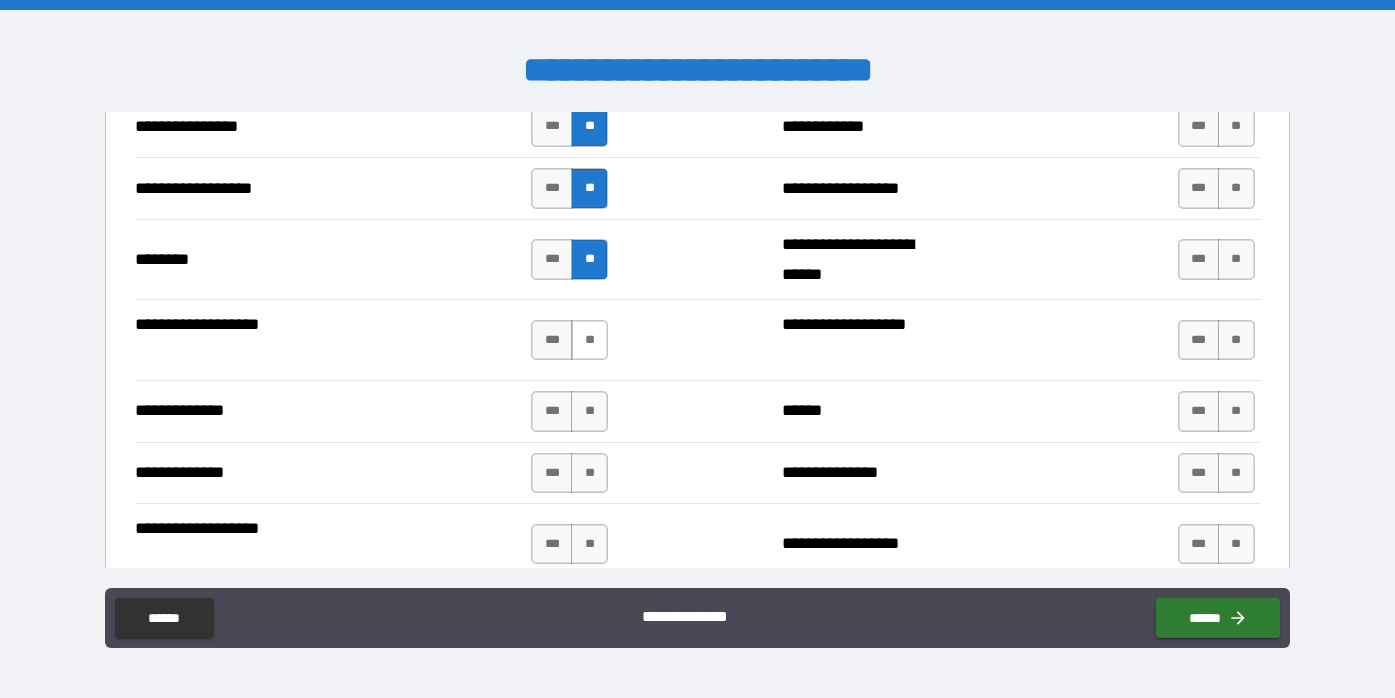 click on "**" at bounding box center (589, 340) 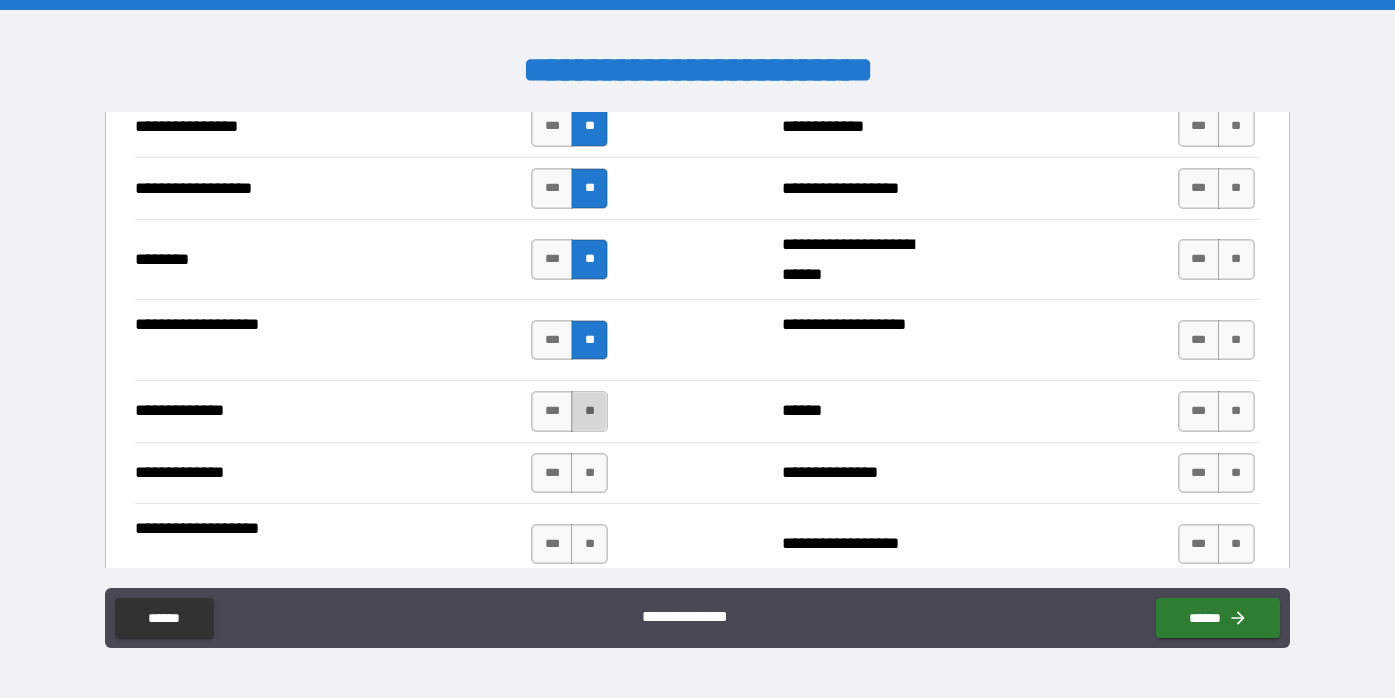 click on "**" at bounding box center (589, 411) 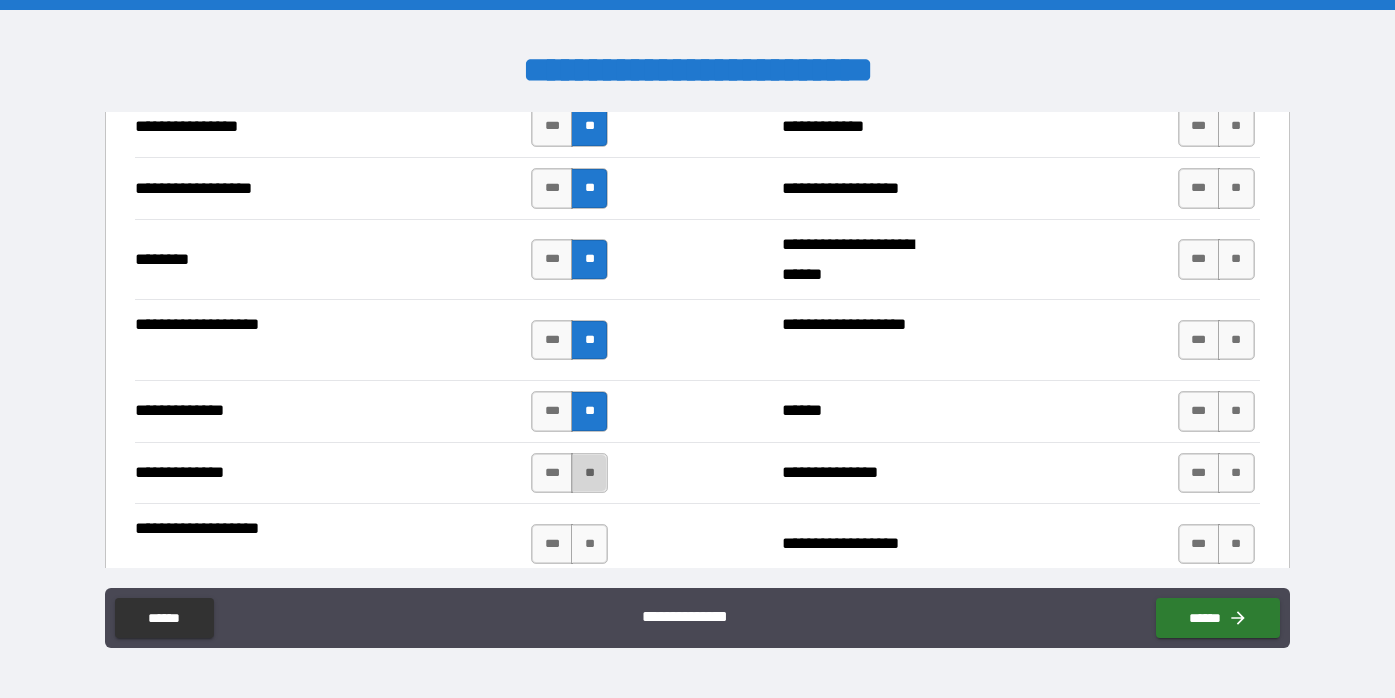 click on "**" at bounding box center [589, 473] 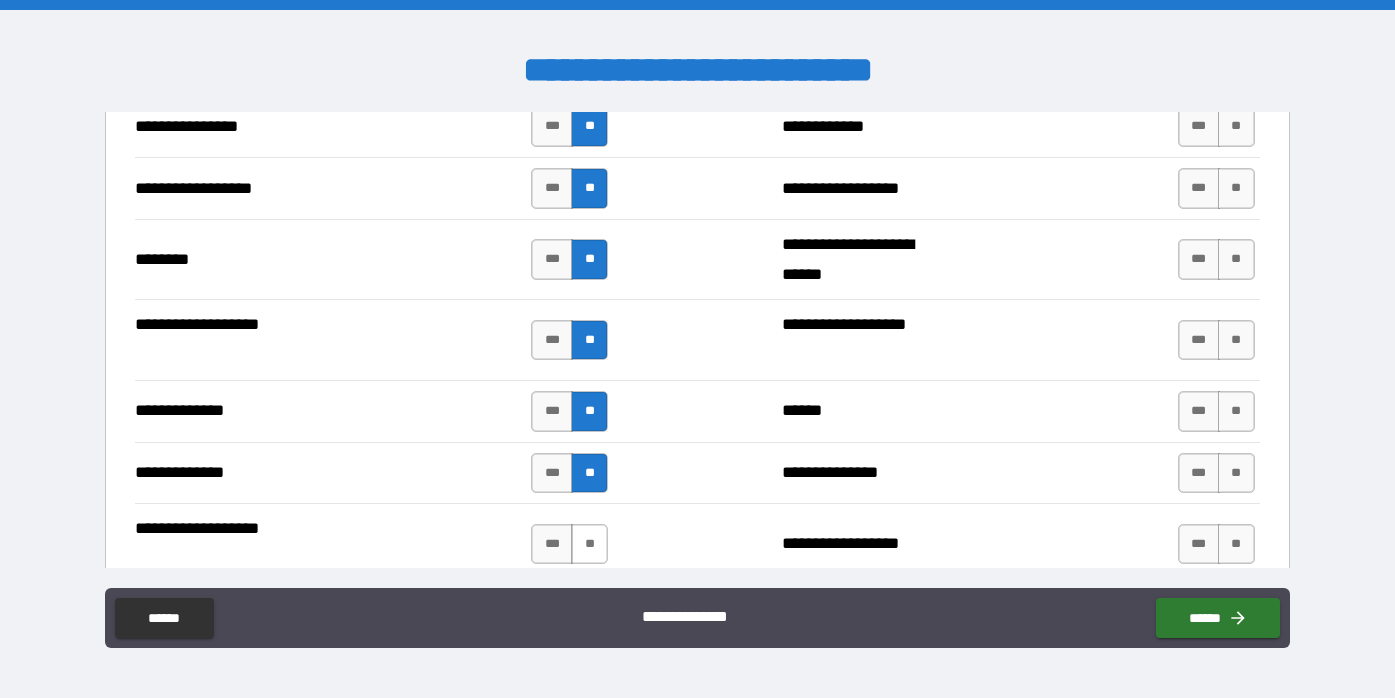 click on "**" at bounding box center (589, 544) 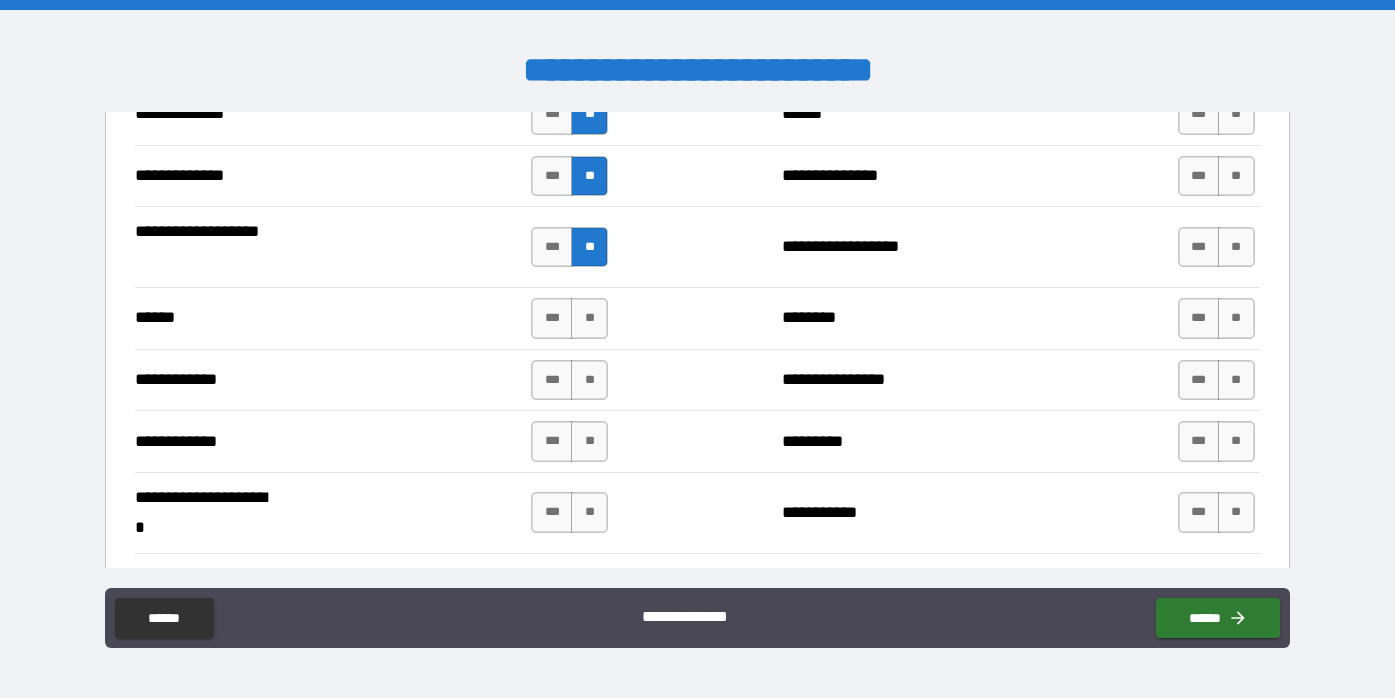 scroll, scrollTop: 3682, scrollLeft: 0, axis: vertical 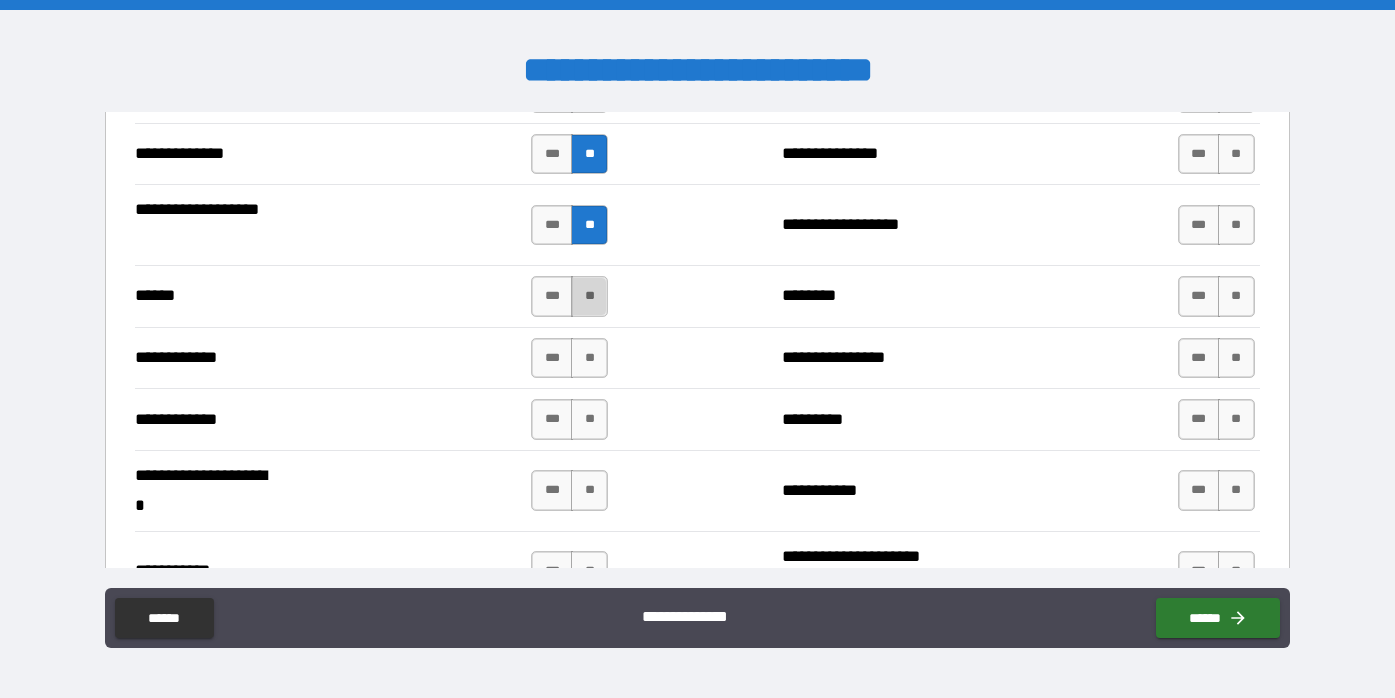click on "**" at bounding box center (589, 296) 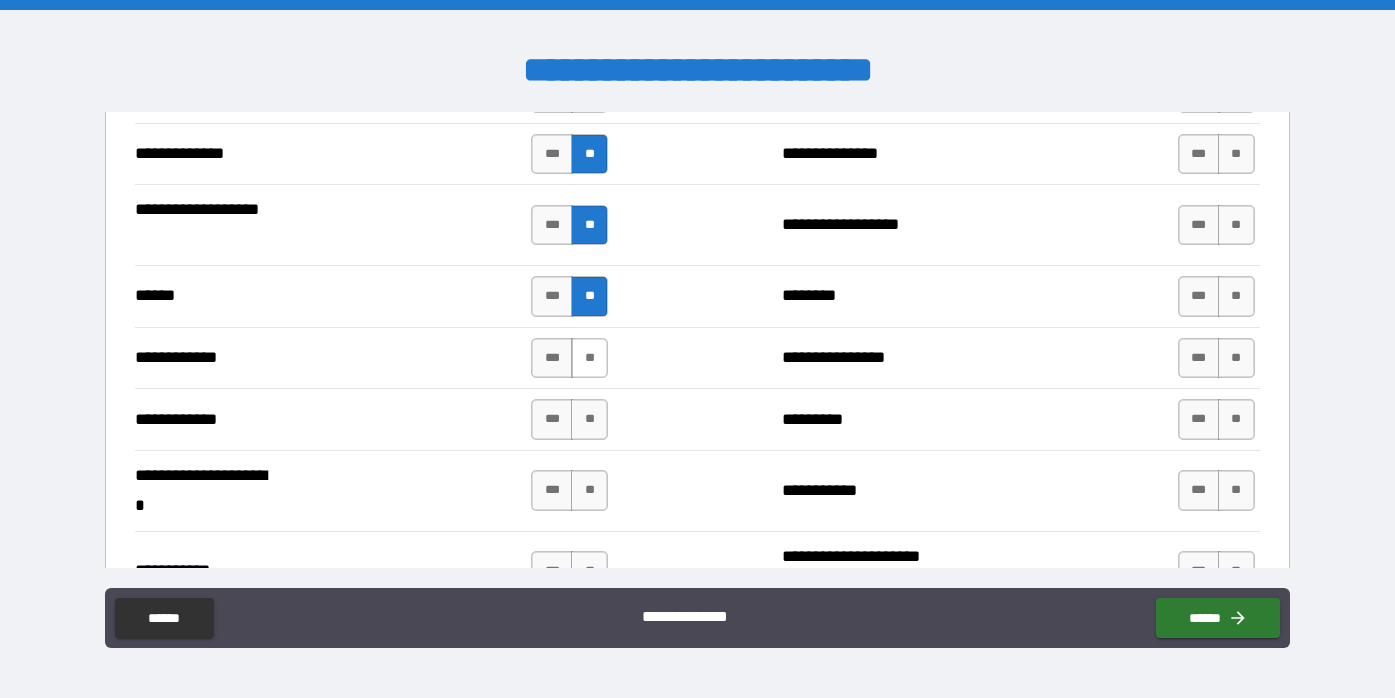 click on "**" at bounding box center [589, 358] 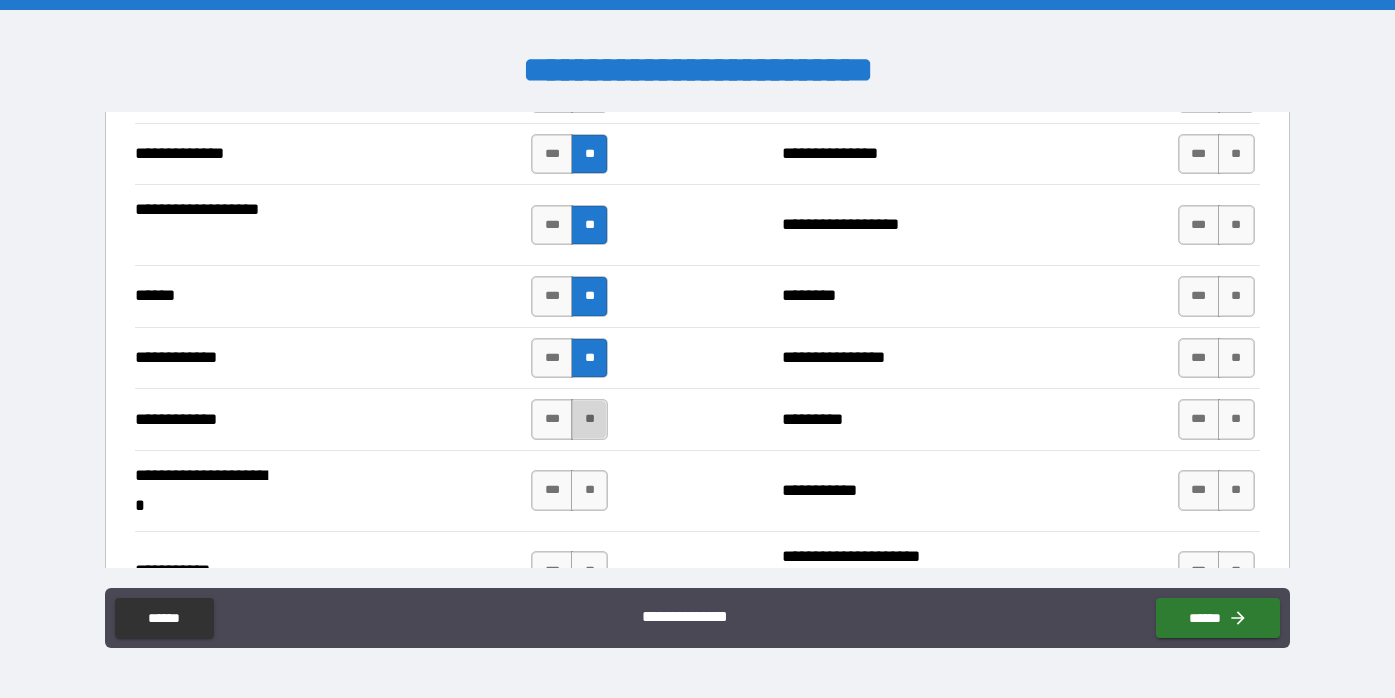 click on "**" at bounding box center [589, 419] 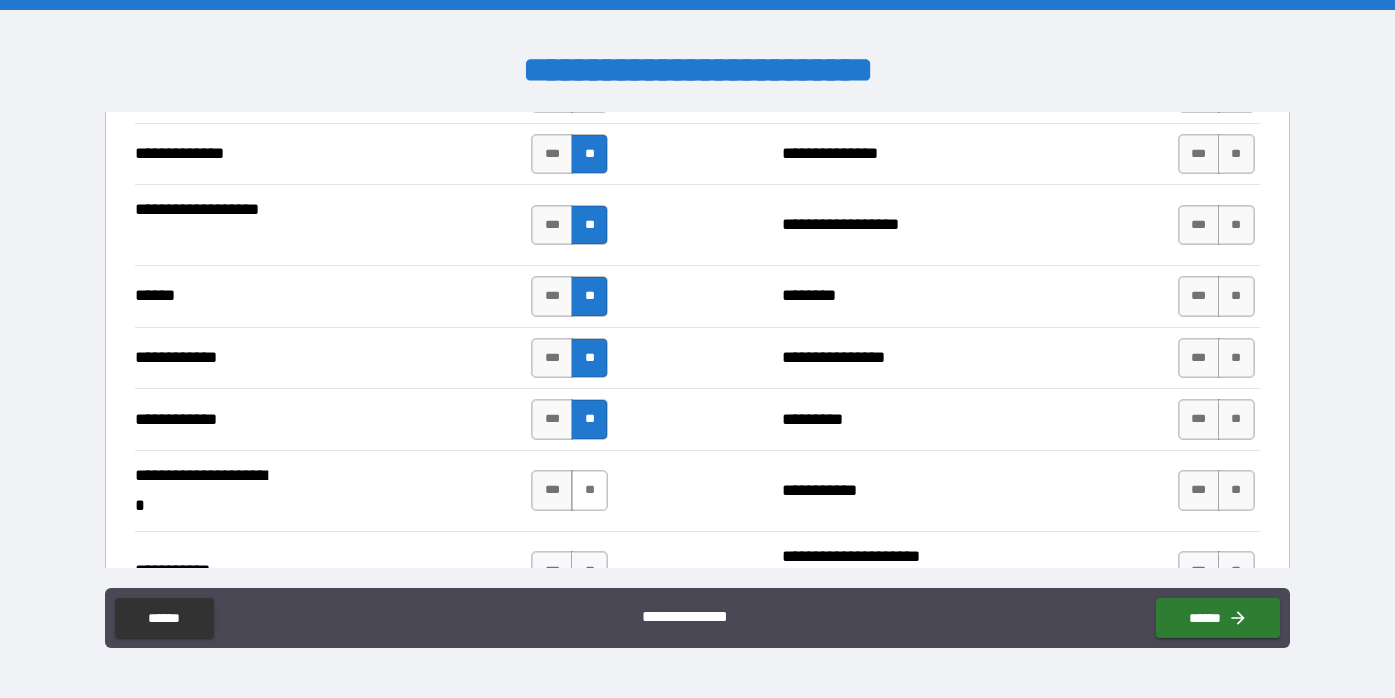 click on "**" at bounding box center (589, 490) 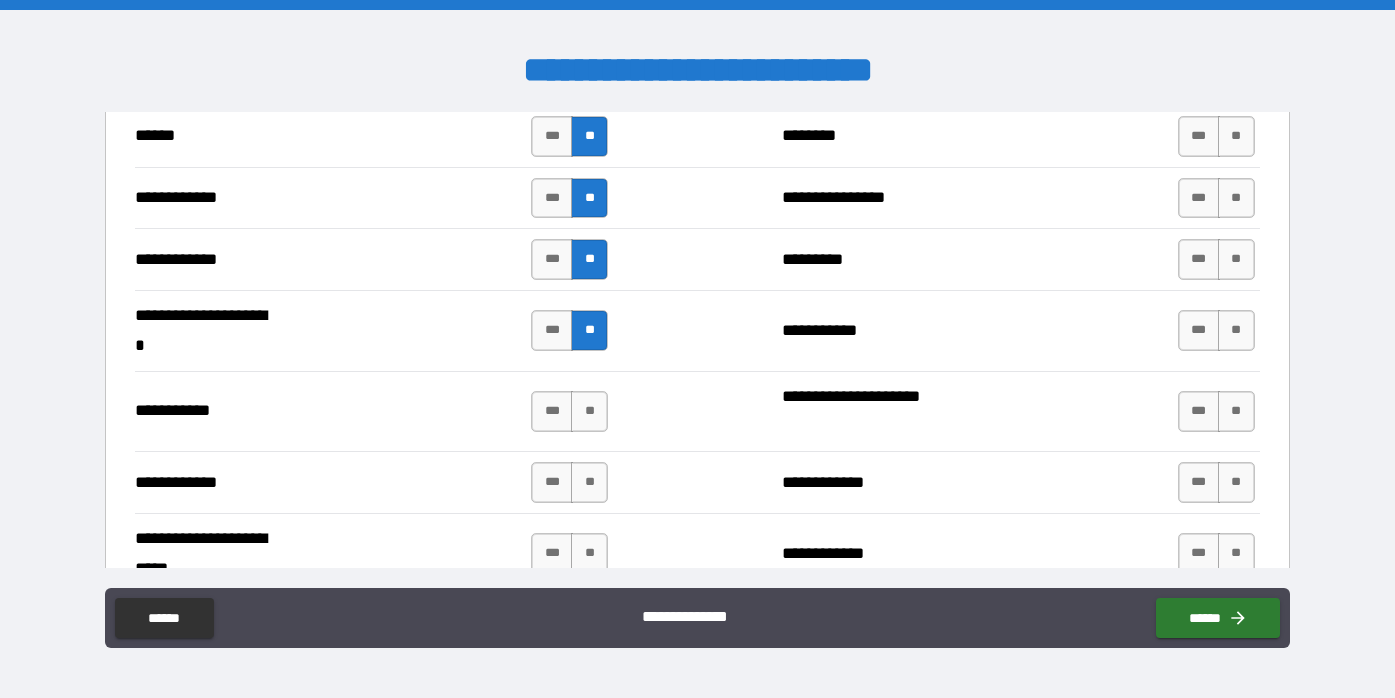 scroll, scrollTop: 3903, scrollLeft: 0, axis: vertical 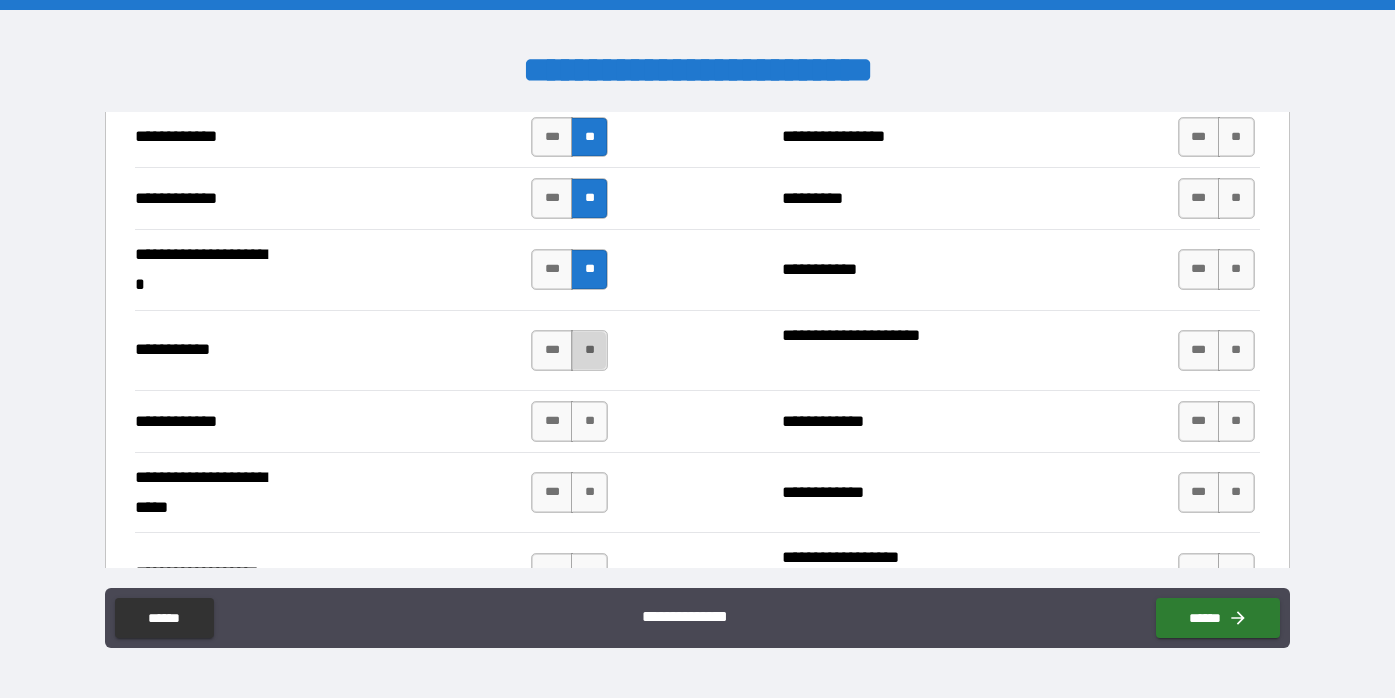 click on "**" at bounding box center [589, 350] 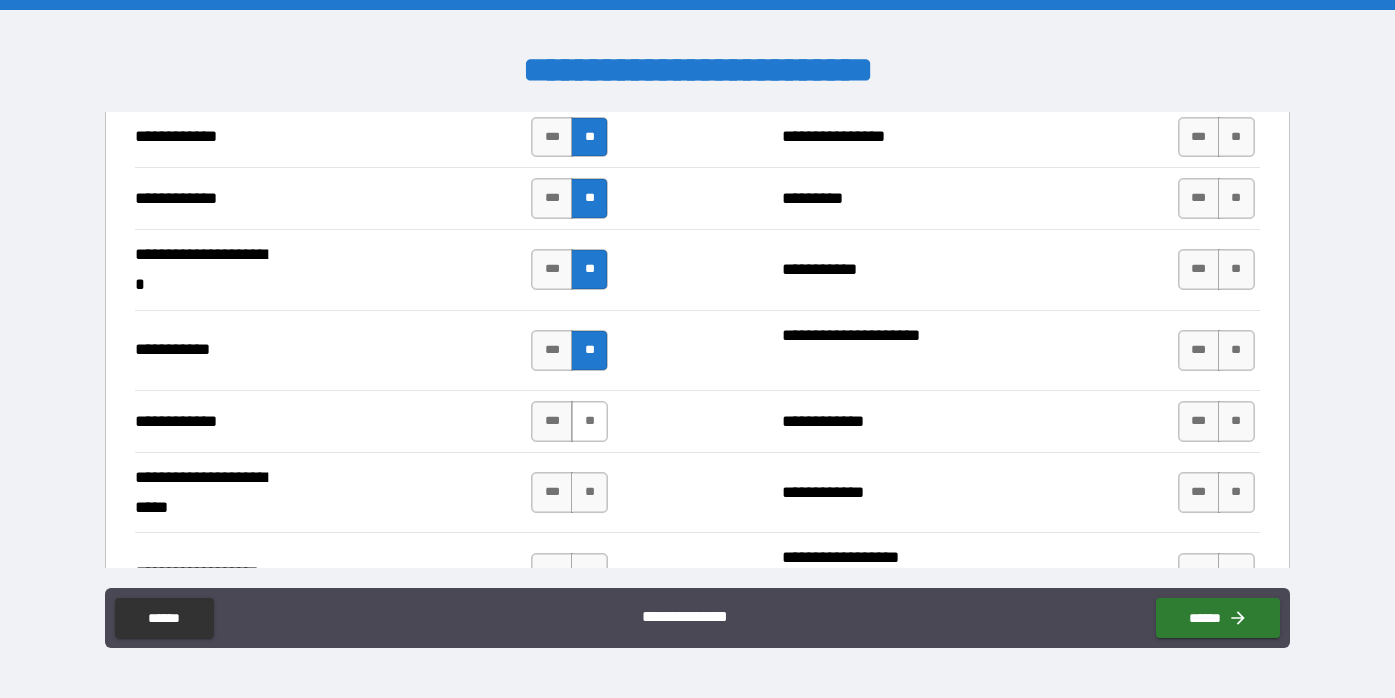 click on "**" at bounding box center [589, 421] 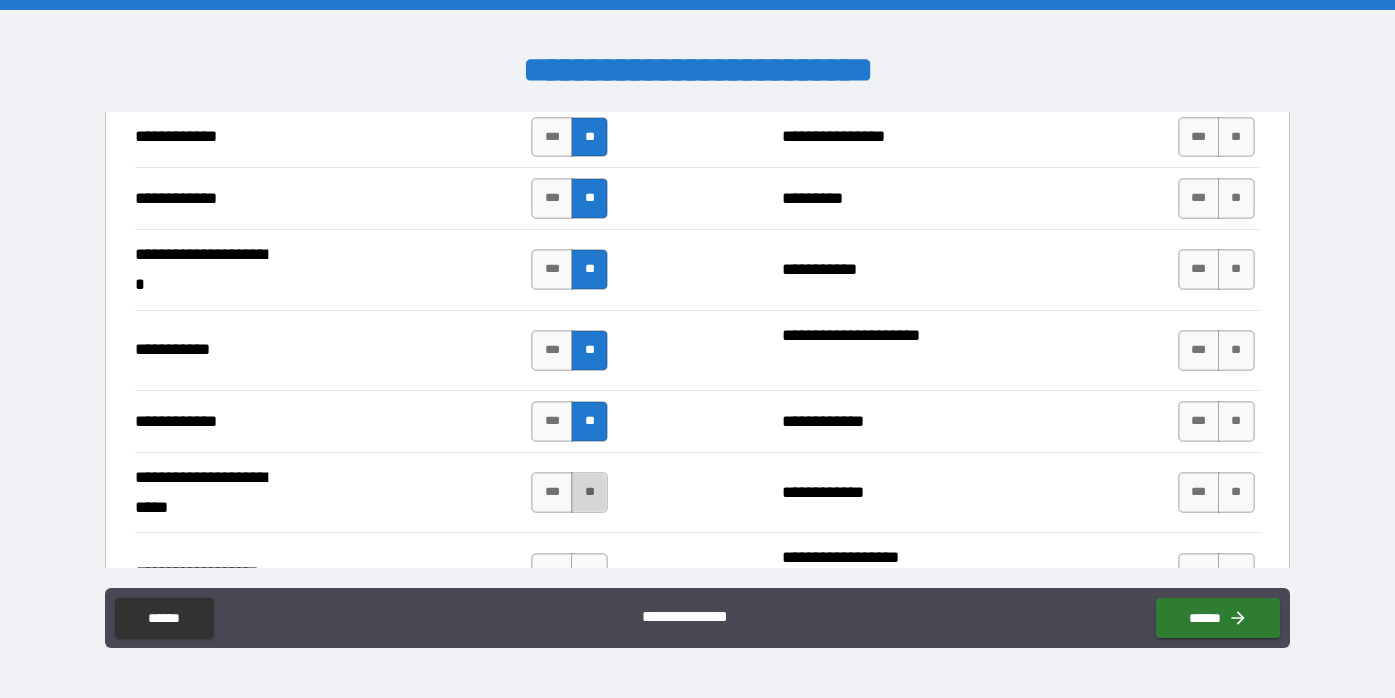 click on "**" at bounding box center [589, 492] 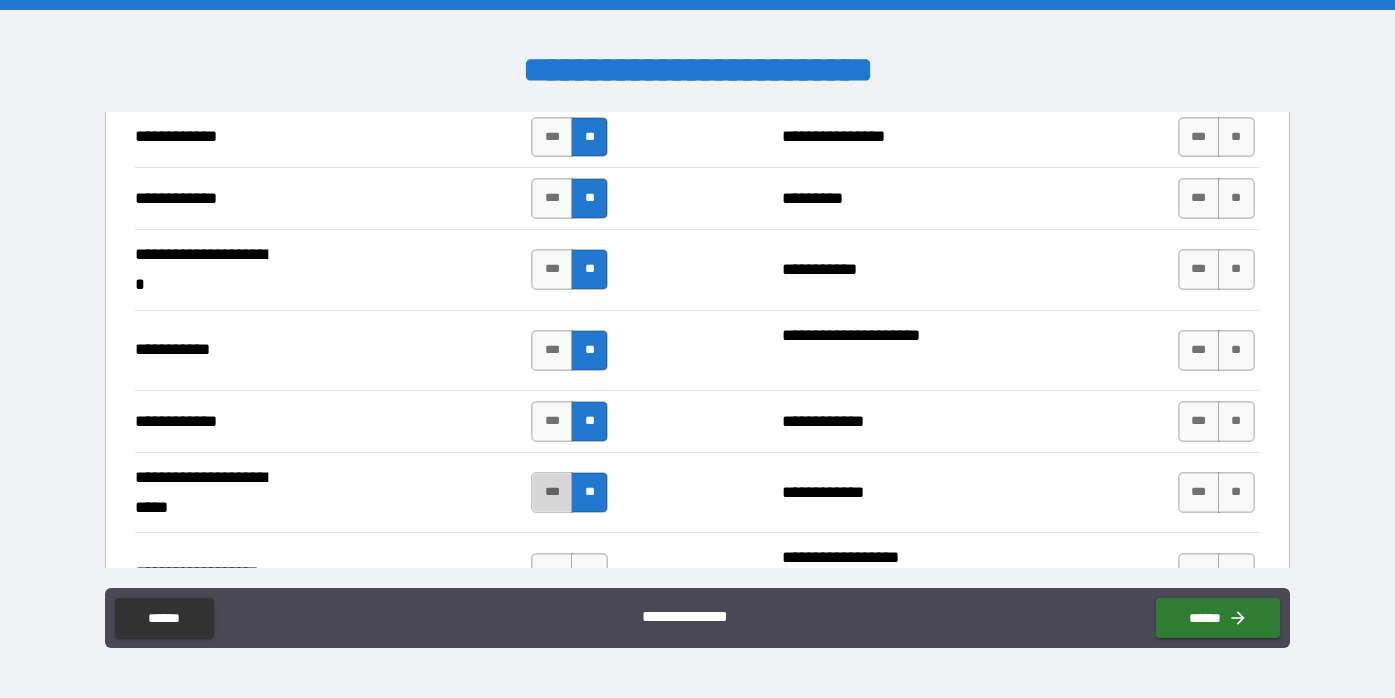 click on "***" at bounding box center (552, 492) 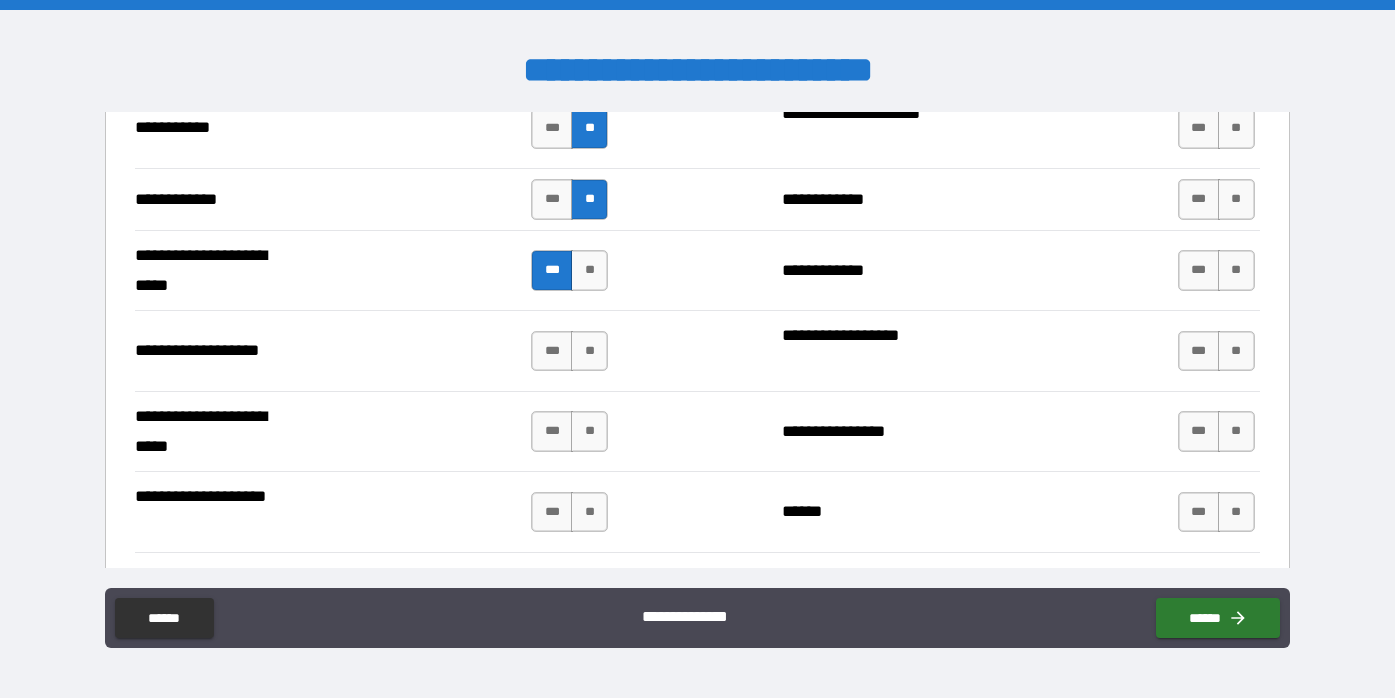 scroll, scrollTop: 4137, scrollLeft: 0, axis: vertical 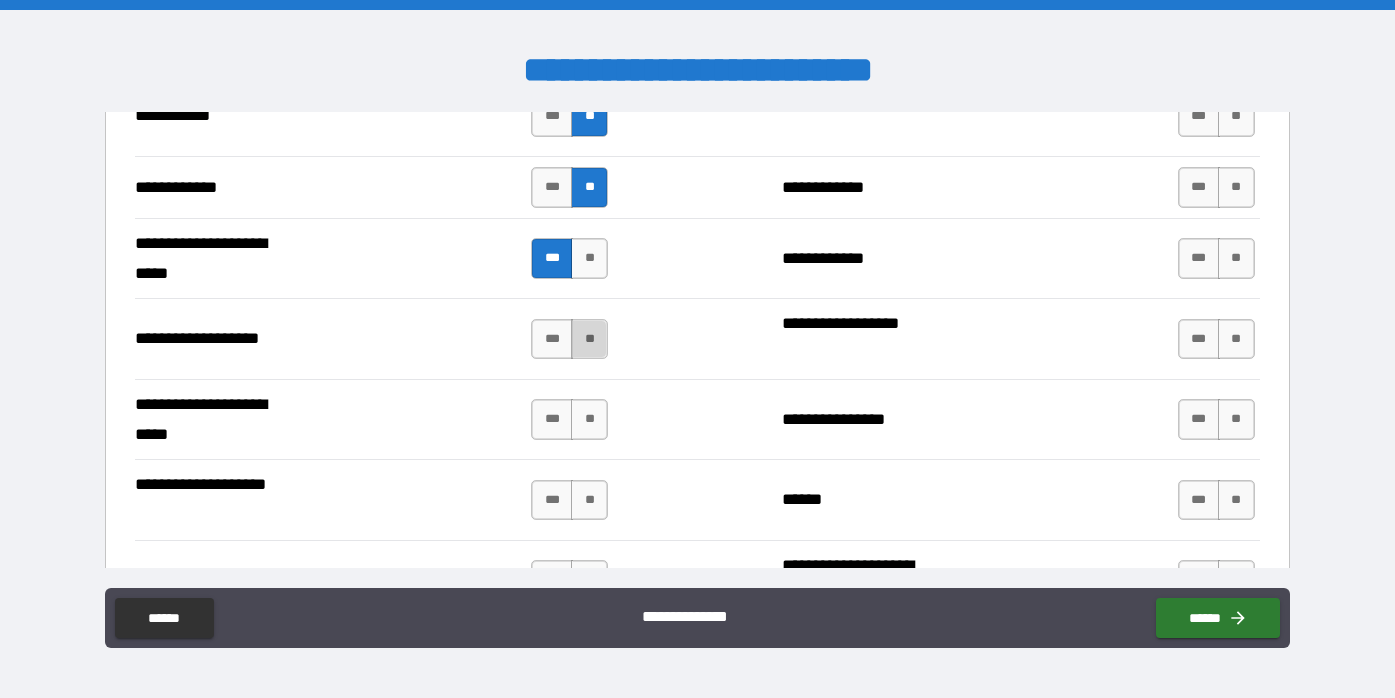 click on "**" at bounding box center (589, 339) 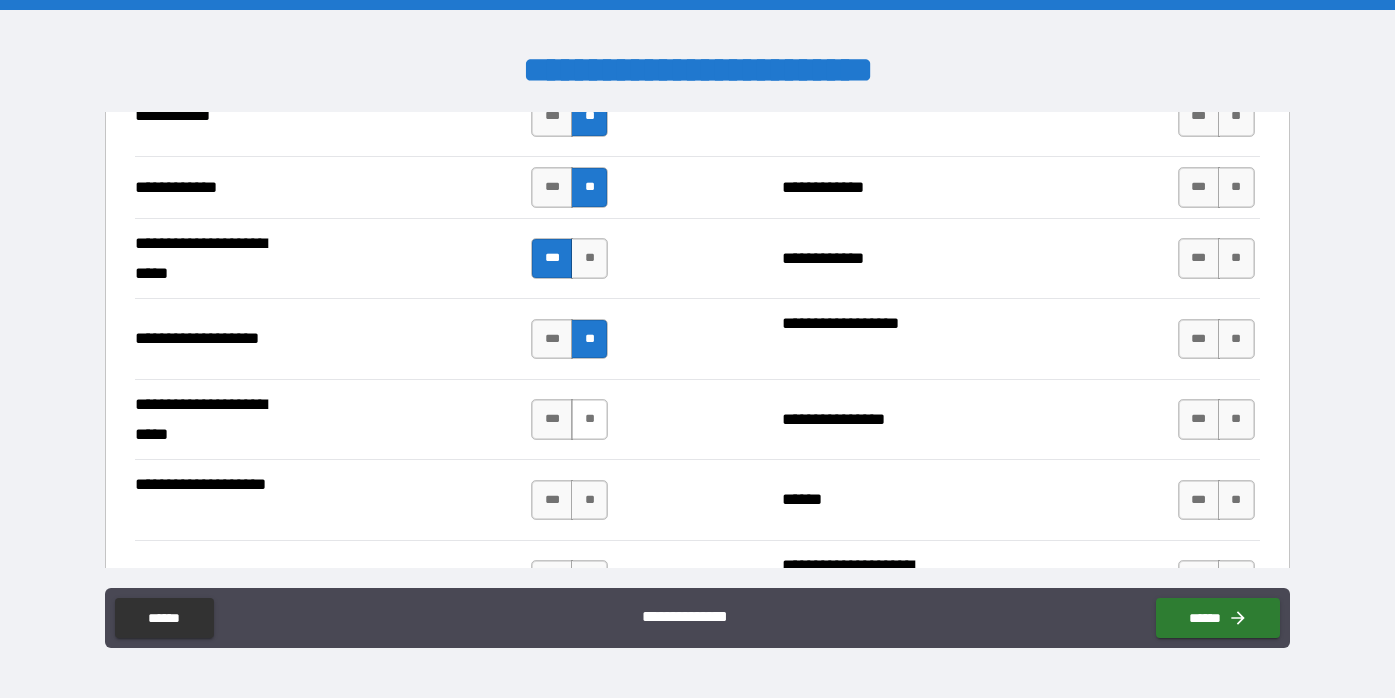 click on "**" at bounding box center (589, 419) 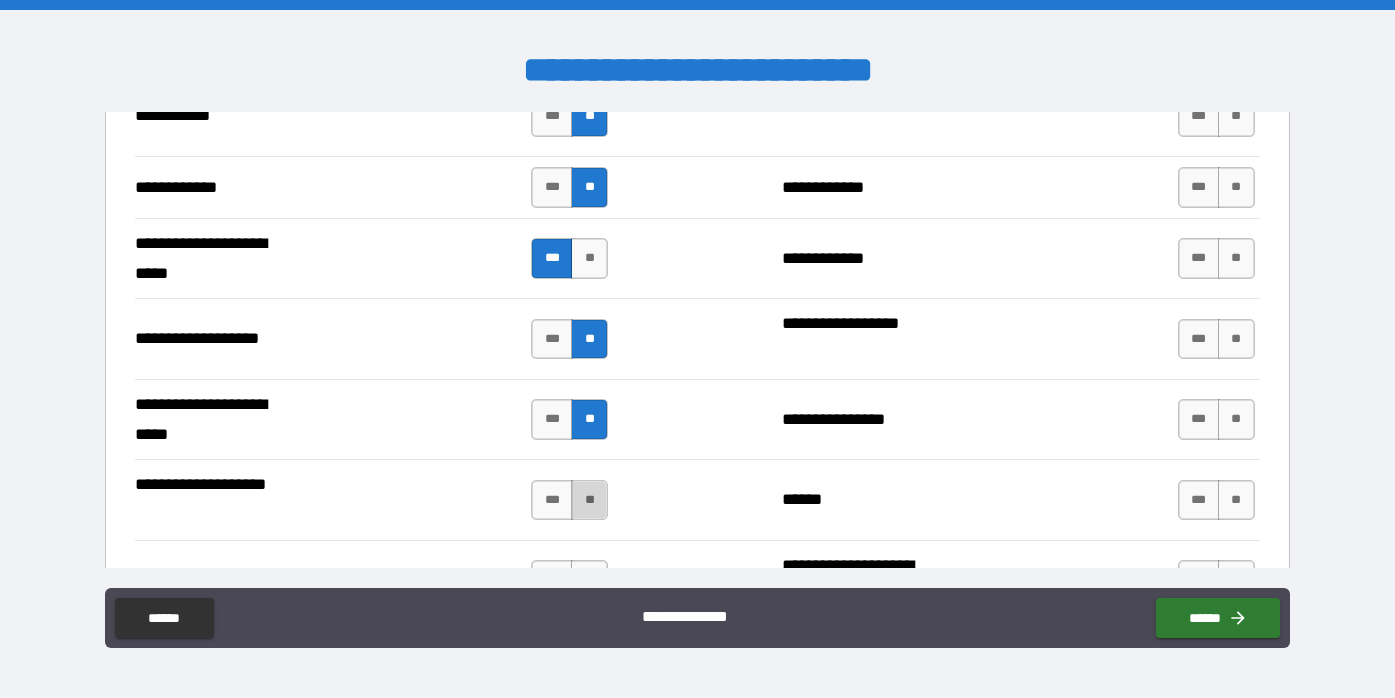 click on "**" at bounding box center (589, 500) 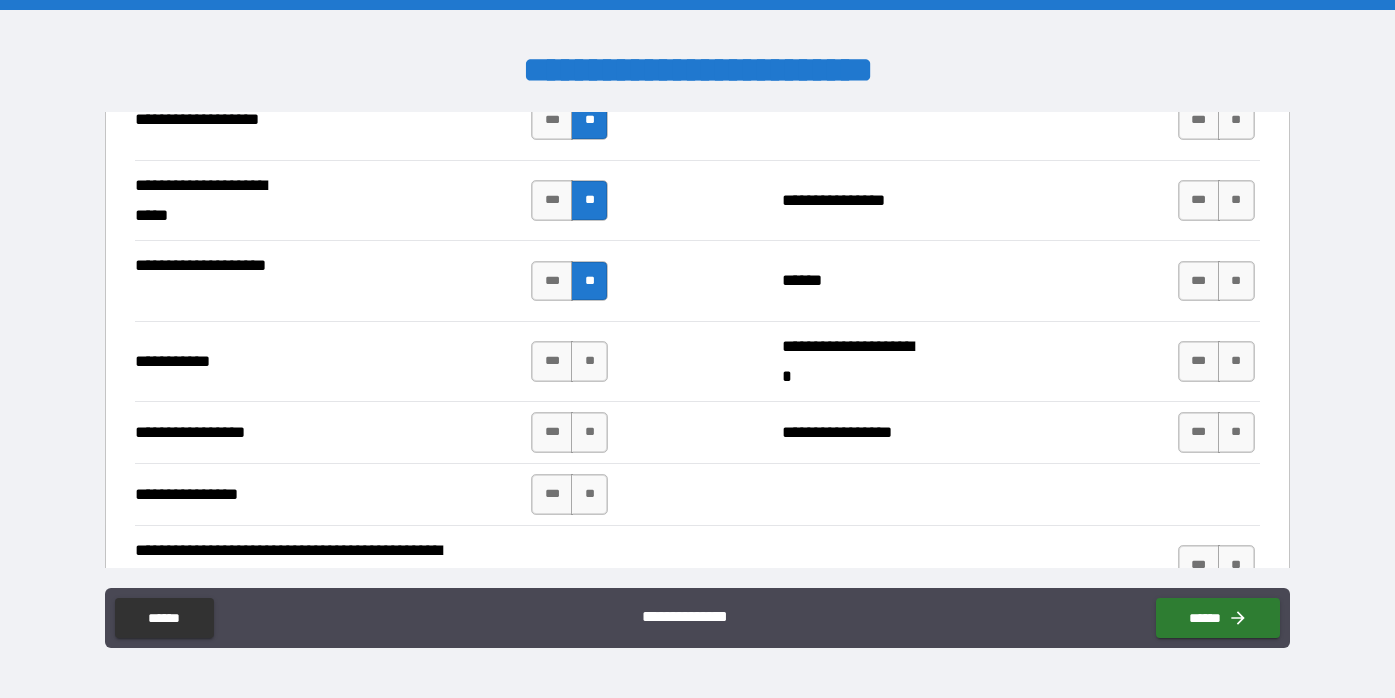 scroll, scrollTop: 4357, scrollLeft: 0, axis: vertical 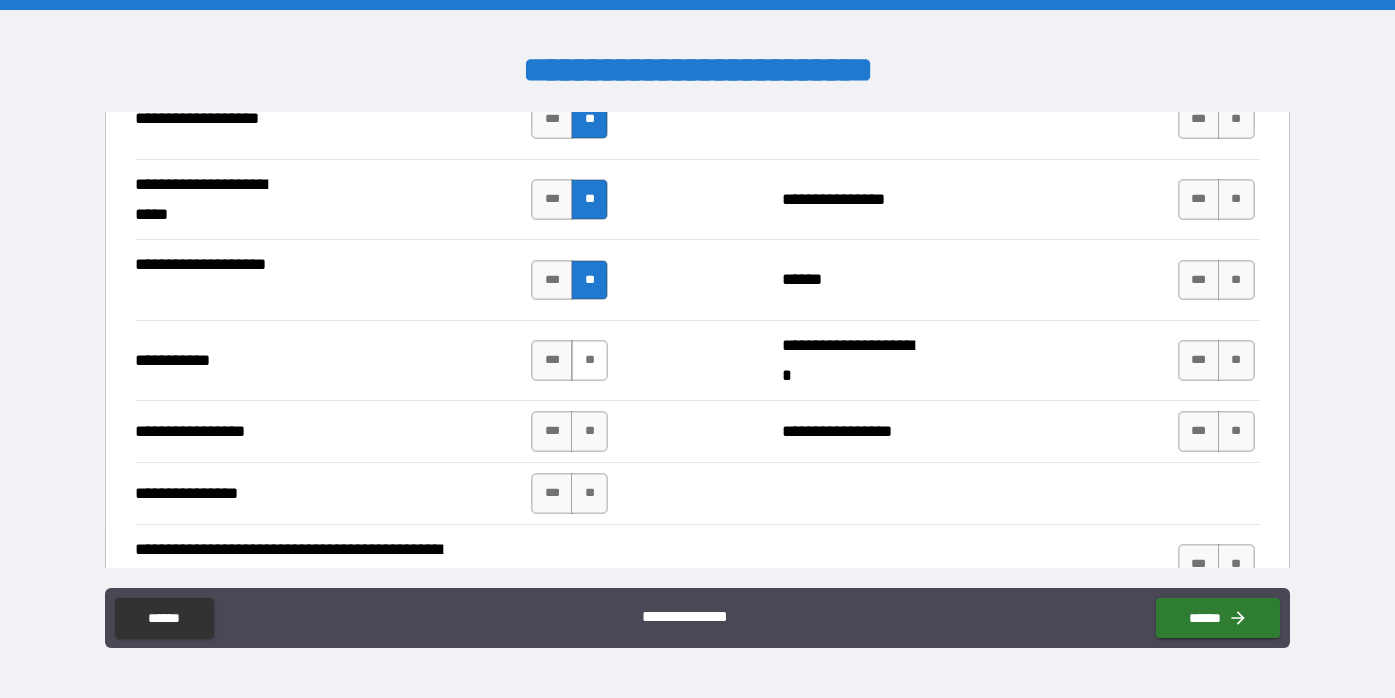 click on "**" at bounding box center (589, 360) 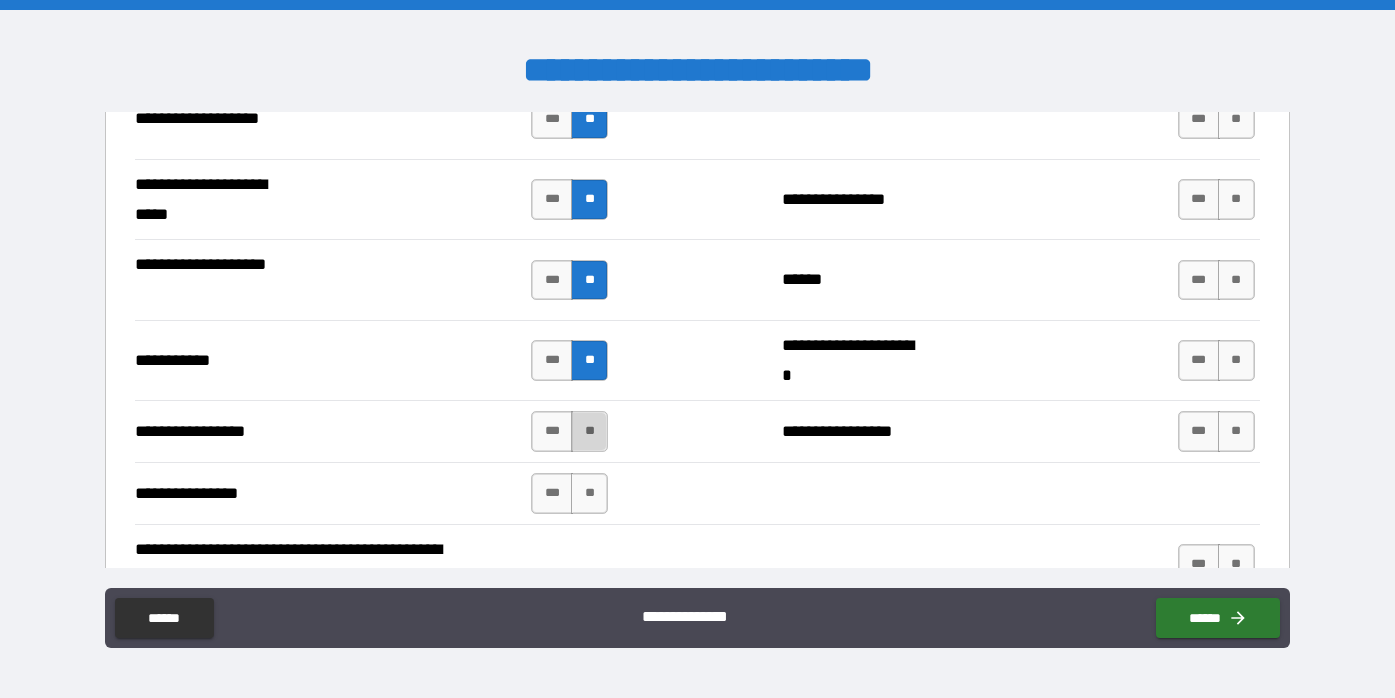 click on "**" at bounding box center [589, 431] 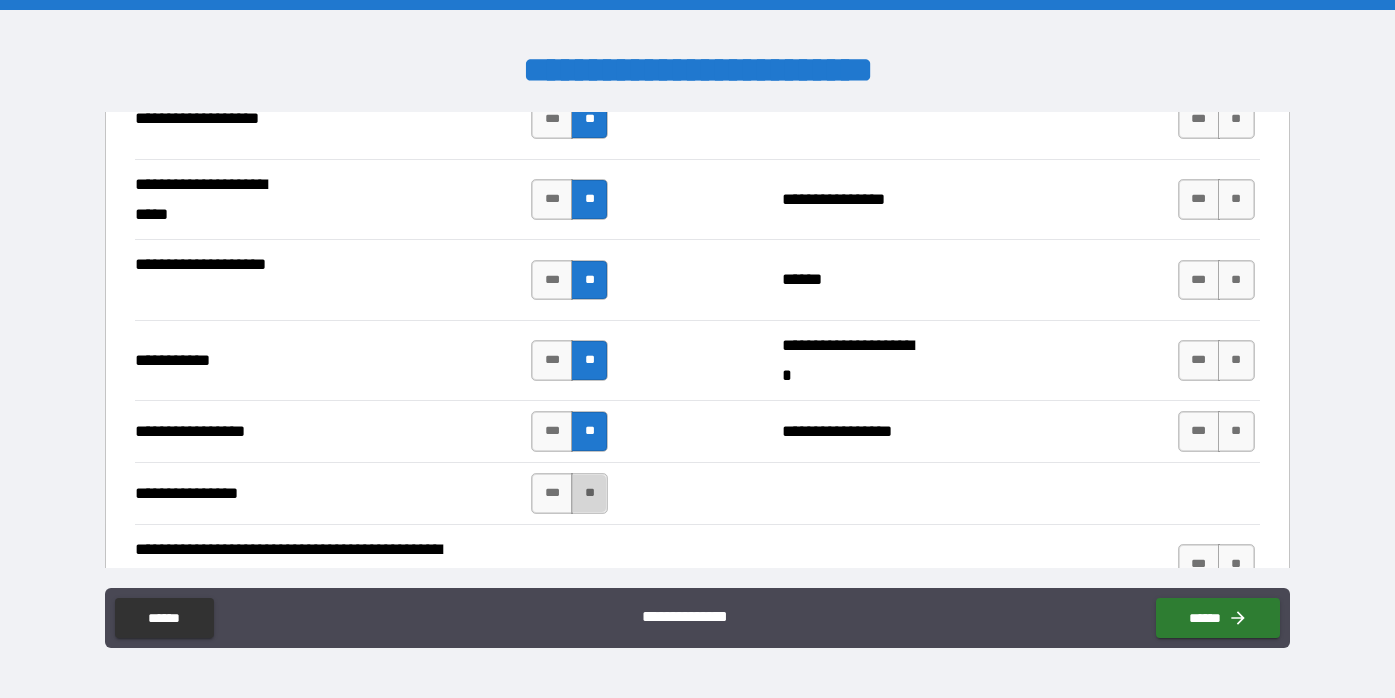 click on "**" at bounding box center (589, 493) 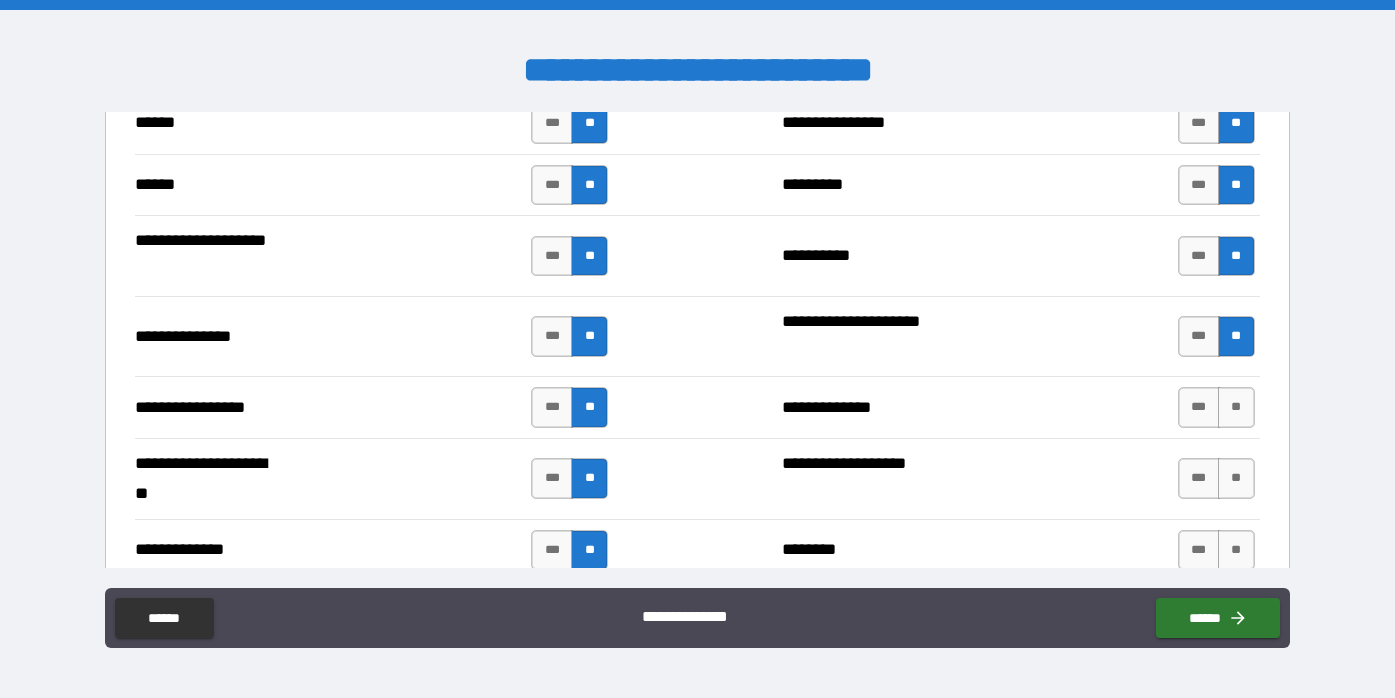 scroll, scrollTop: 2488, scrollLeft: 0, axis: vertical 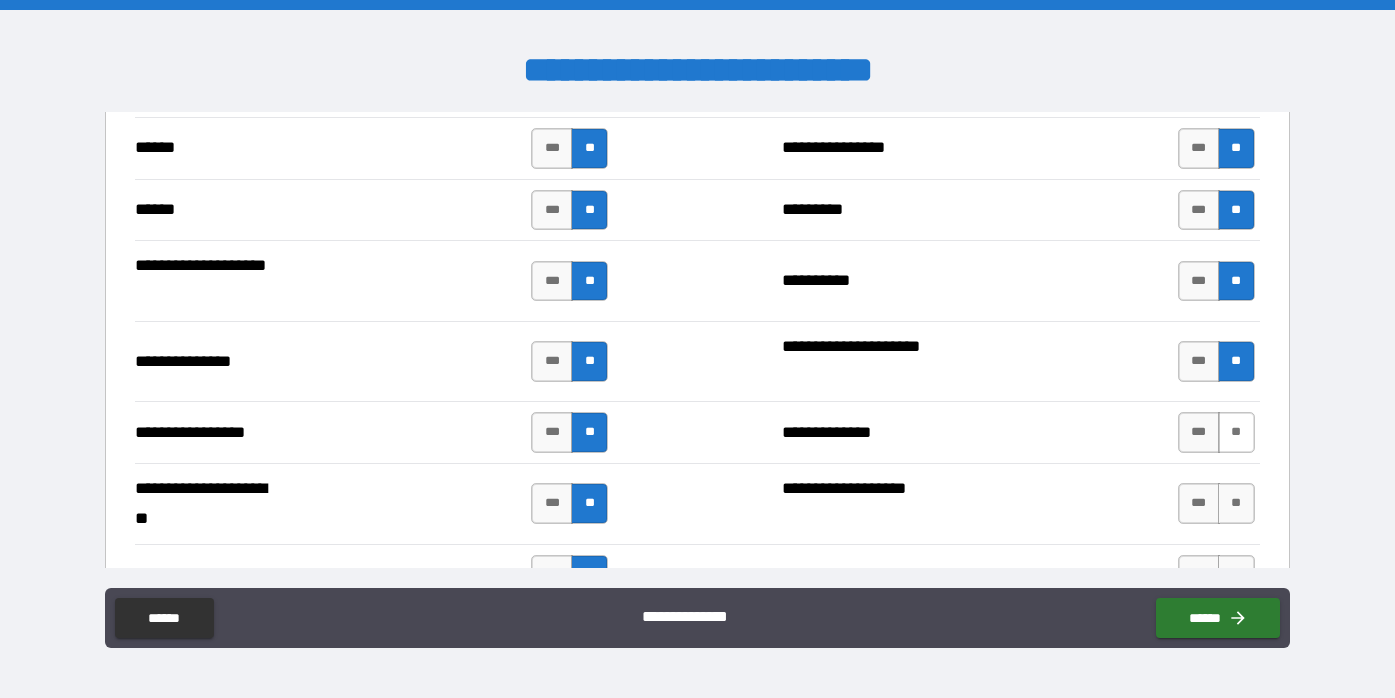 click on "**" at bounding box center [1236, 432] 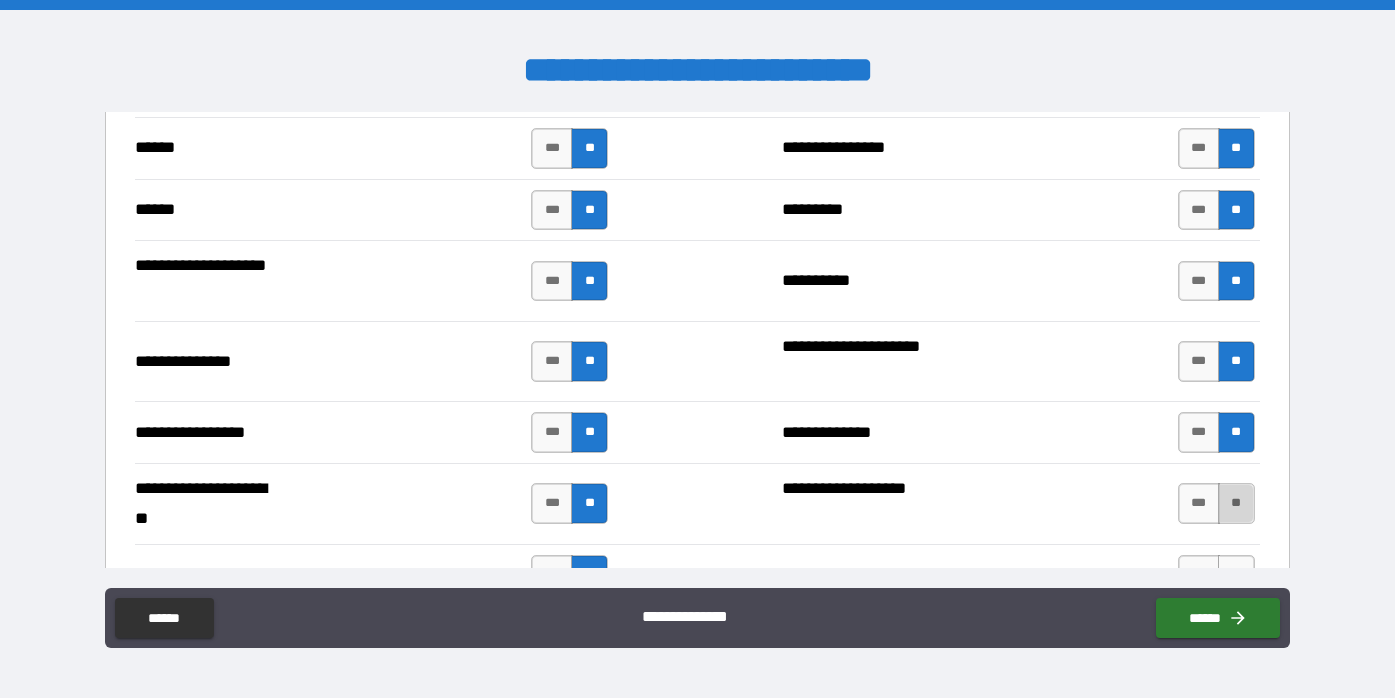 click on "**" at bounding box center (1236, 503) 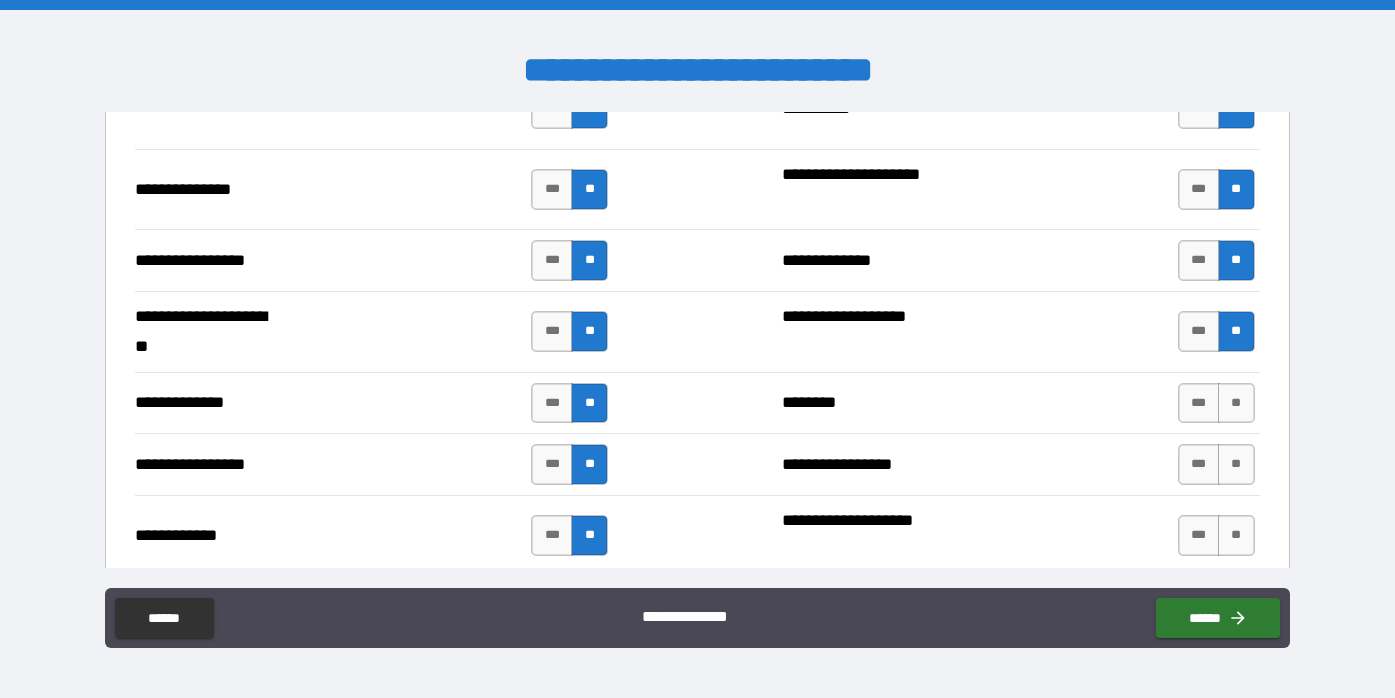 scroll, scrollTop: 2686, scrollLeft: 0, axis: vertical 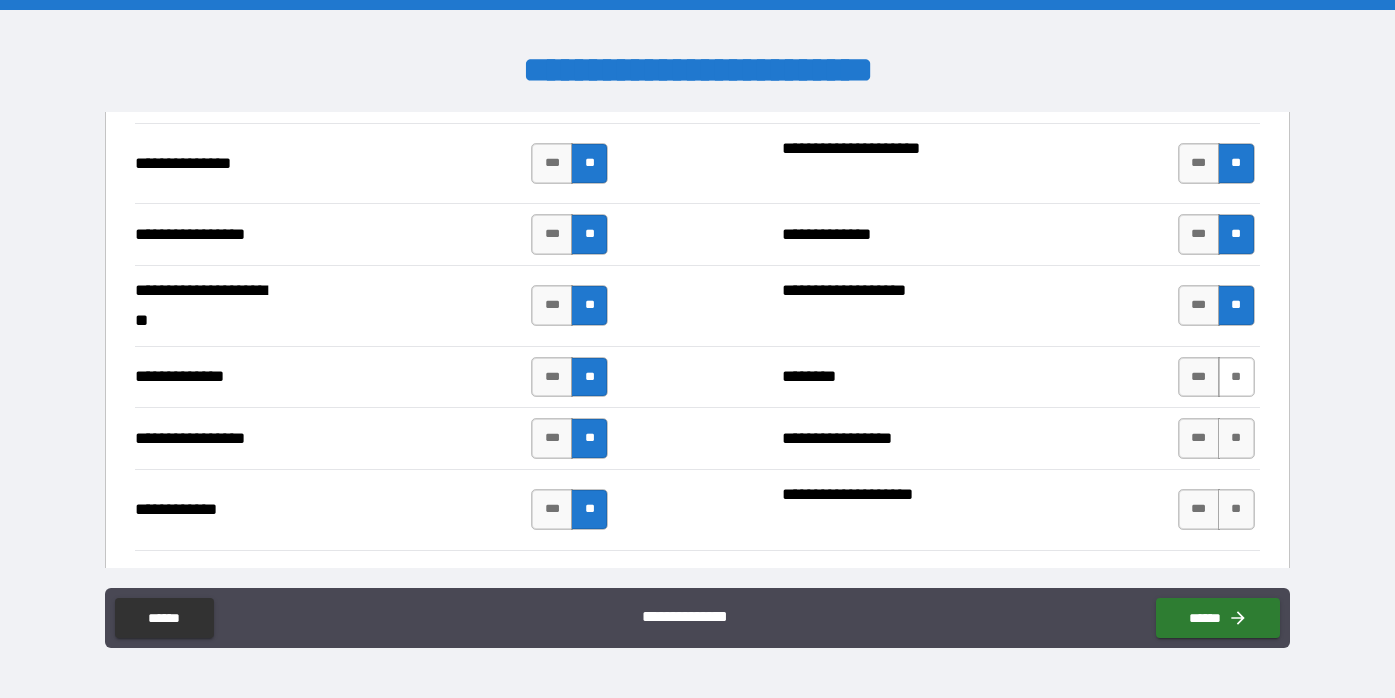 click on "**" at bounding box center [1236, 377] 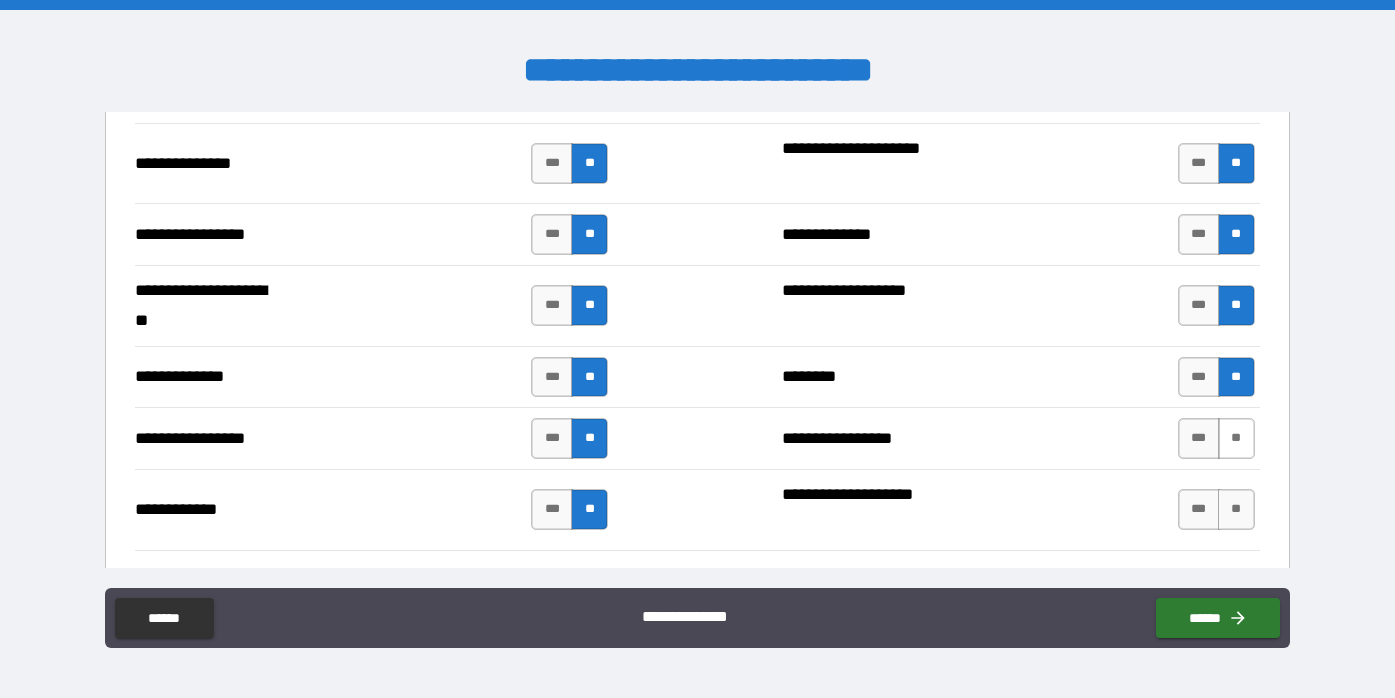 click on "**" at bounding box center [1236, 438] 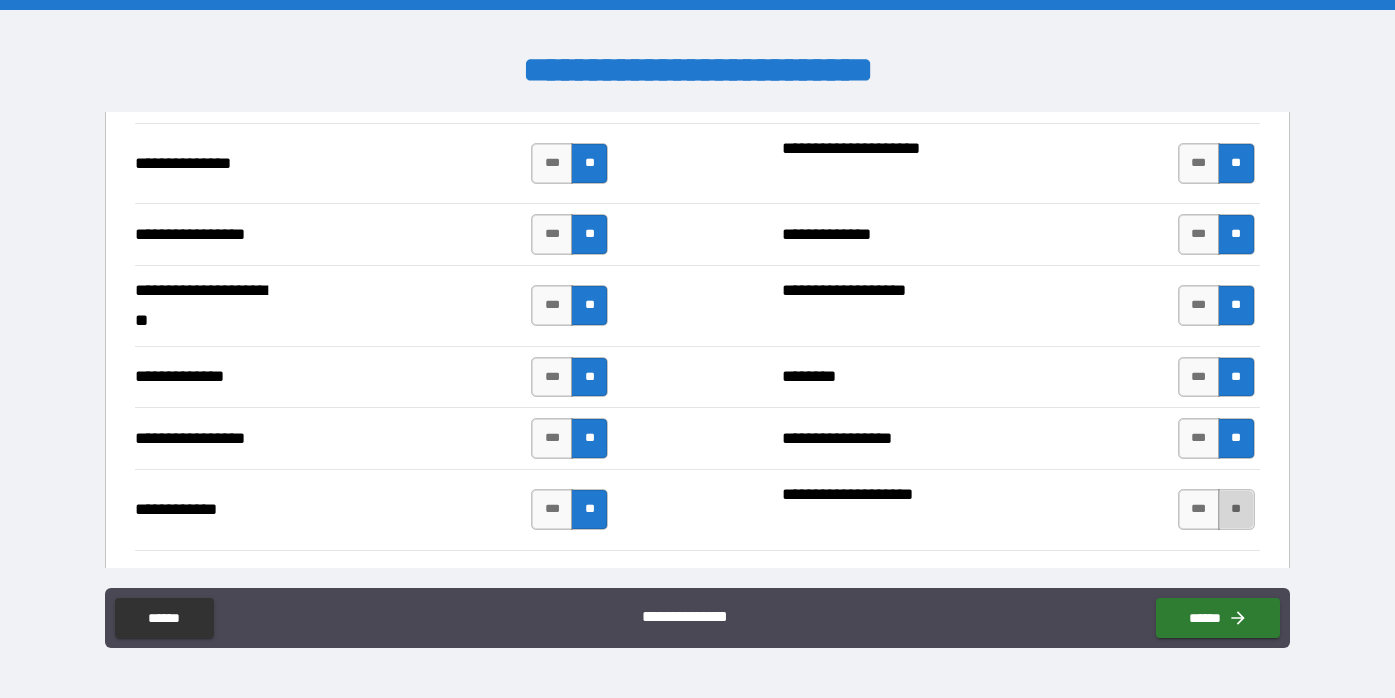 click on "**" at bounding box center (1236, 509) 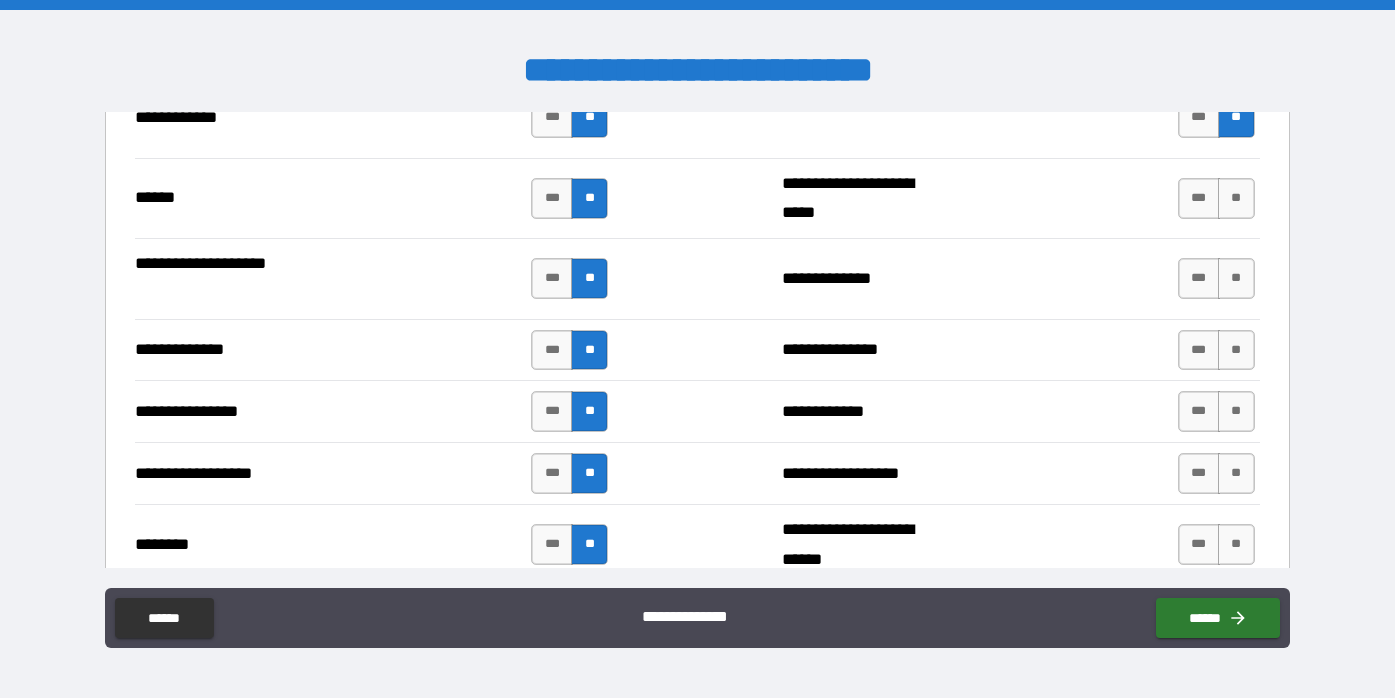 scroll, scrollTop: 3103, scrollLeft: 0, axis: vertical 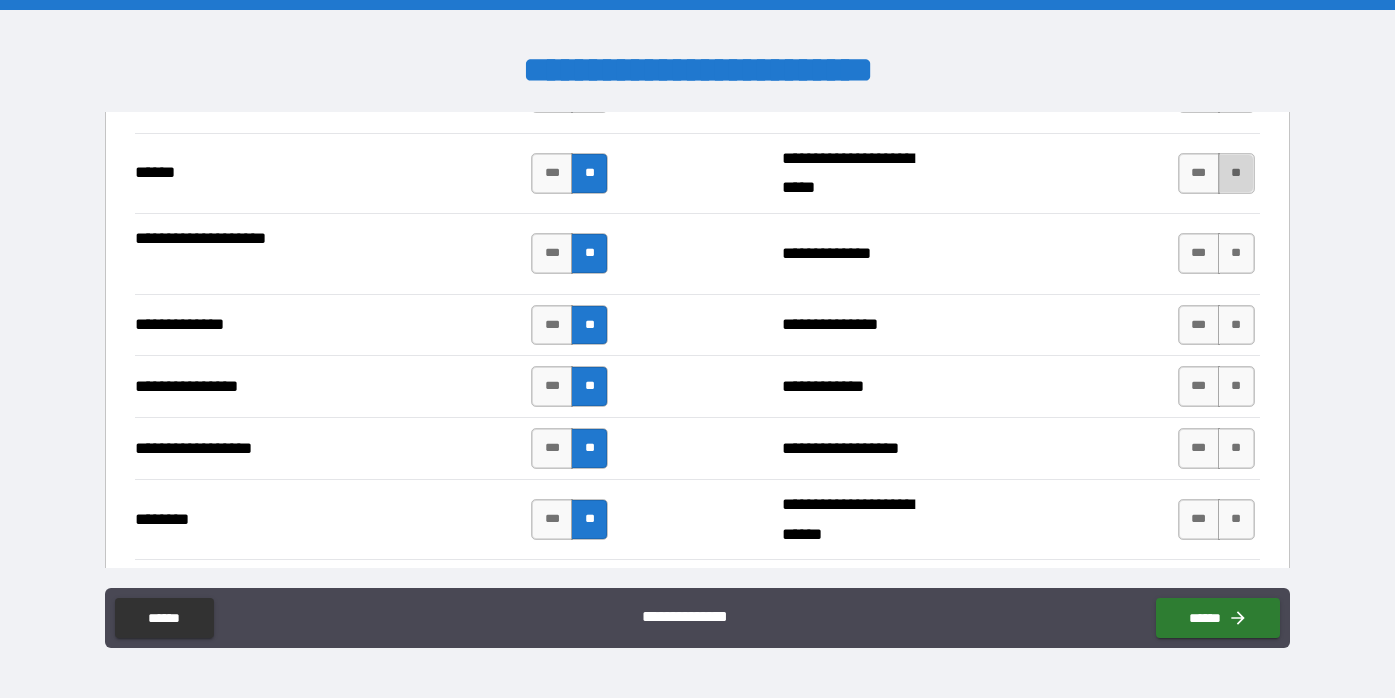 click on "**" at bounding box center (1236, 173) 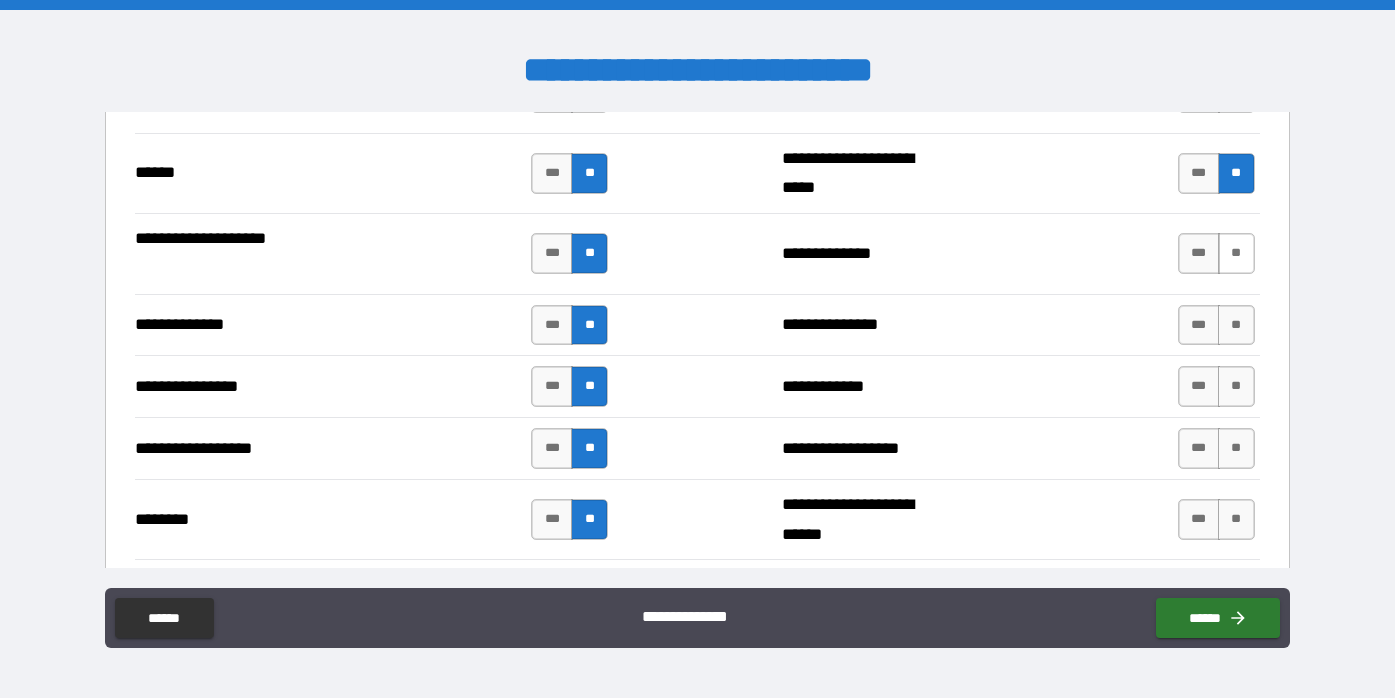 click on "**" at bounding box center (1236, 253) 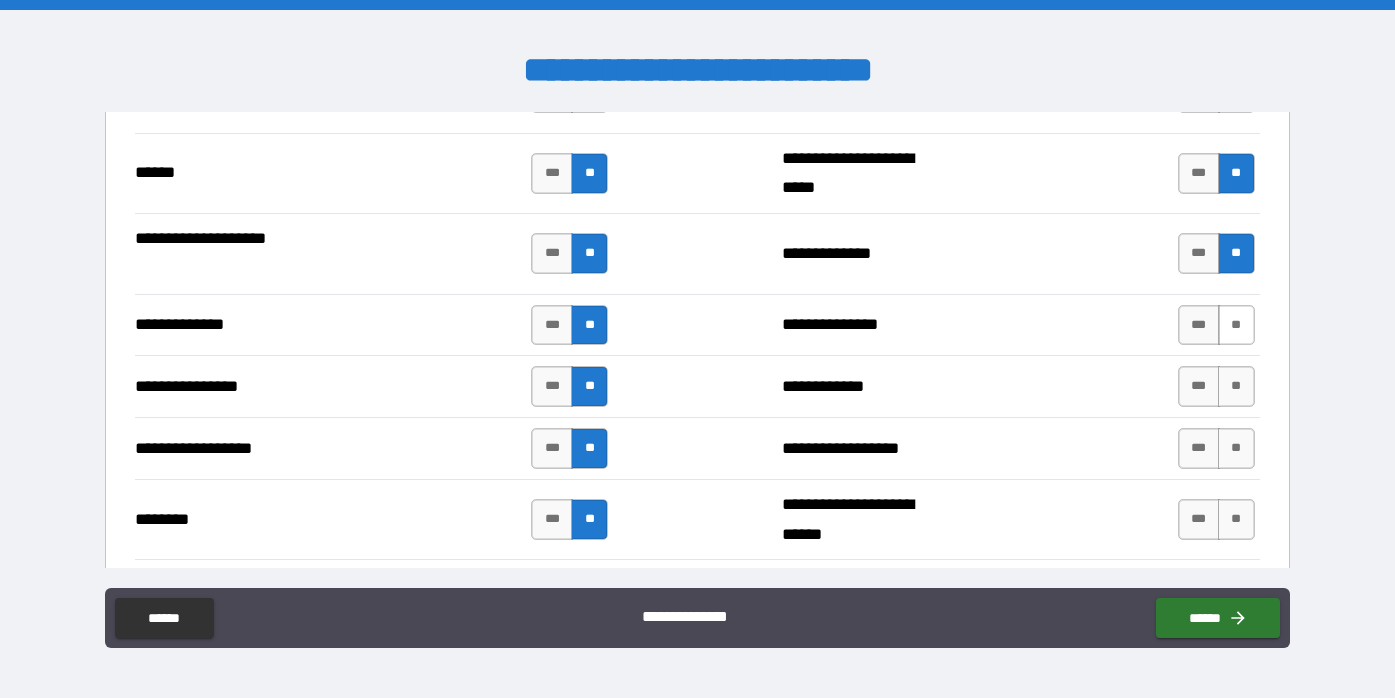click on "**" at bounding box center (1236, 325) 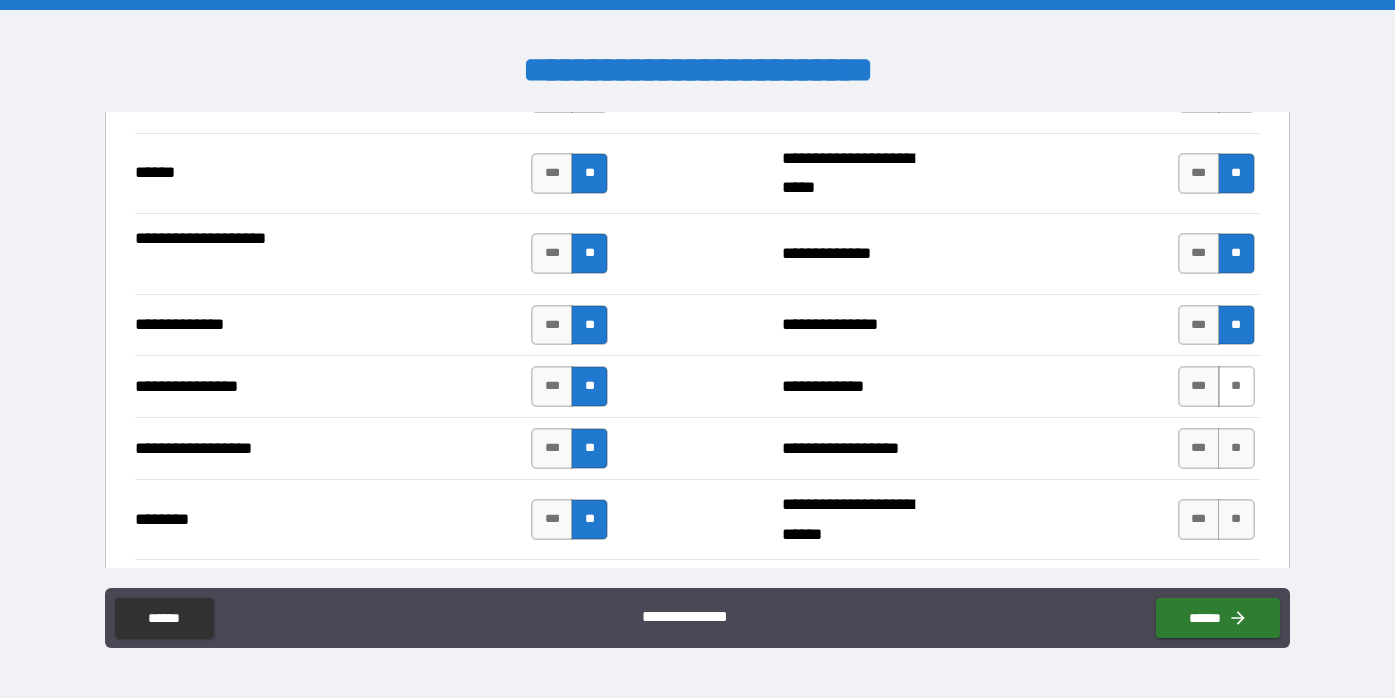 click on "**" at bounding box center (1236, 386) 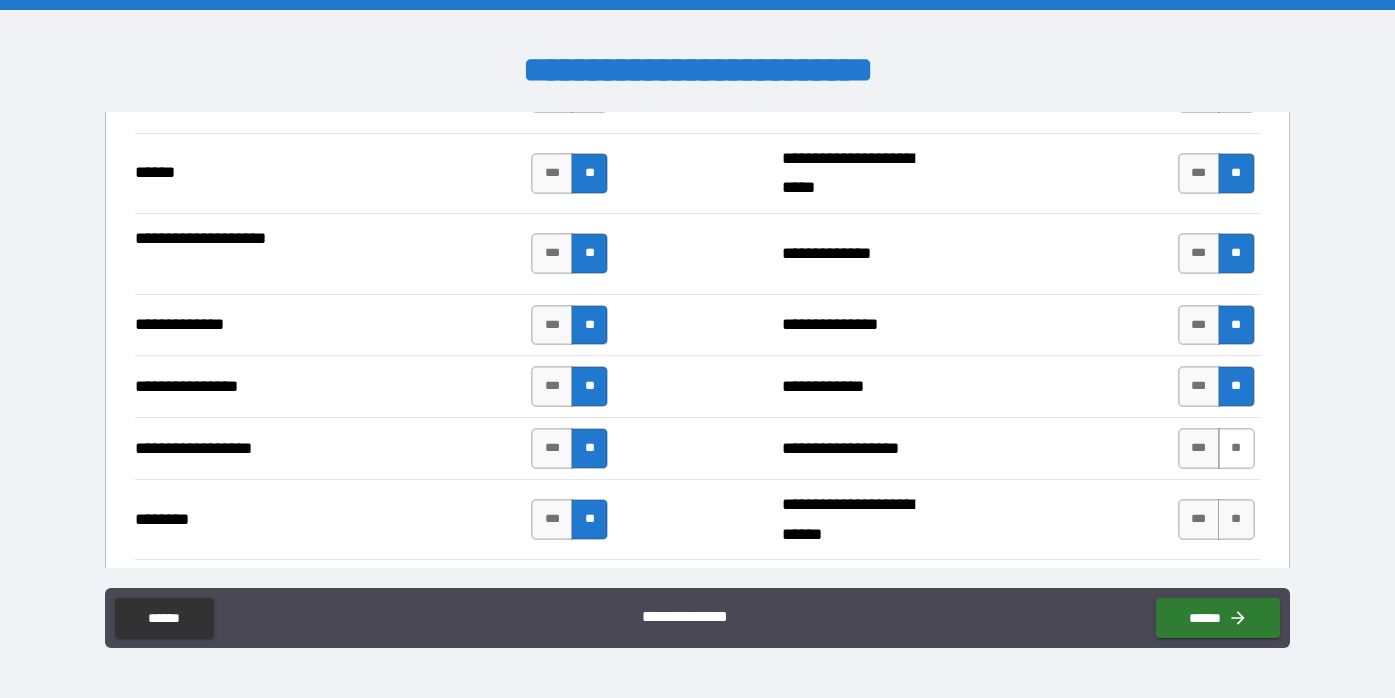 click on "**" at bounding box center [1236, 448] 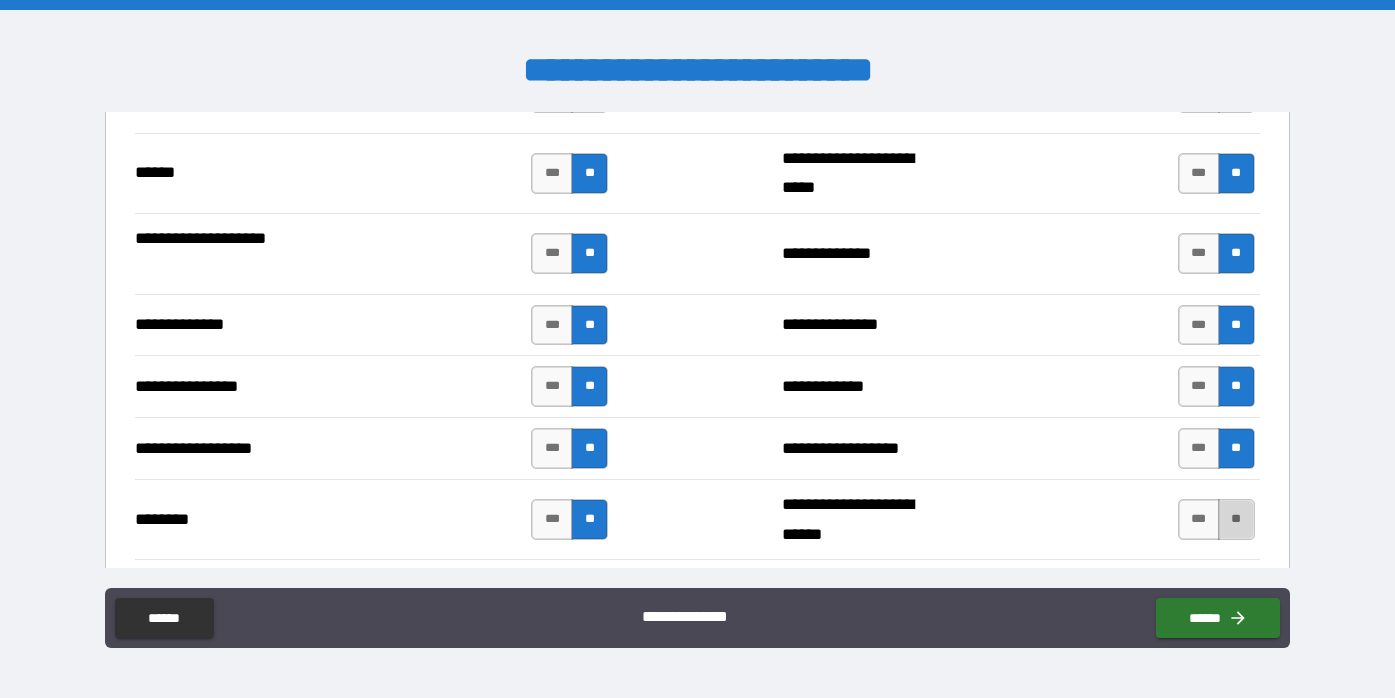 click on "**" at bounding box center (1236, 519) 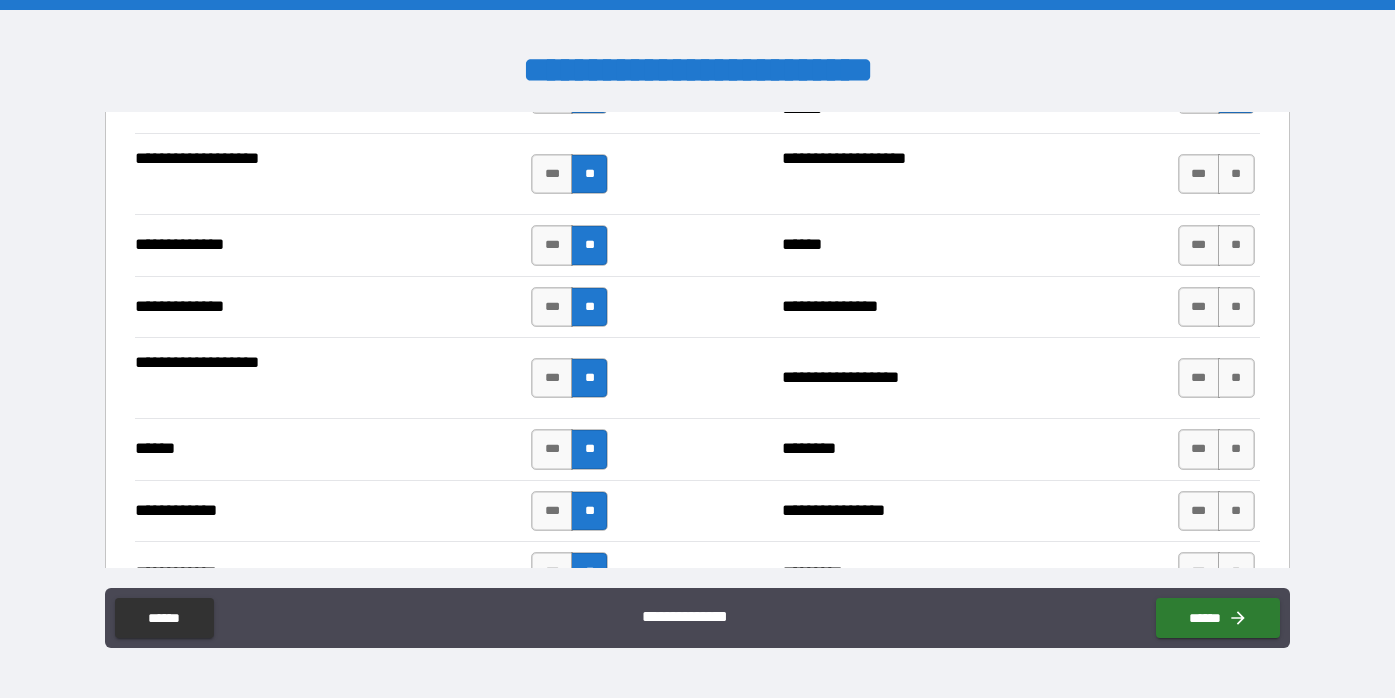 scroll, scrollTop: 3535, scrollLeft: 0, axis: vertical 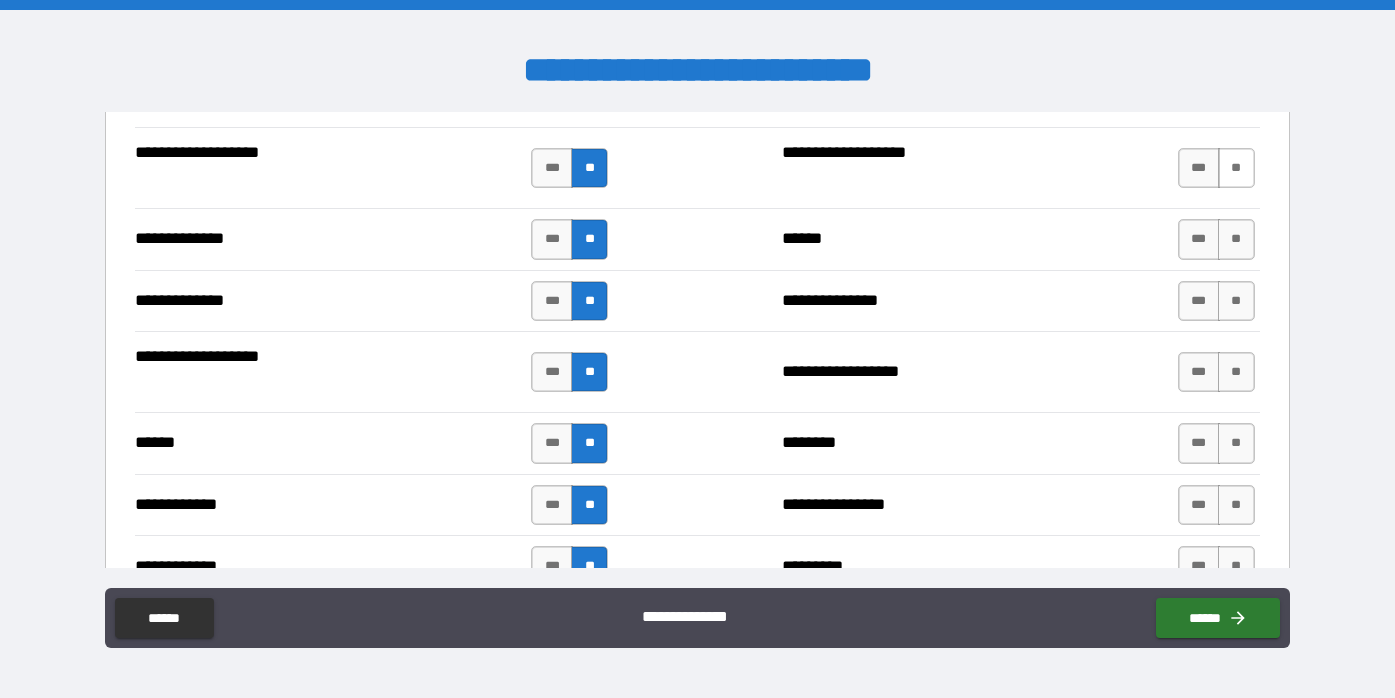click on "**" at bounding box center [1236, 168] 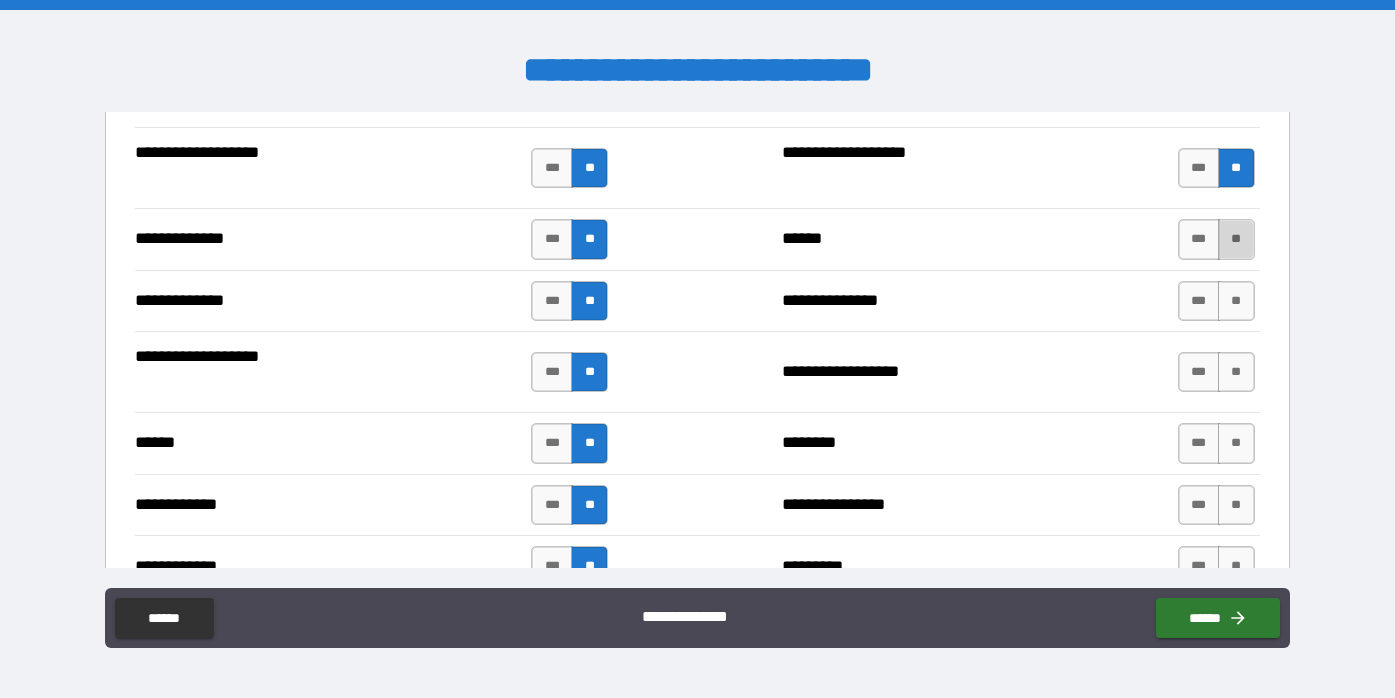 click on "**" at bounding box center [1236, 239] 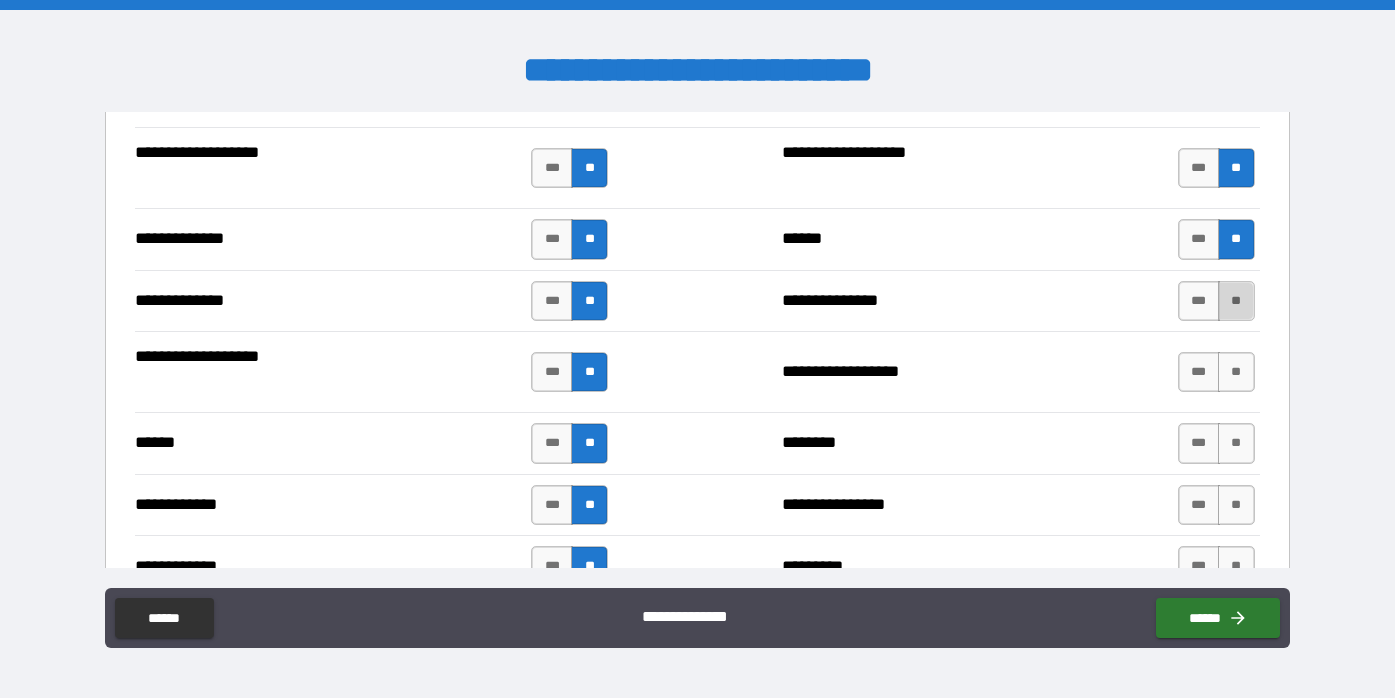 click on "**" at bounding box center (1236, 301) 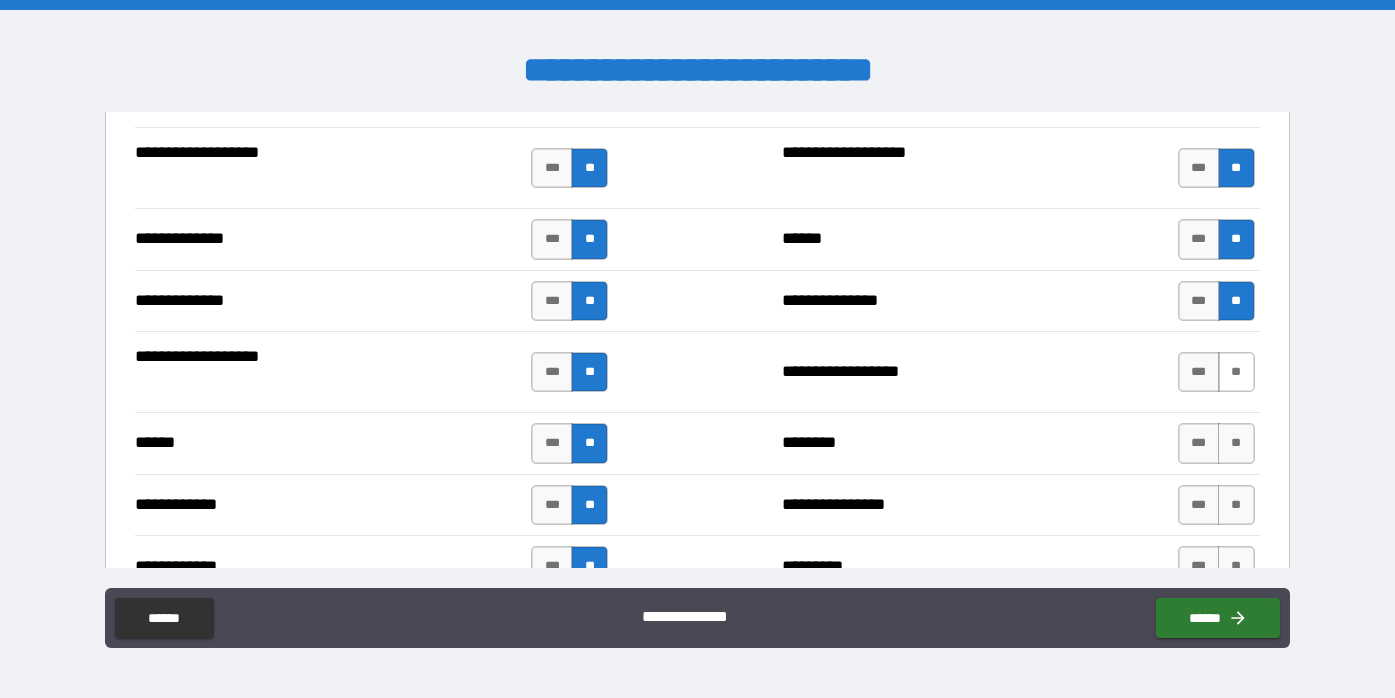 click on "**" at bounding box center (1236, 372) 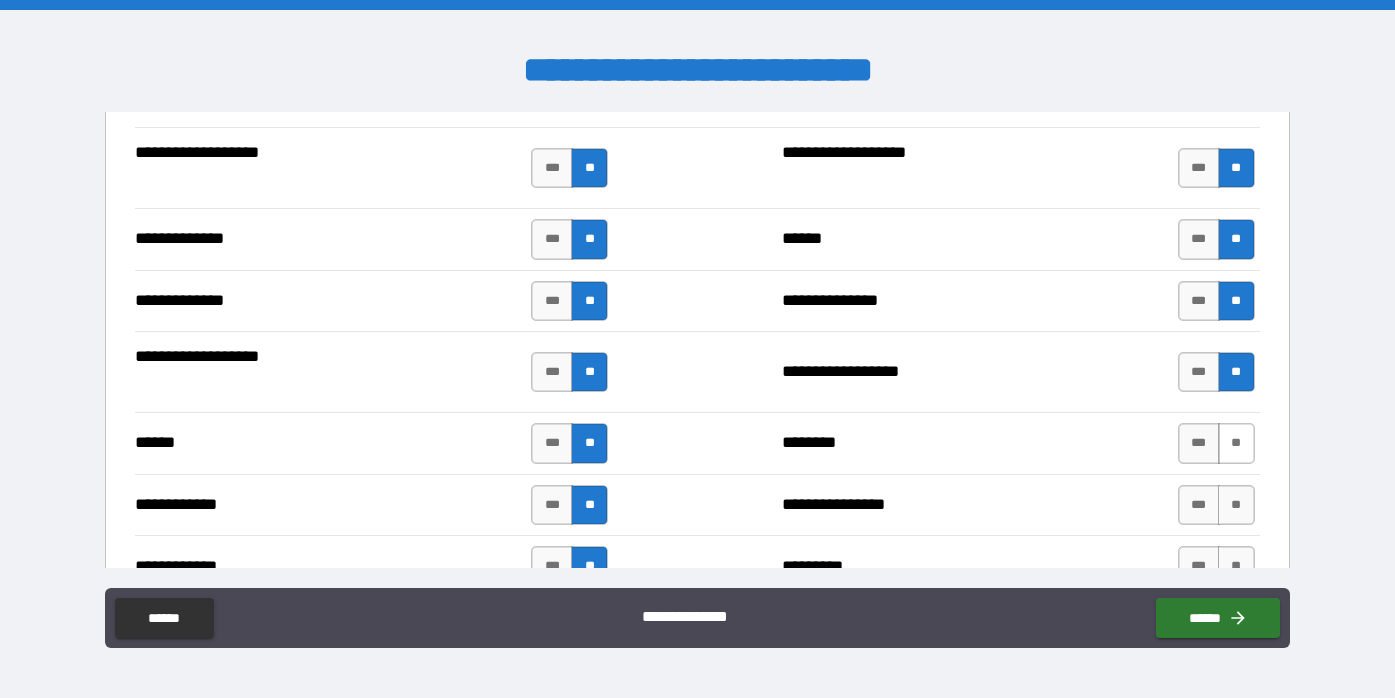 click on "**" at bounding box center (1236, 443) 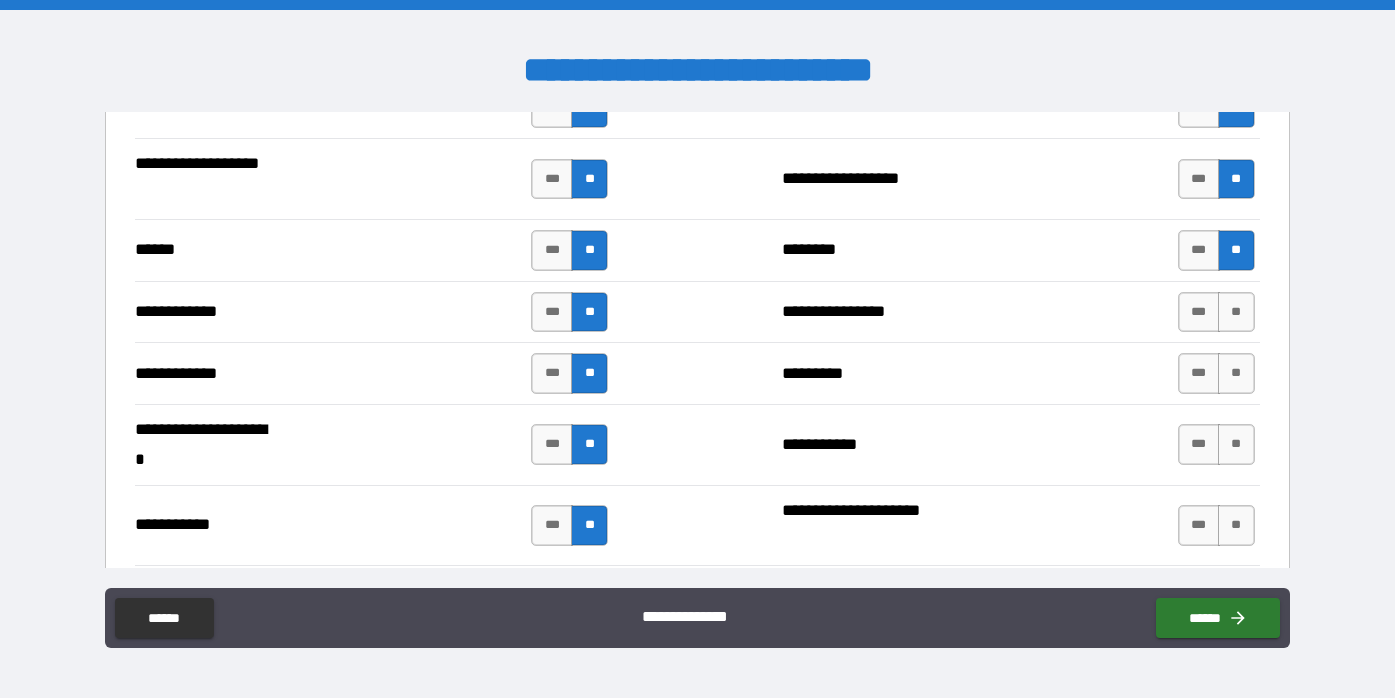 scroll, scrollTop: 3729, scrollLeft: 0, axis: vertical 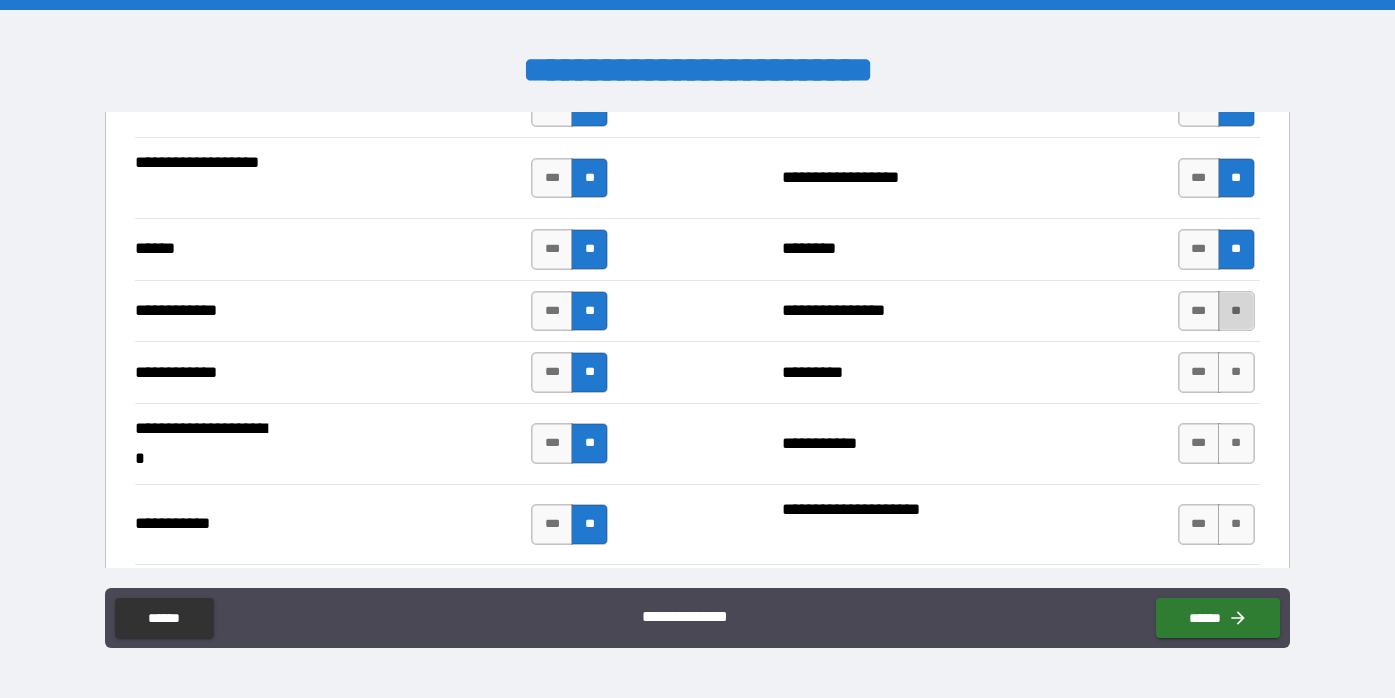 click on "**" at bounding box center (1236, 311) 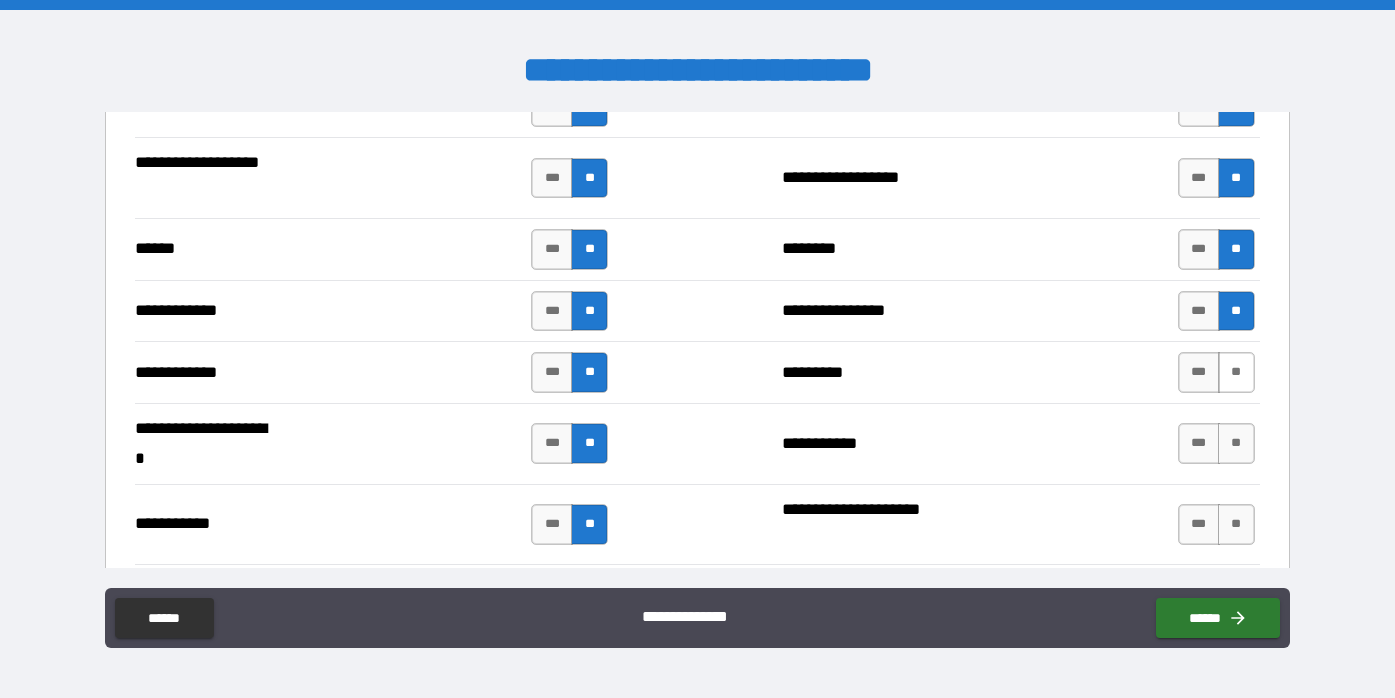 click on "**" at bounding box center (1236, 372) 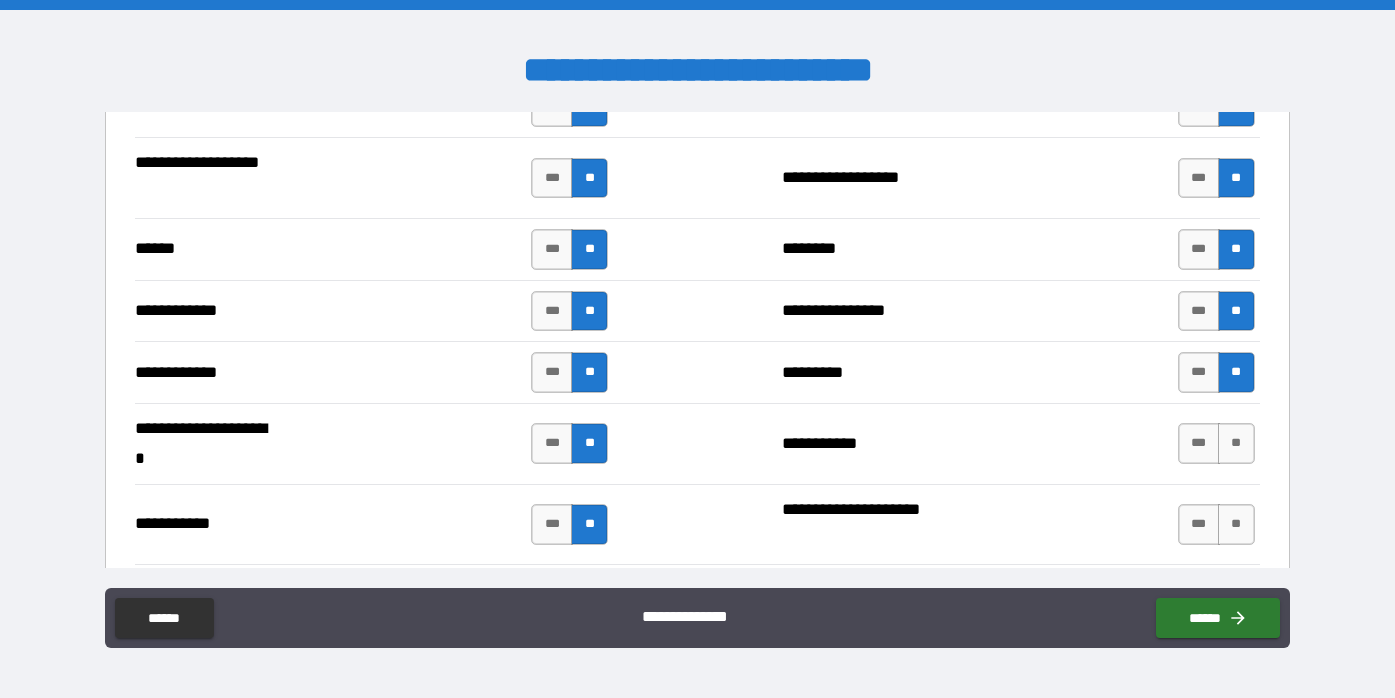 click on "**********" at bounding box center (697, 443) 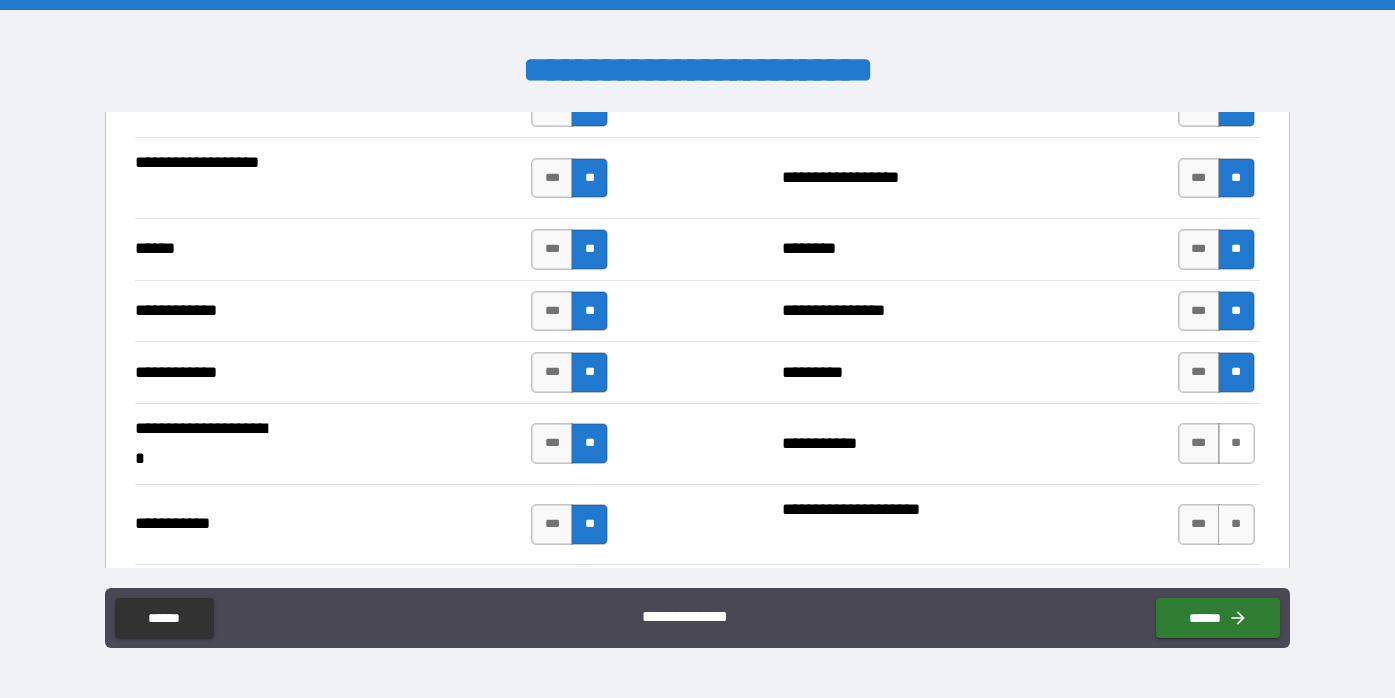 click on "**" at bounding box center (1236, 443) 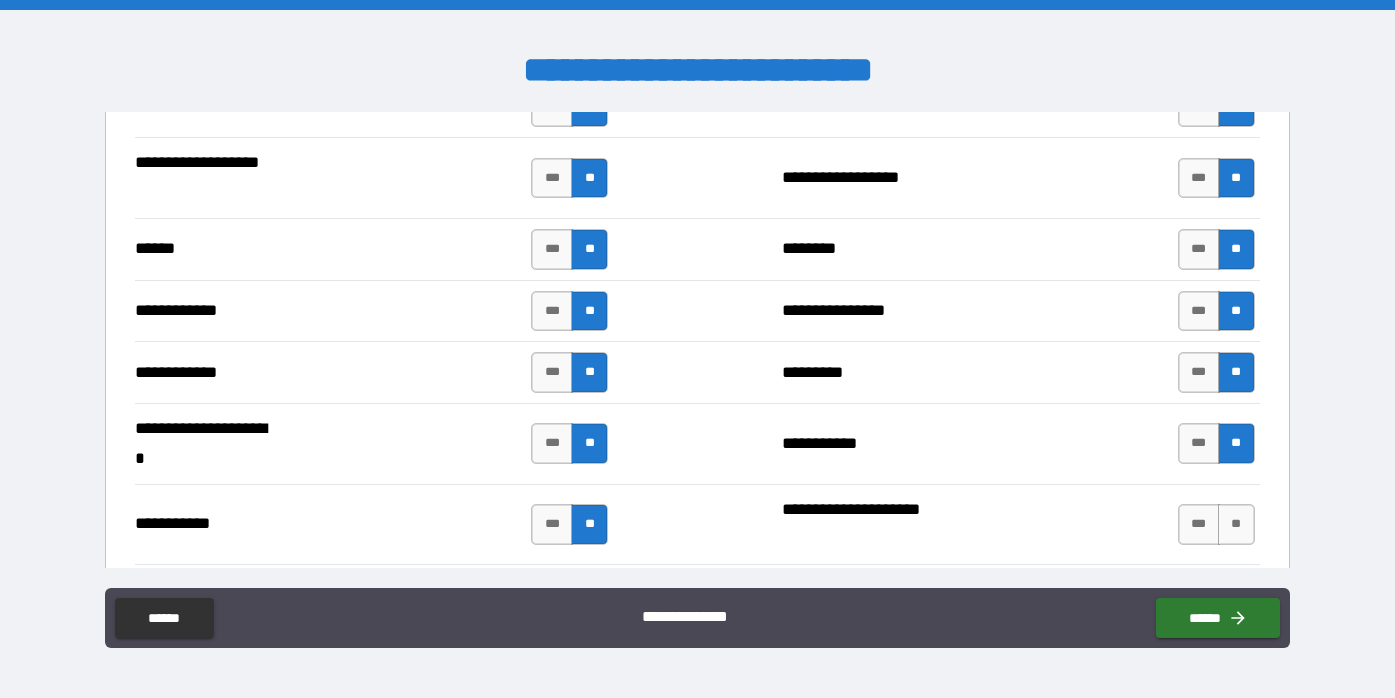 click on "*** **" at bounding box center (1219, 525) 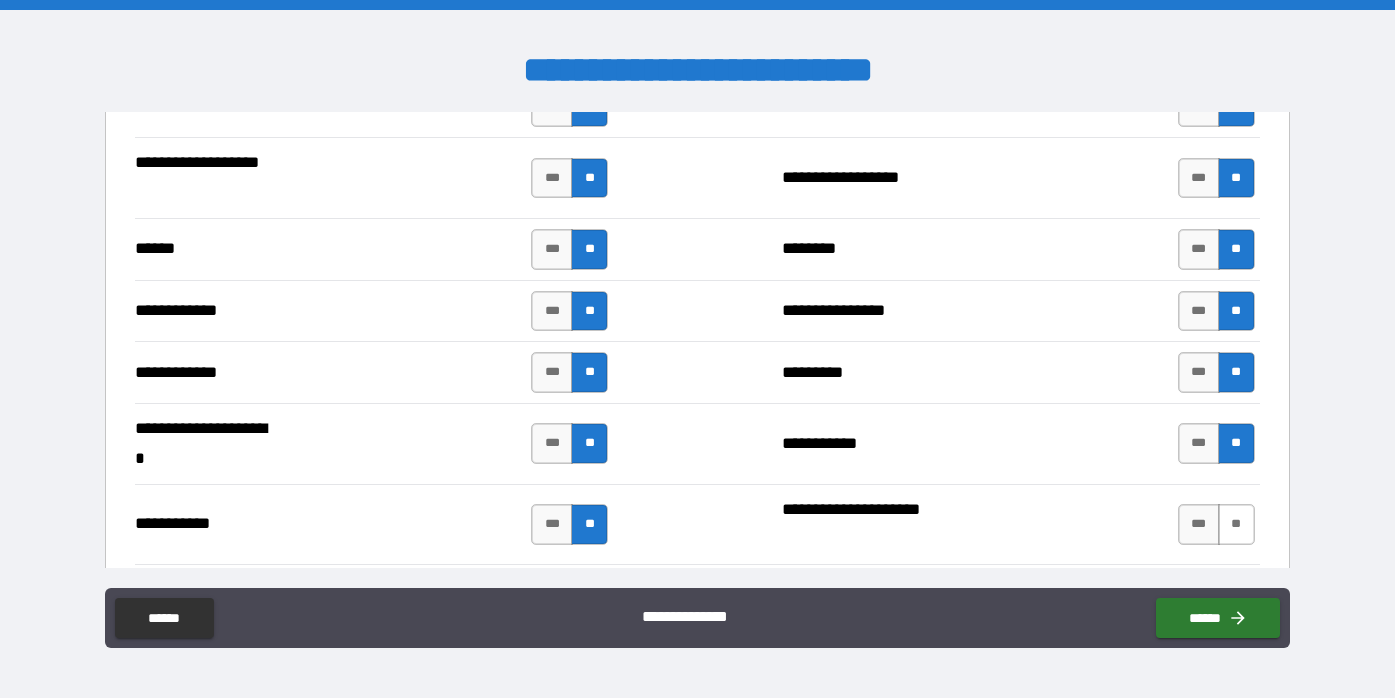 click on "**" at bounding box center (1236, 524) 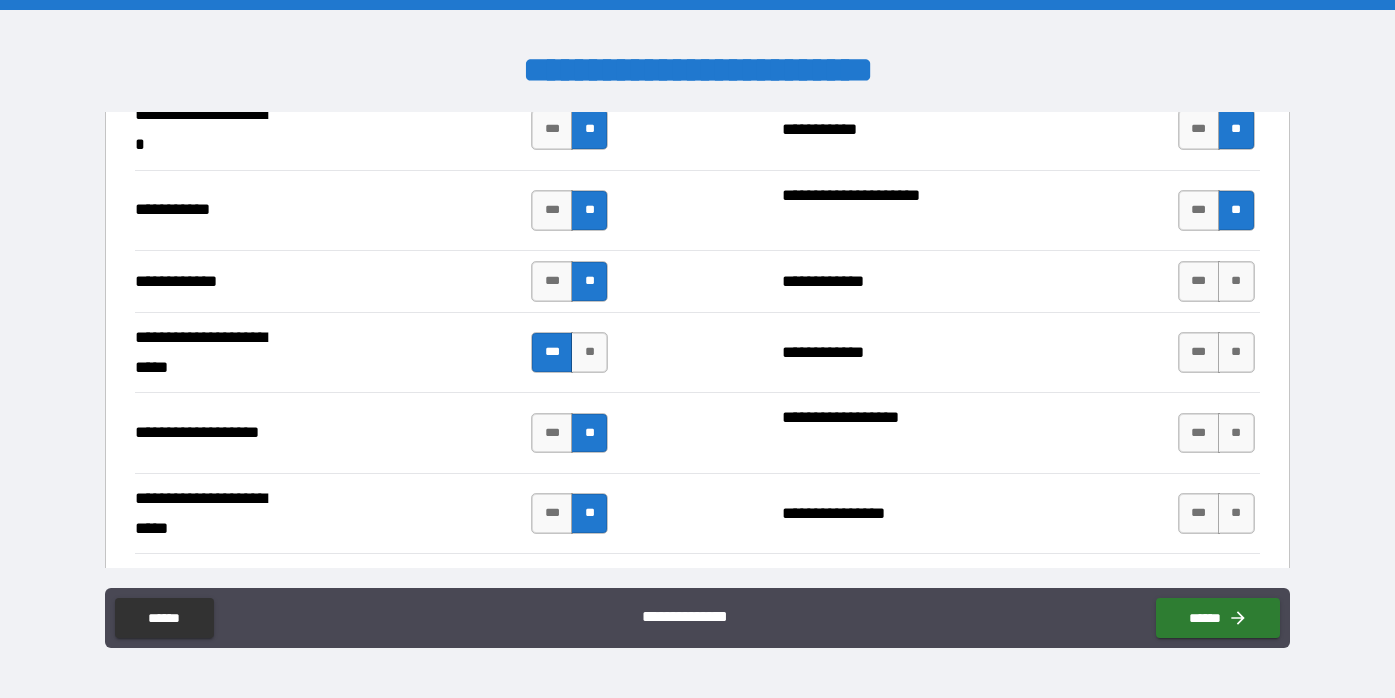 scroll, scrollTop: 4044, scrollLeft: 0, axis: vertical 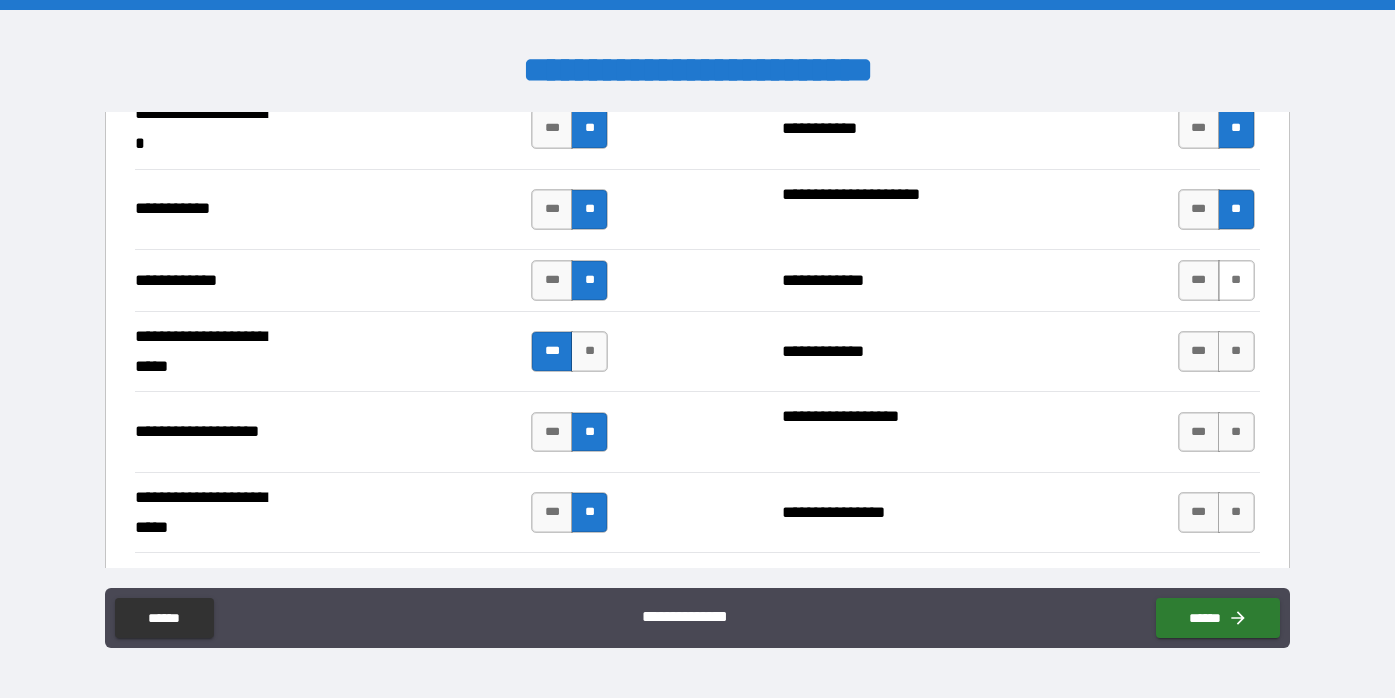 click on "**" at bounding box center (1236, 280) 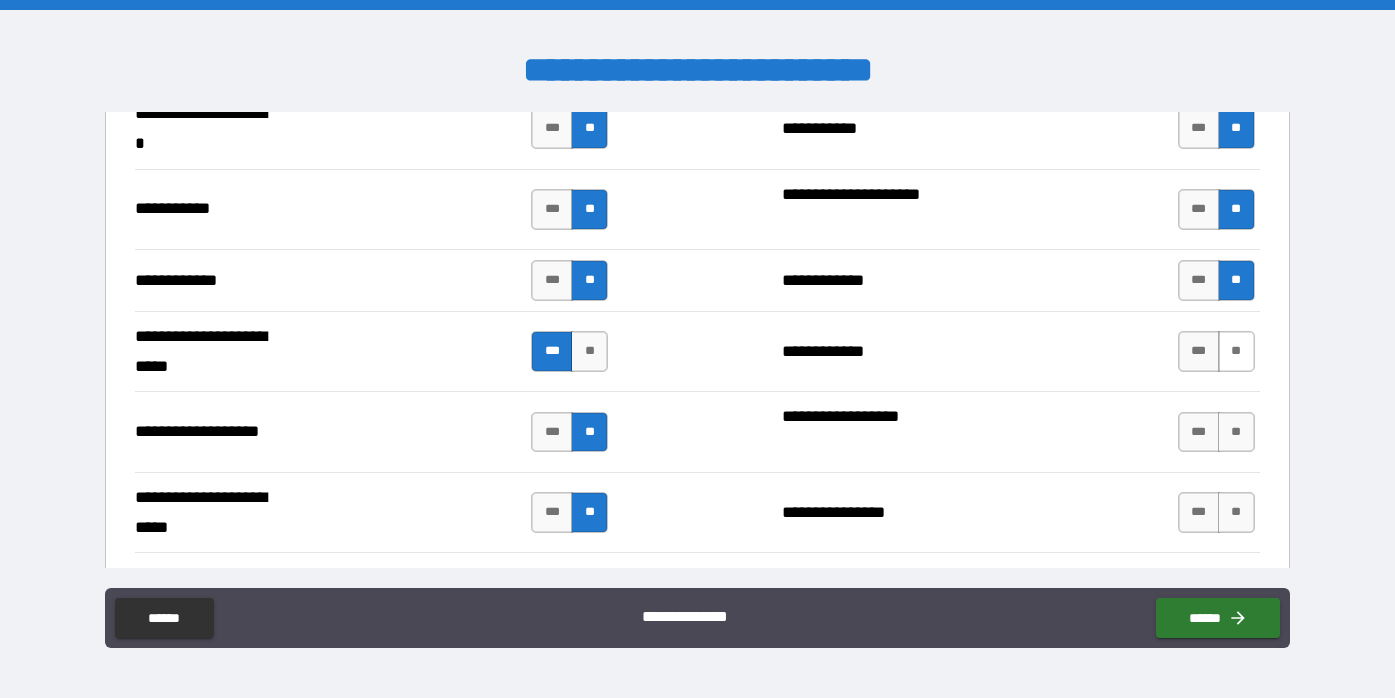 click on "**" at bounding box center (1236, 351) 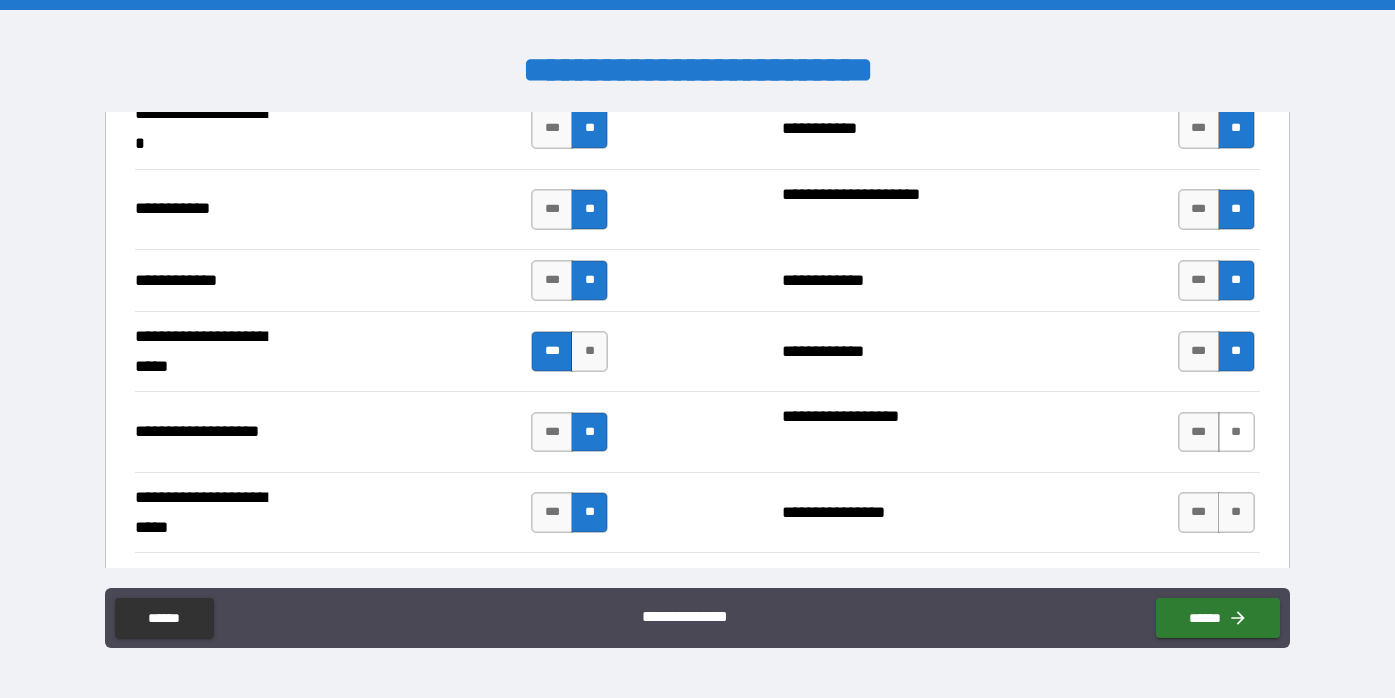 click on "**" at bounding box center [1236, 432] 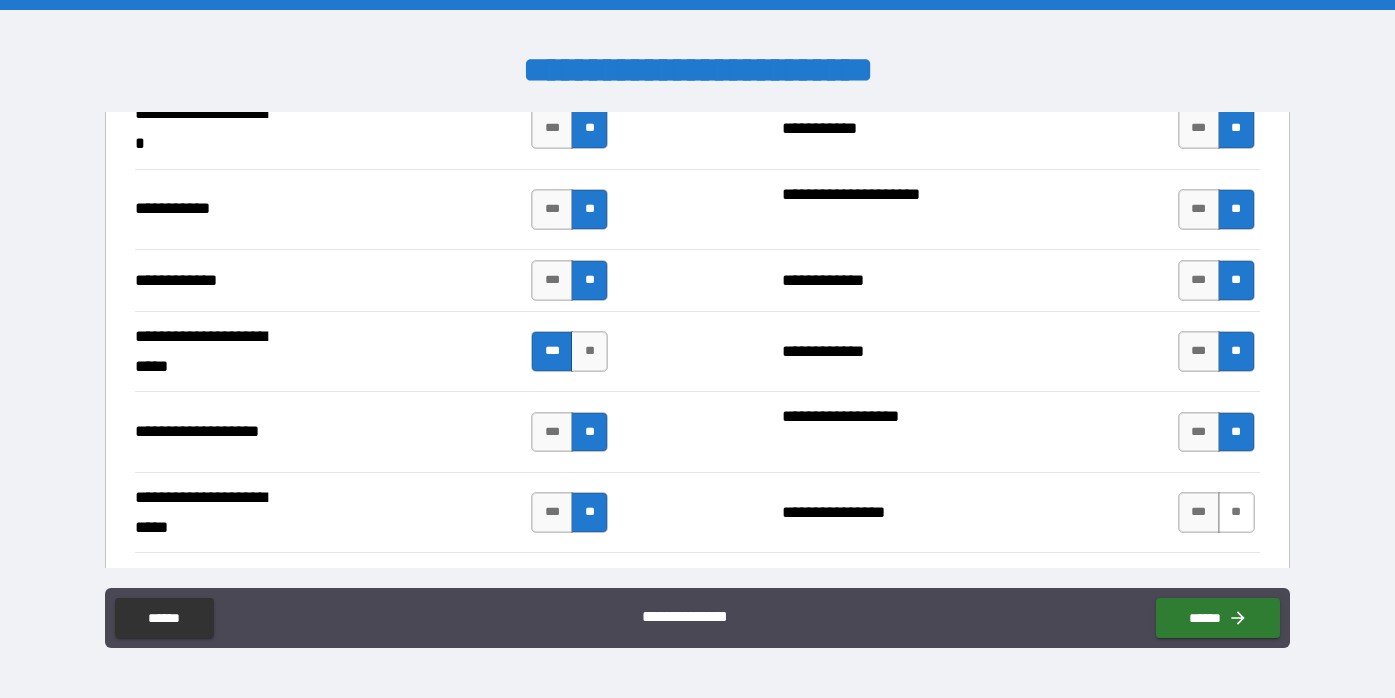click on "**" at bounding box center [1236, 512] 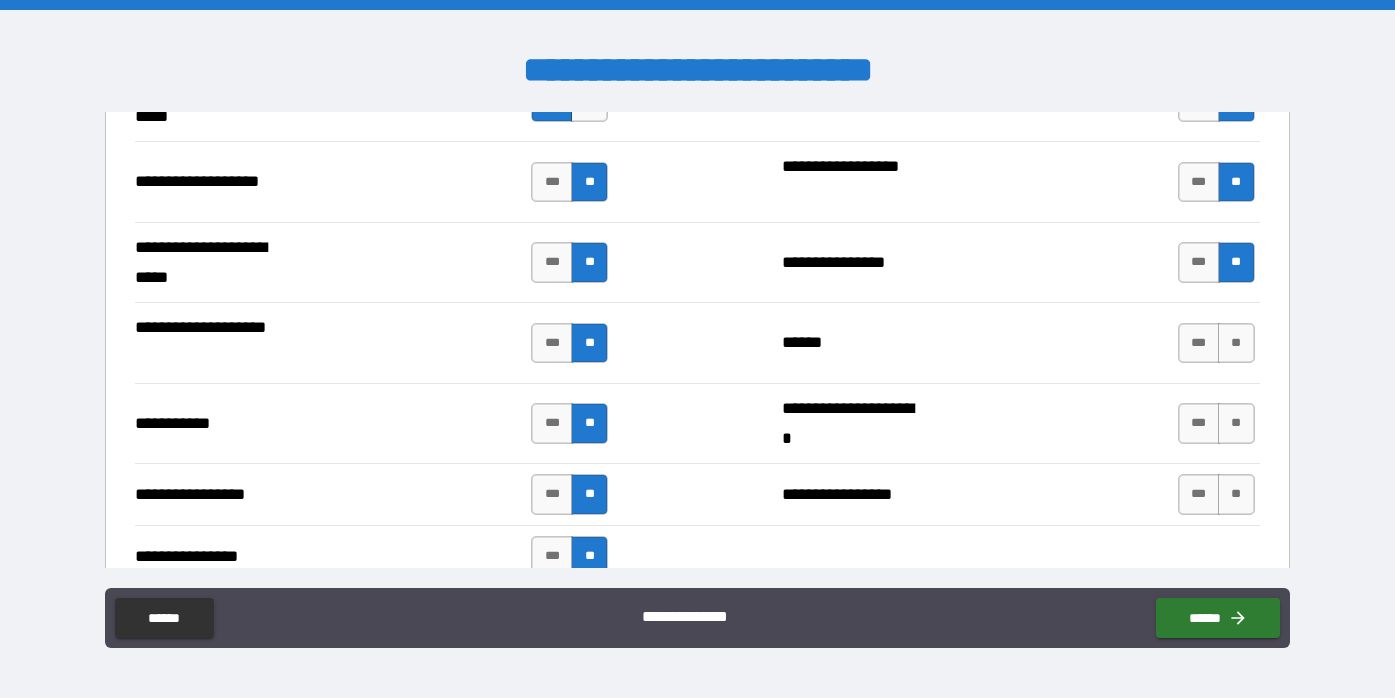 scroll, scrollTop: 4295, scrollLeft: 0, axis: vertical 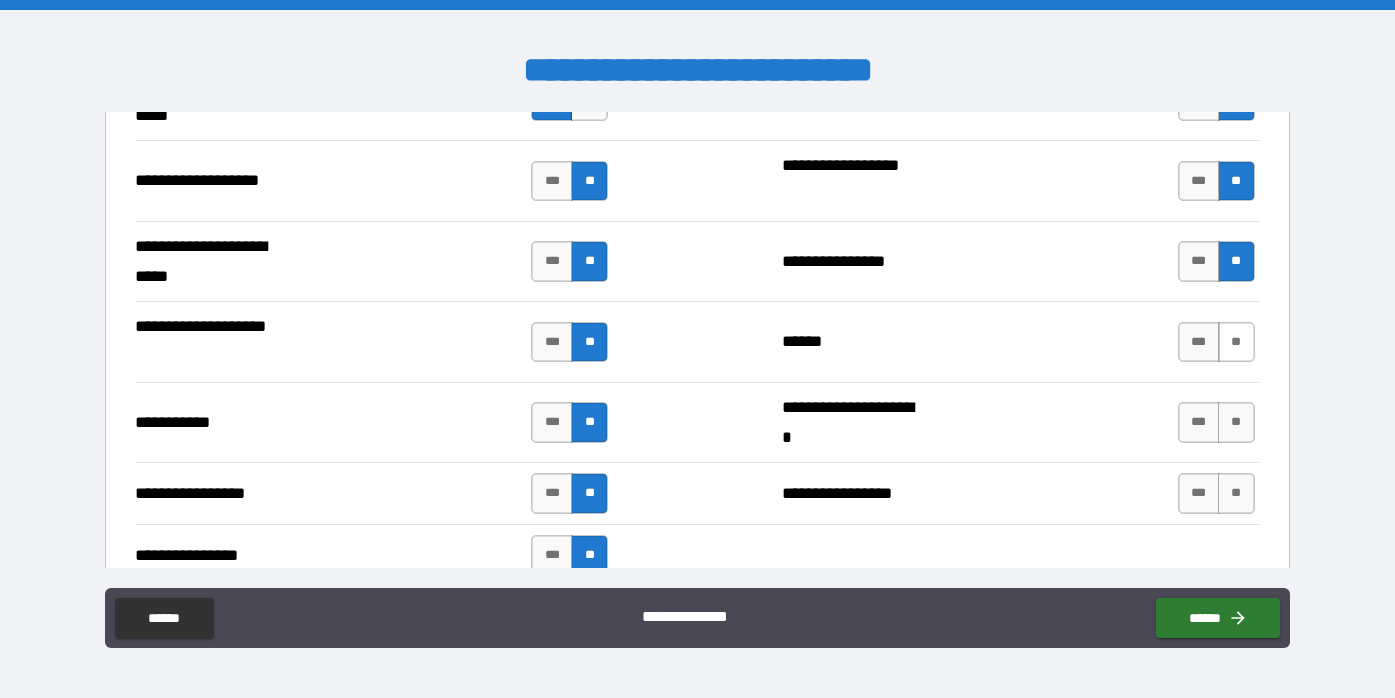 click on "**" at bounding box center [1236, 342] 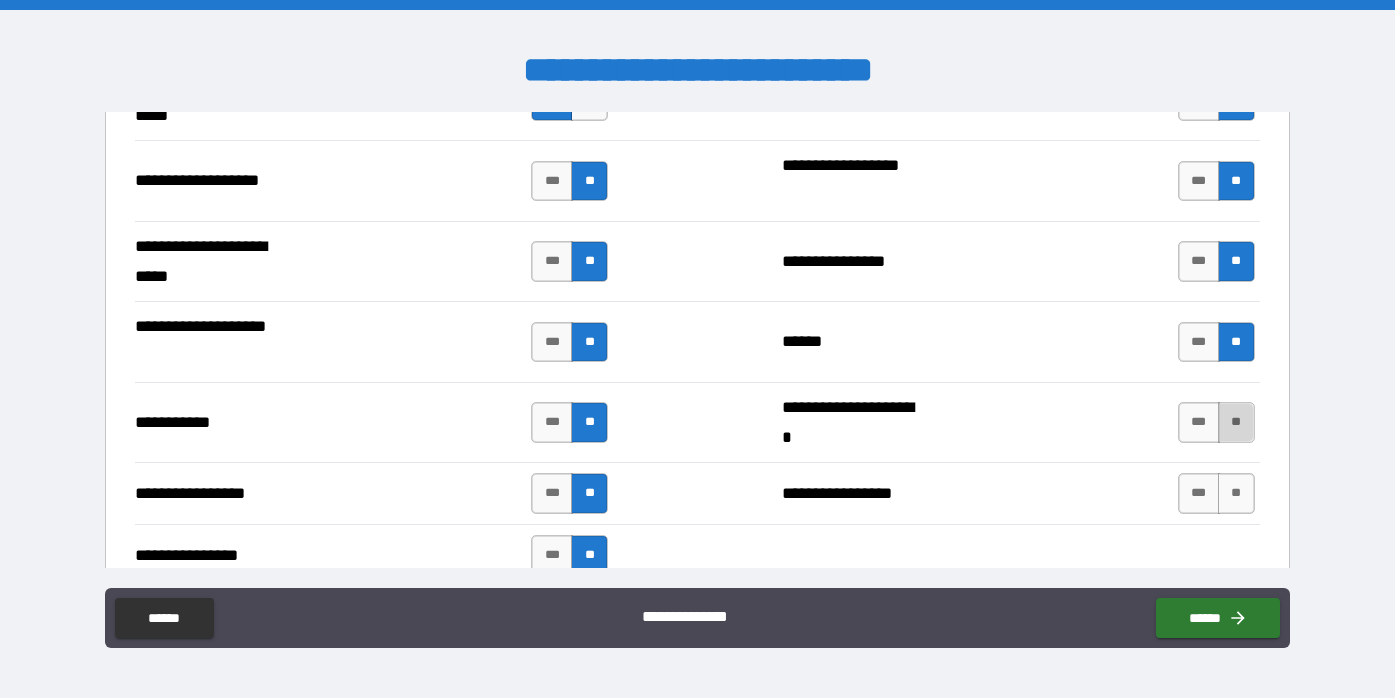 click on "**" at bounding box center [1236, 422] 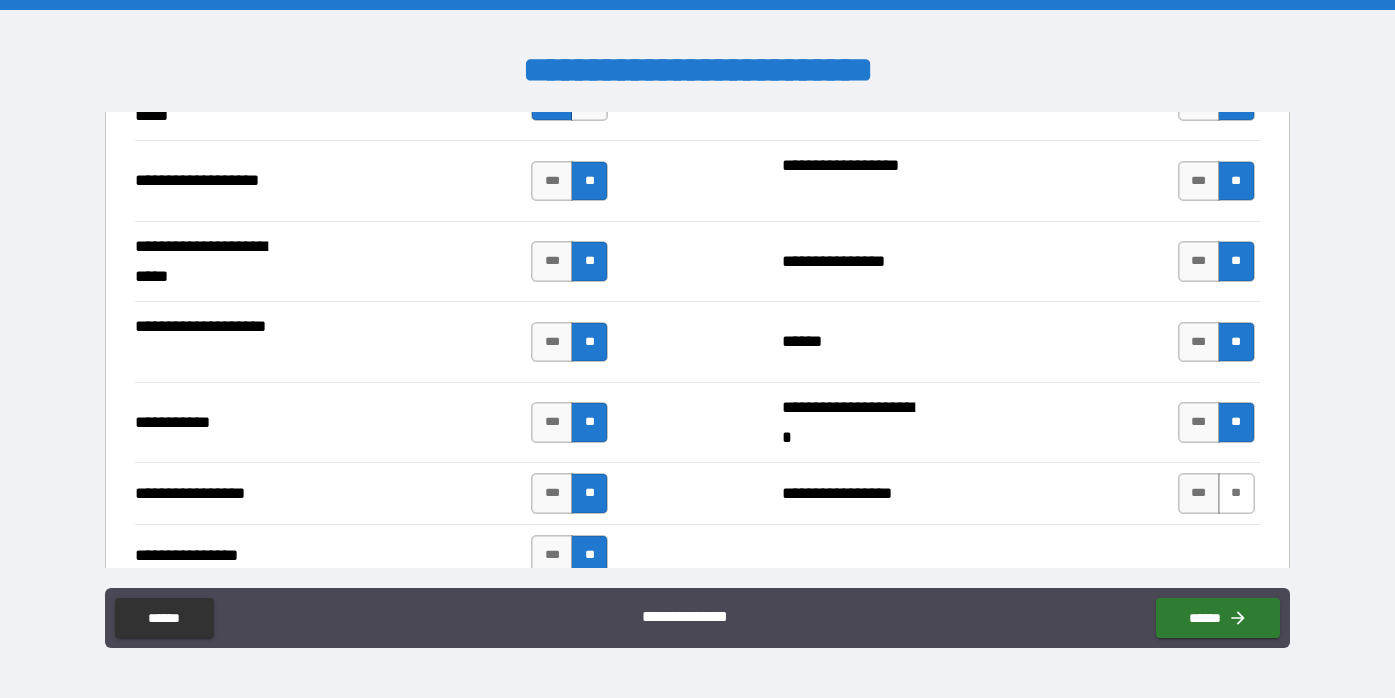 click on "**" at bounding box center [1236, 493] 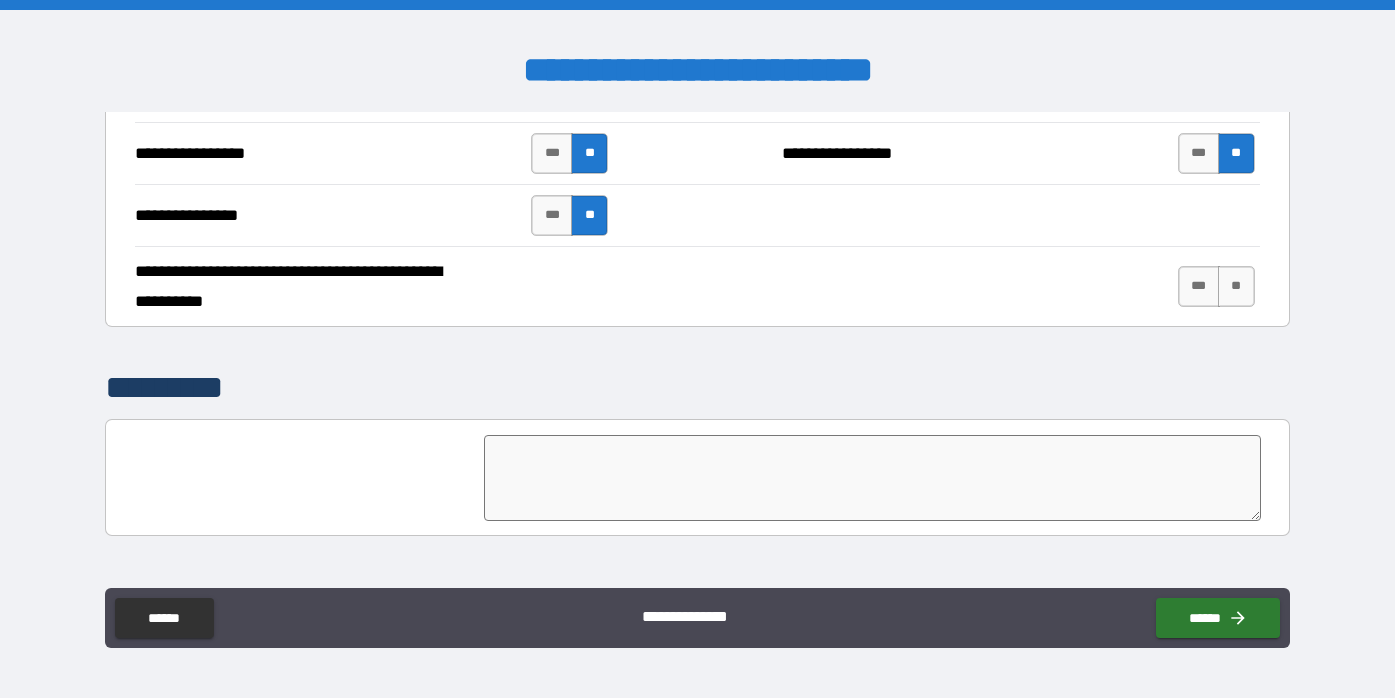 scroll, scrollTop: 4648, scrollLeft: 0, axis: vertical 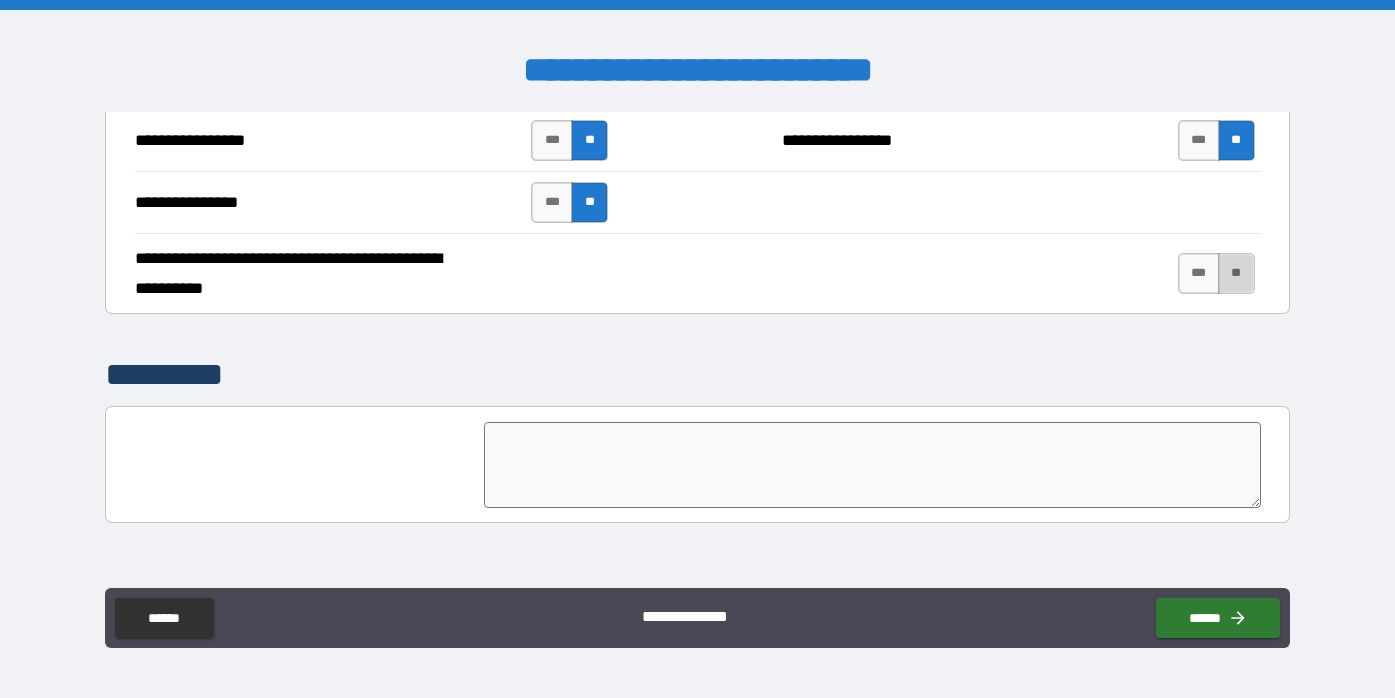 click on "**" at bounding box center (1236, 273) 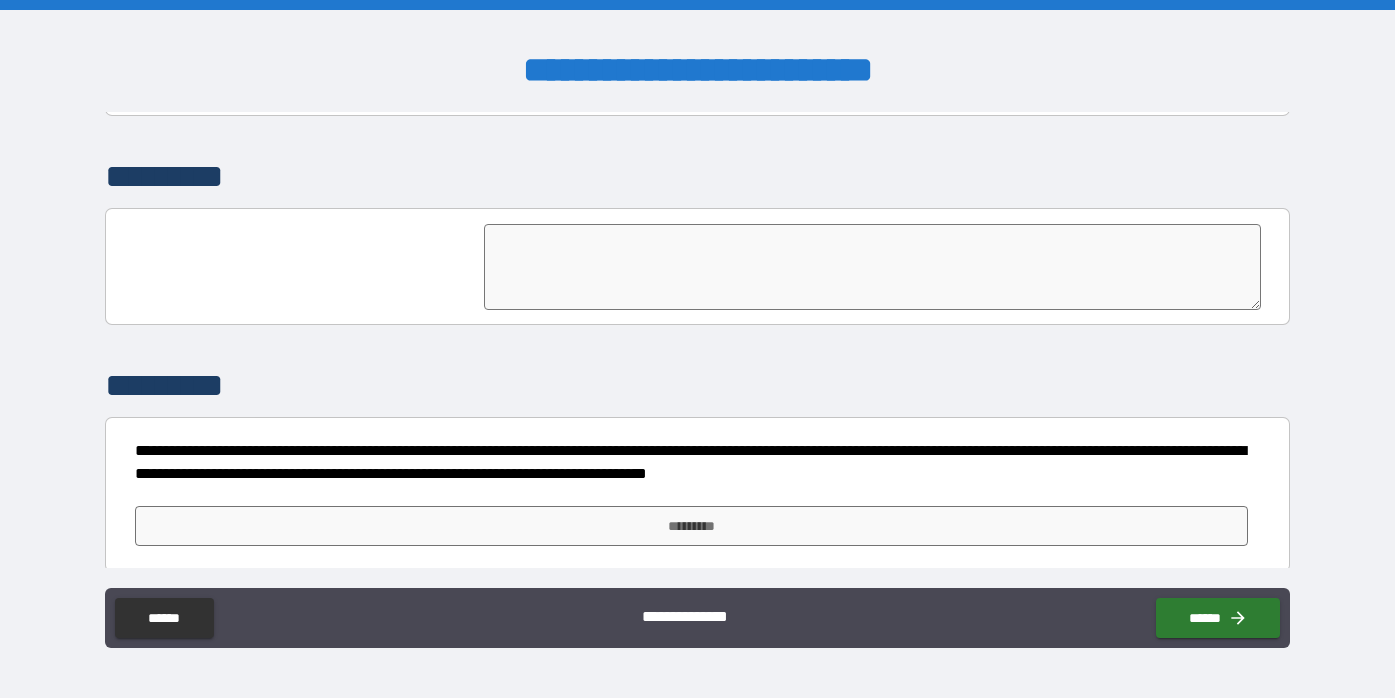 scroll, scrollTop: 4855, scrollLeft: 0, axis: vertical 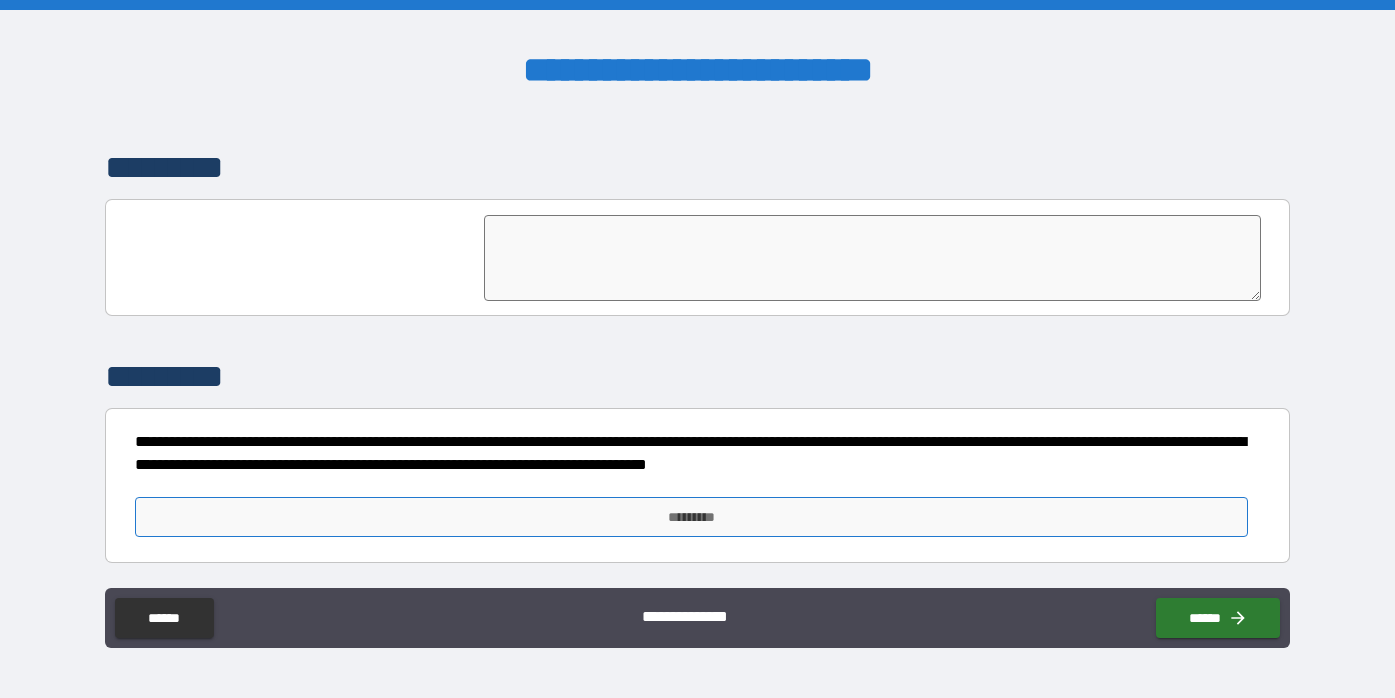 click on "*********" at bounding box center [691, 517] 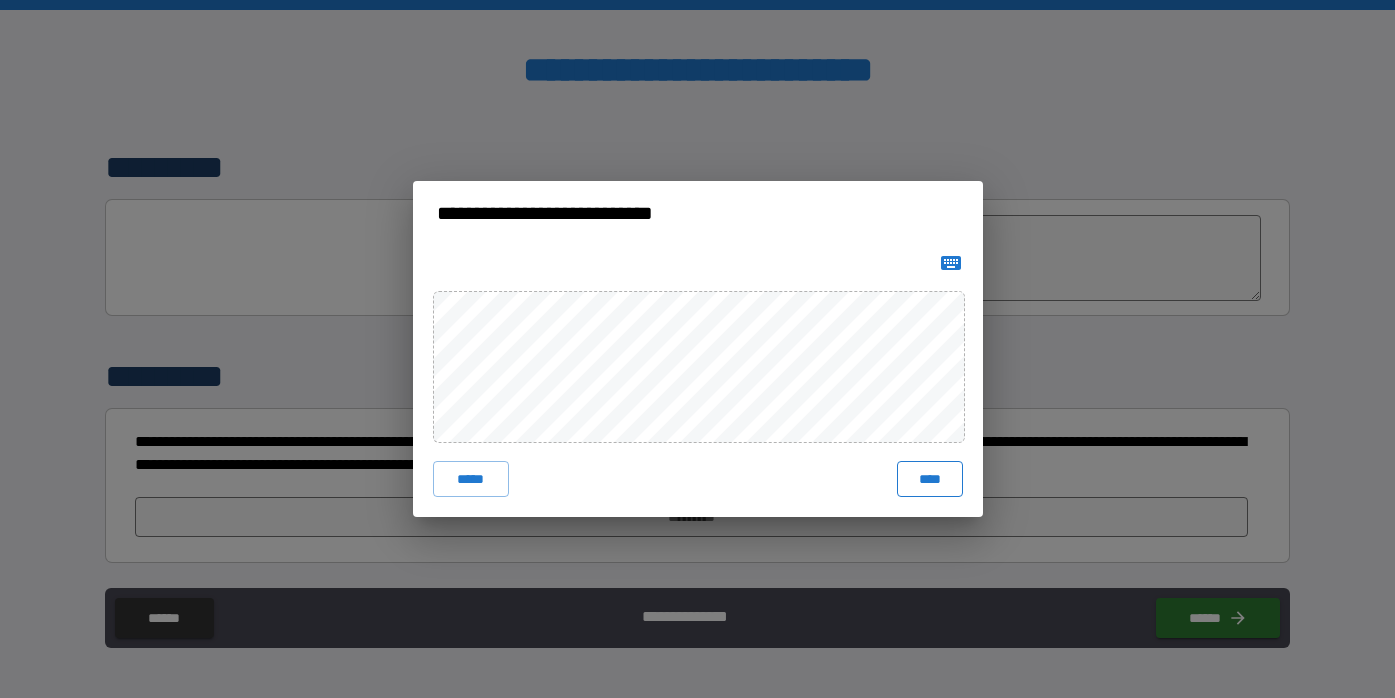 click on "****" at bounding box center [930, 479] 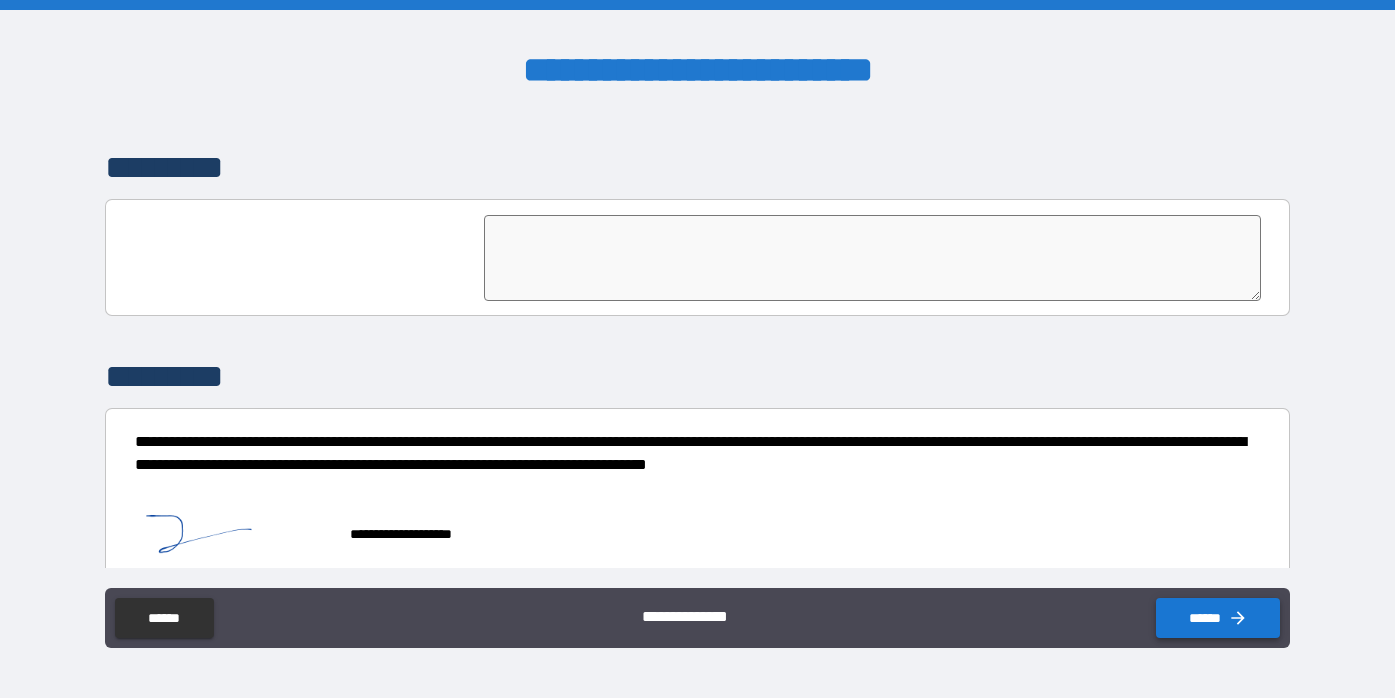 click 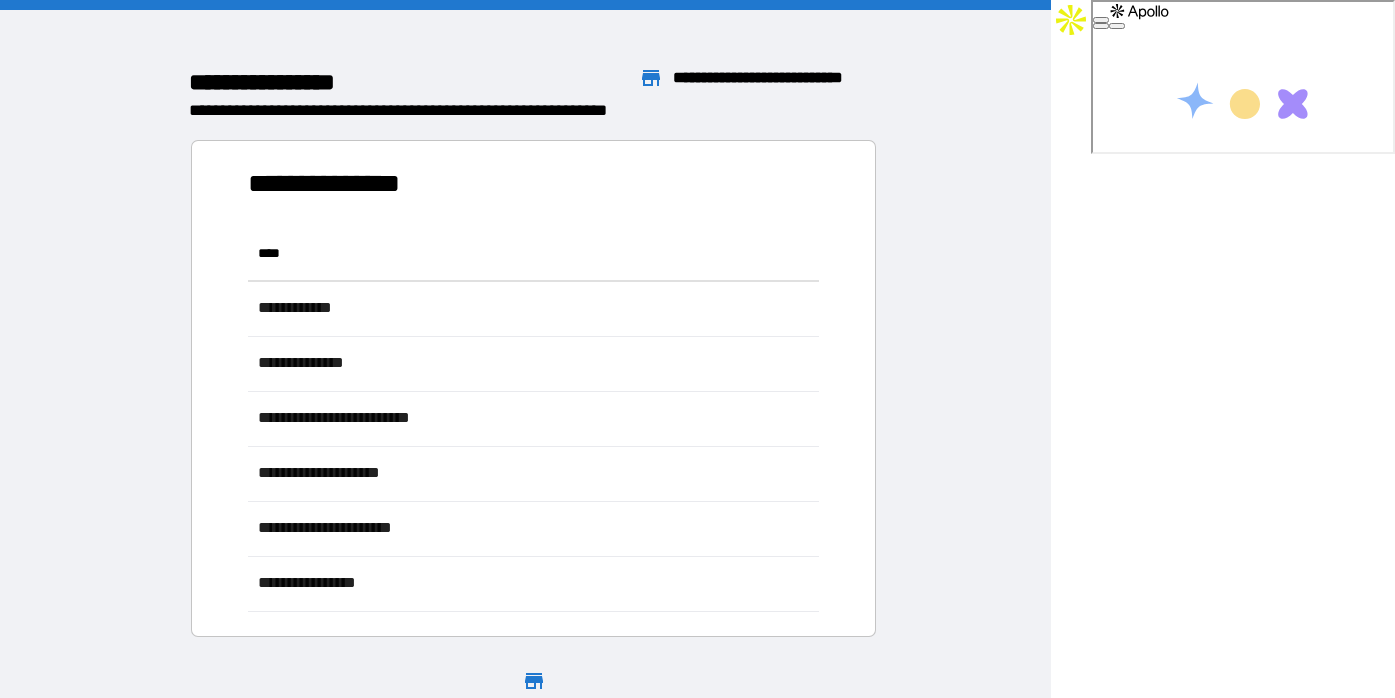 scroll, scrollTop: 1, scrollLeft: 1, axis: both 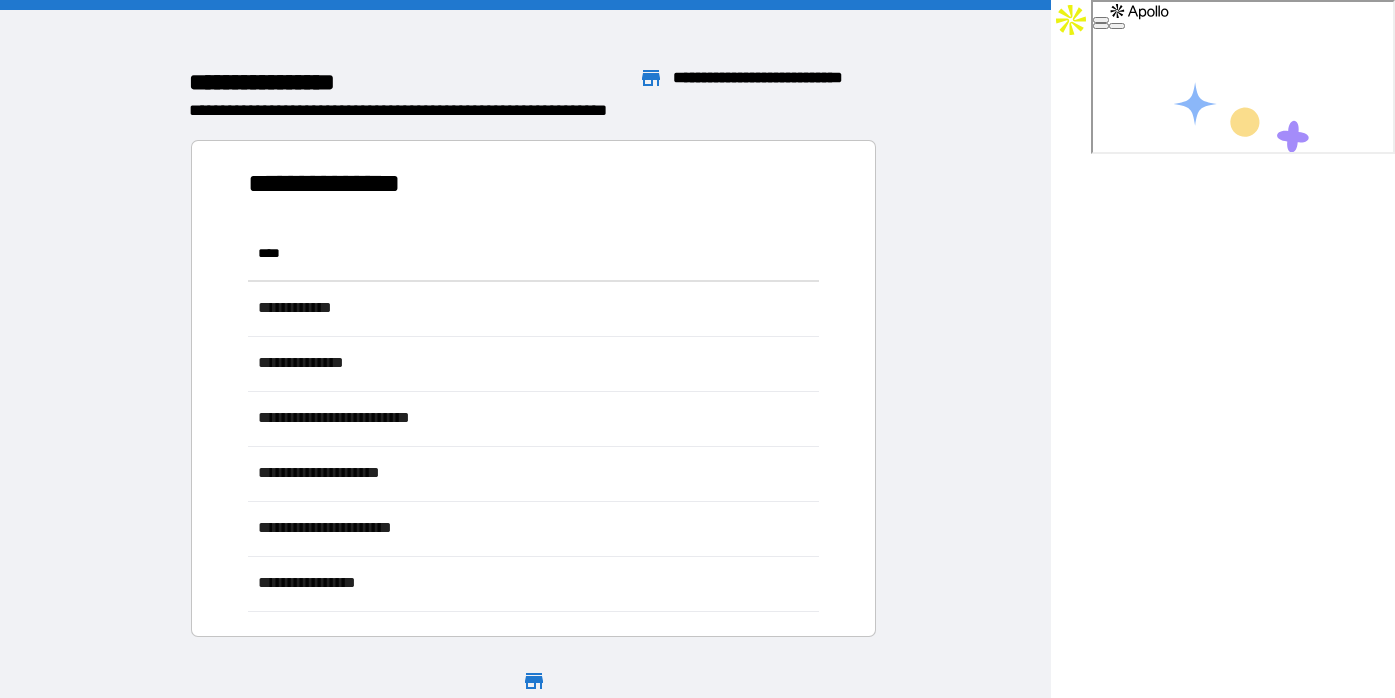 click on "**********" at bounding box center (960, 473) 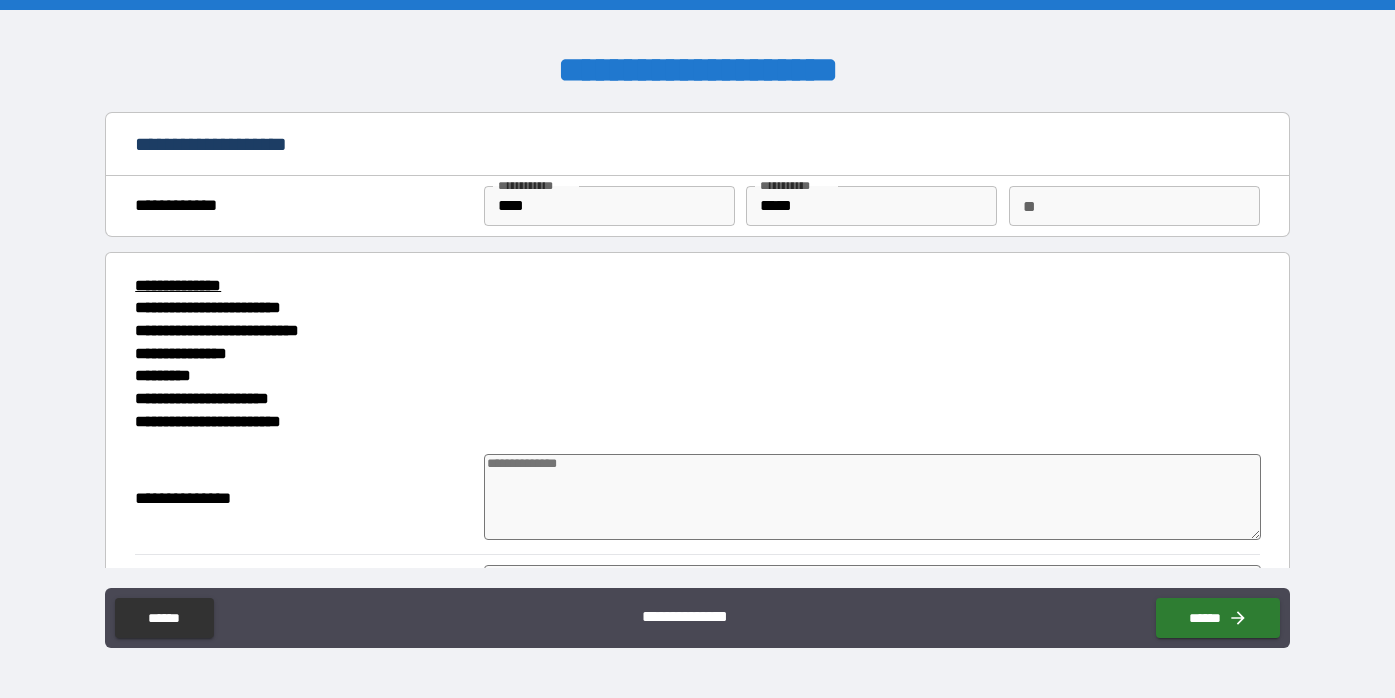 type on "*" 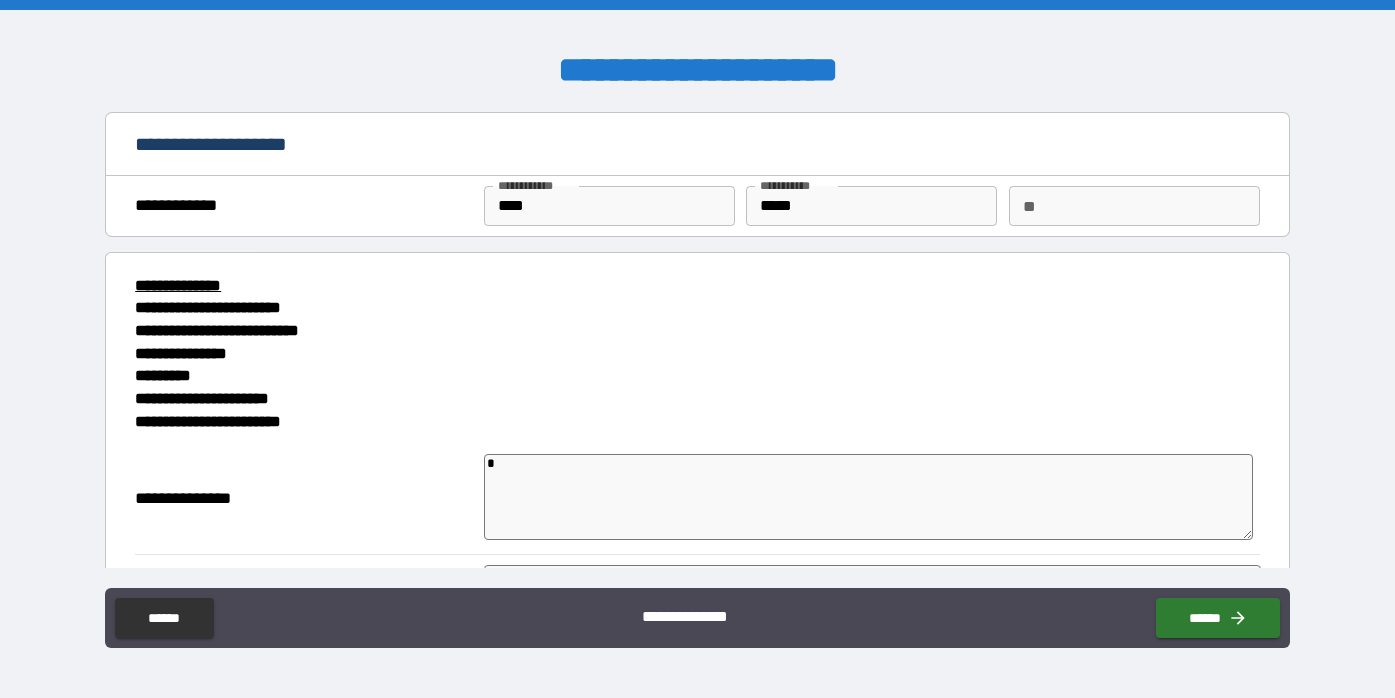 type on "**" 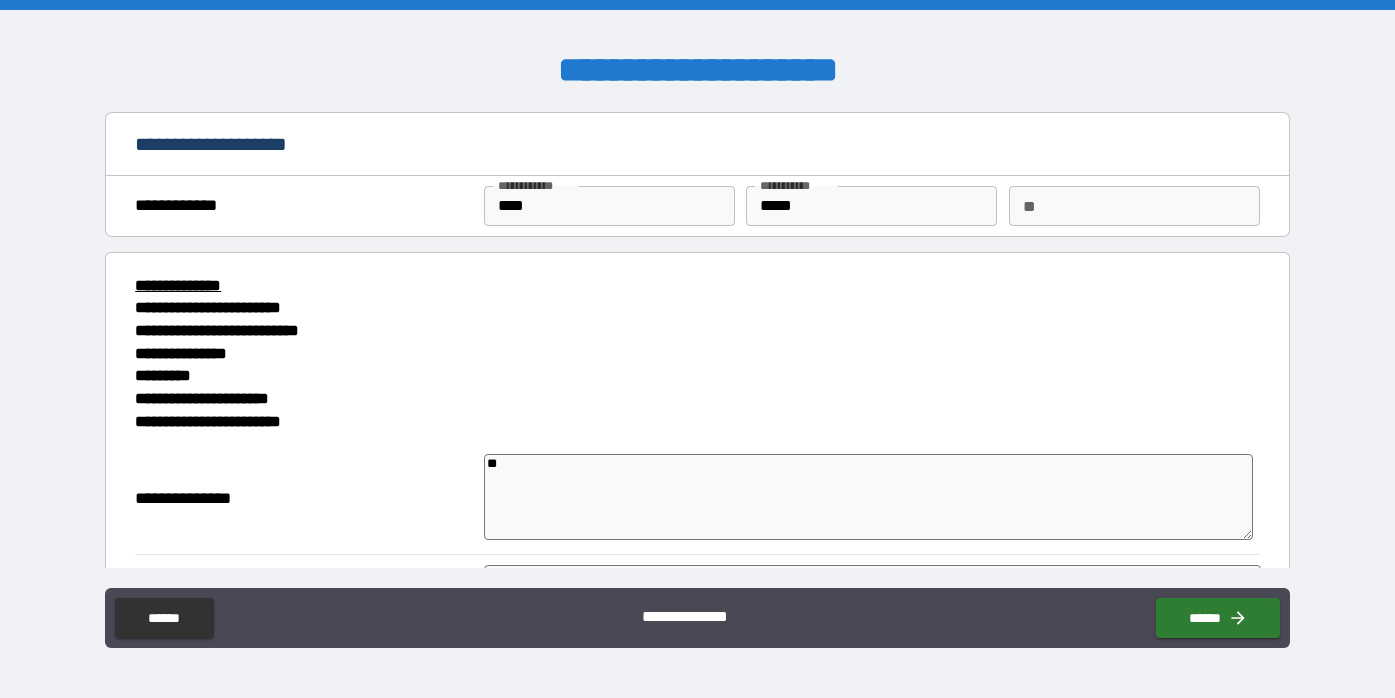 type on "*" 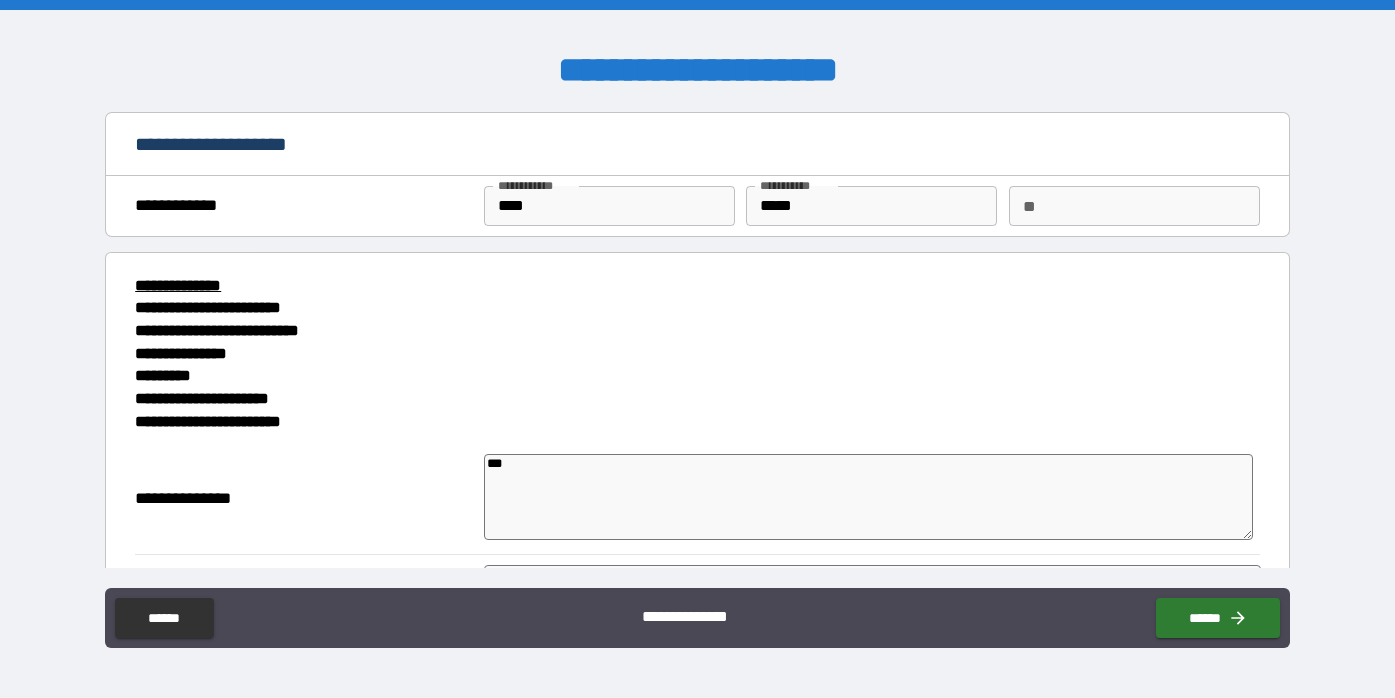 type on "*" 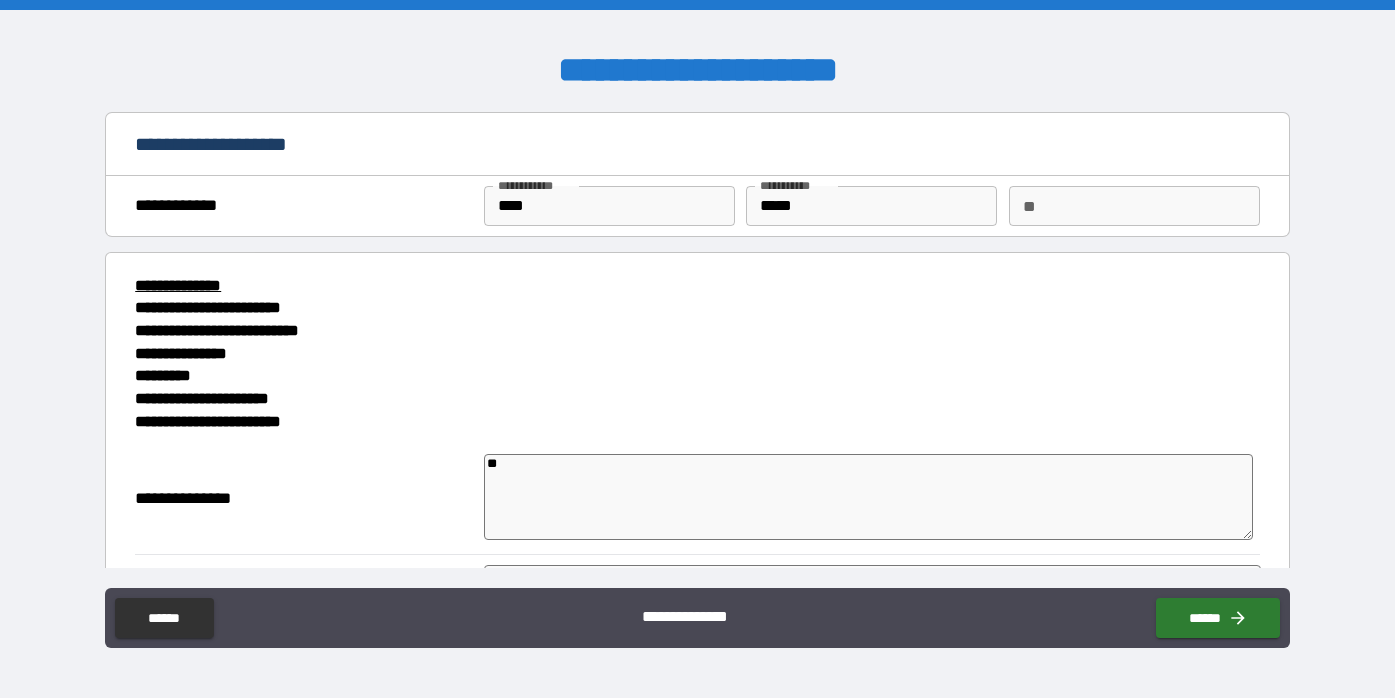 type on "*" 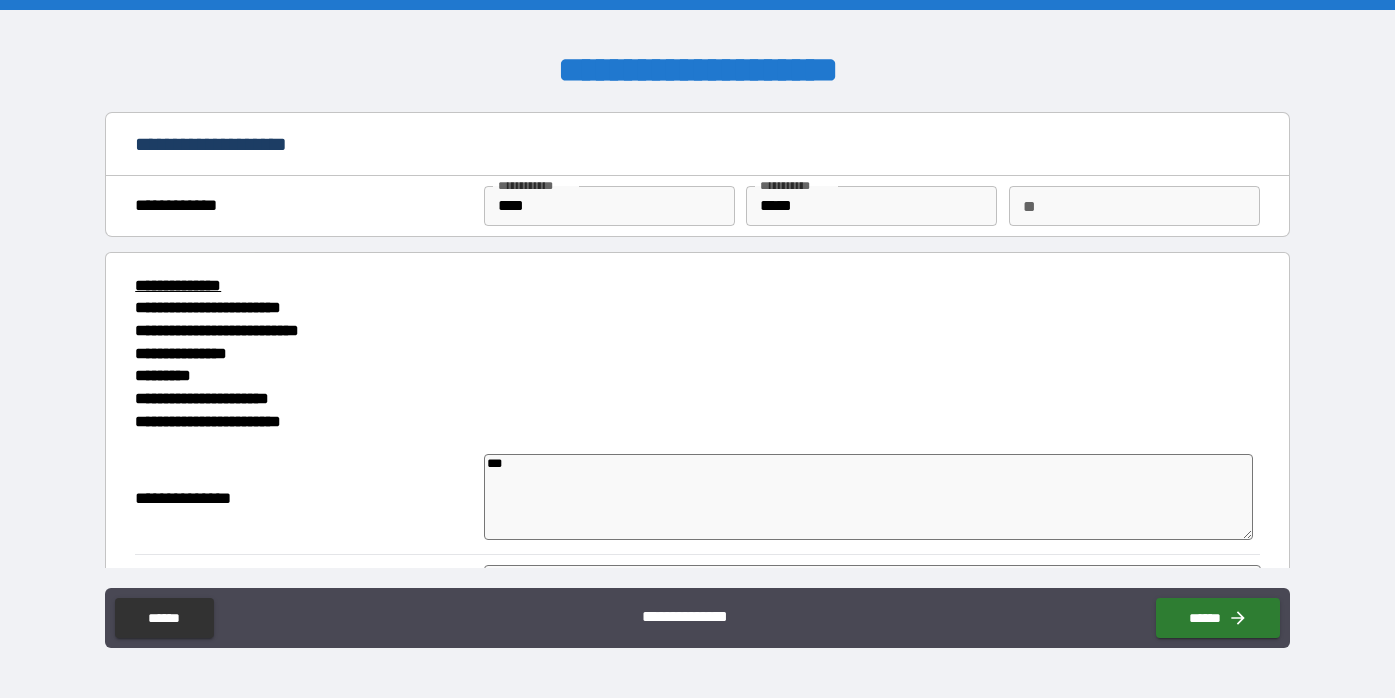 type on "*" 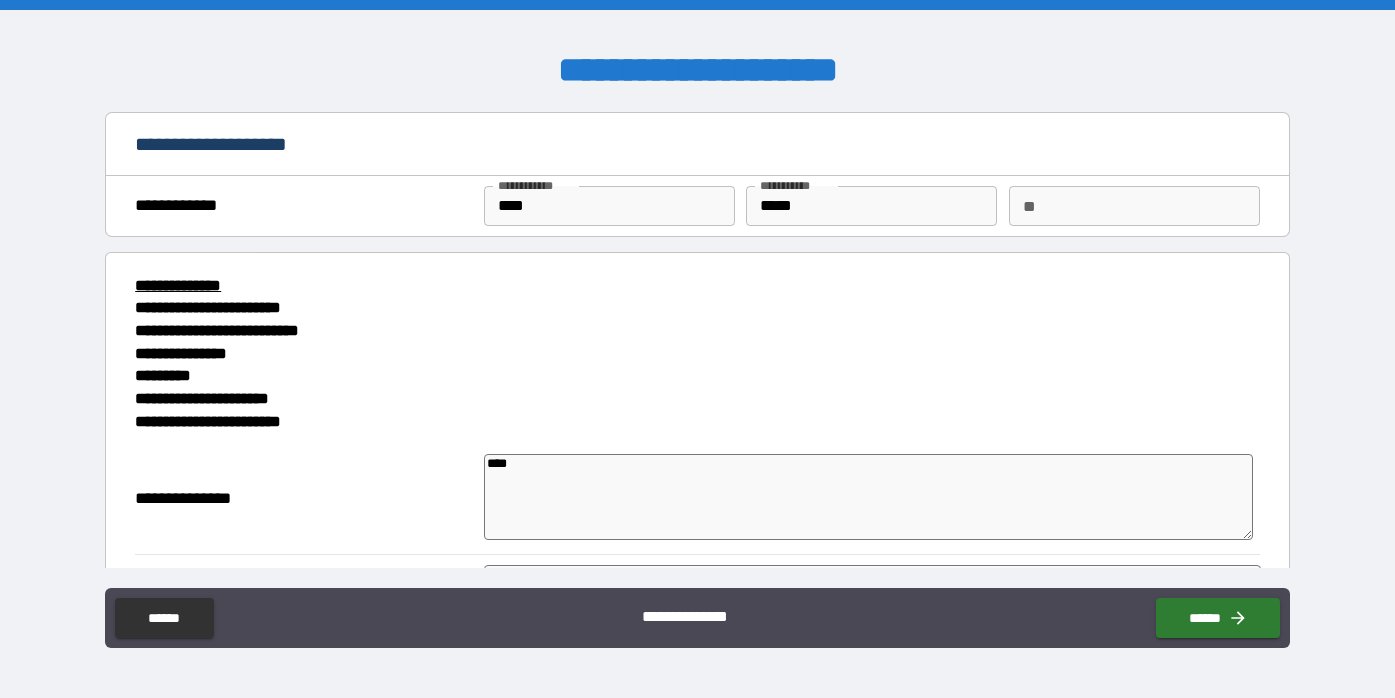 type on "*" 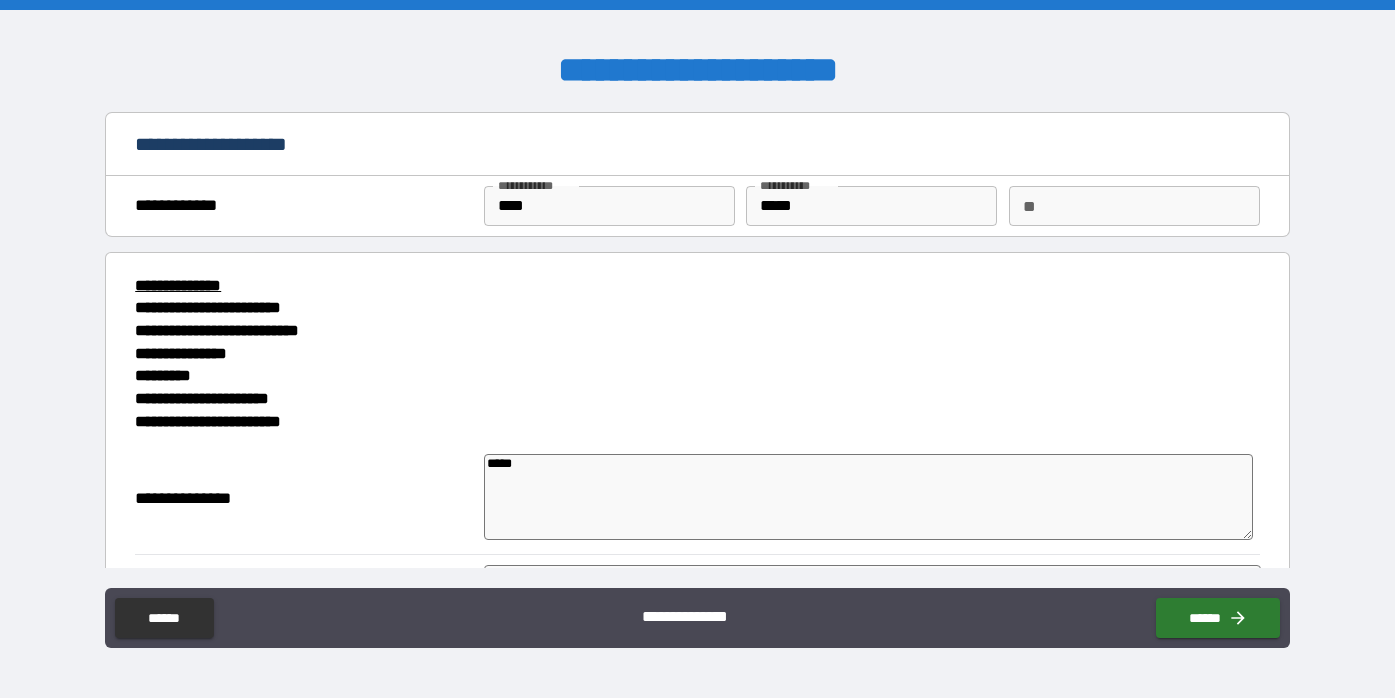 type on "*" 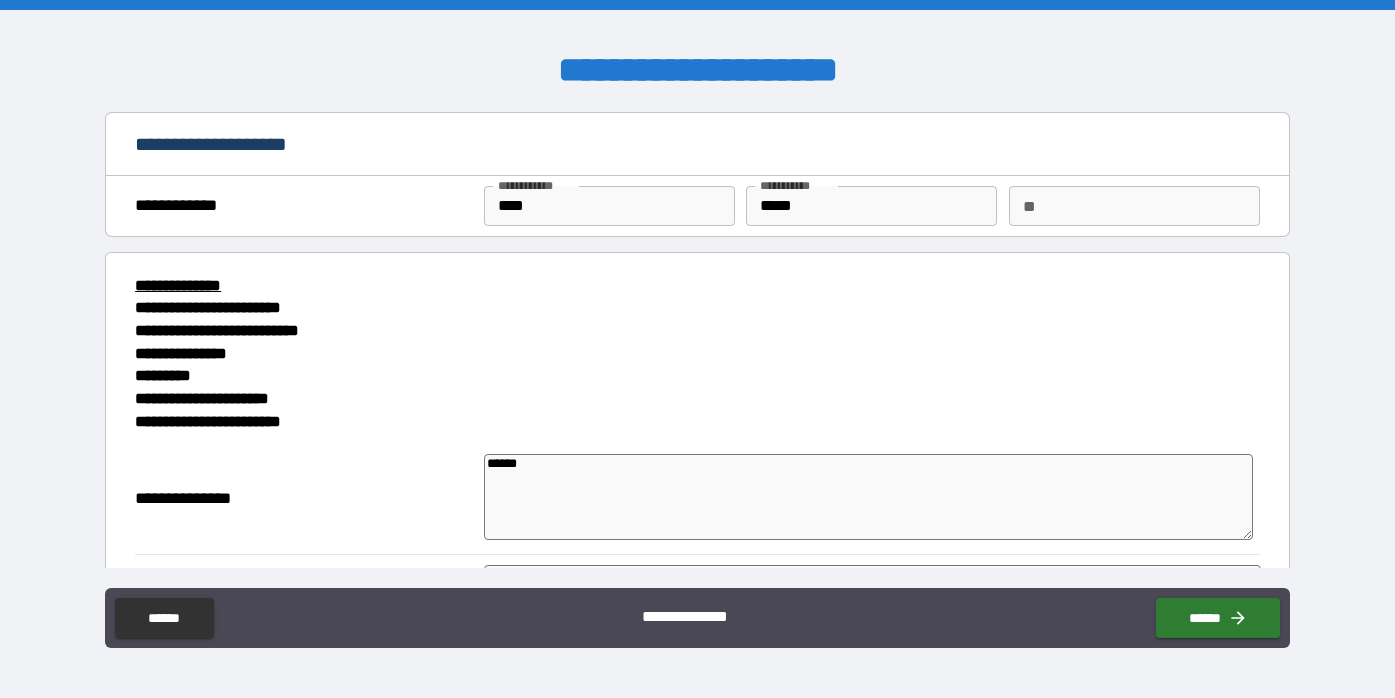 type on "*" 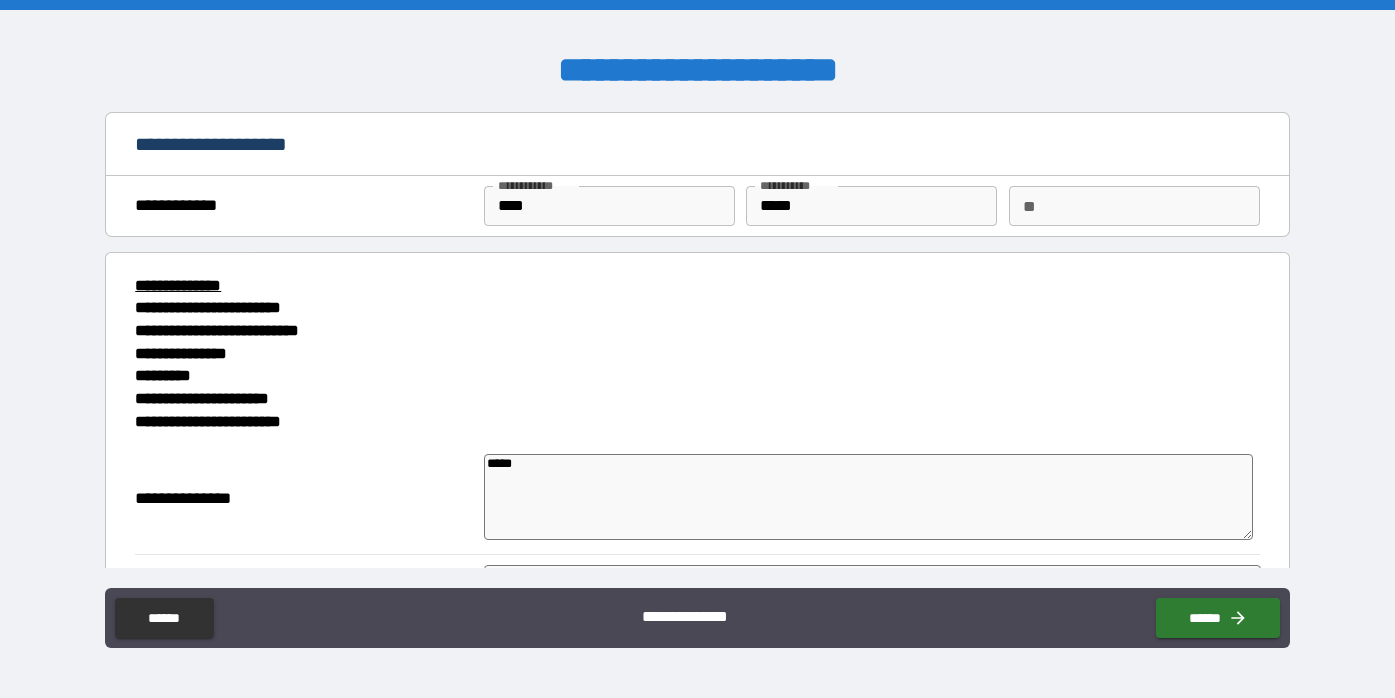 type on "*" 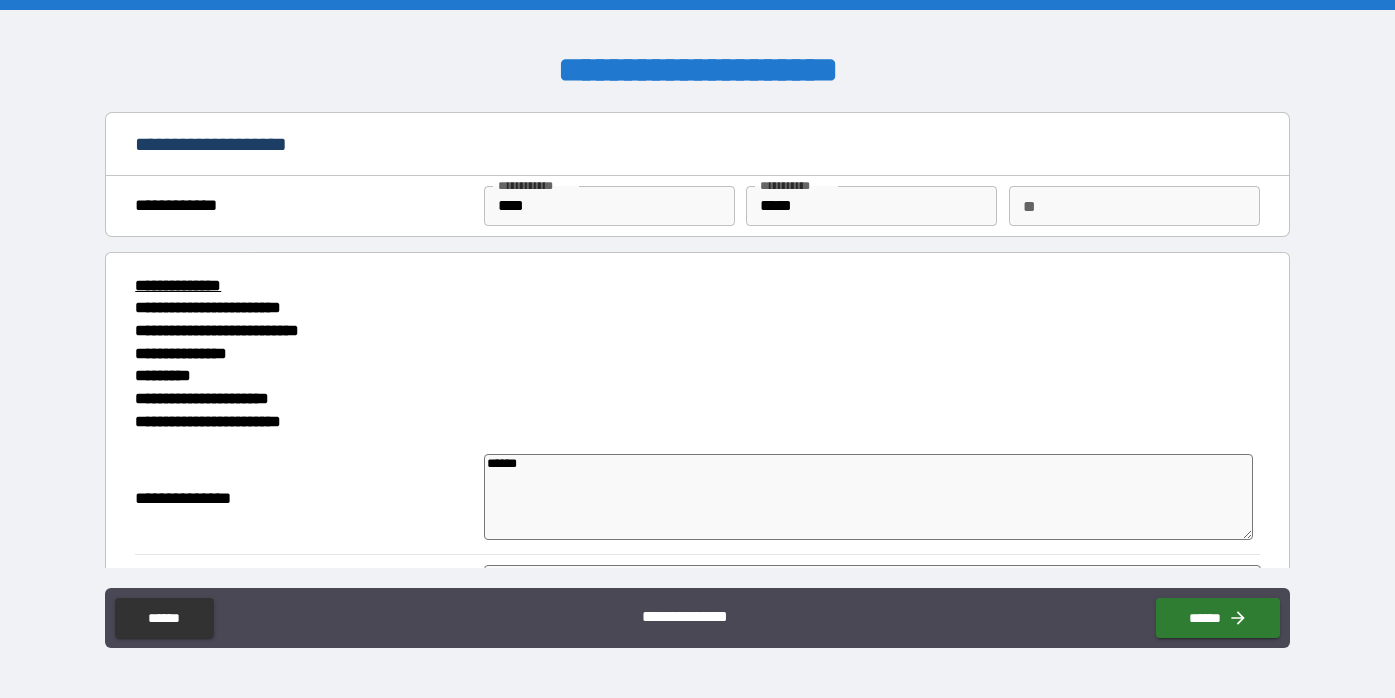 type on "*" 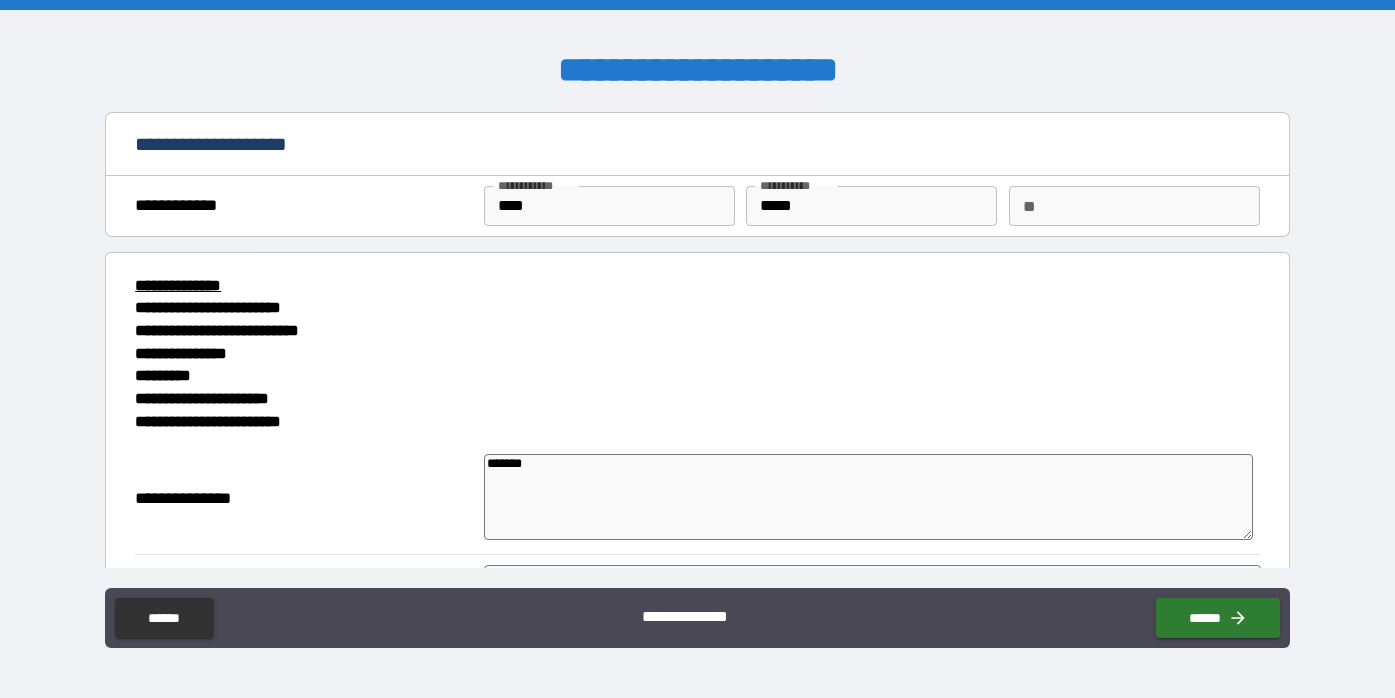 type on "********" 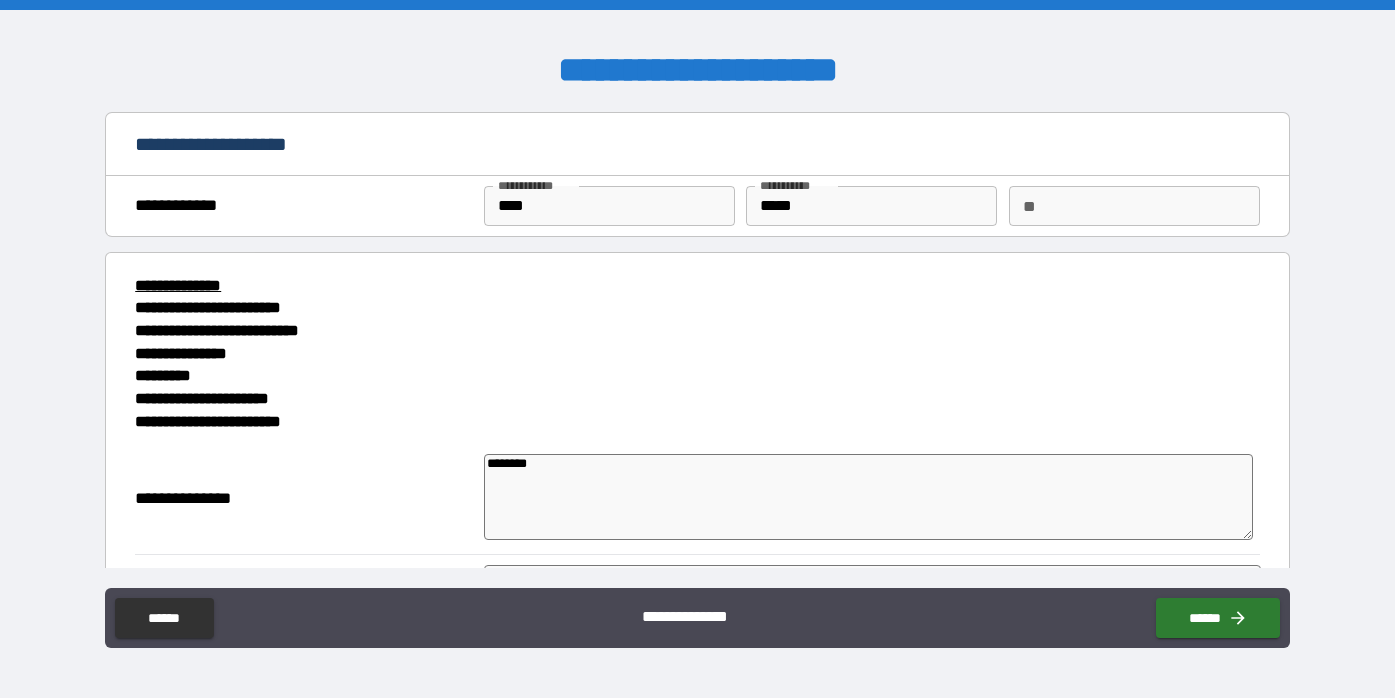type on "*" 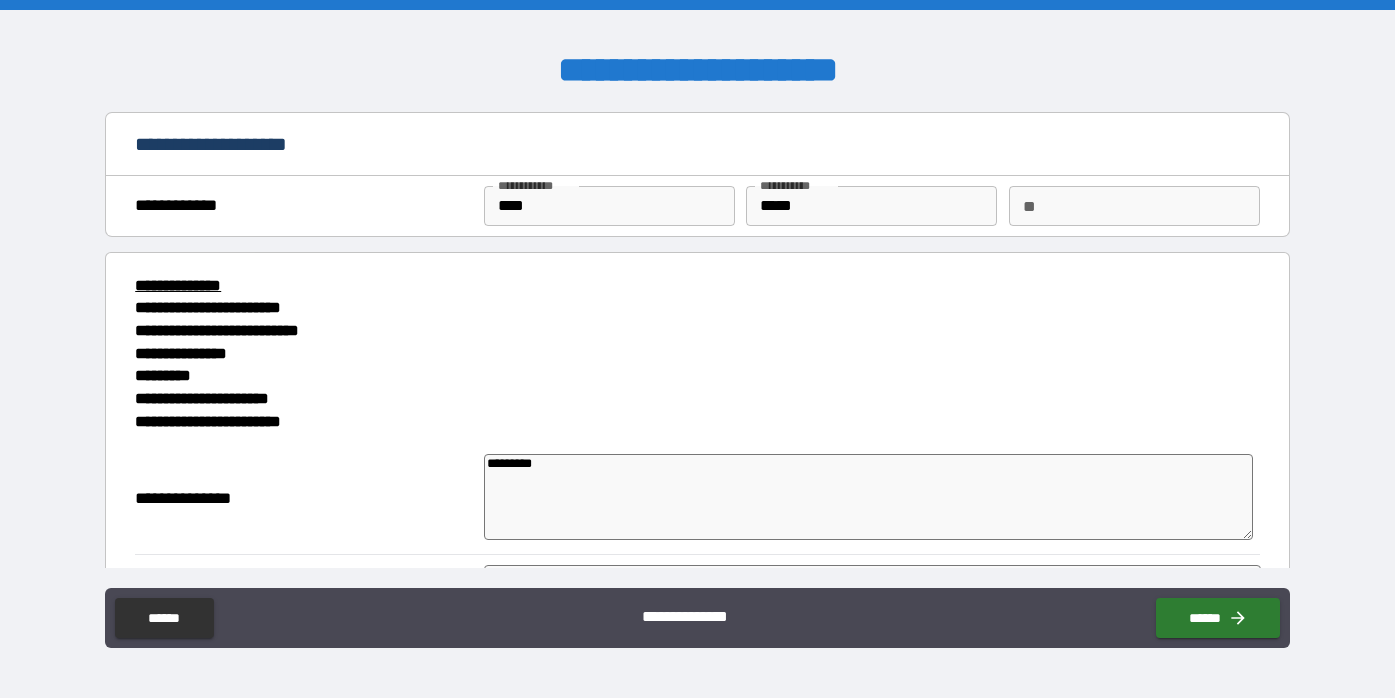 type on "**********" 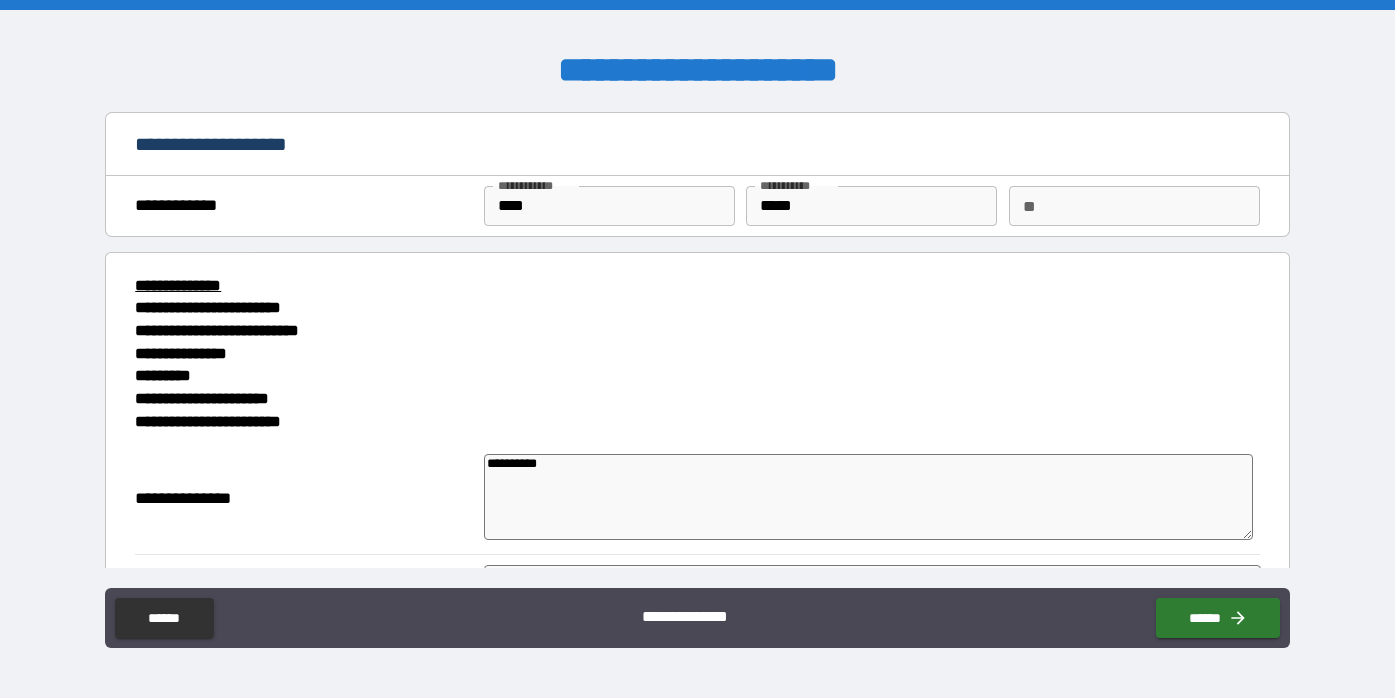type on "*" 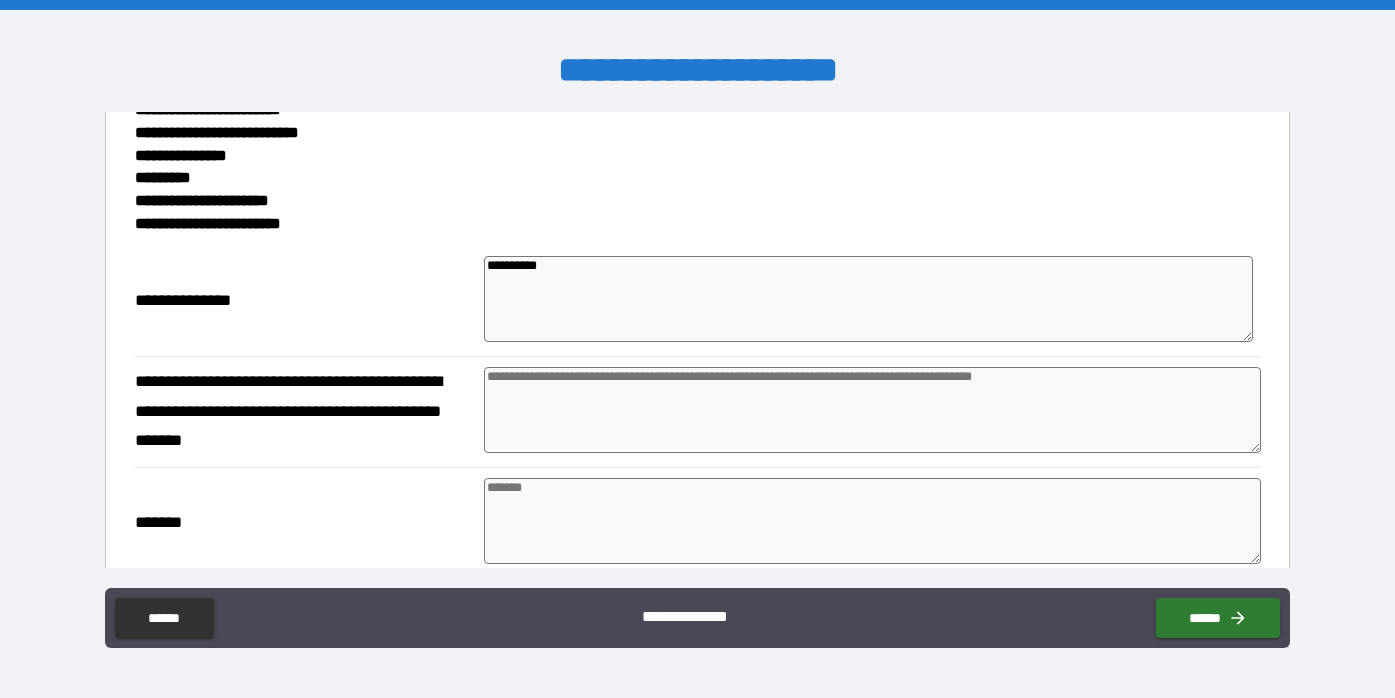 scroll, scrollTop: 229, scrollLeft: 0, axis: vertical 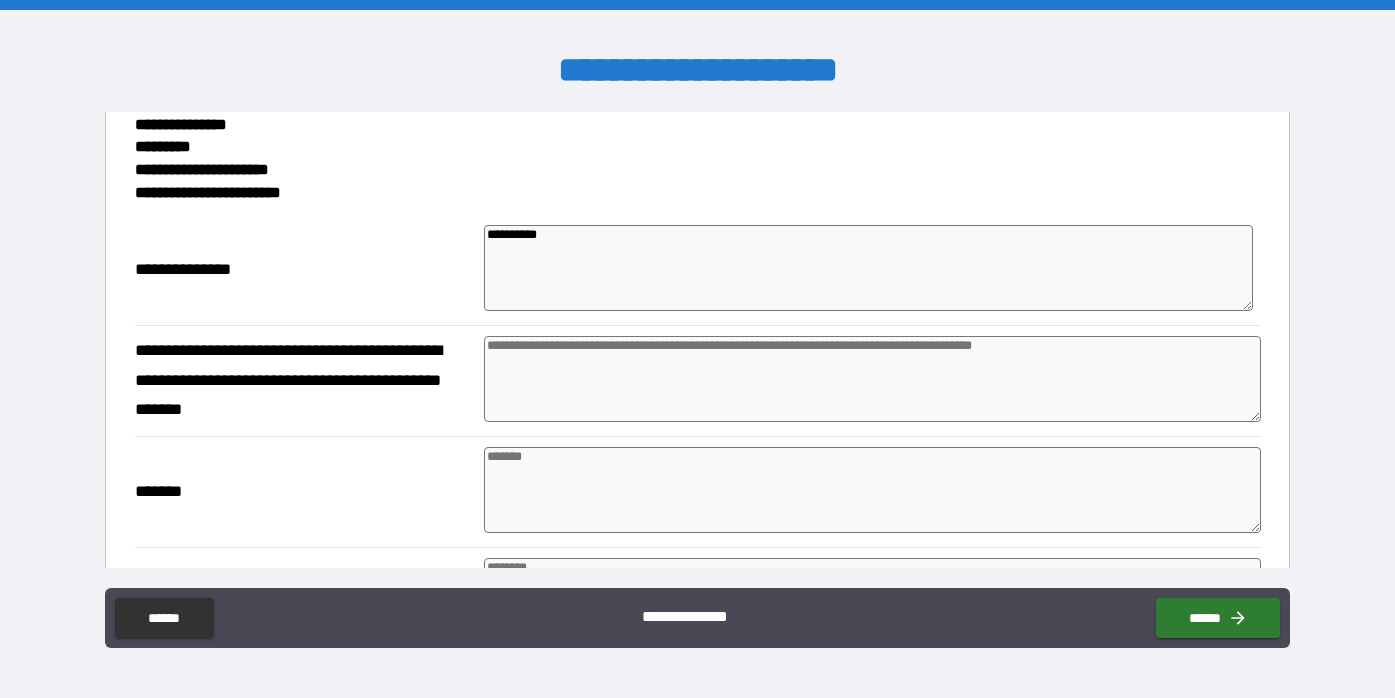 click at bounding box center (872, 379) 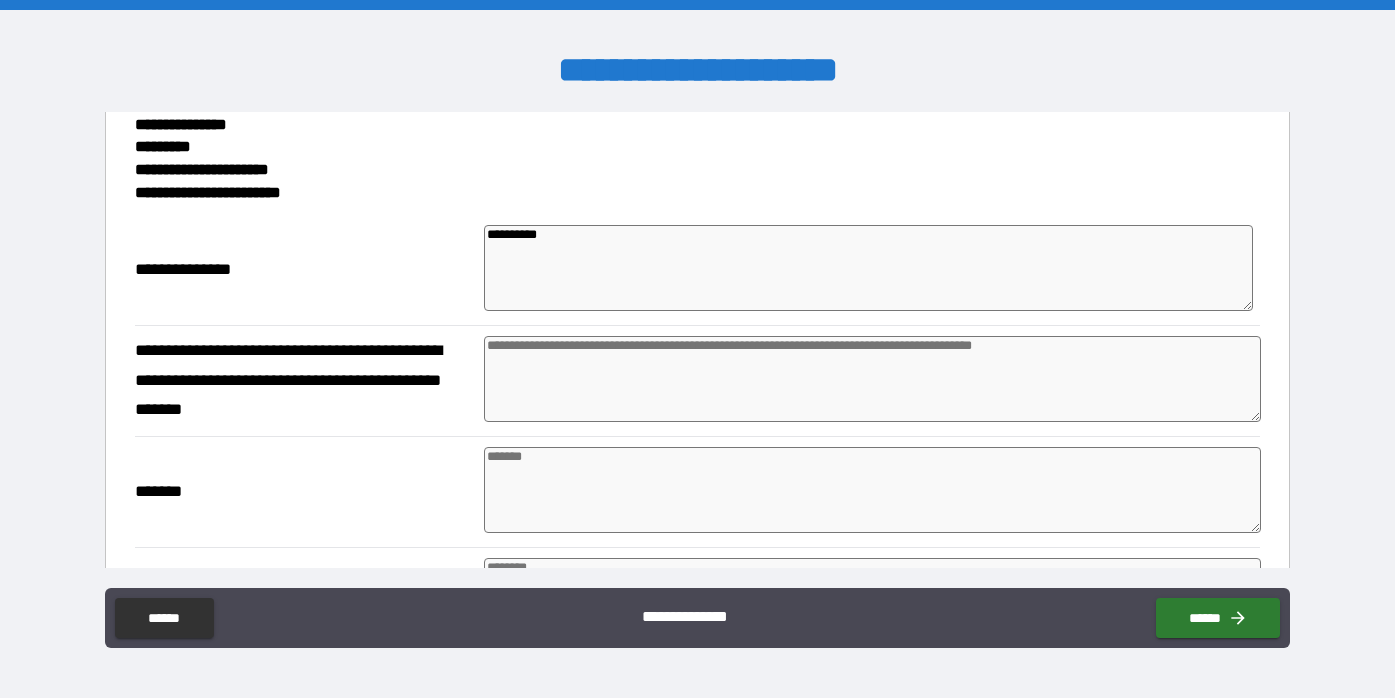 type on "*" 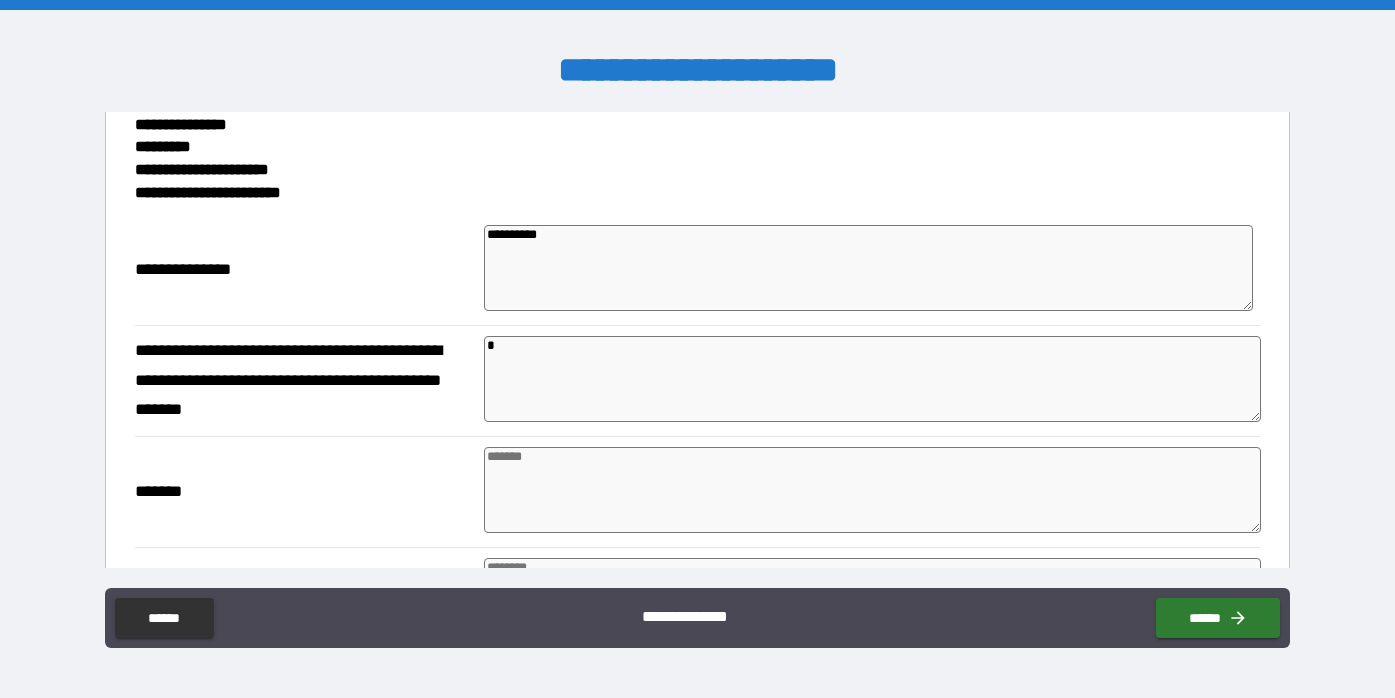 type on "*" 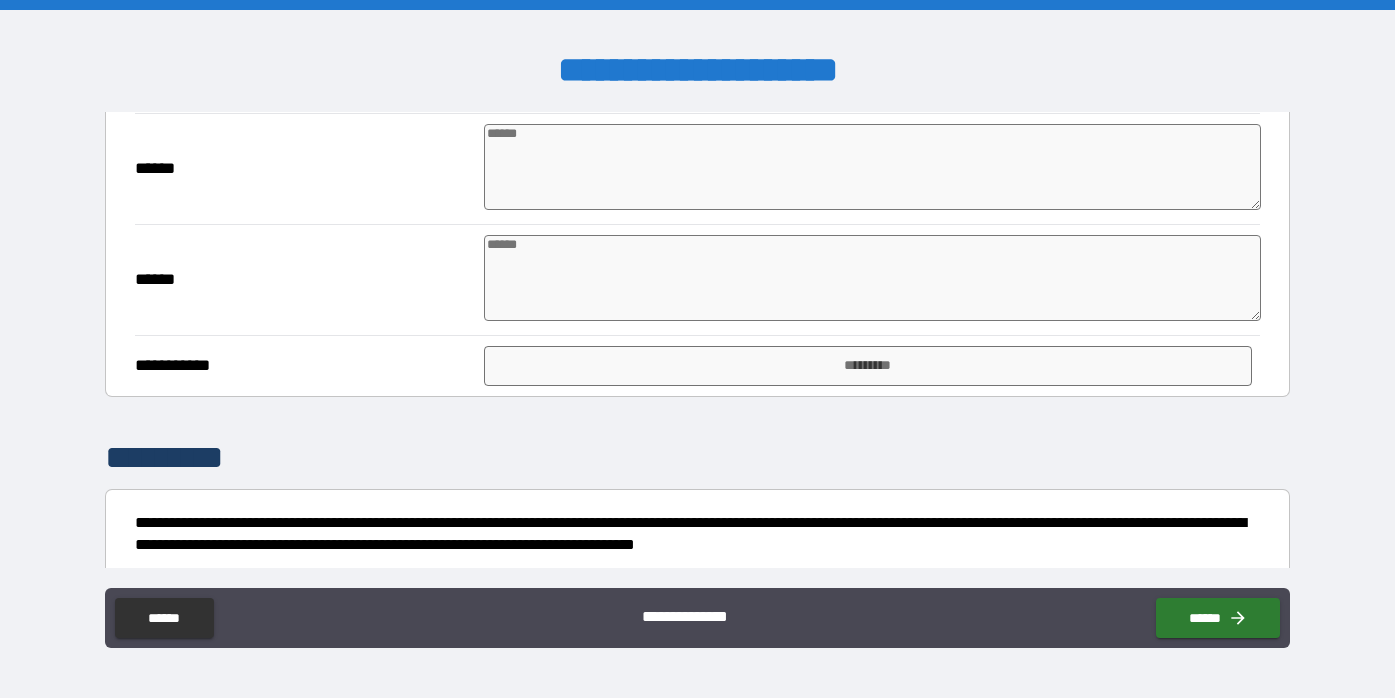scroll, scrollTop: 780, scrollLeft: 0, axis: vertical 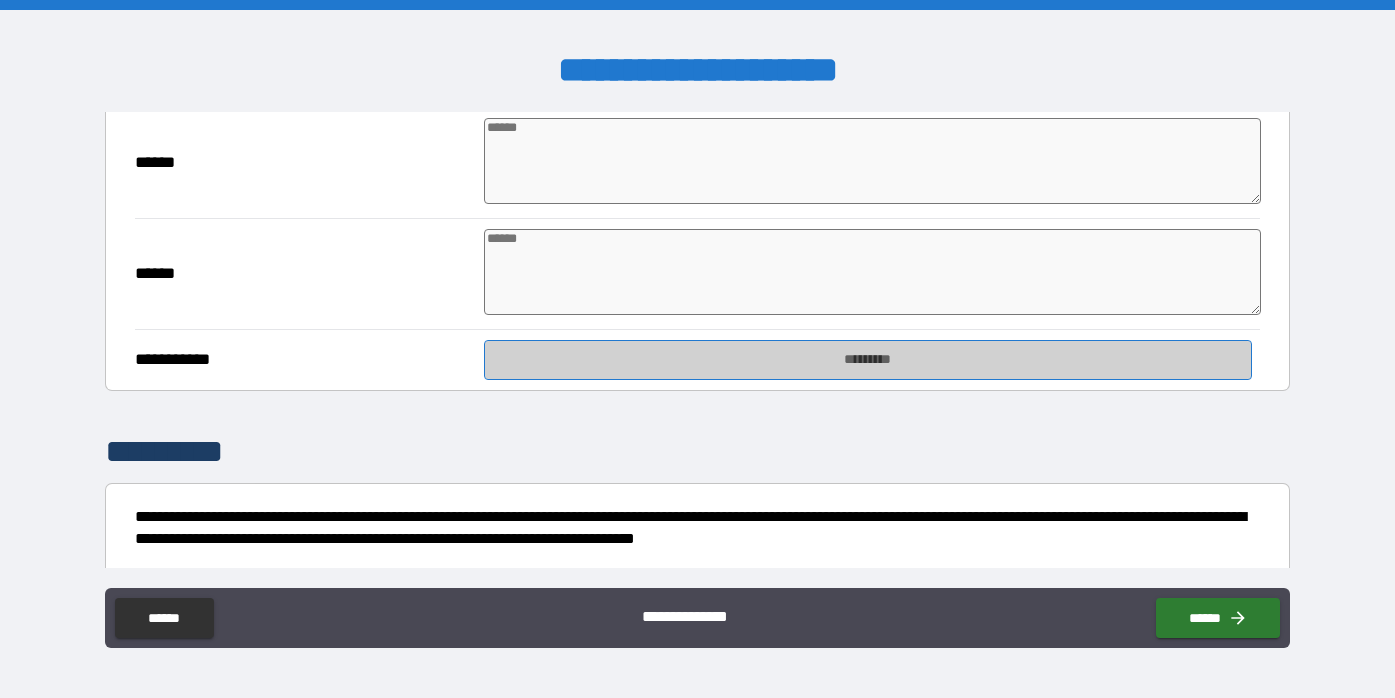 click on "*********" at bounding box center [868, 360] 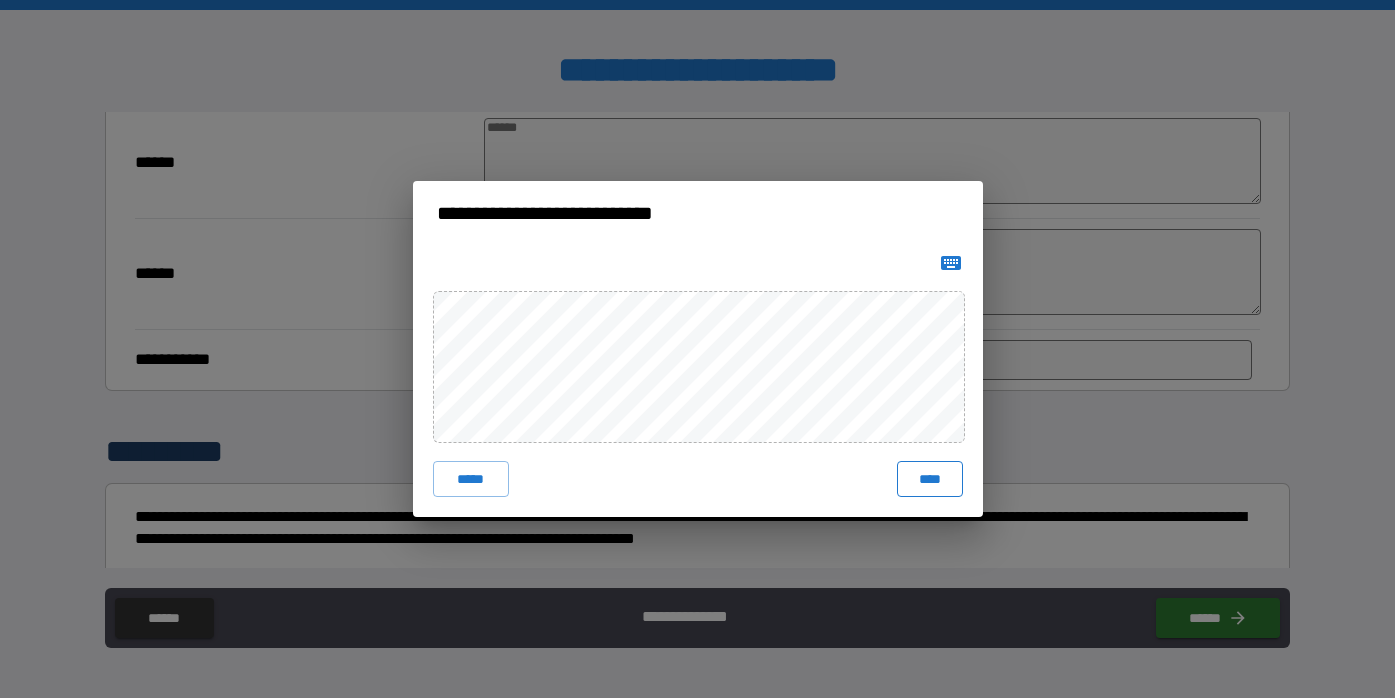 click on "****" at bounding box center (930, 479) 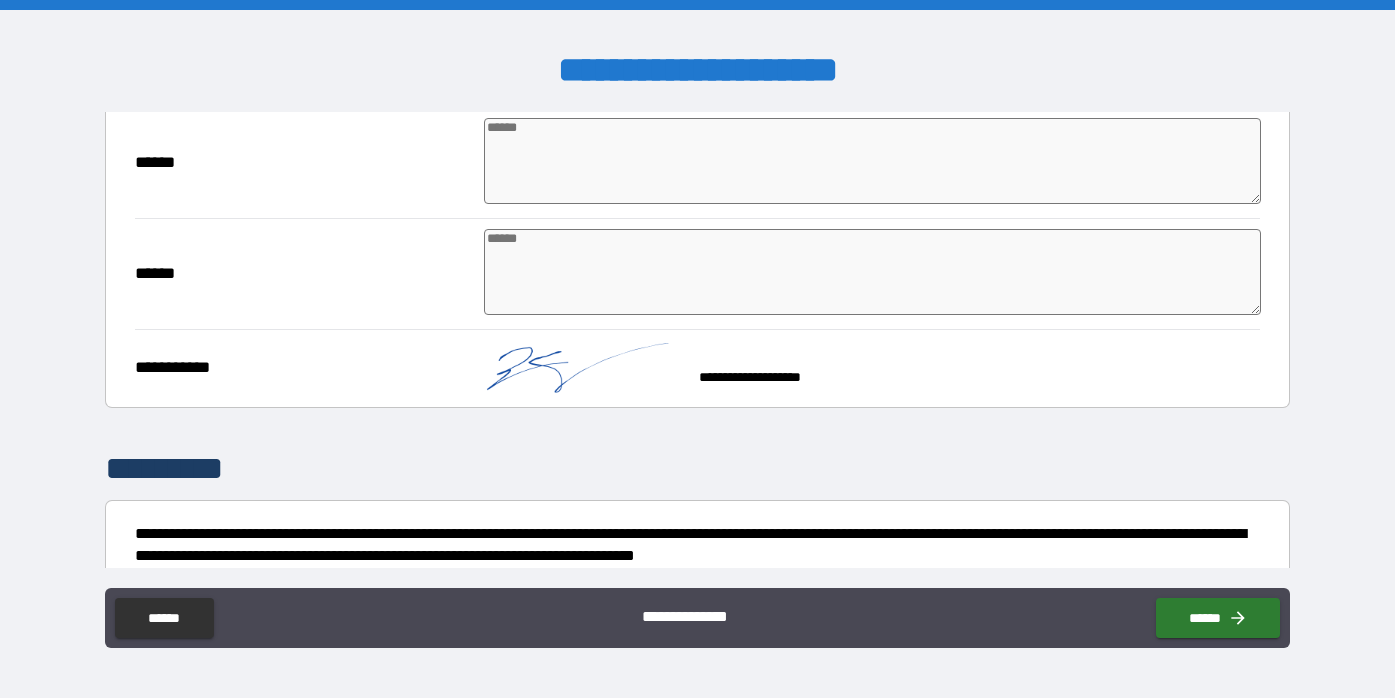 scroll, scrollTop: 974, scrollLeft: 0, axis: vertical 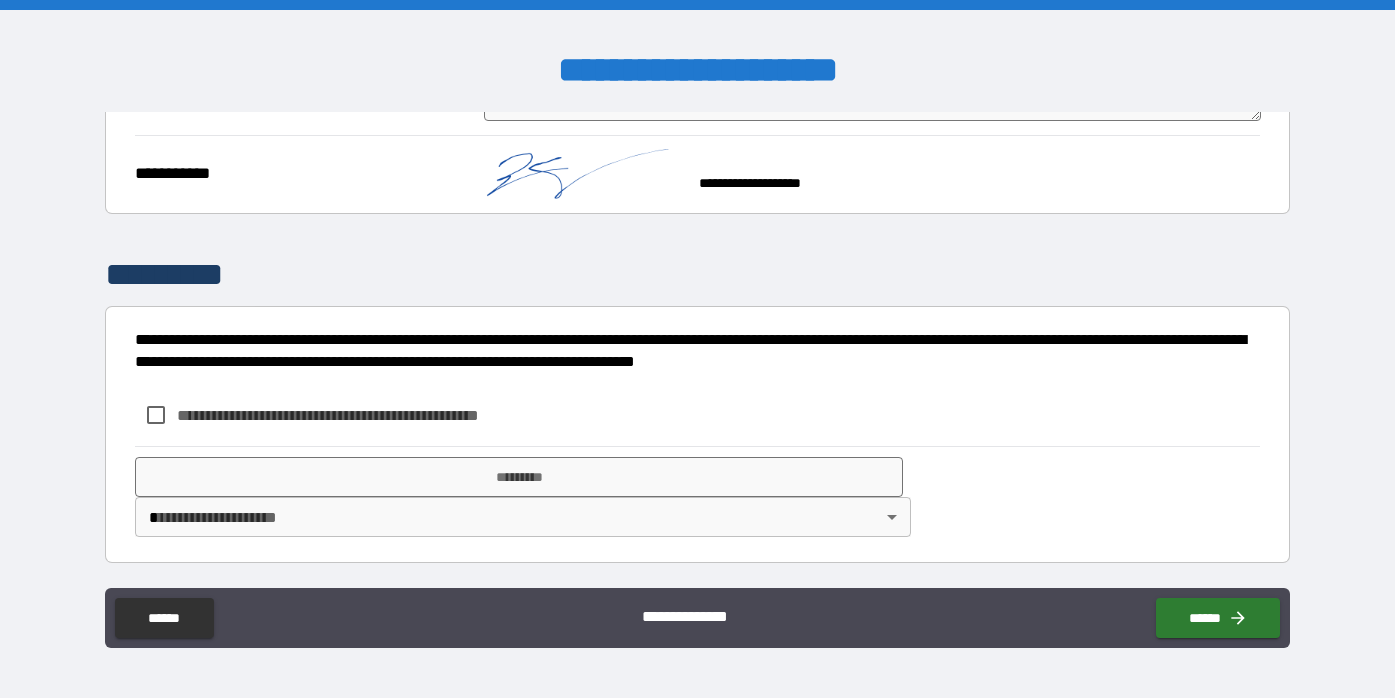 click on "**********" at bounding box center [361, 415] 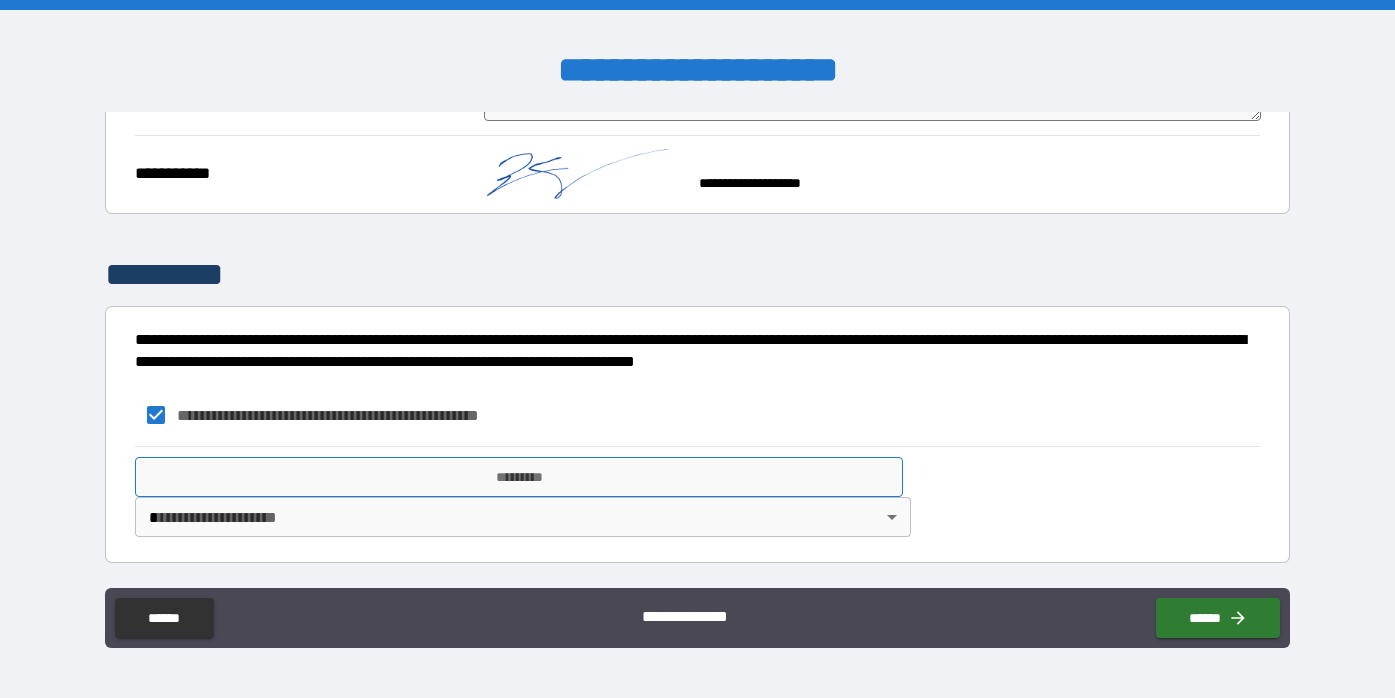 click on "*********" at bounding box center (519, 477) 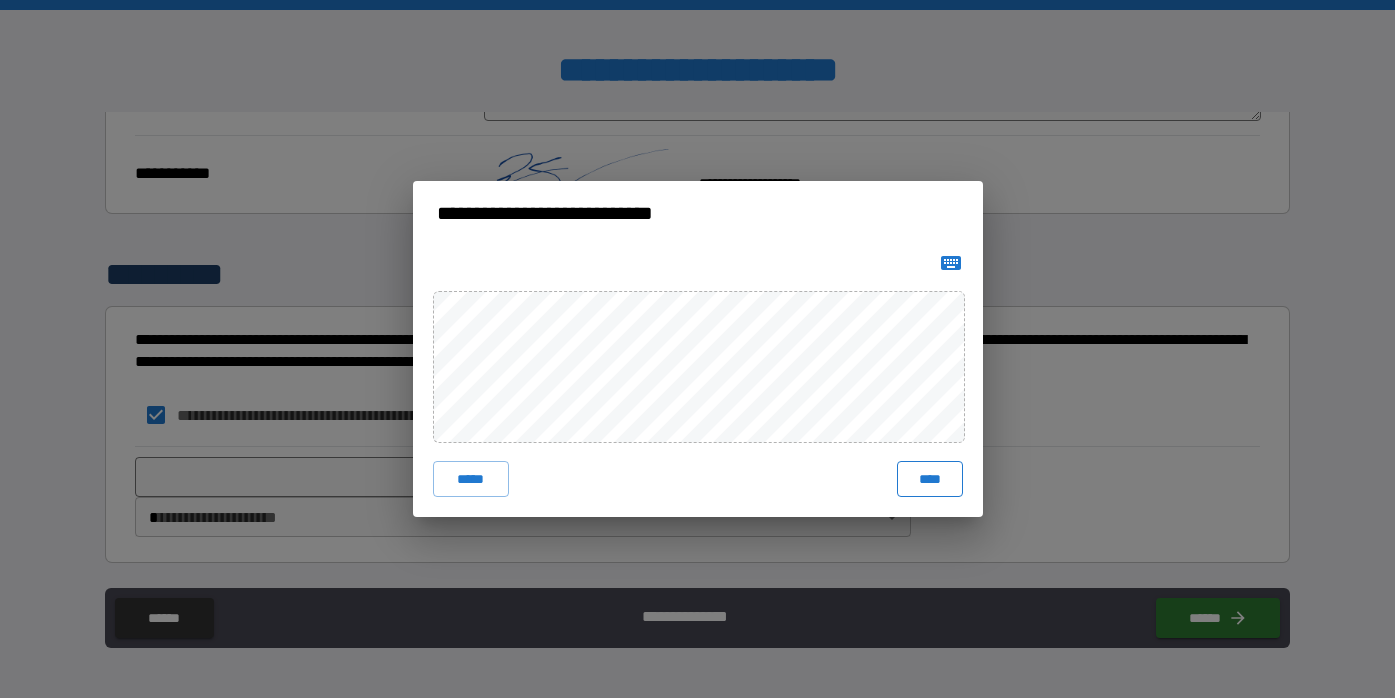 click on "****" at bounding box center [930, 479] 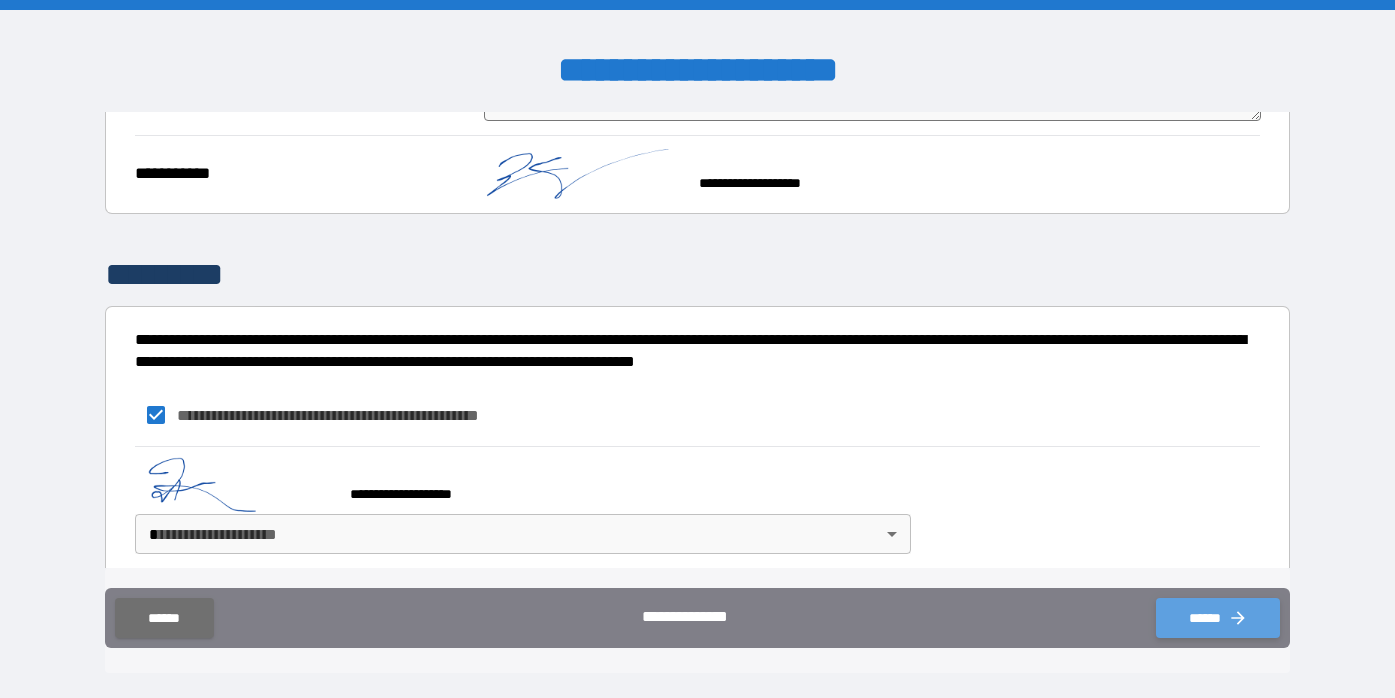 click on "******" at bounding box center (1218, 618) 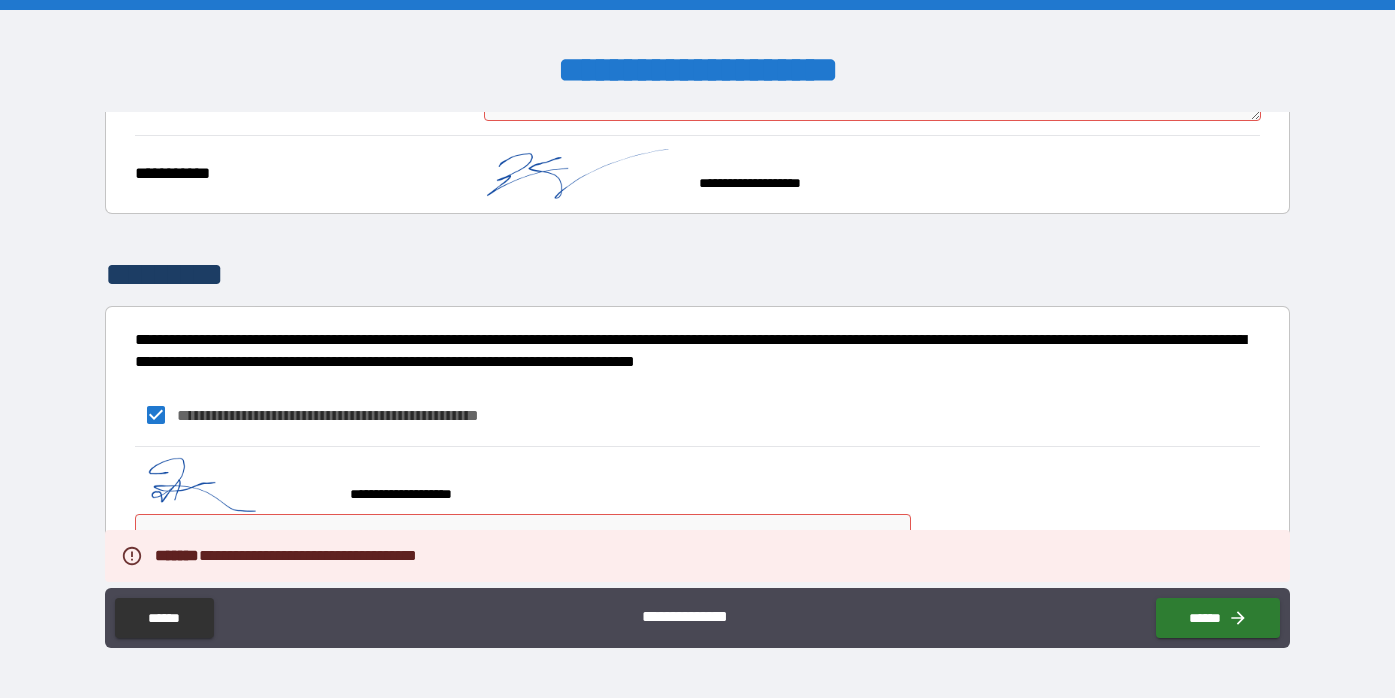 scroll, scrollTop: 991, scrollLeft: 0, axis: vertical 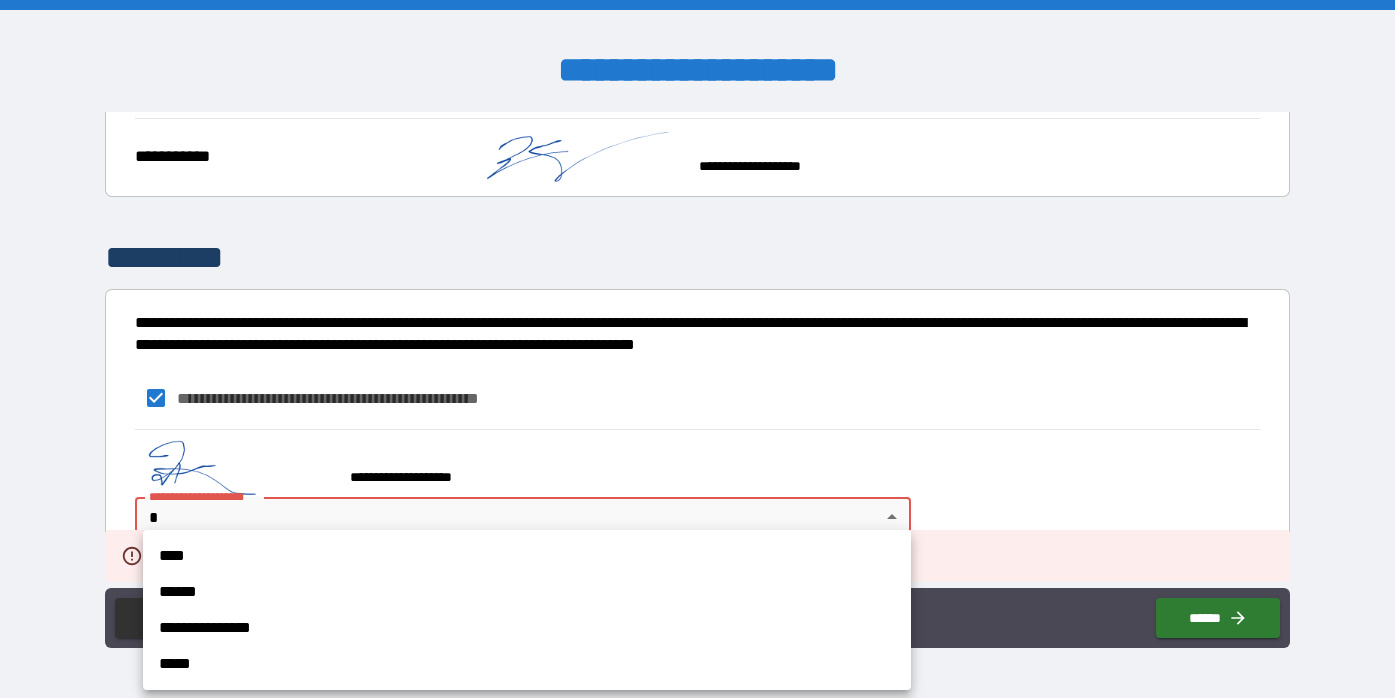 click on "**********" at bounding box center [697, 349] 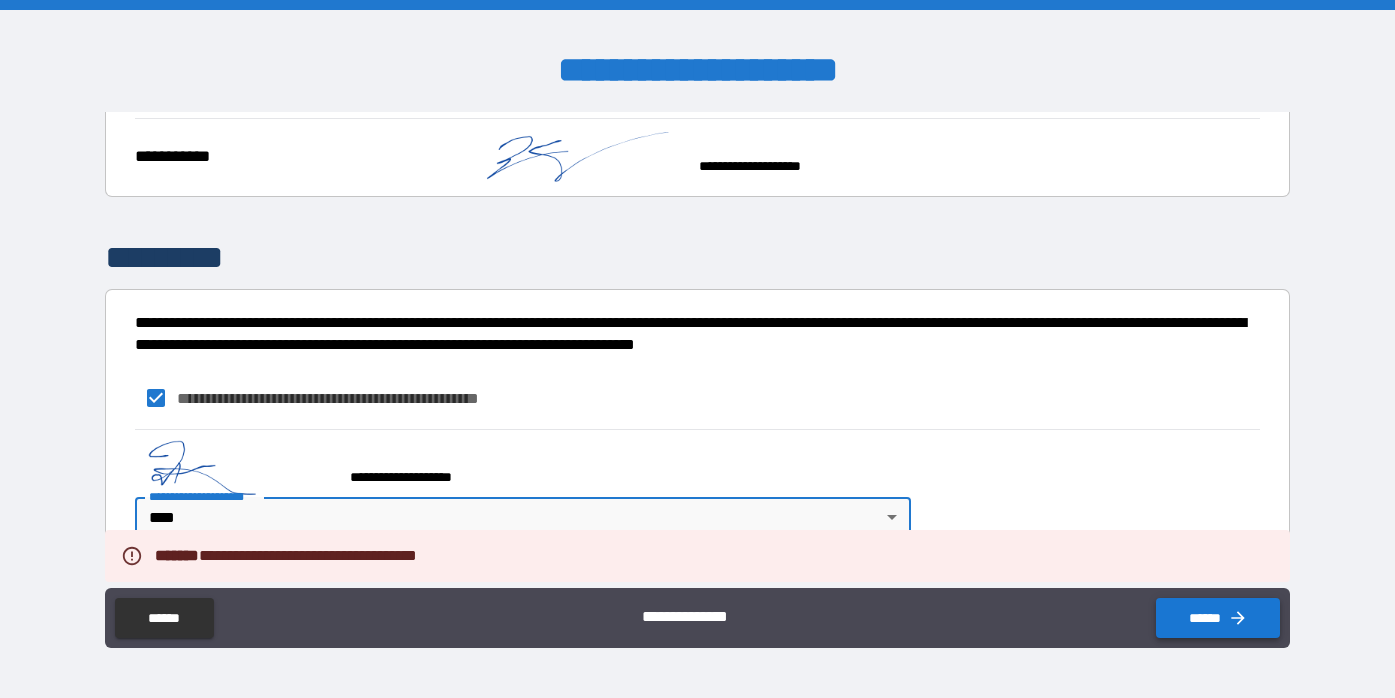 click on "******" at bounding box center [1218, 618] 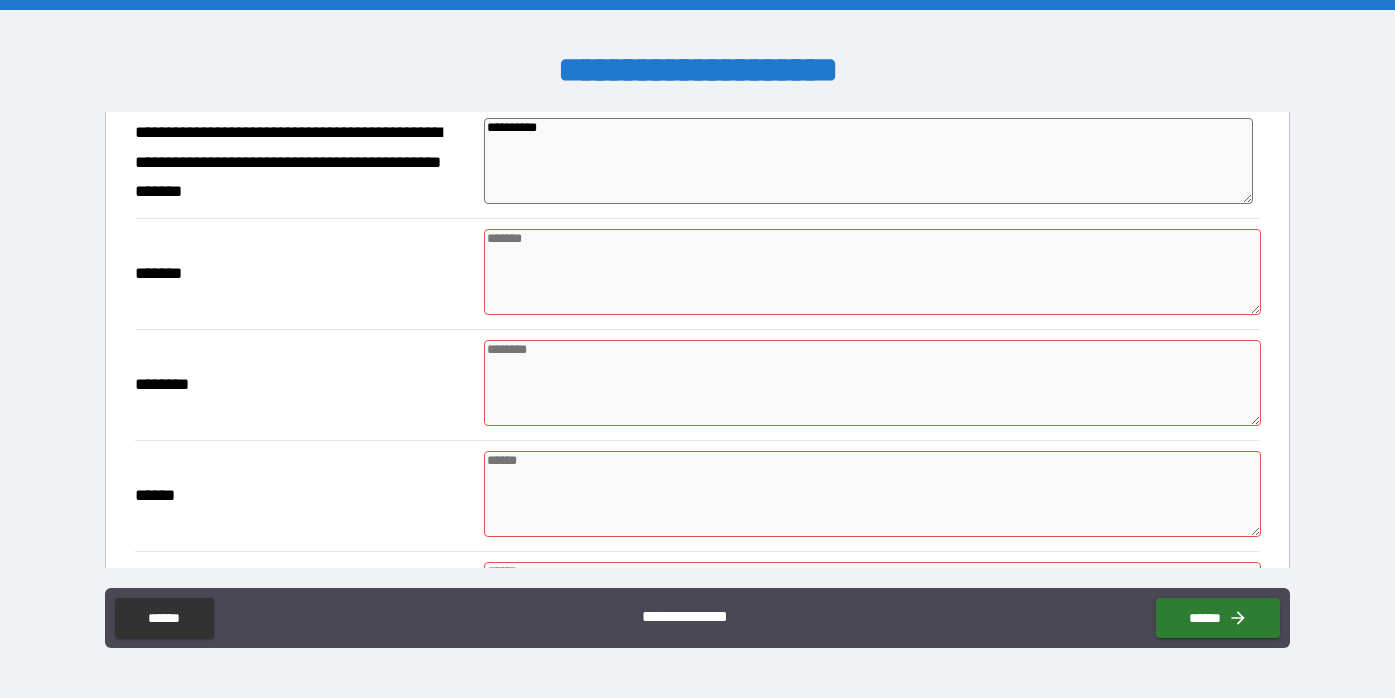 scroll, scrollTop: 519, scrollLeft: 0, axis: vertical 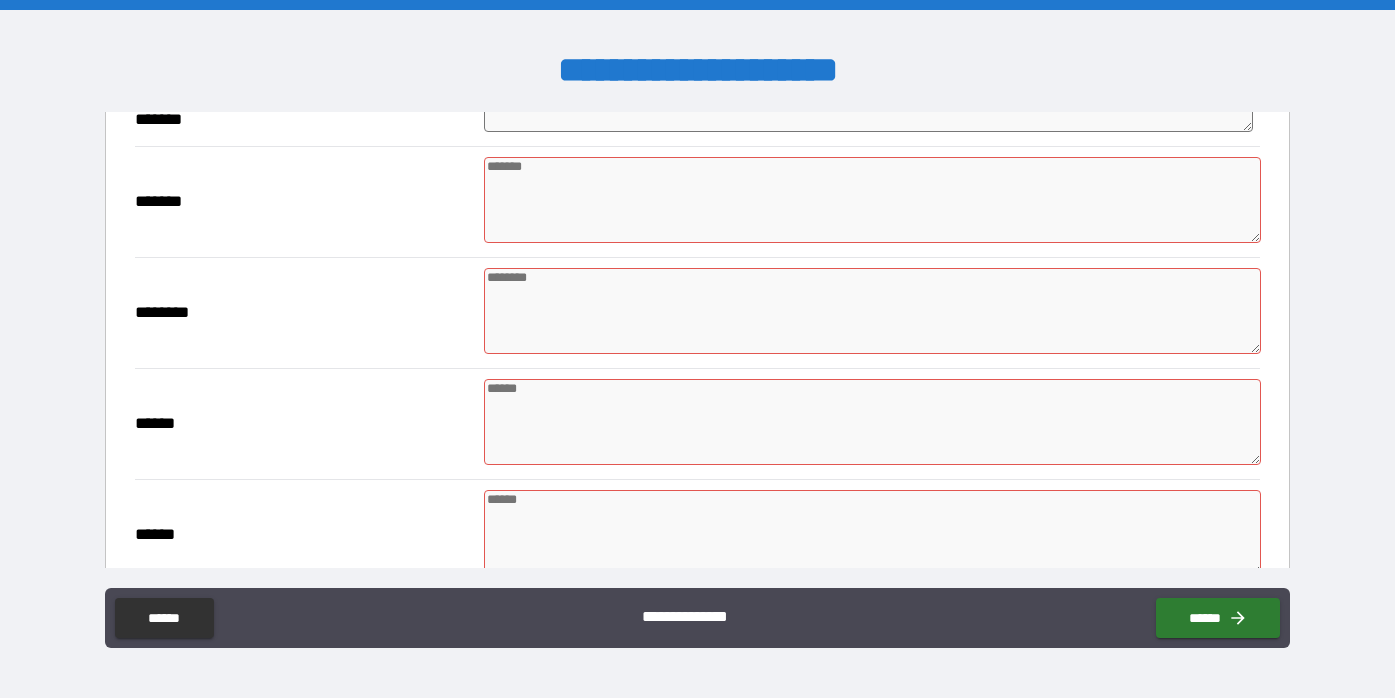 click at bounding box center (872, 200) 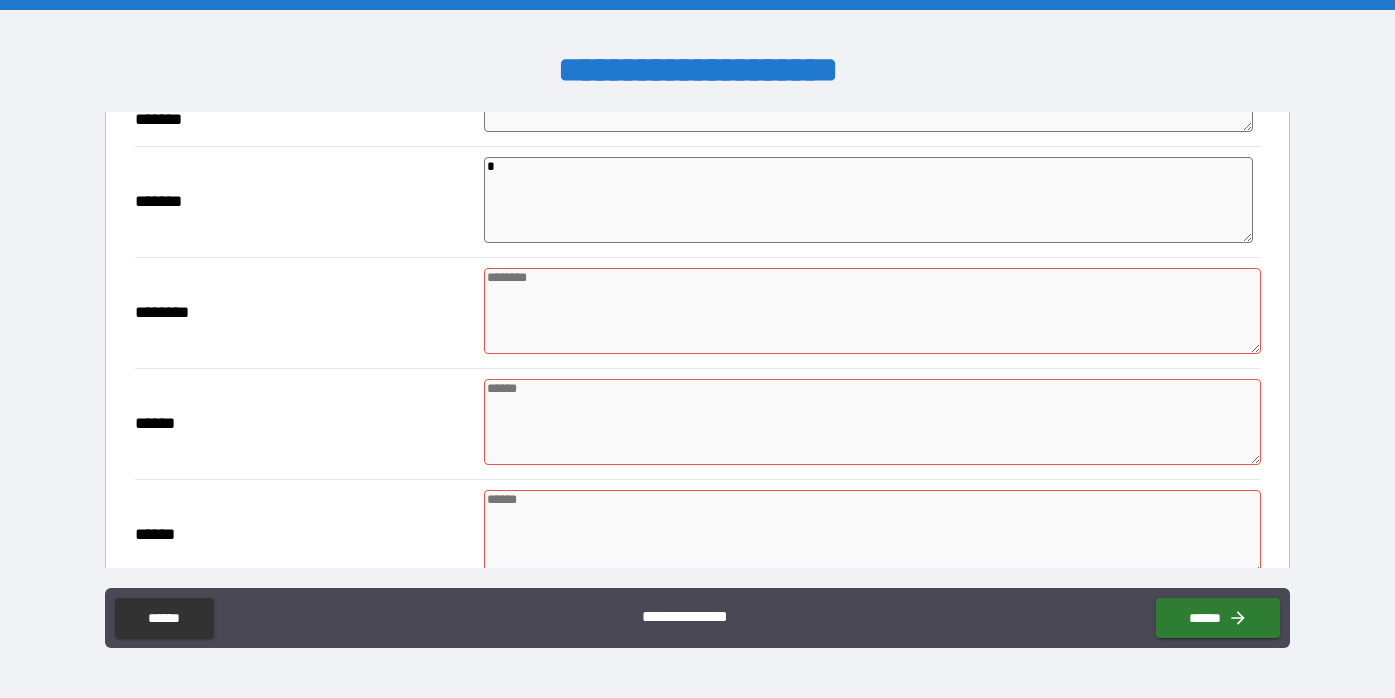 click at bounding box center [872, 311] 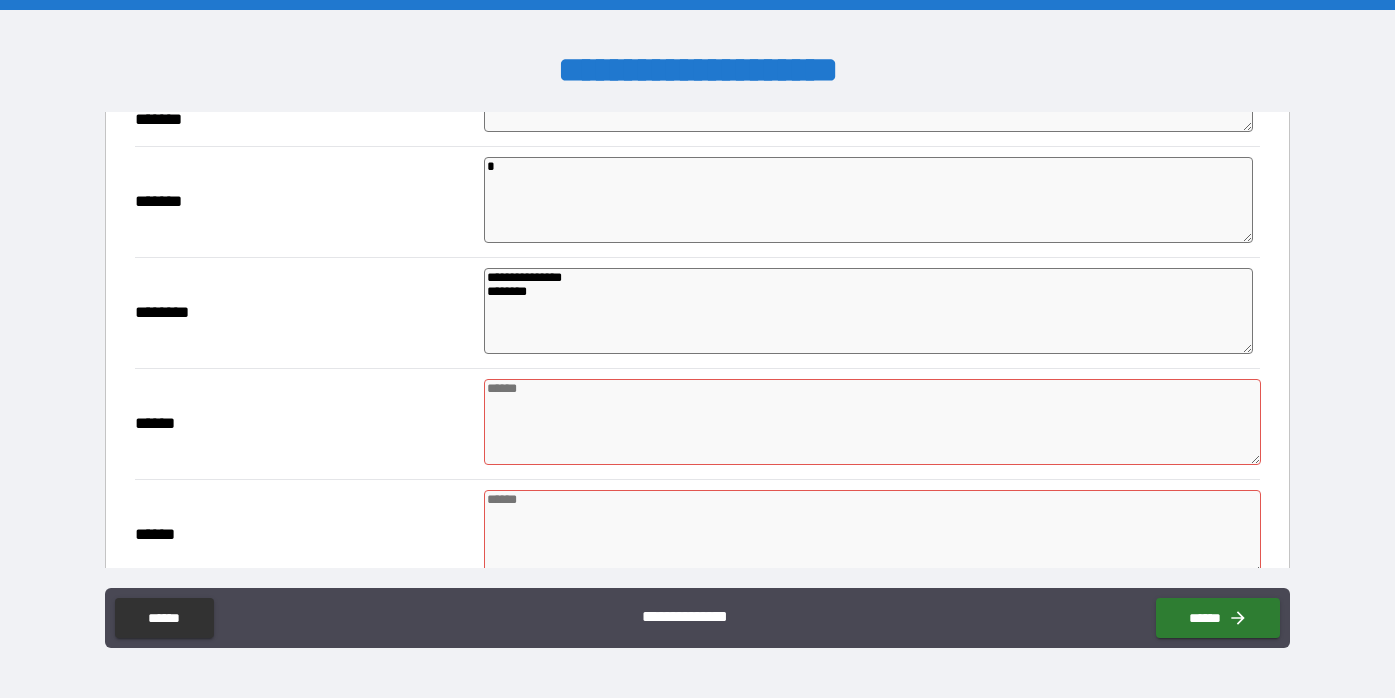 click at bounding box center (872, 422) 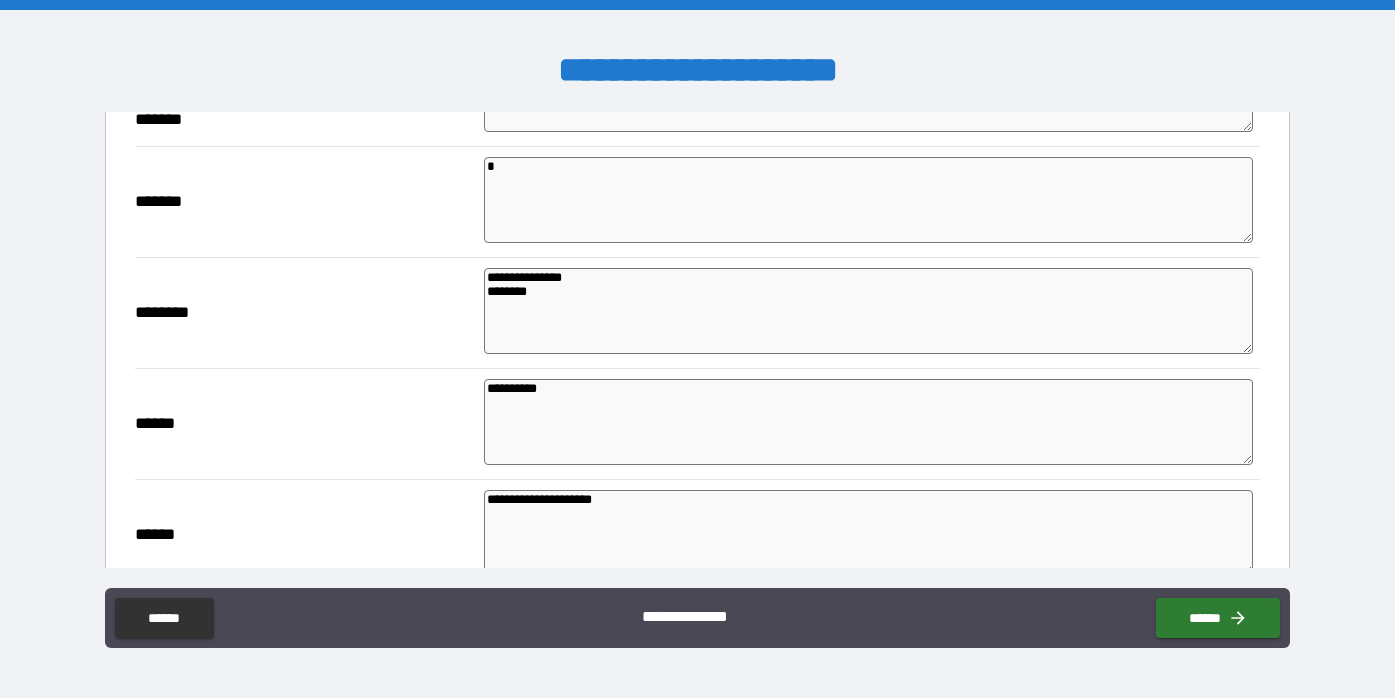 scroll, scrollTop: 991, scrollLeft: 0, axis: vertical 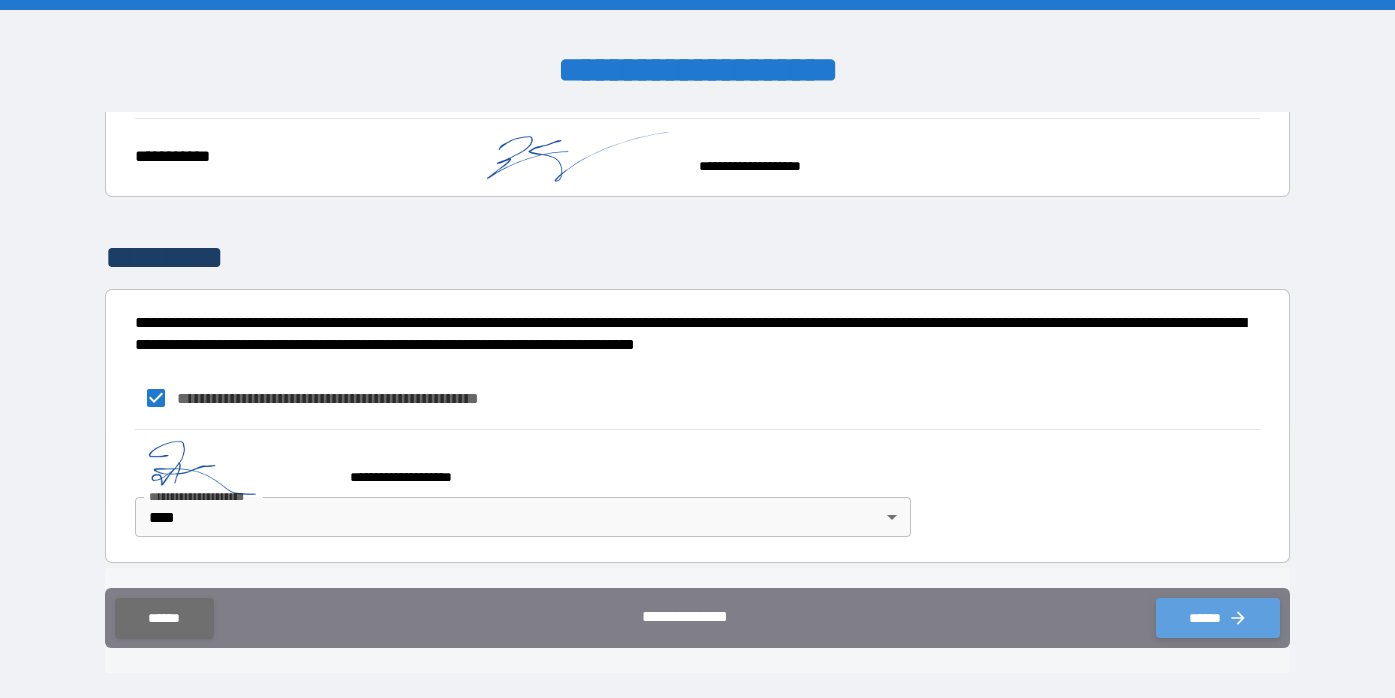 click on "******" at bounding box center (1218, 618) 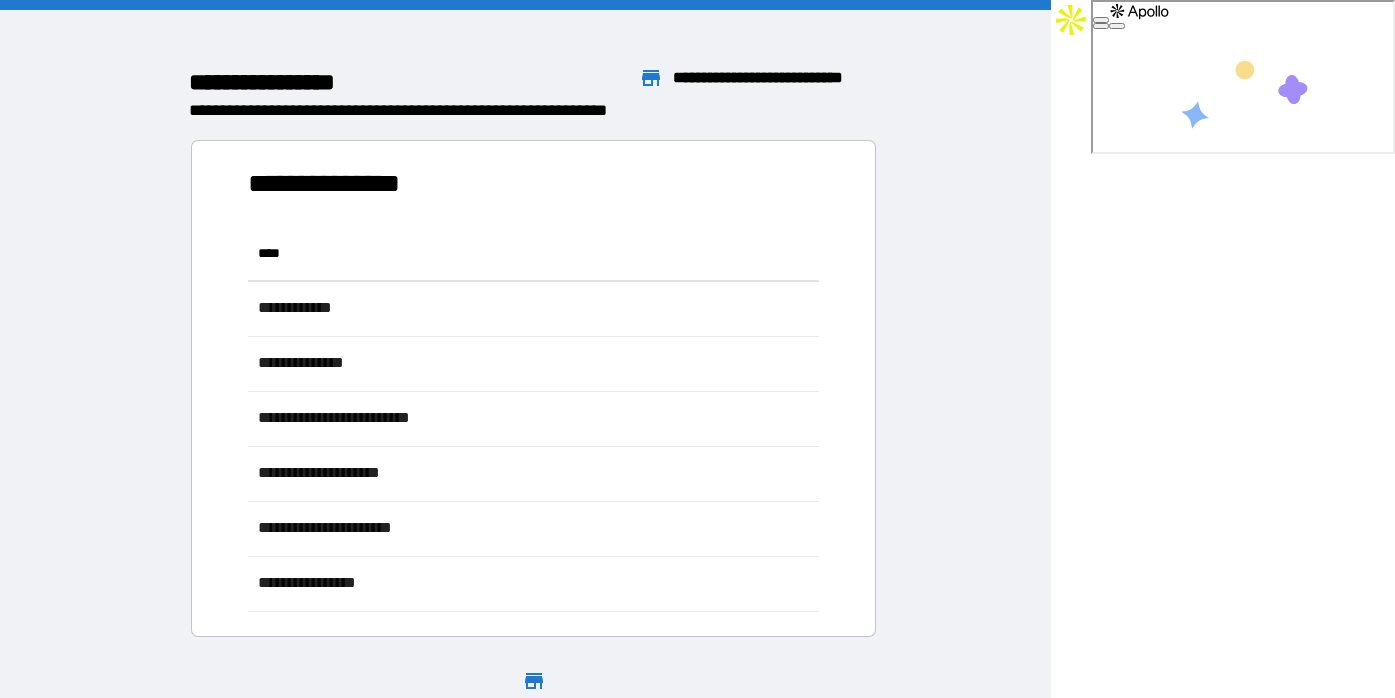 scroll, scrollTop: 1, scrollLeft: 1, axis: both 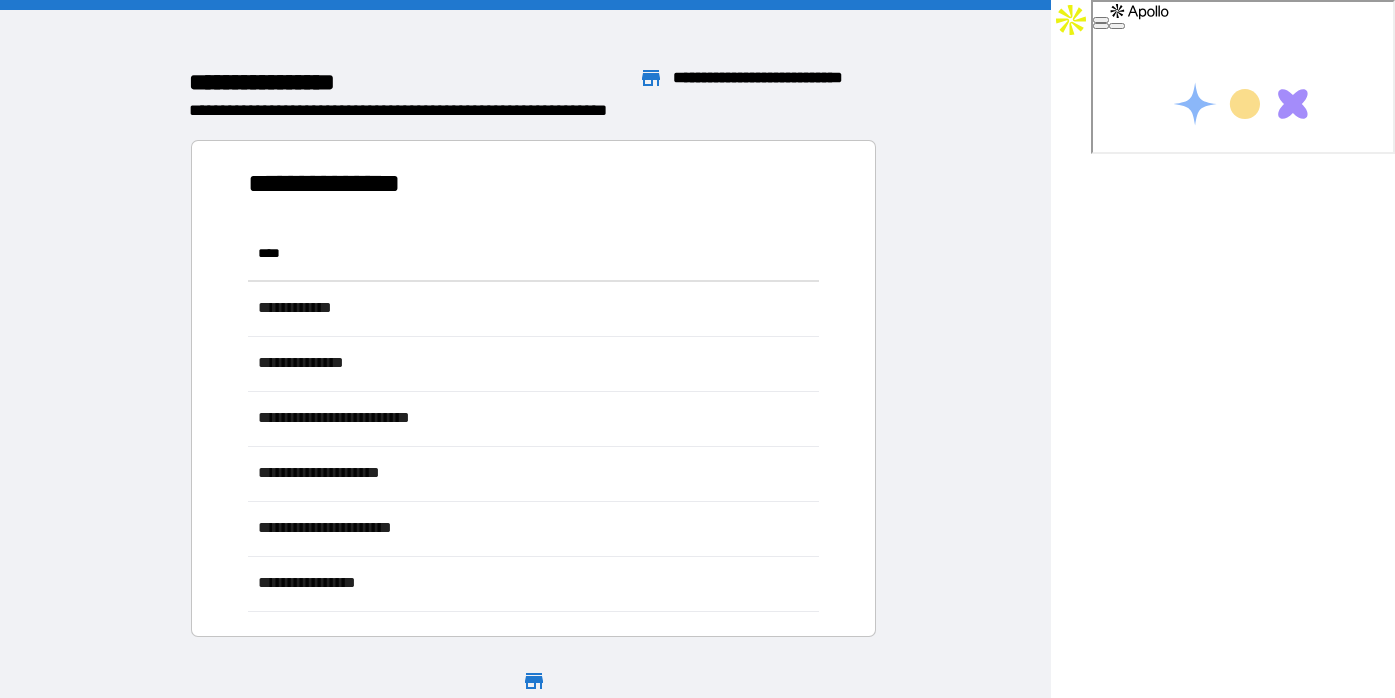 click on "**********" at bounding box center (960, 528) 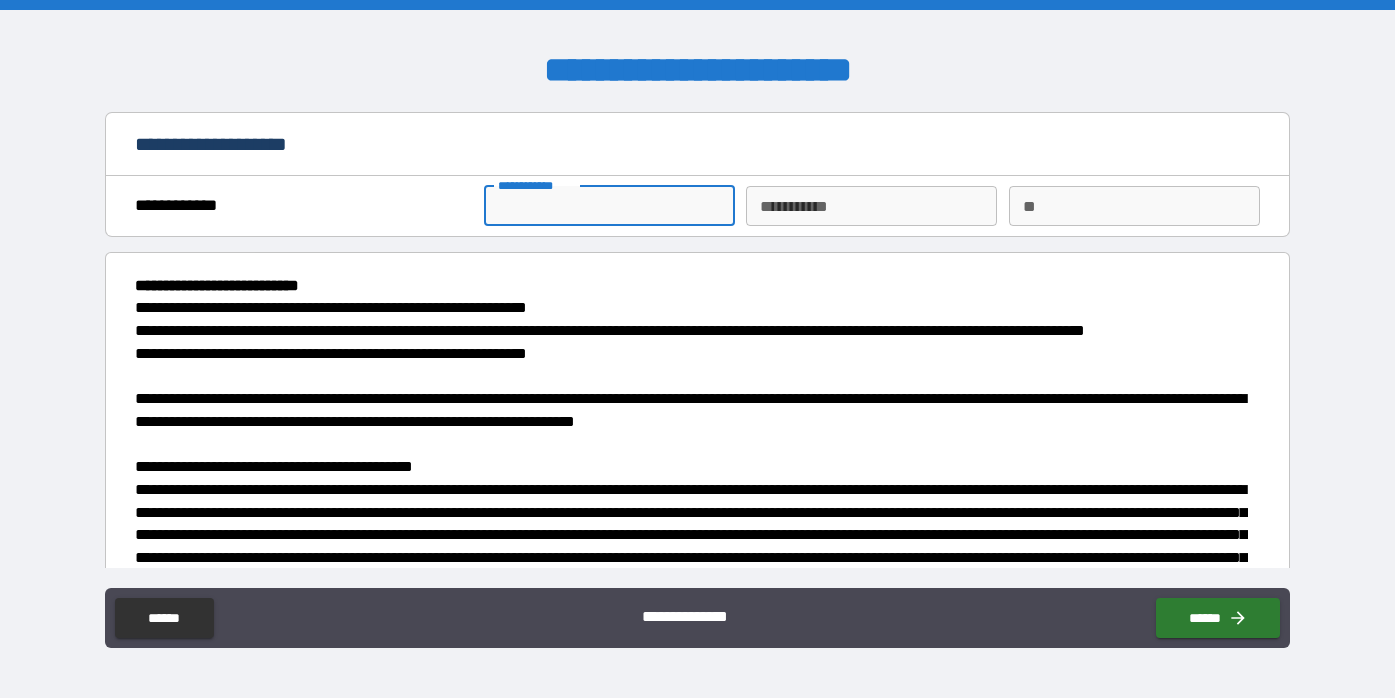 click on "**********" at bounding box center (609, 206) 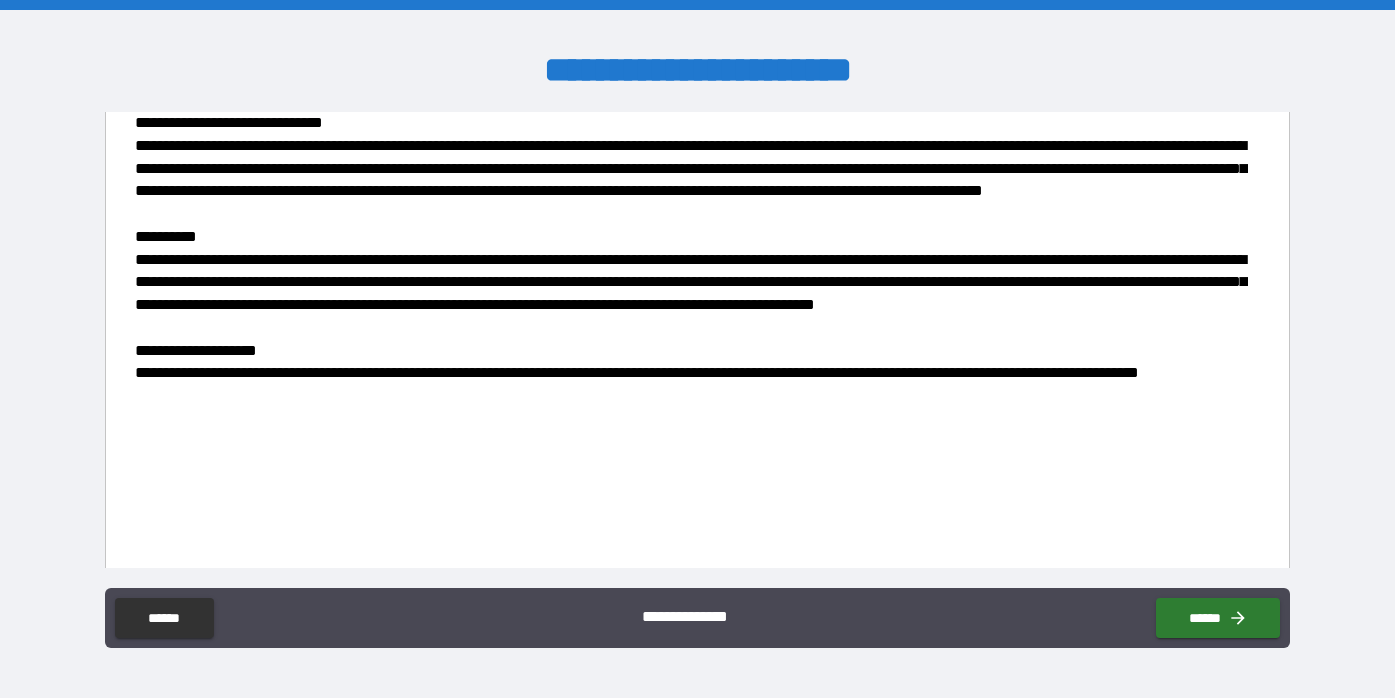 scroll, scrollTop: 2930, scrollLeft: 0, axis: vertical 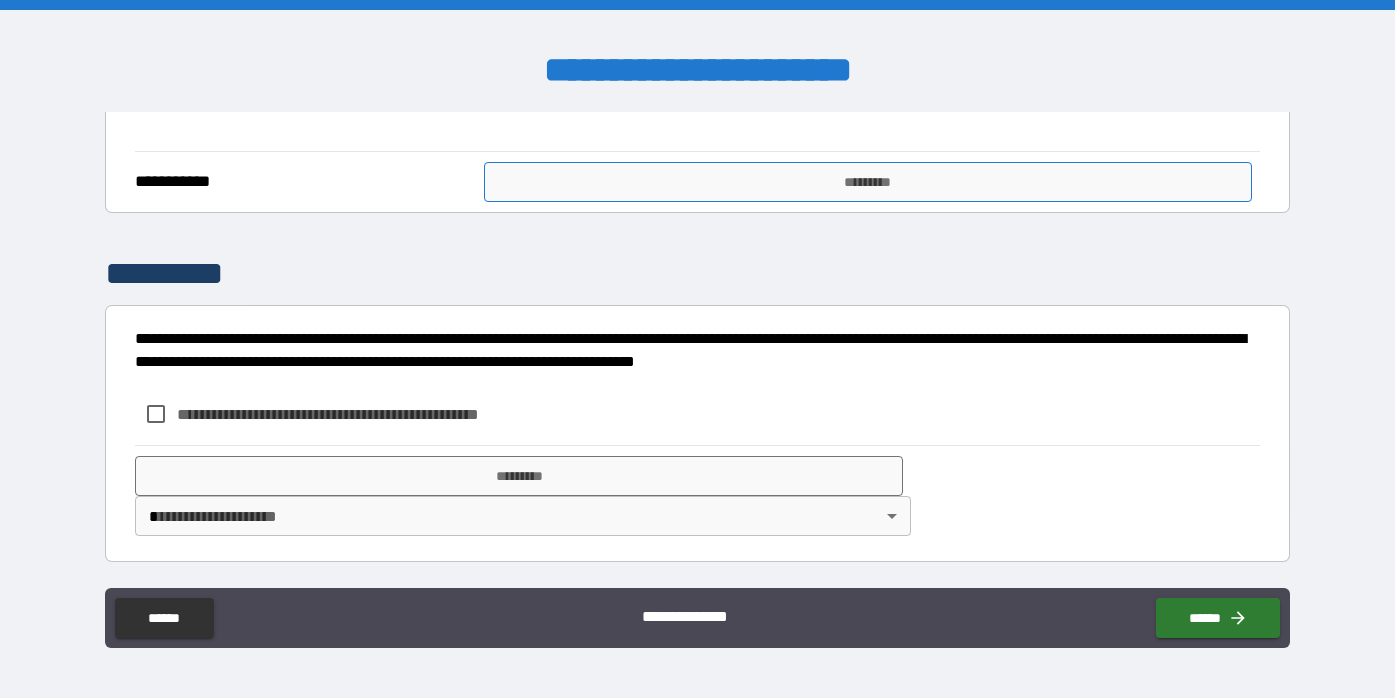 click on "*********" at bounding box center [868, 182] 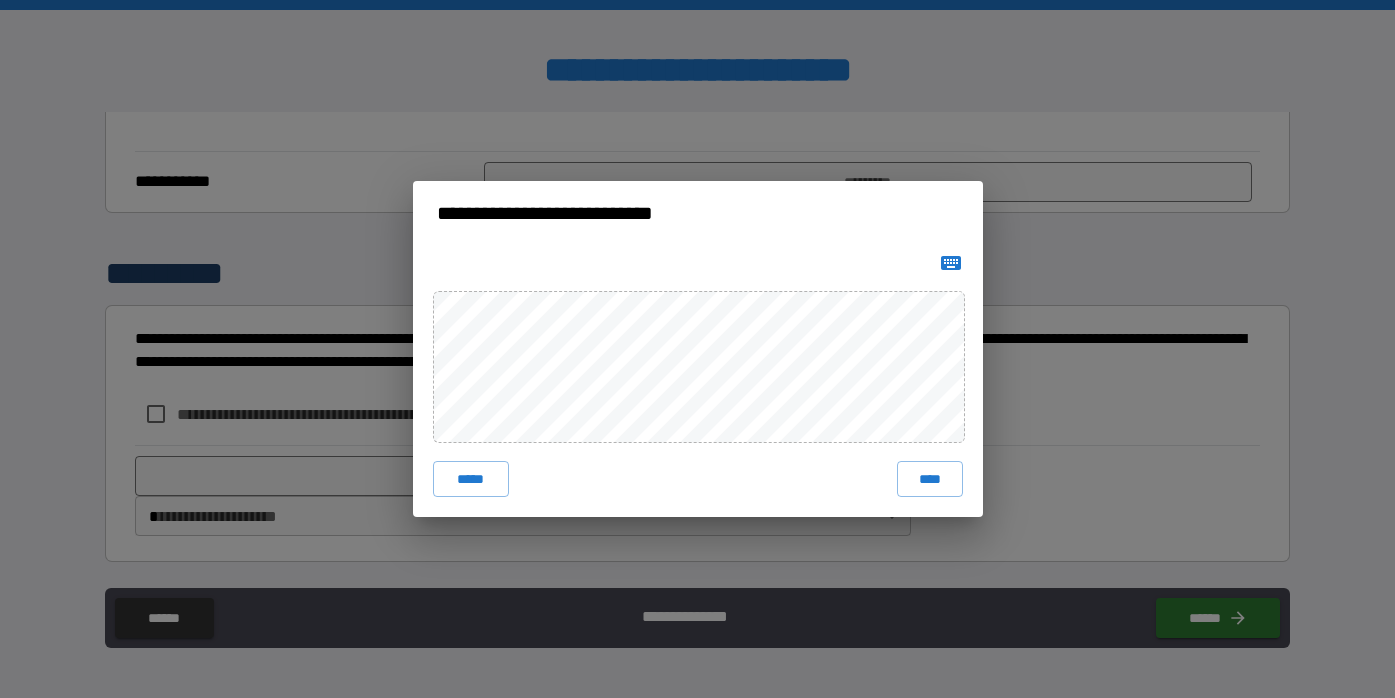 click on "**********" at bounding box center [697, 349] 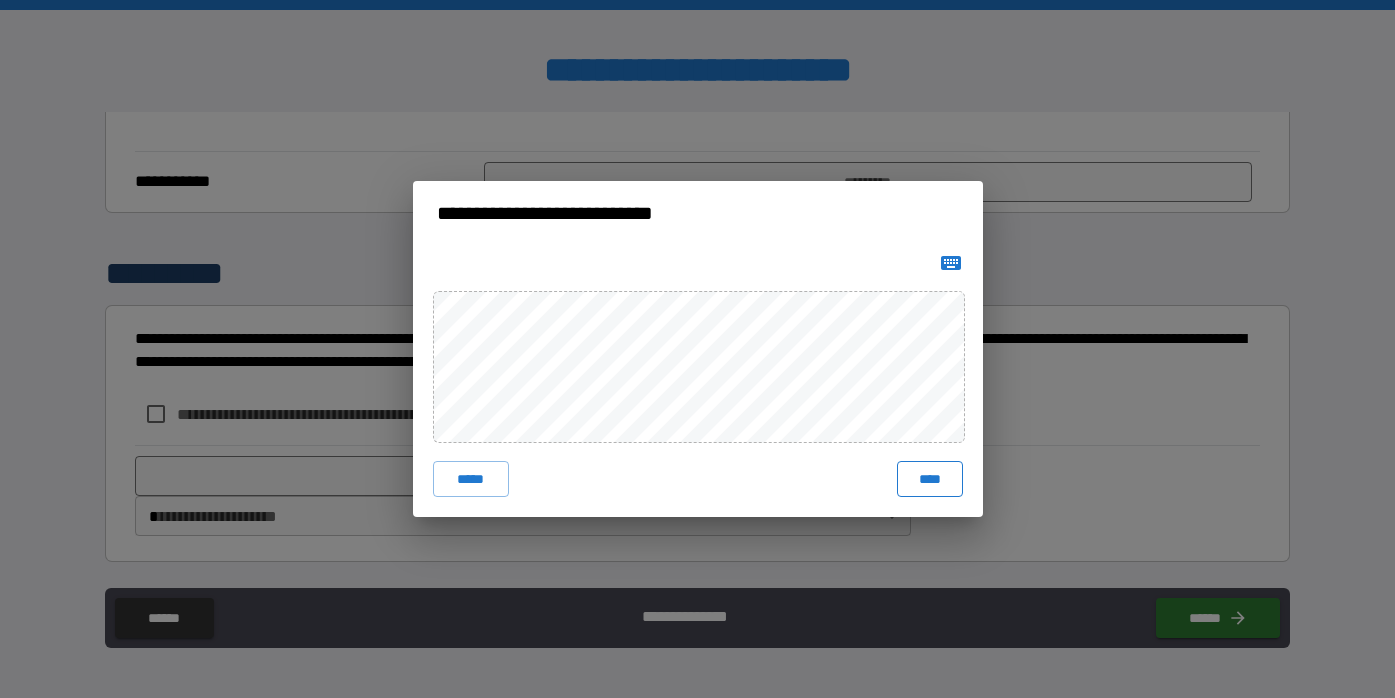 click on "****" at bounding box center [930, 479] 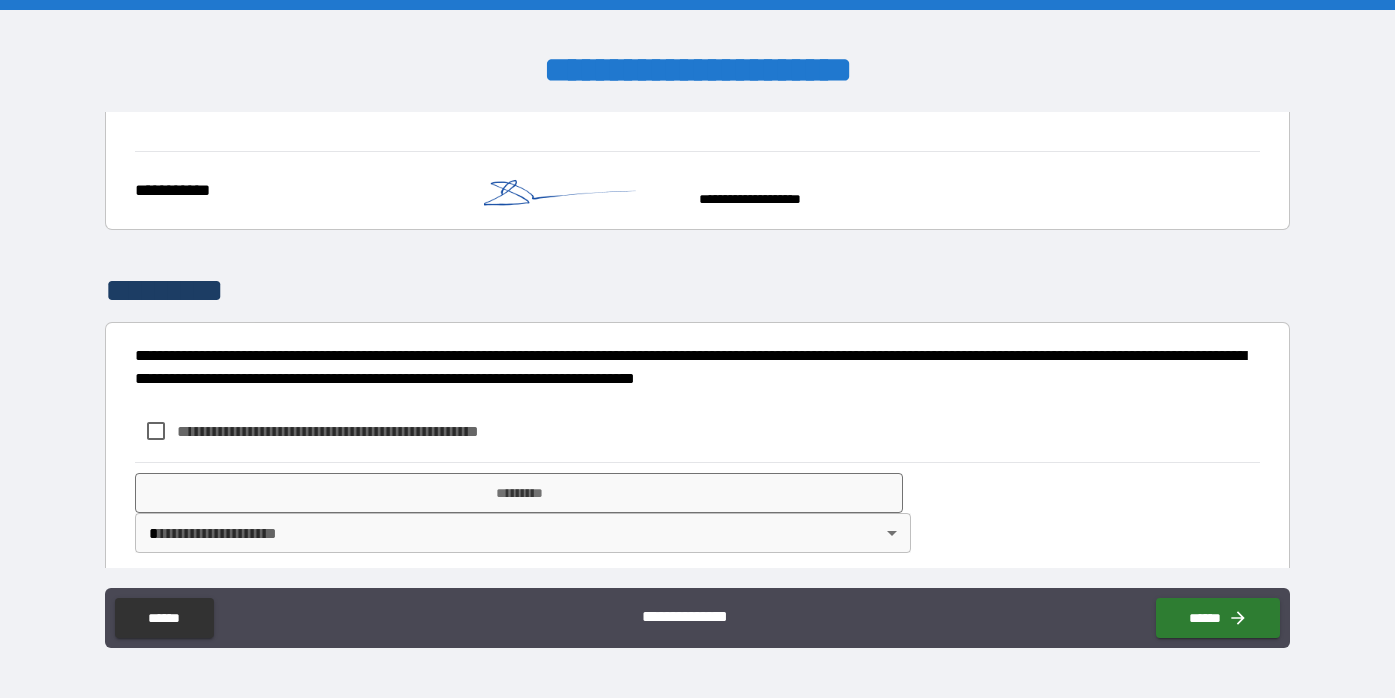 click on "**********" at bounding box center (361, 431) 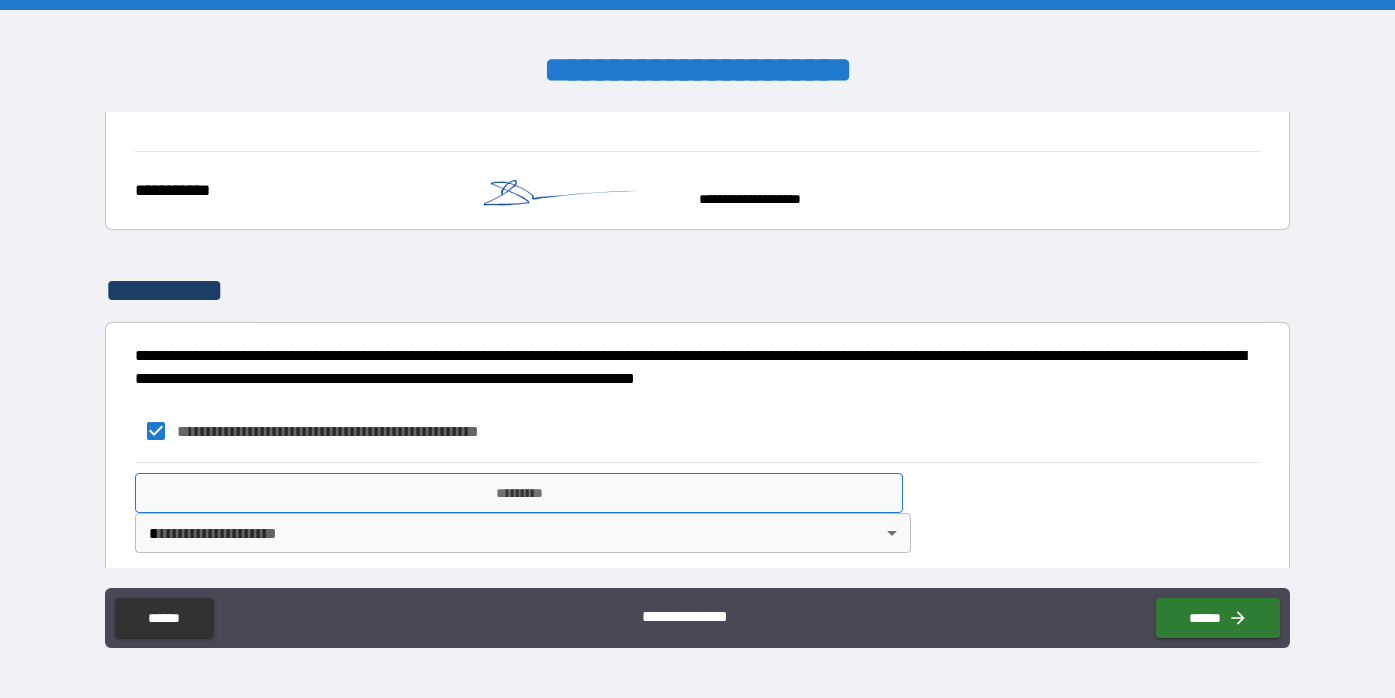 click on "*********" at bounding box center [519, 493] 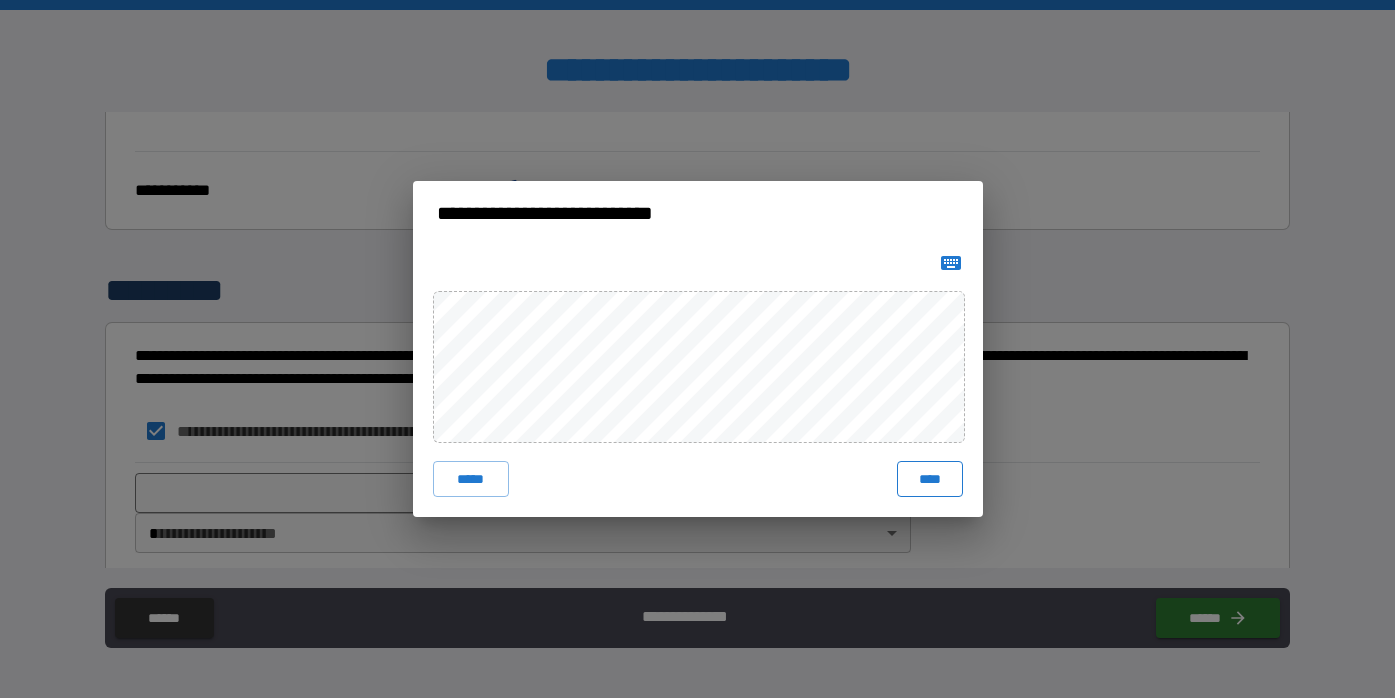 click on "****" at bounding box center [930, 479] 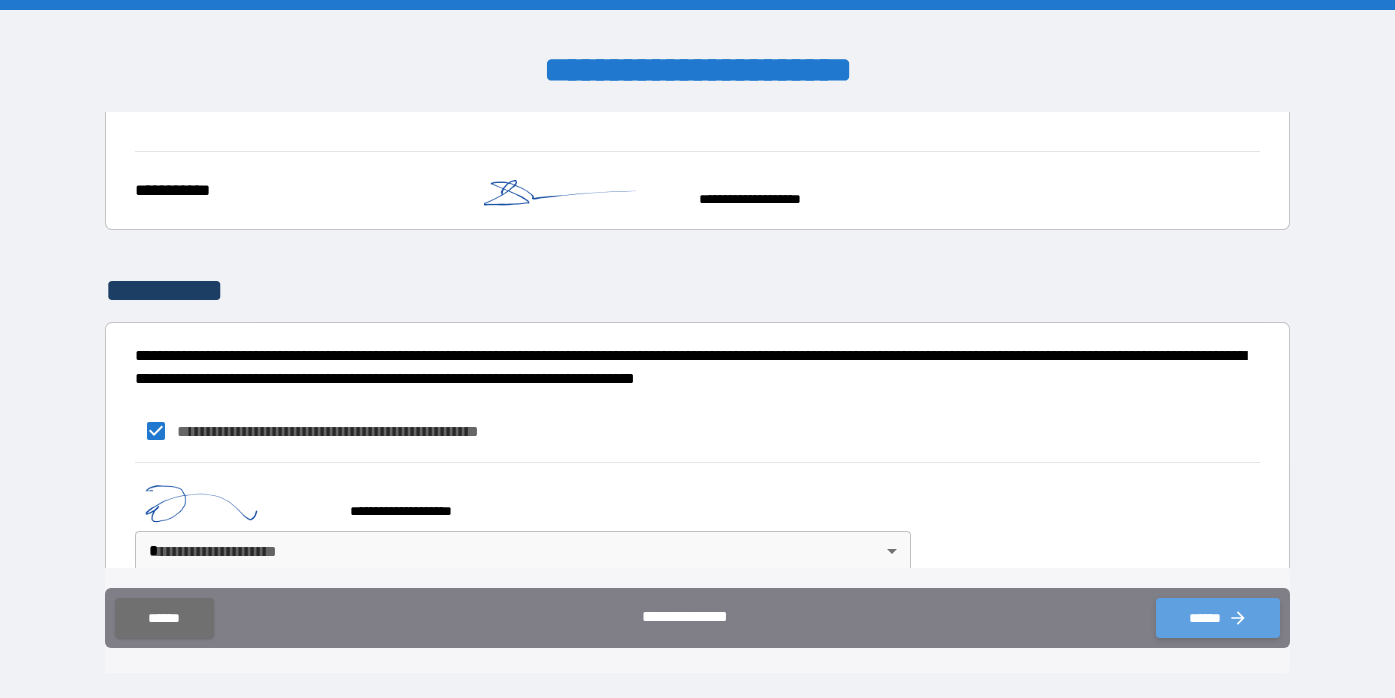 click on "******" at bounding box center (1218, 618) 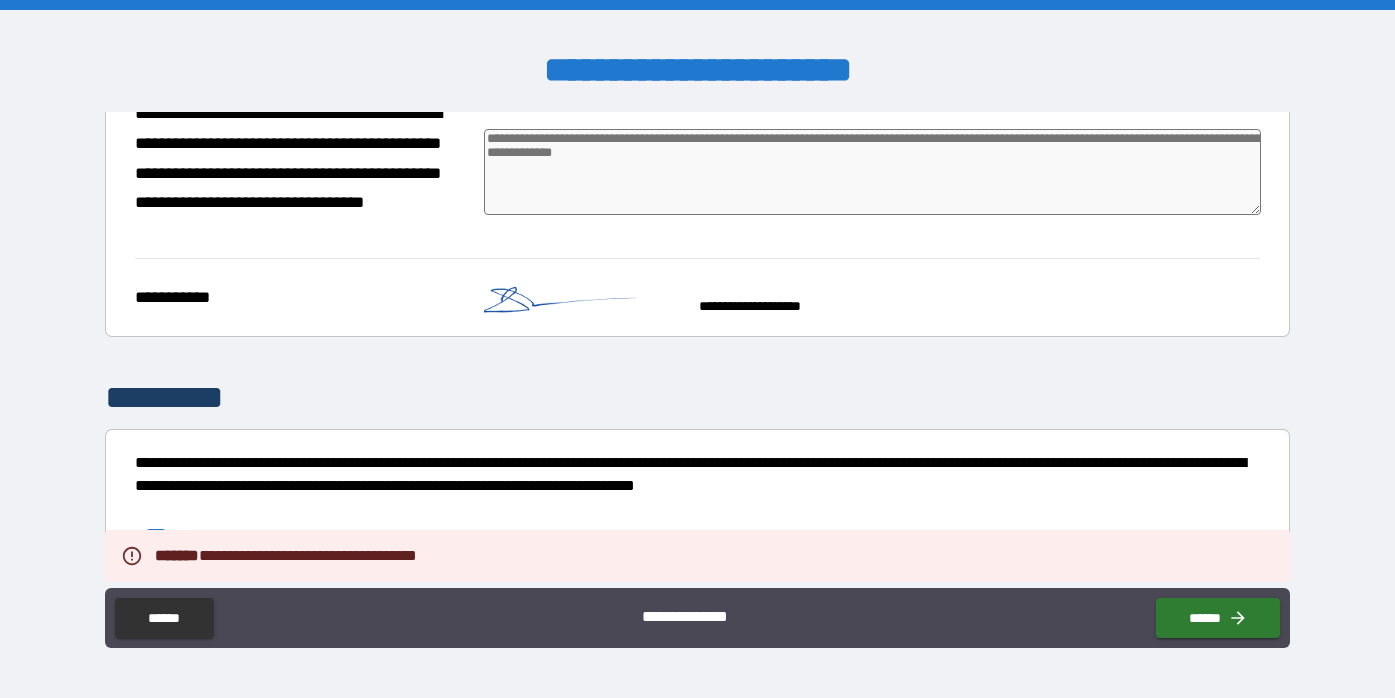 scroll, scrollTop: 2964, scrollLeft: 0, axis: vertical 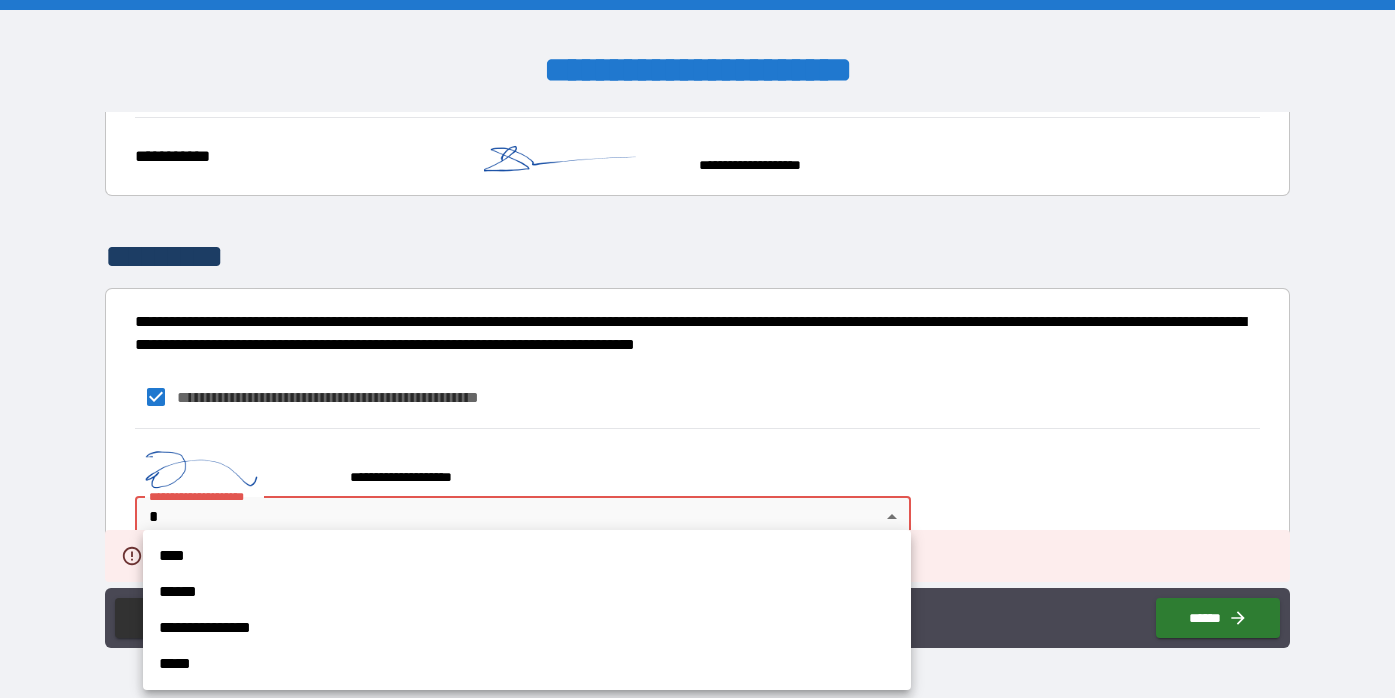 click on "**********" at bounding box center (697, 349) 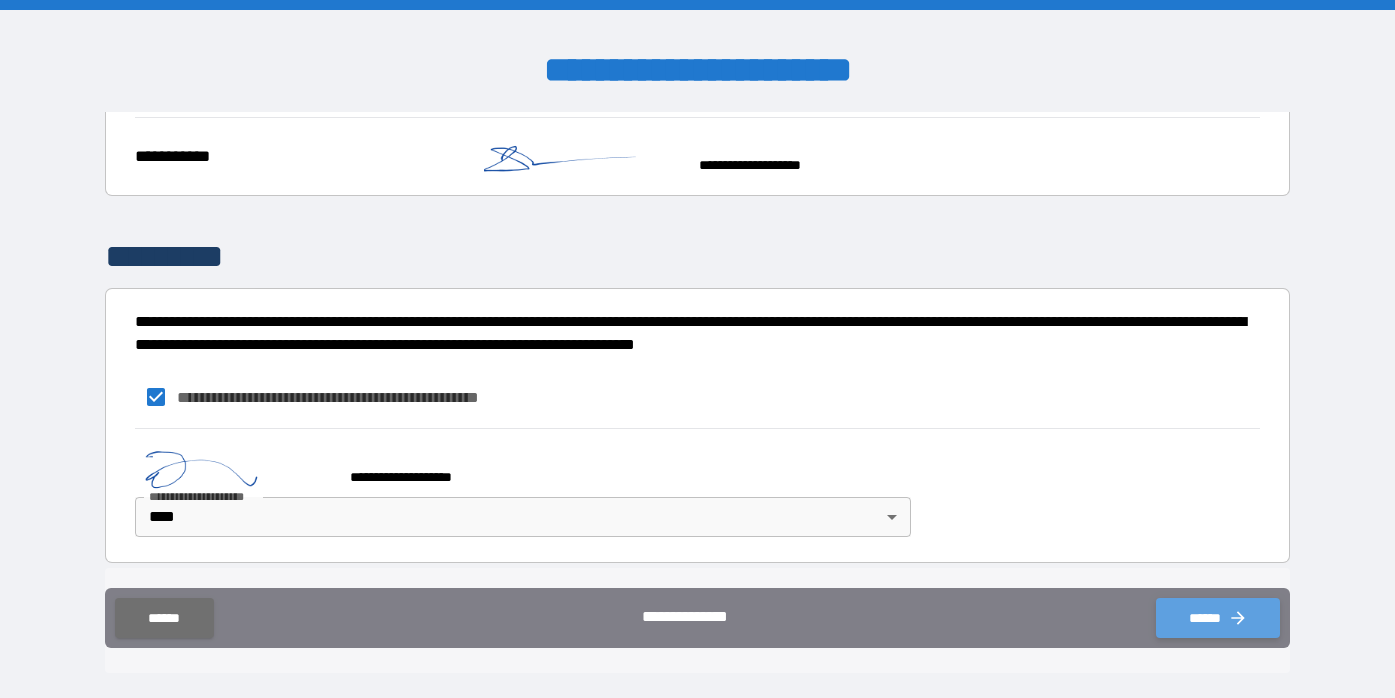 click on "******" at bounding box center [1218, 618] 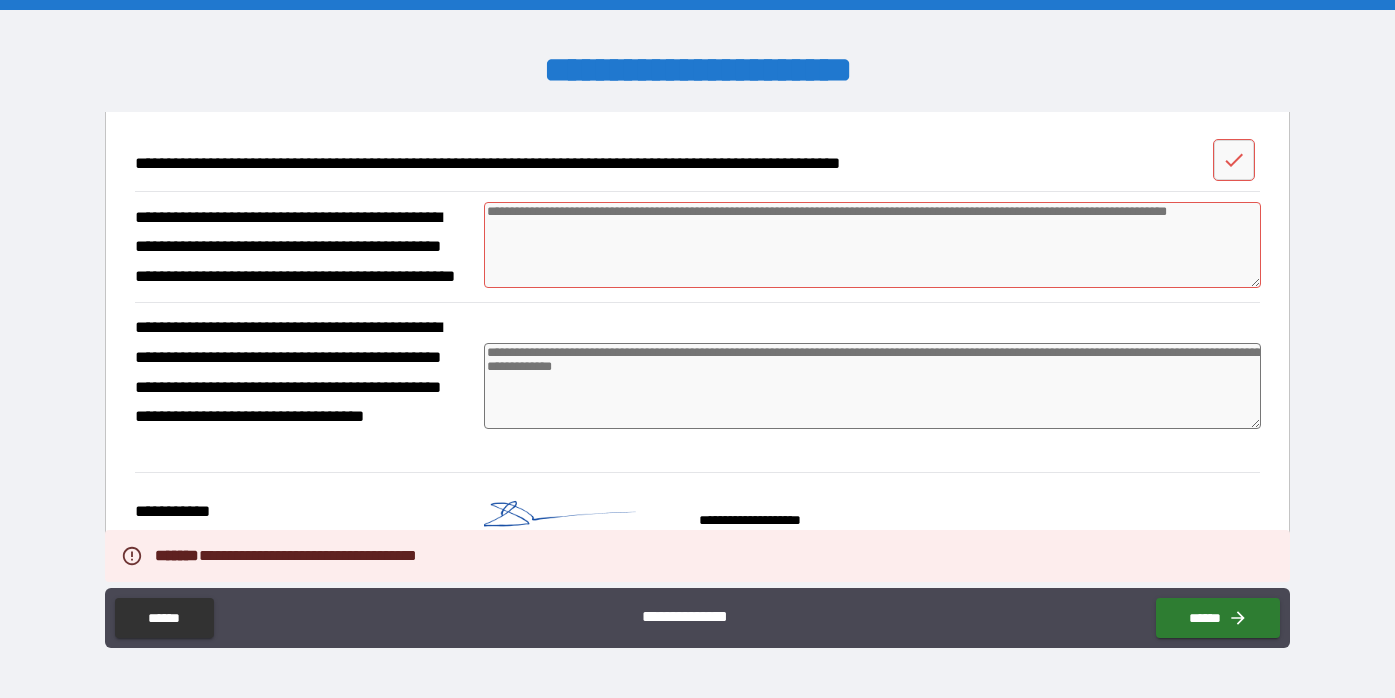 scroll, scrollTop: 2614, scrollLeft: 0, axis: vertical 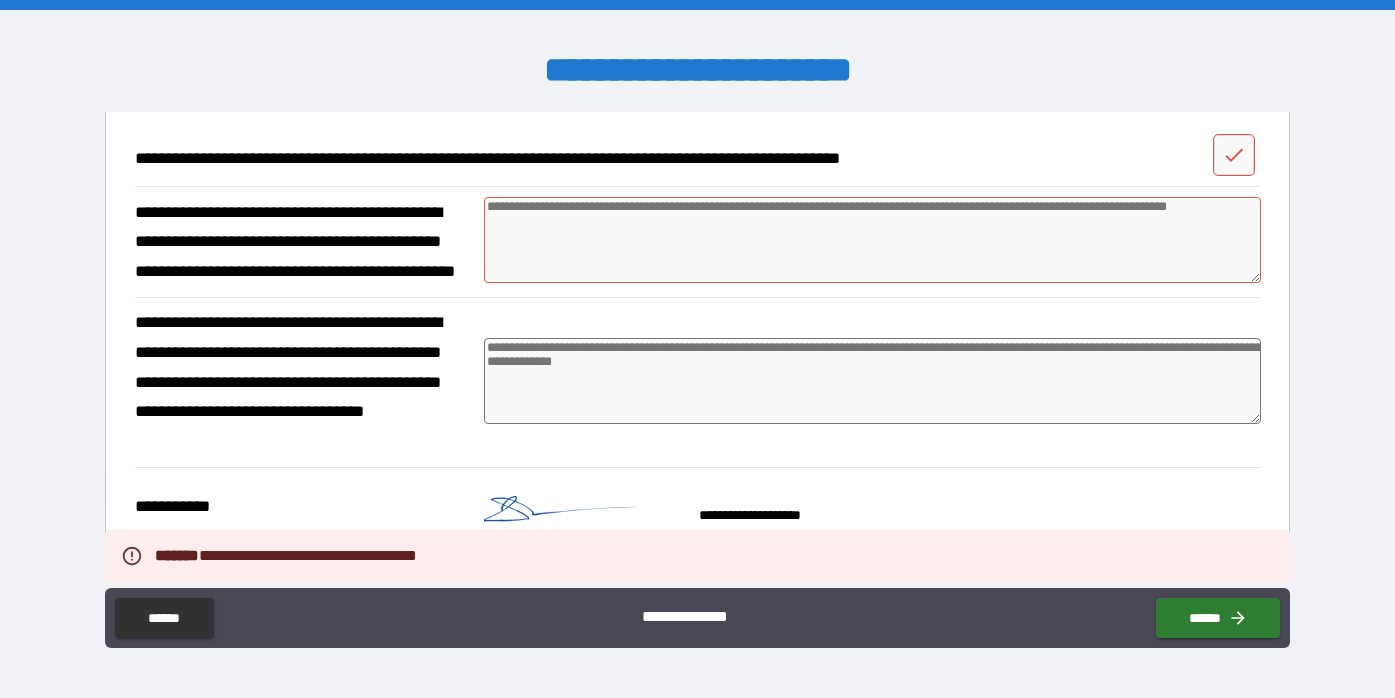 click at bounding box center [872, 240] 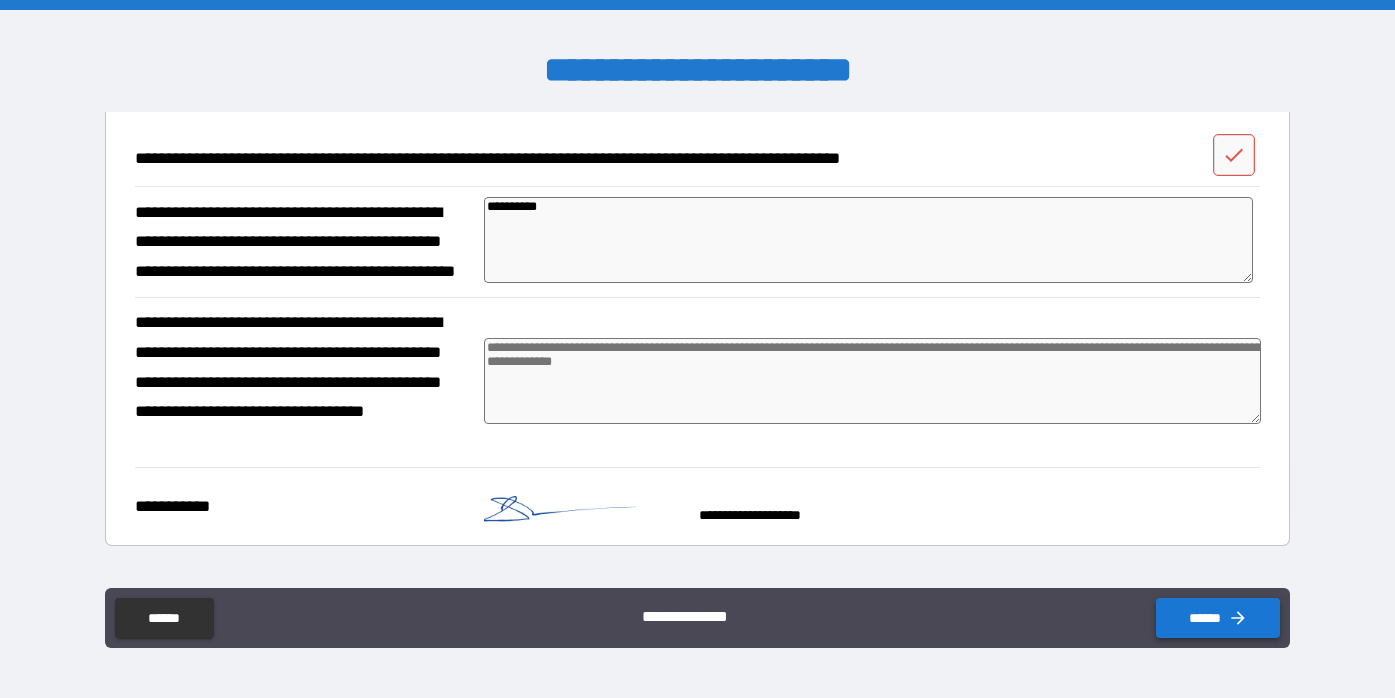 click on "******" at bounding box center [1218, 618] 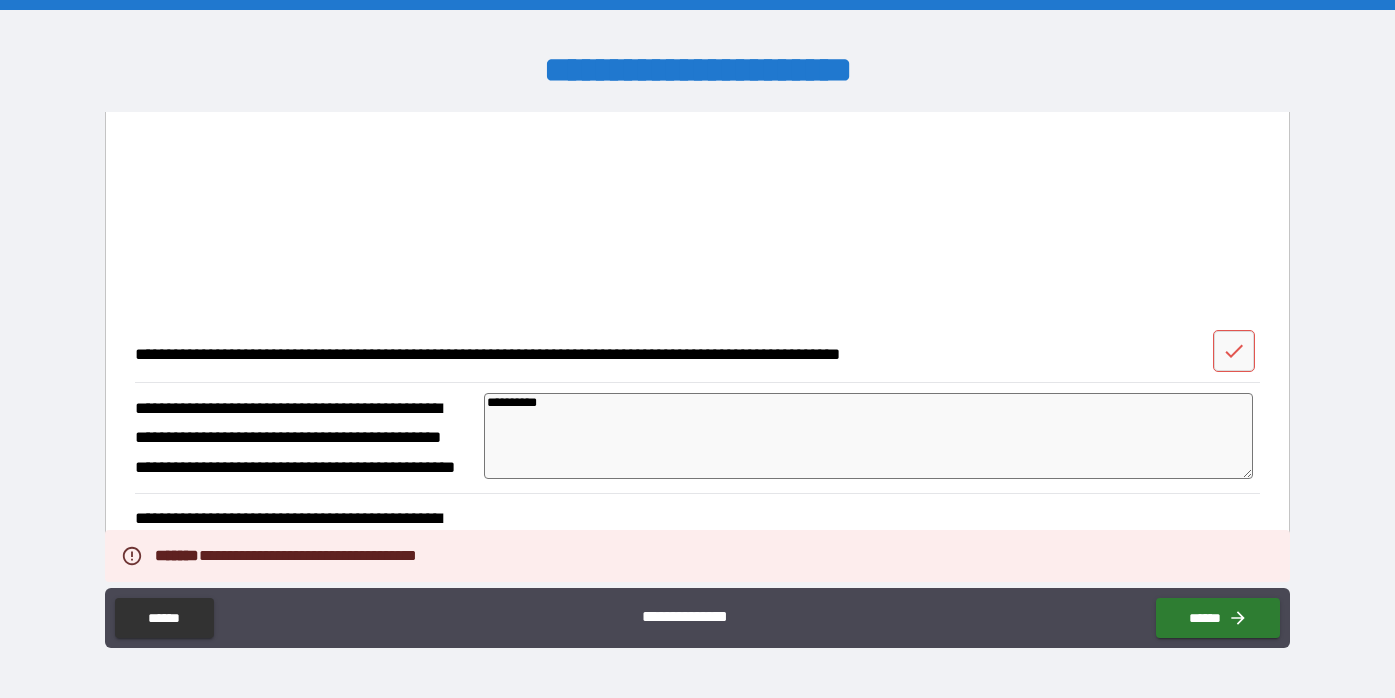 scroll, scrollTop: 2417, scrollLeft: 0, axis: vertical 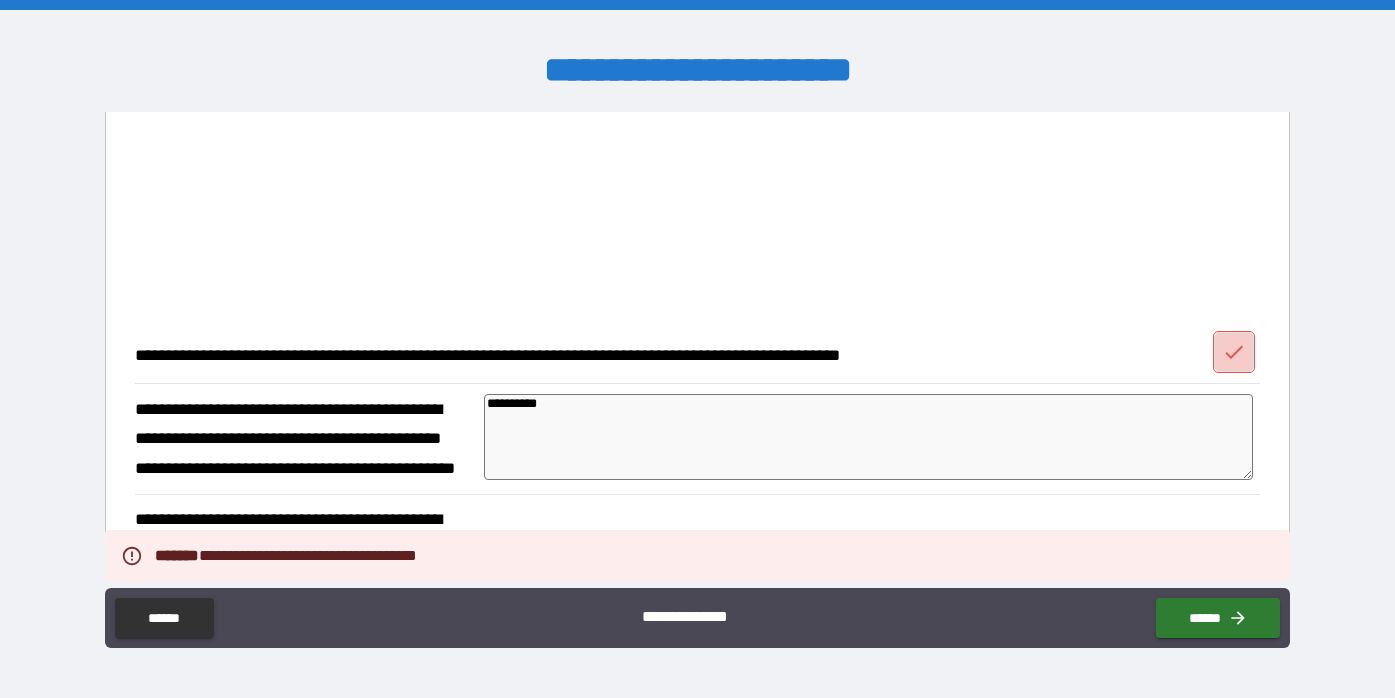 click at bounding box center [1234, 352] 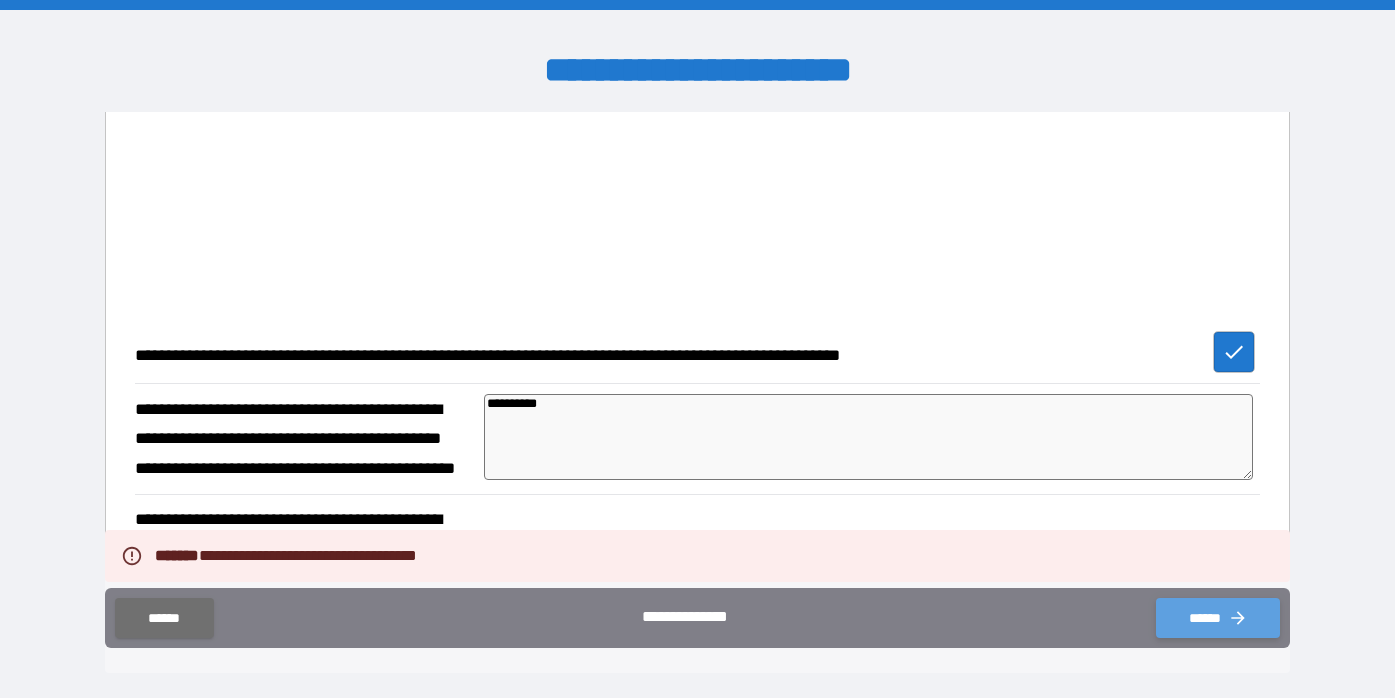 click on "******" at bounding box center [1218, 618] 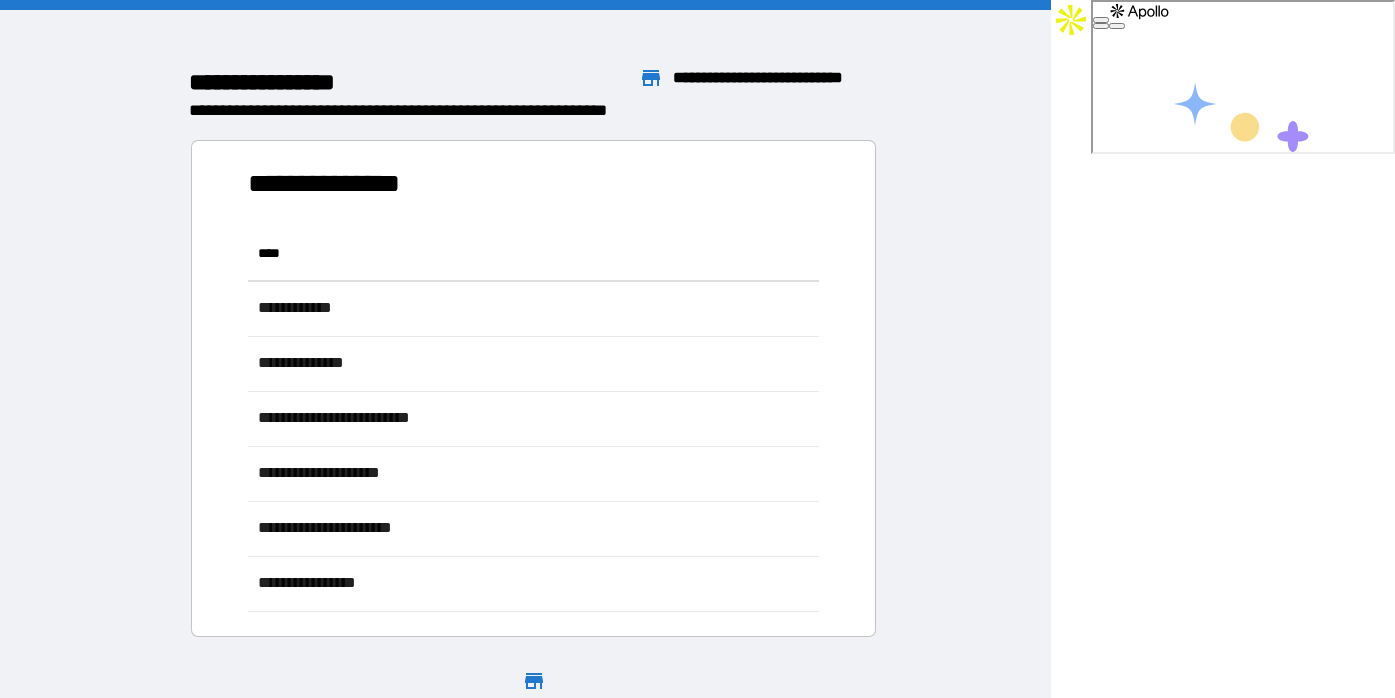 scroll, scrollTop: 1, scrollLeft: 1, axis: both 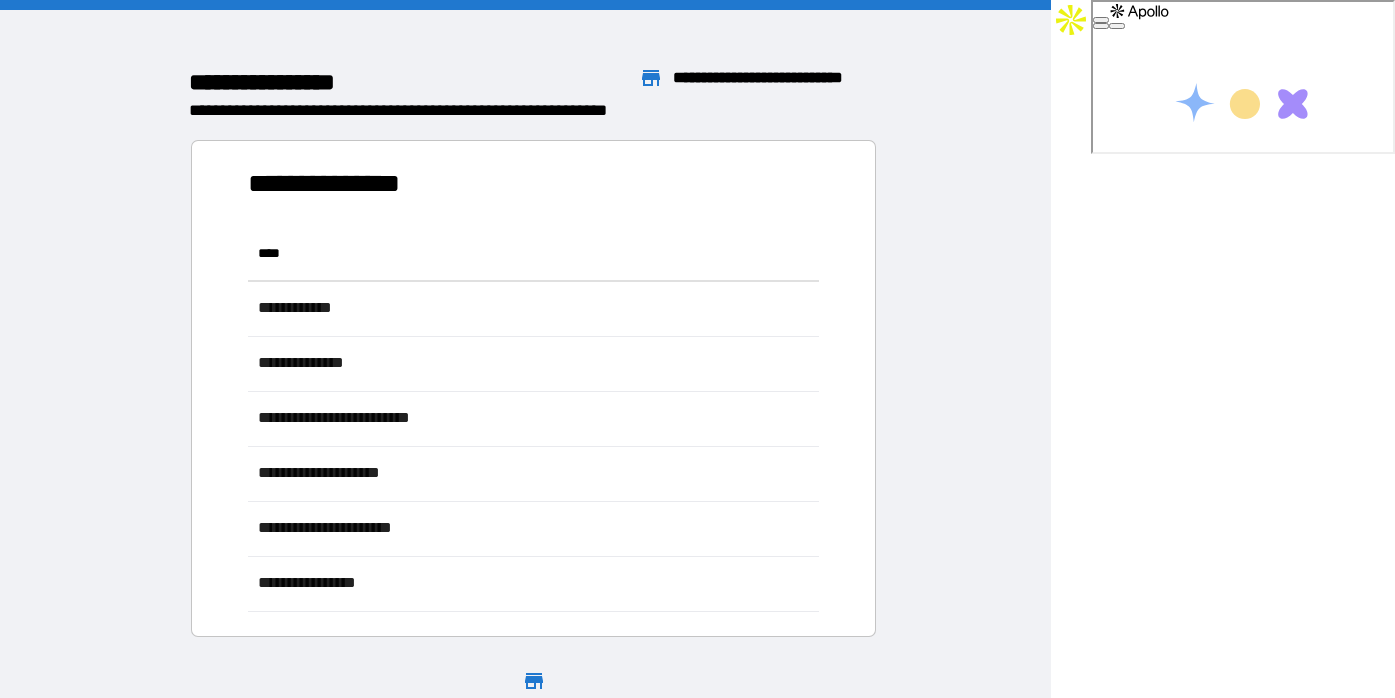 click on "**********" at bounding box center (960, 583) 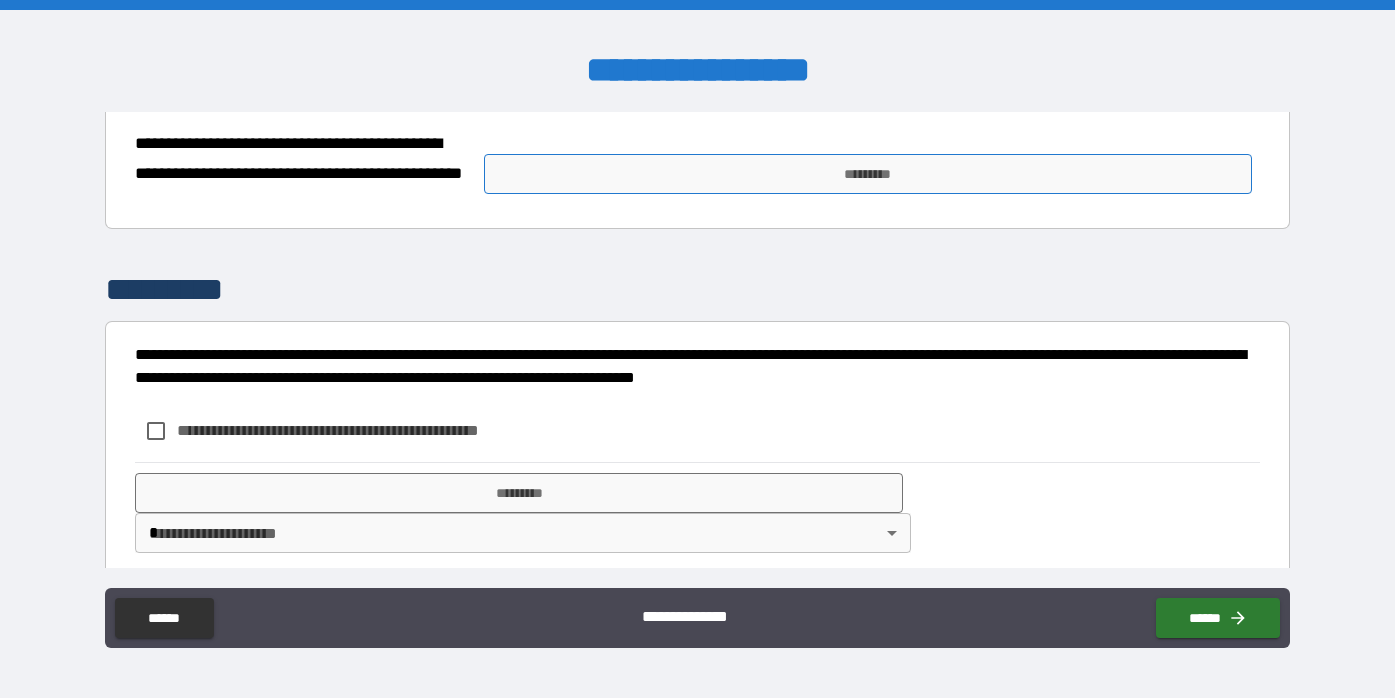 scroll, scrollTop: 1705, scrollLeft: 0, axis: vertical 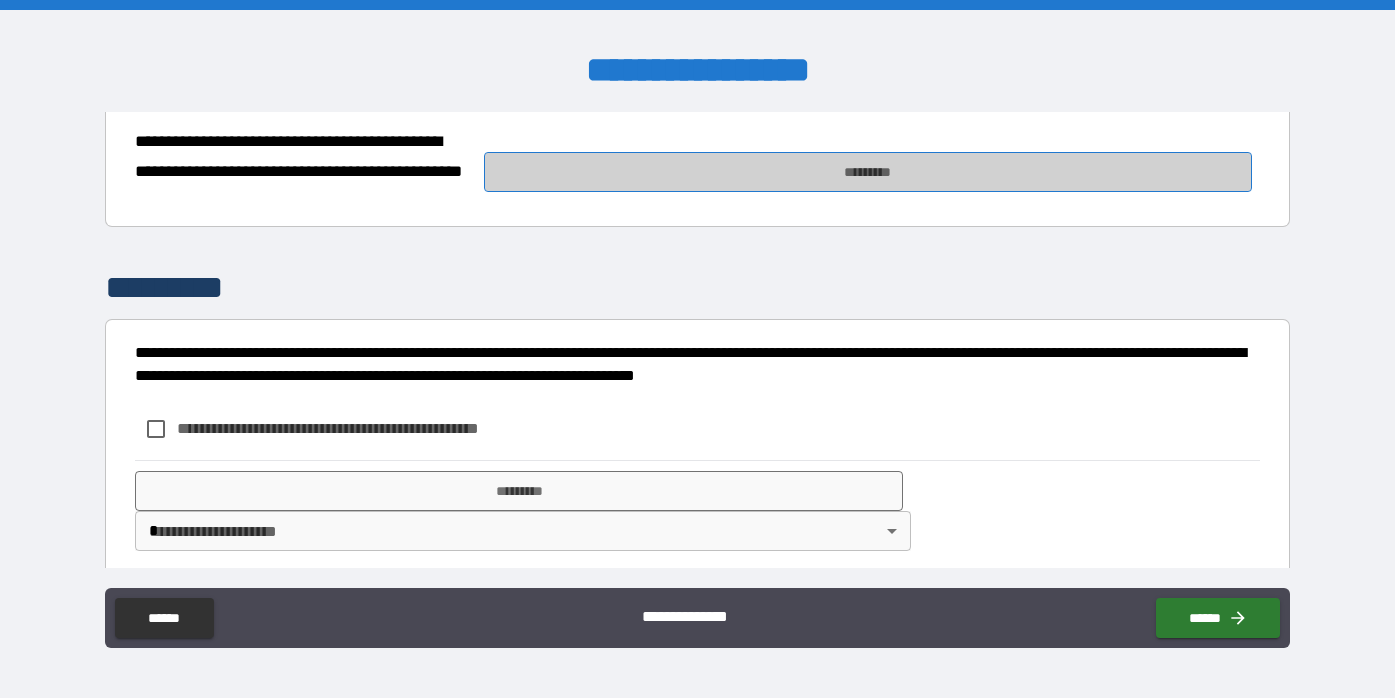click on "*********" at bounding box center (868, 172) 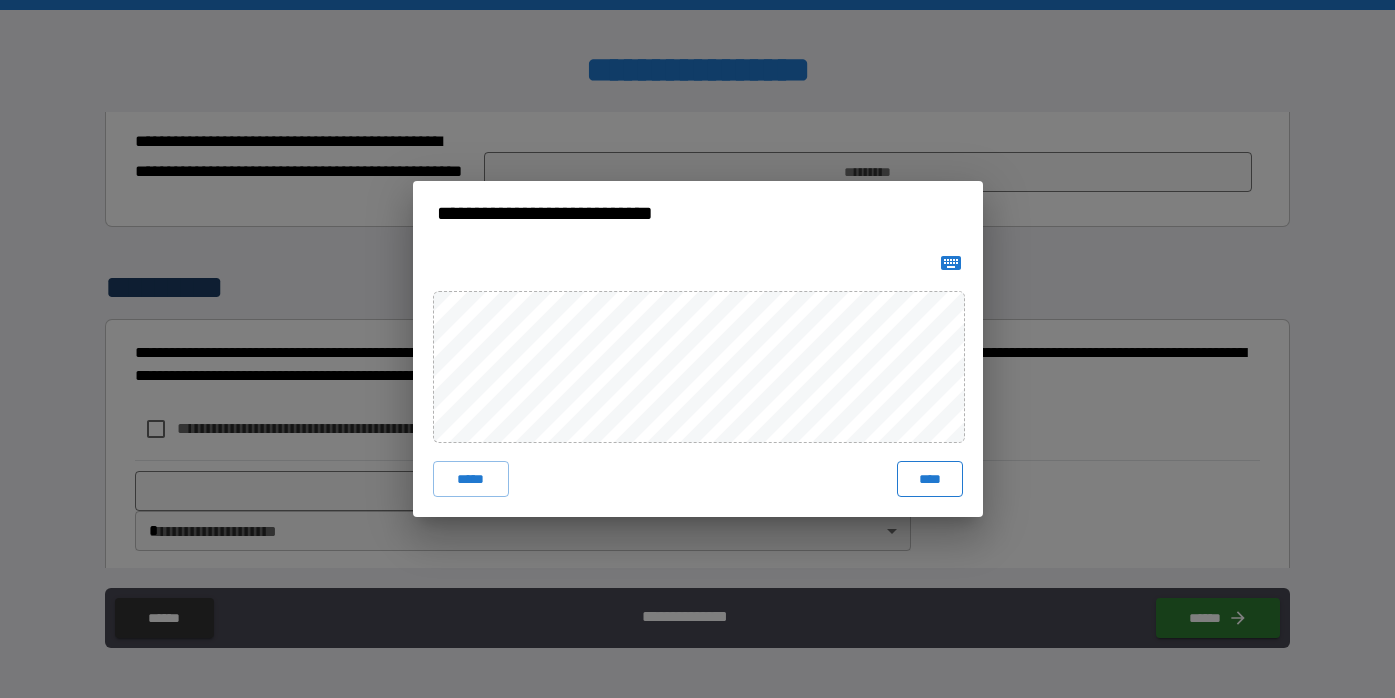 click on "****" at bounding box center (930, 479) 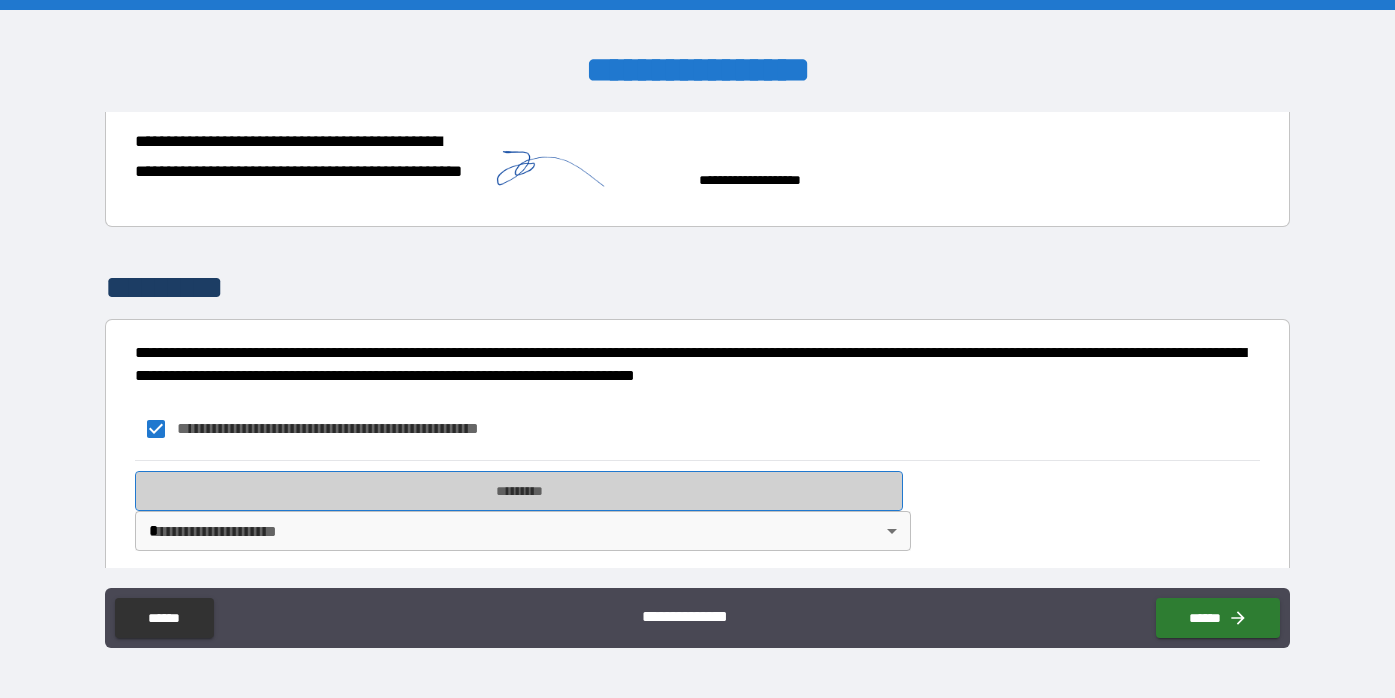 click on "*********" at bounding box center [519, 491] 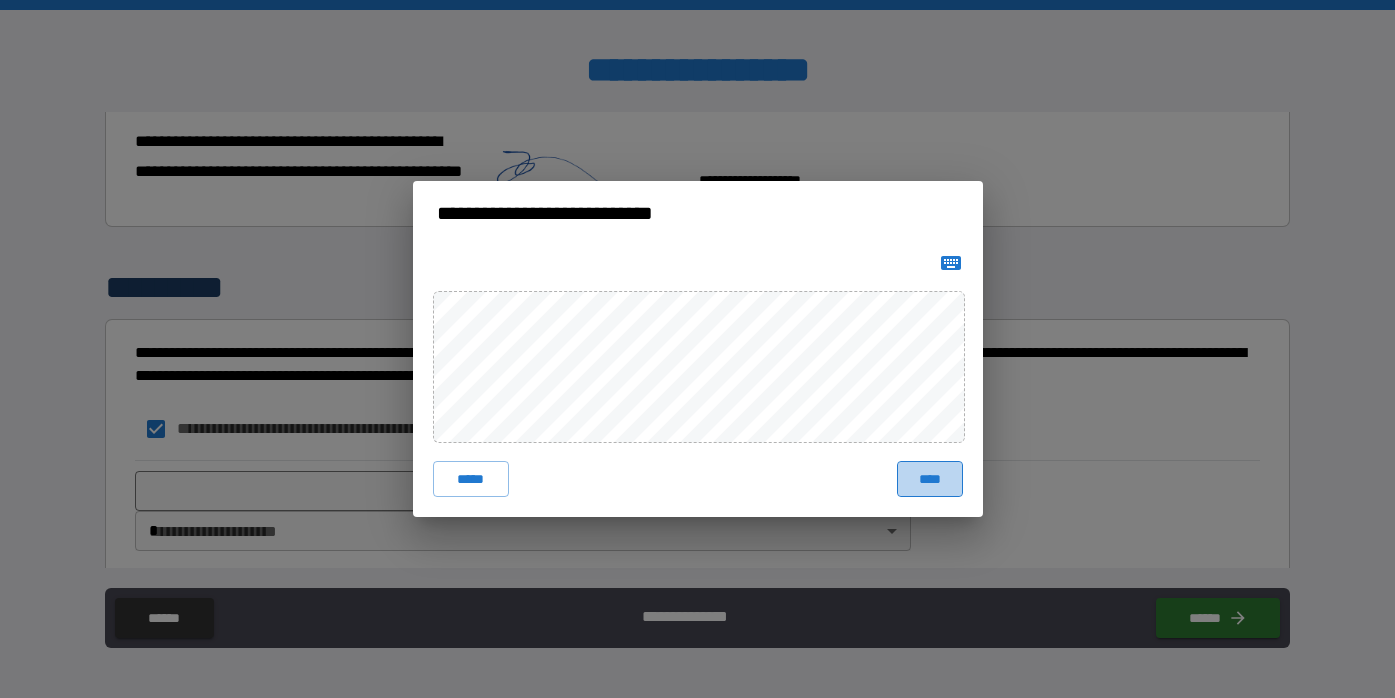 click on "****" at bounding box center [930, 479] 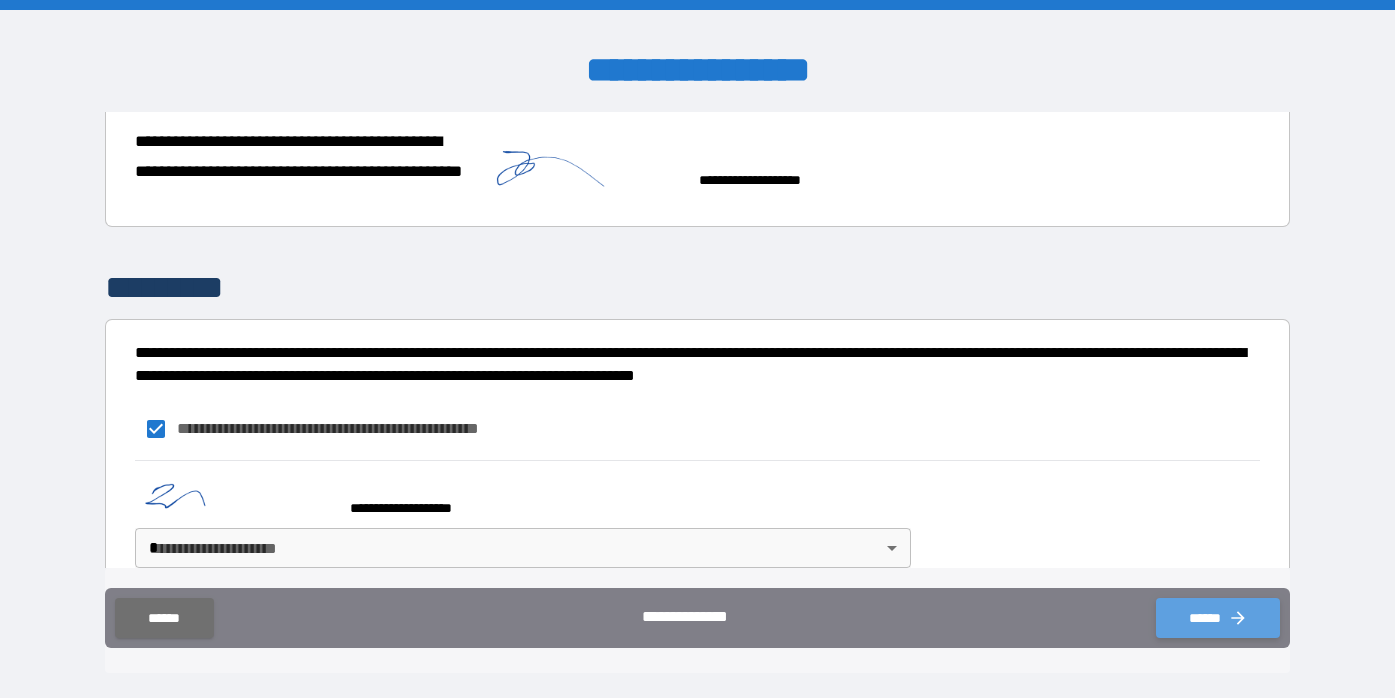 click on "******" at bounding box center (1218, 618) 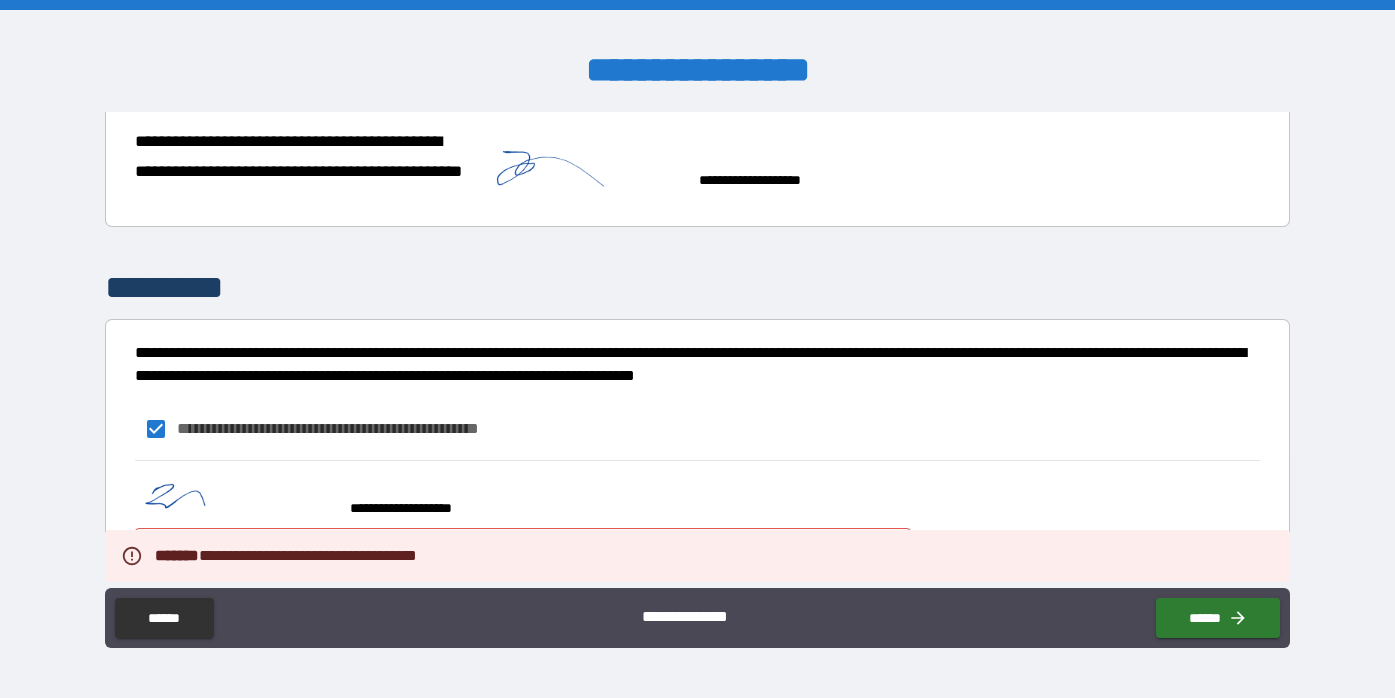 scroll, scrollTop: 1736, scrollLeft: 0, axis: vertical 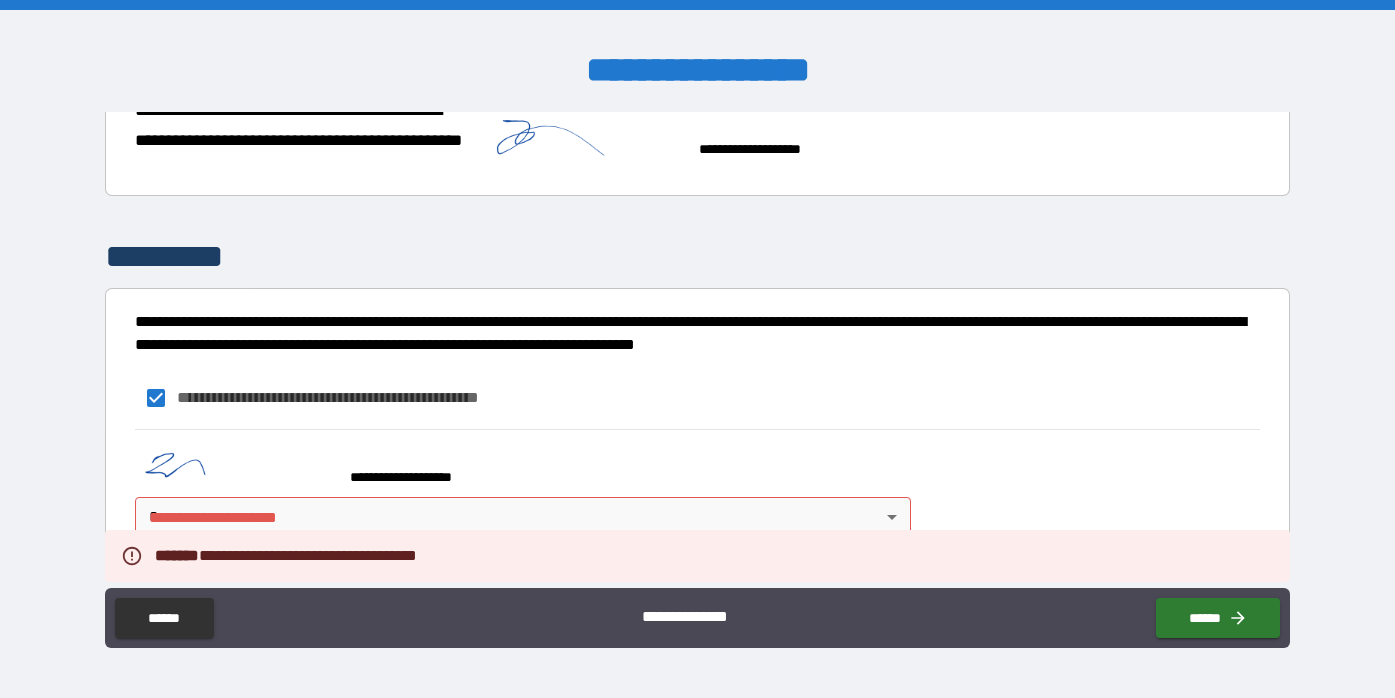 click on "**********" at bounding box center (697, 349) 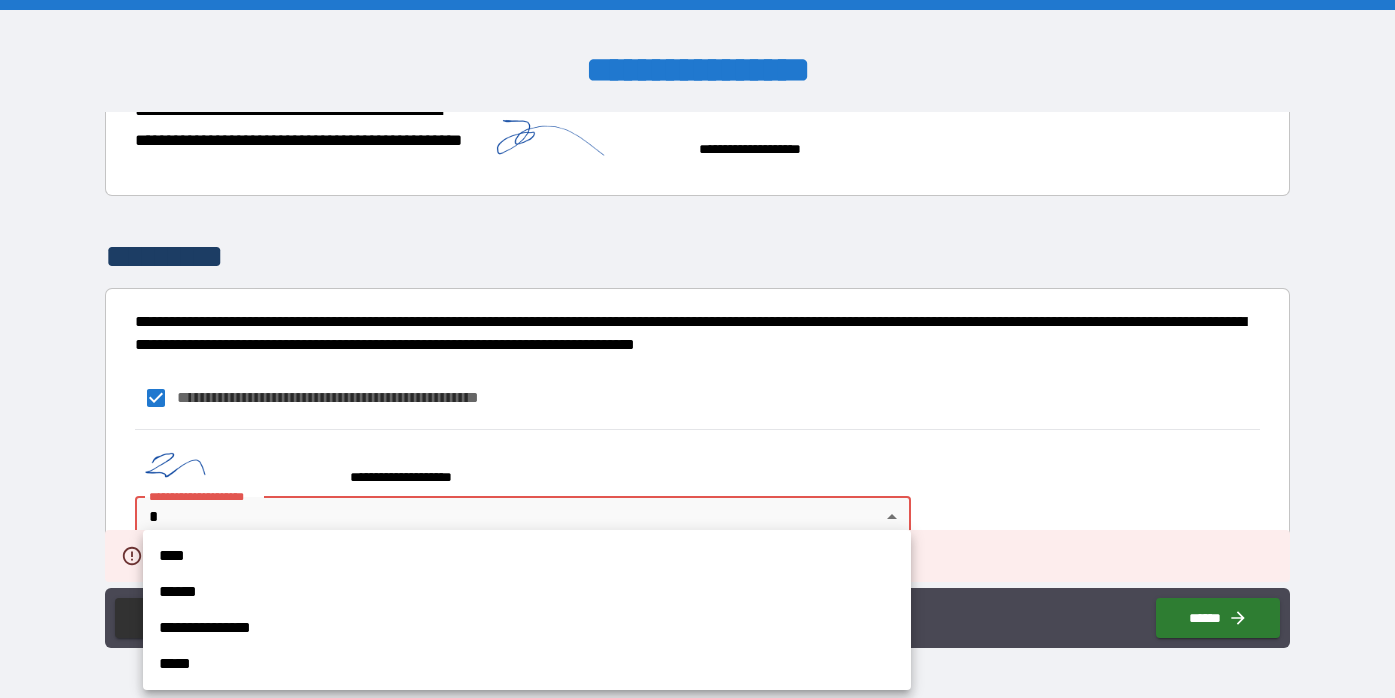 click on "****" at bounding box center (527, 556) 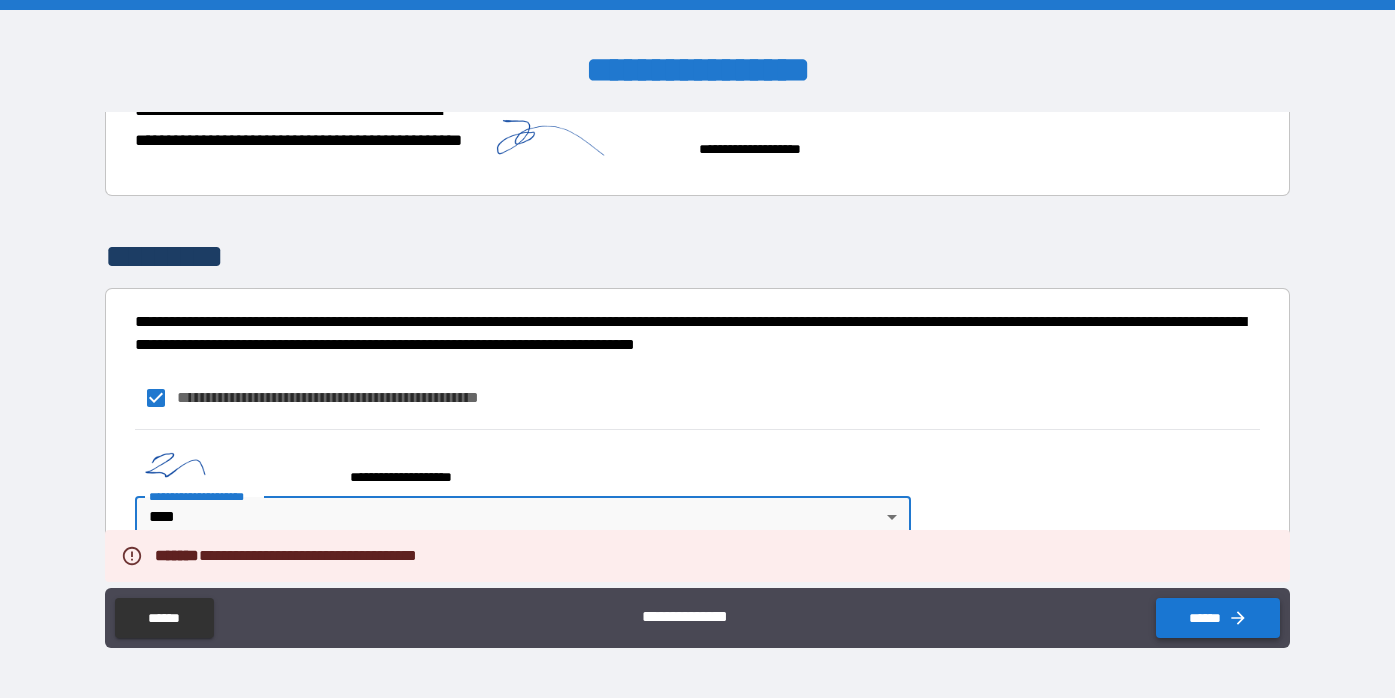 click on "******" at bounding box center (1218, 618) 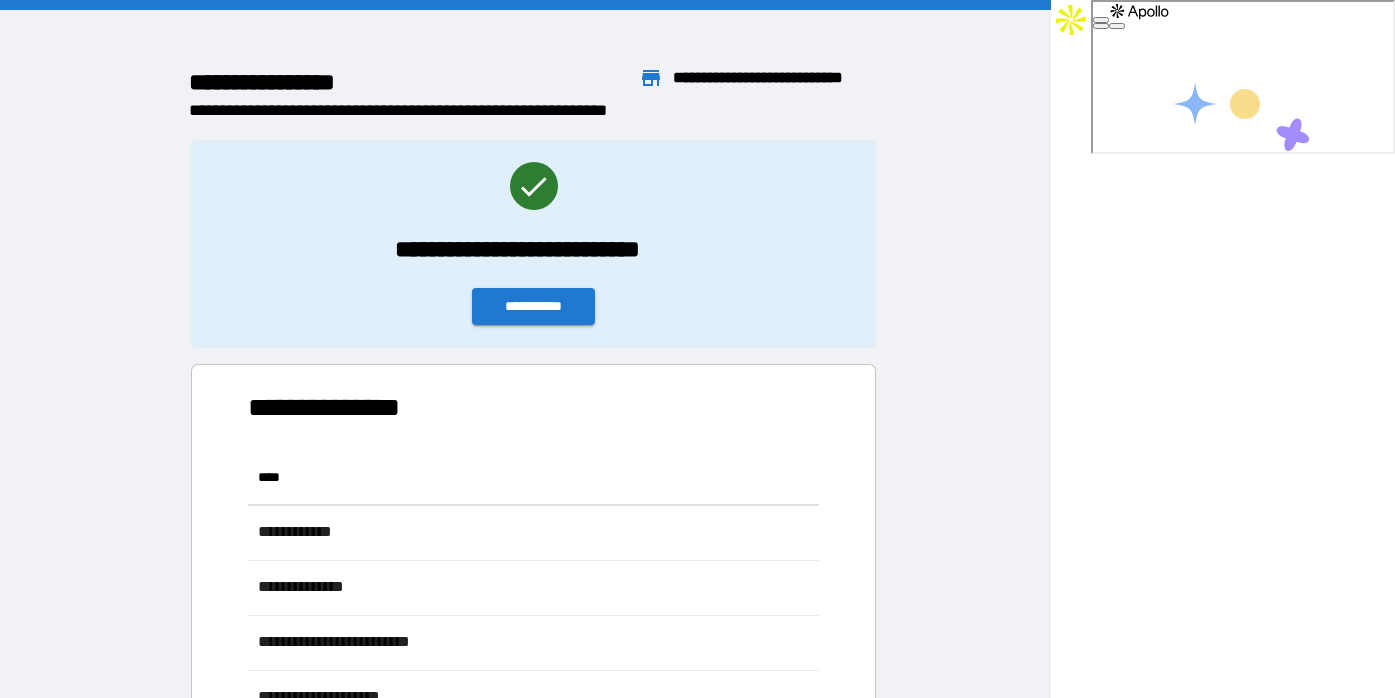 scroll, scrollTop: 1, scrollLeft: 1, axis: both 